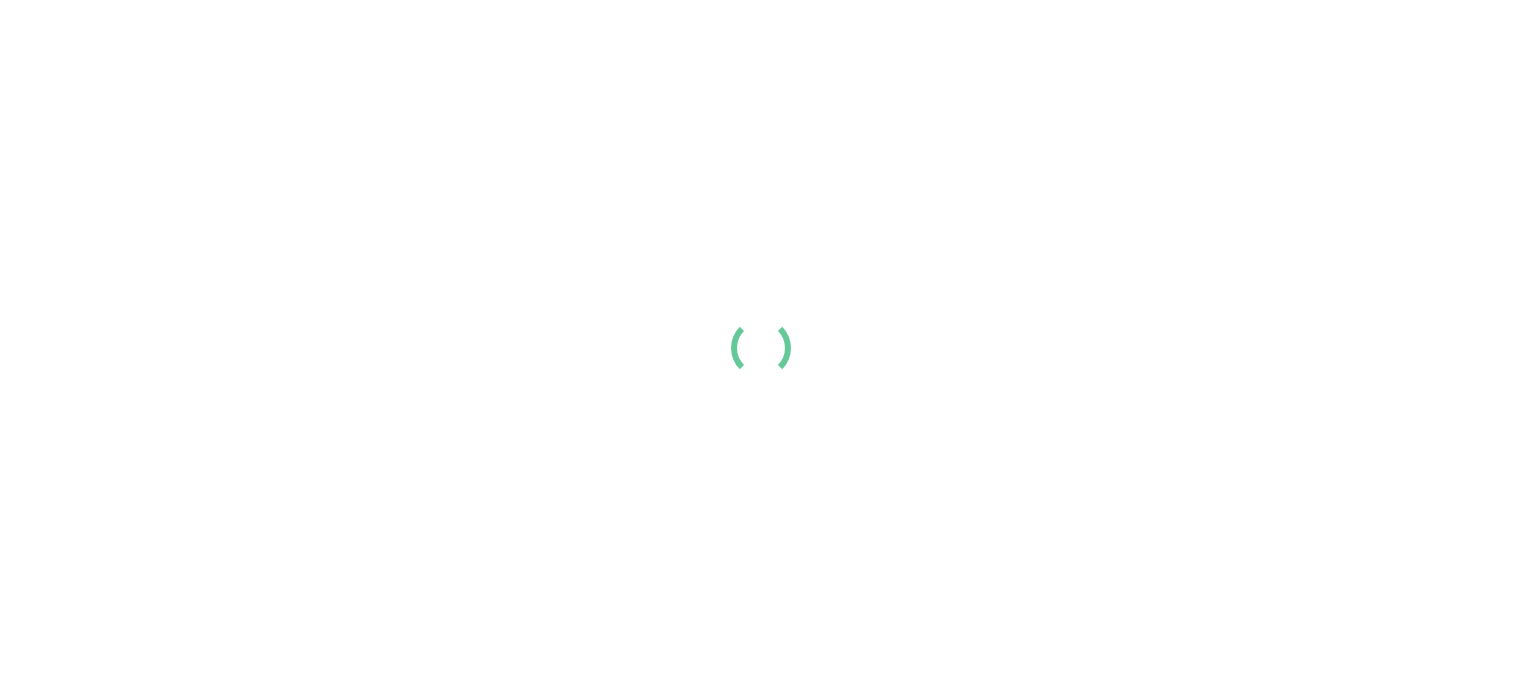 scroll, scrollTop: 0, scrollLeft: 0, axis: both 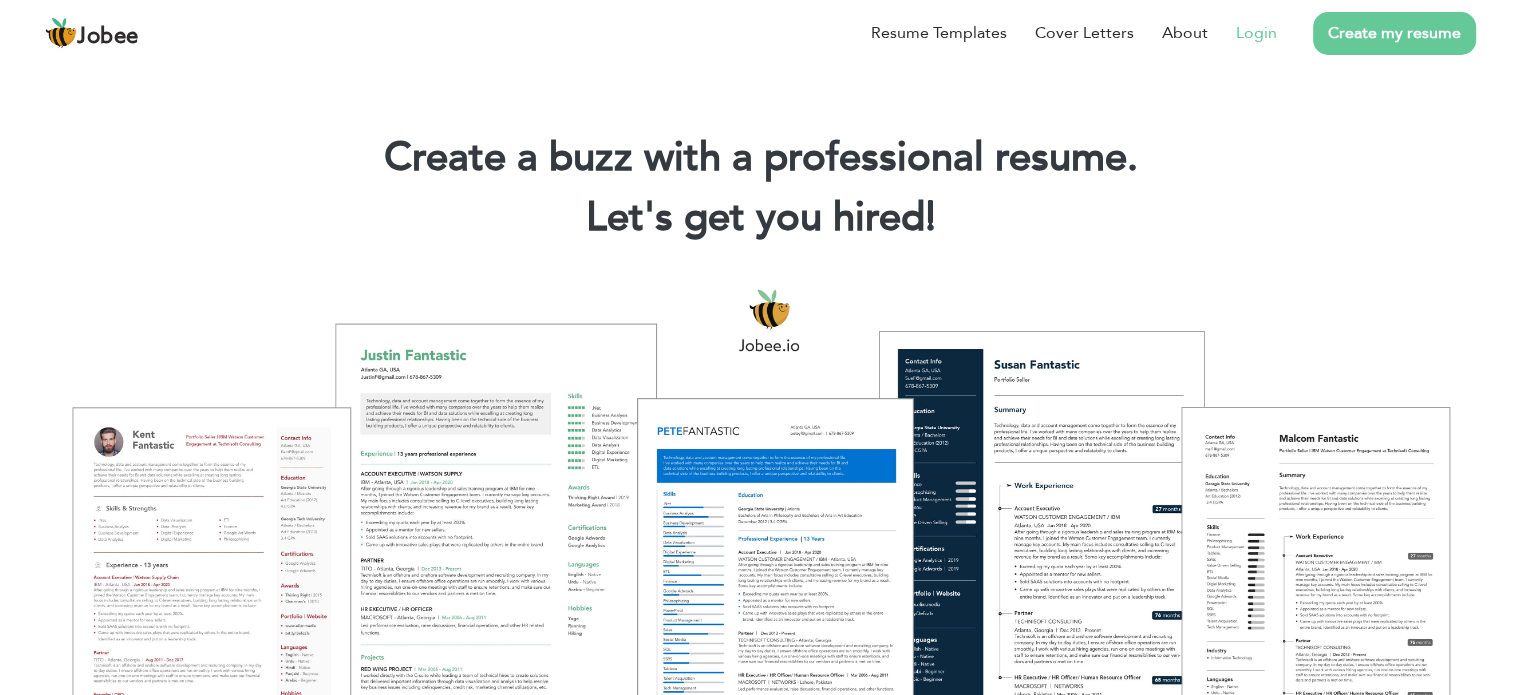 click on "Login" at bounding box center (1256, 33) 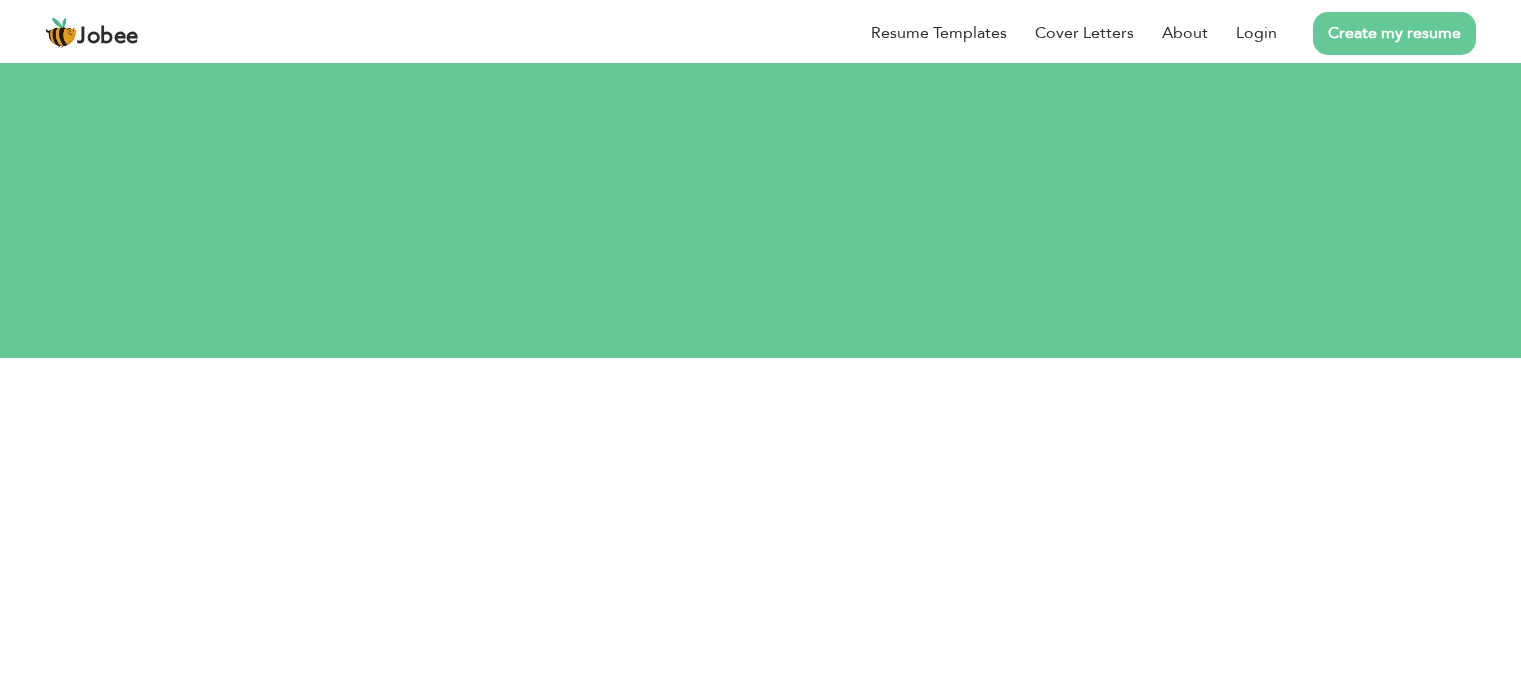 scroll, scrollTop: 0, scrollLeft: 0, axis: both 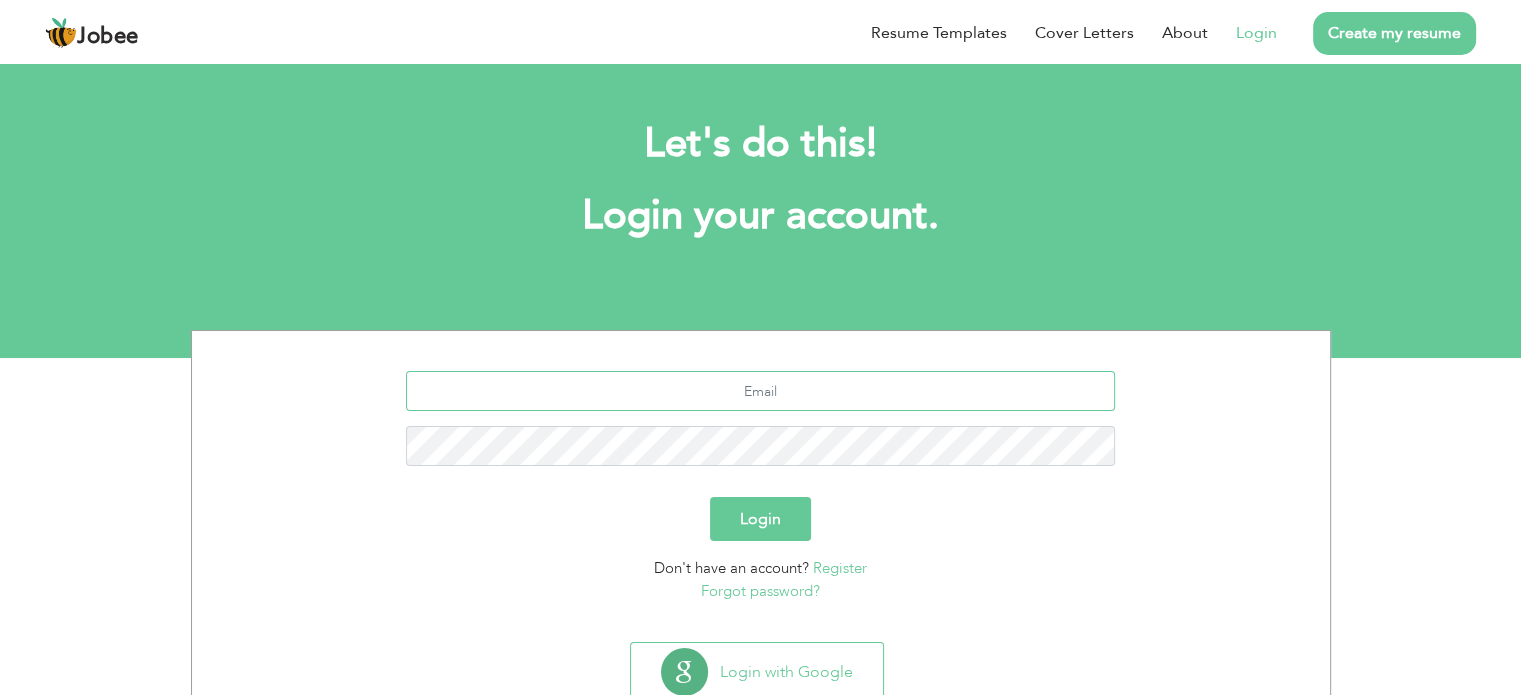 click at bounding box center (760, 391) 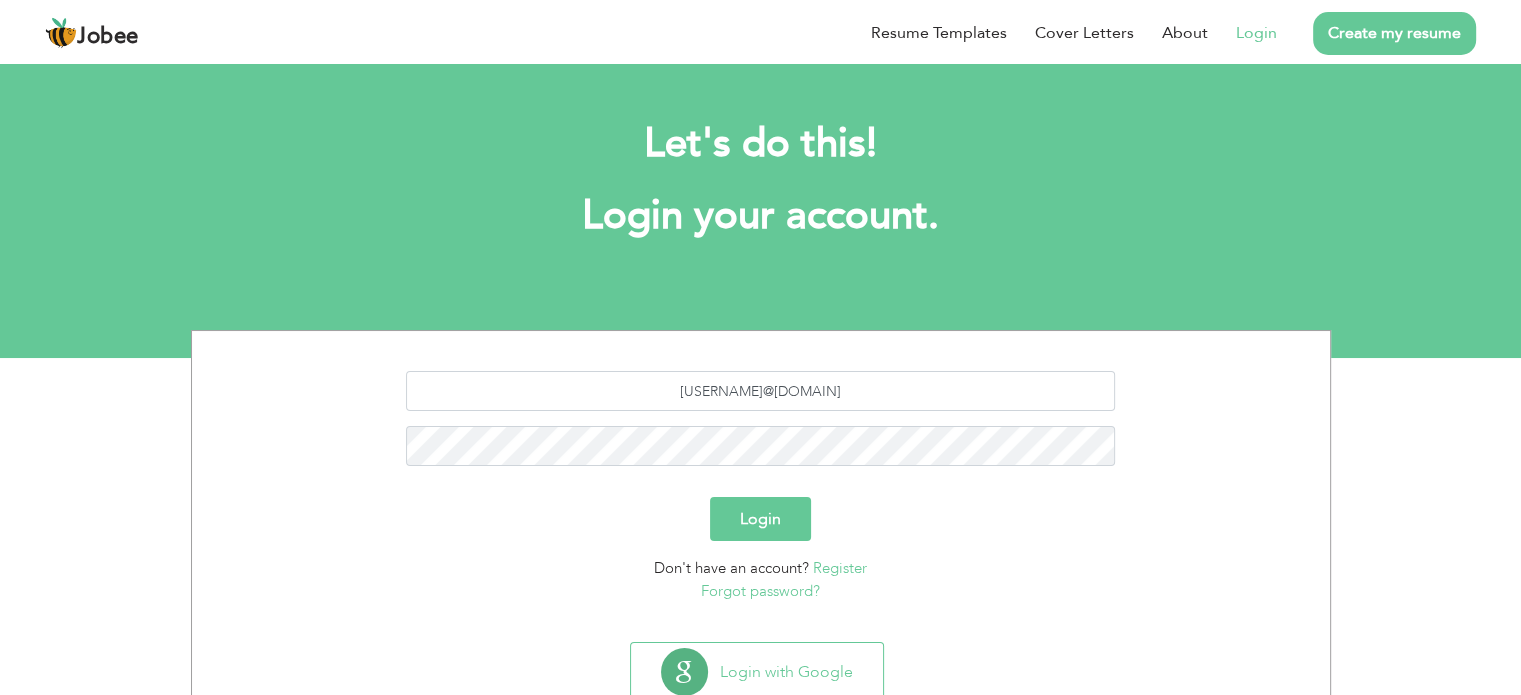 click on "Login" at bounding box center [760, 519] 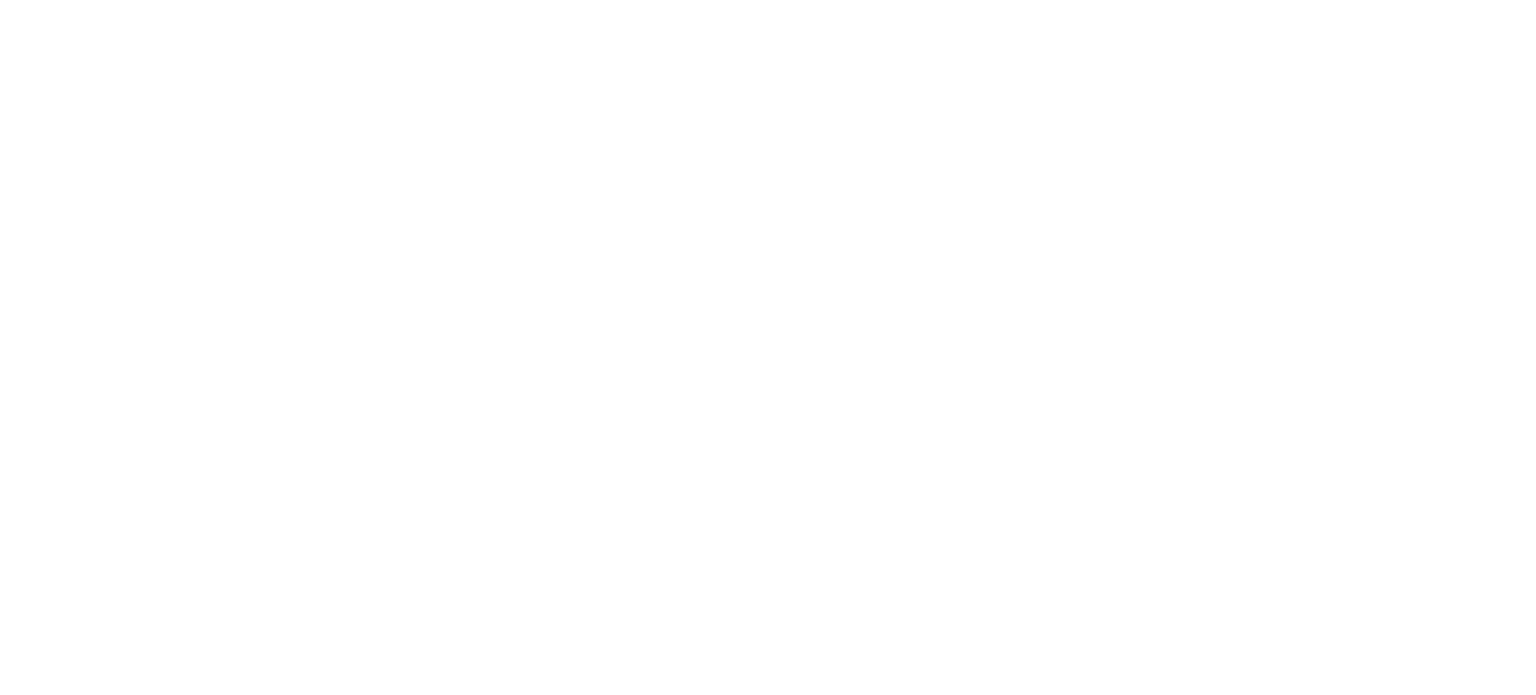 scroll, scrollTop: 0, scrollLeft: 0, axis: both 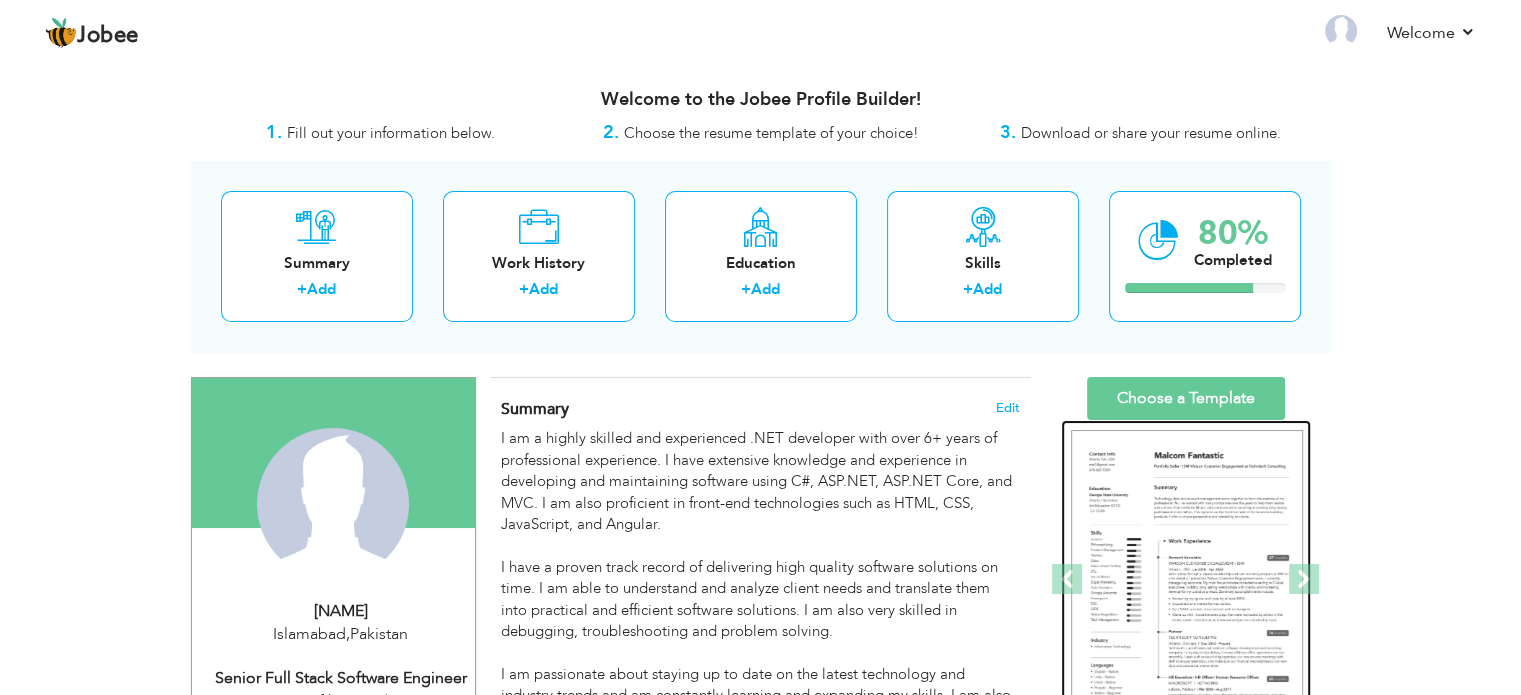 click at bounding box center (1187, 580) 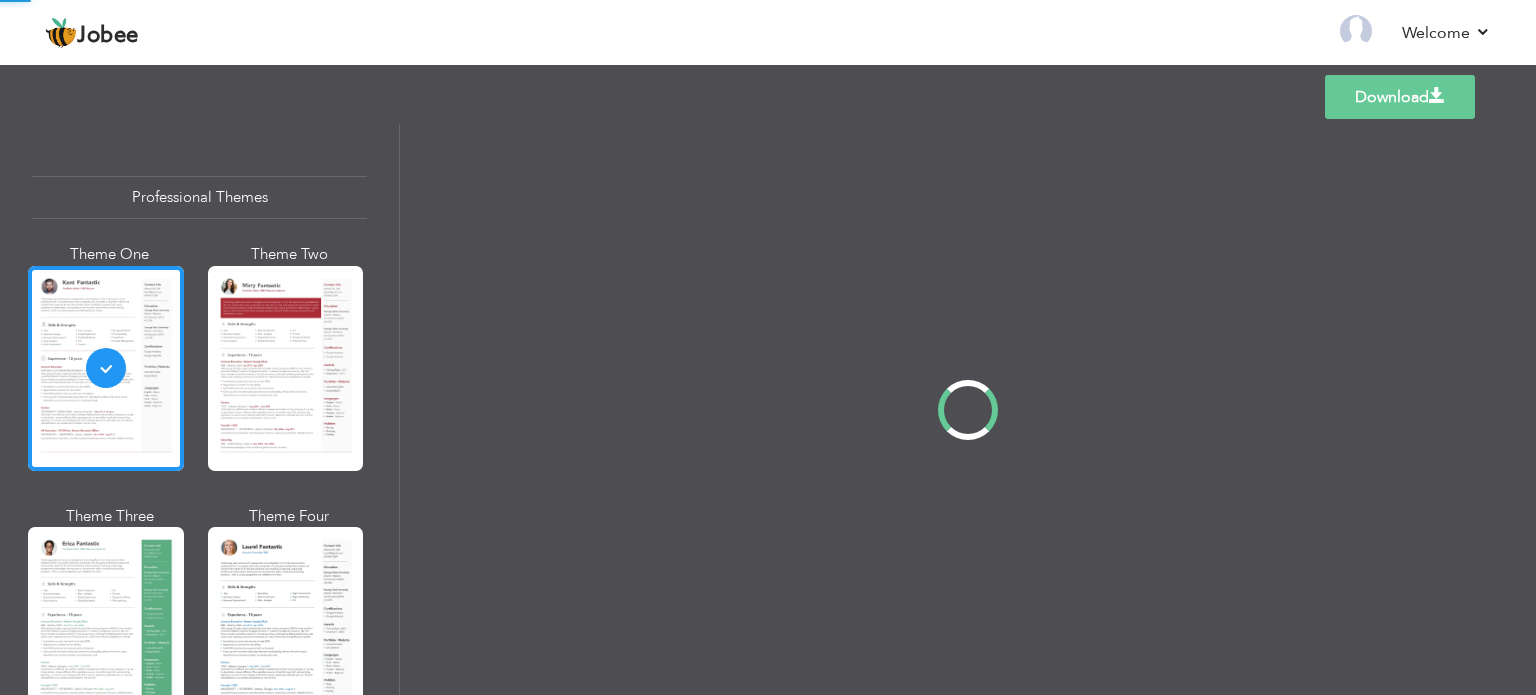 scroll, scrollTop: 0, scrollLeft: 0, axis: both 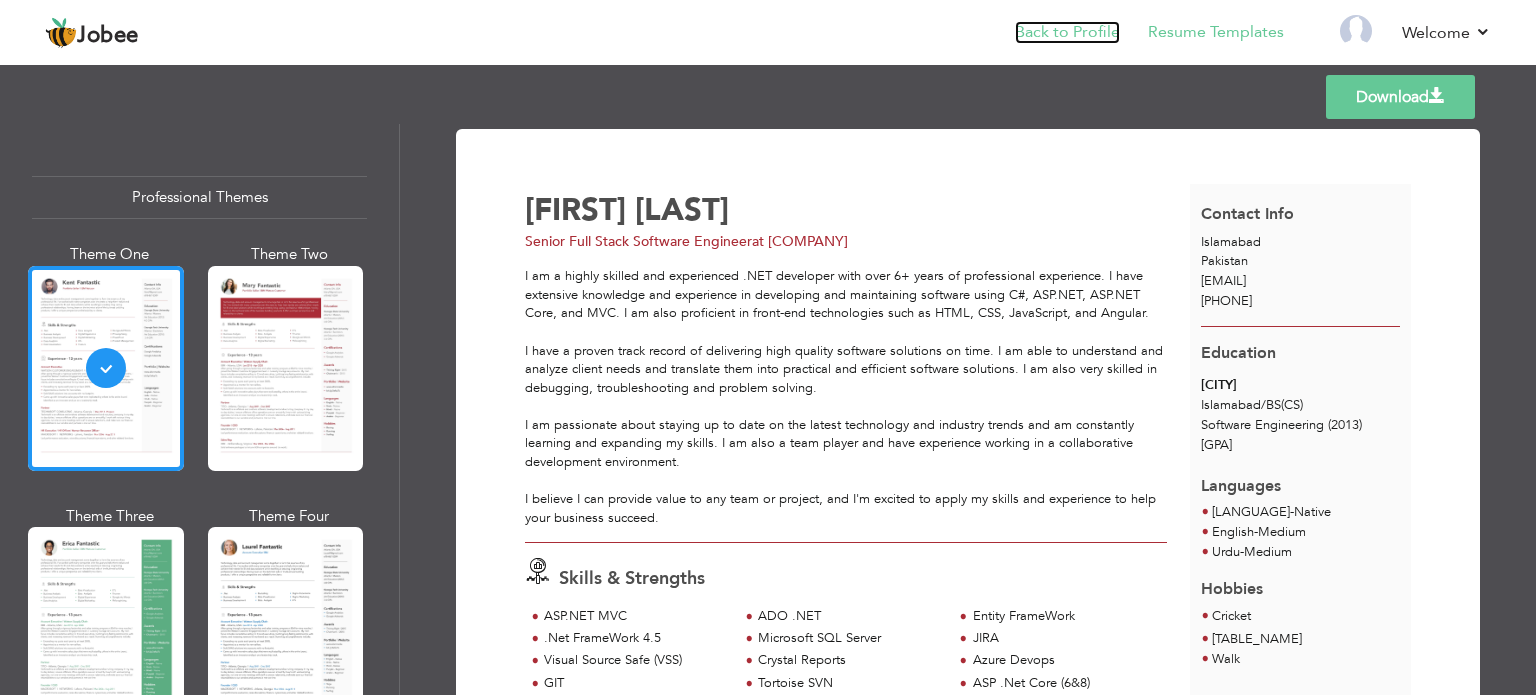 click on "Back to Profile" at bounding box center [1067, 32] 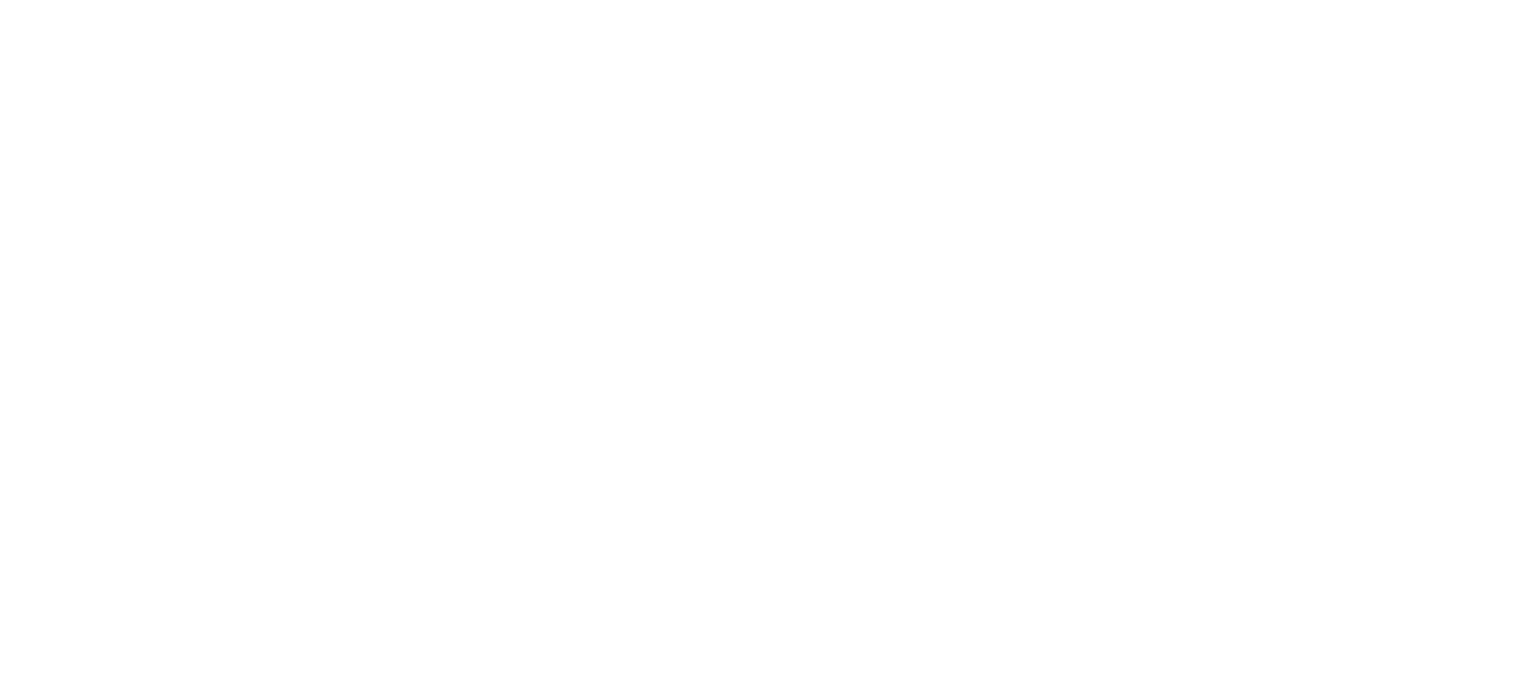 scroll, scrollTop: 0, scrollLeft: 0, axis: both 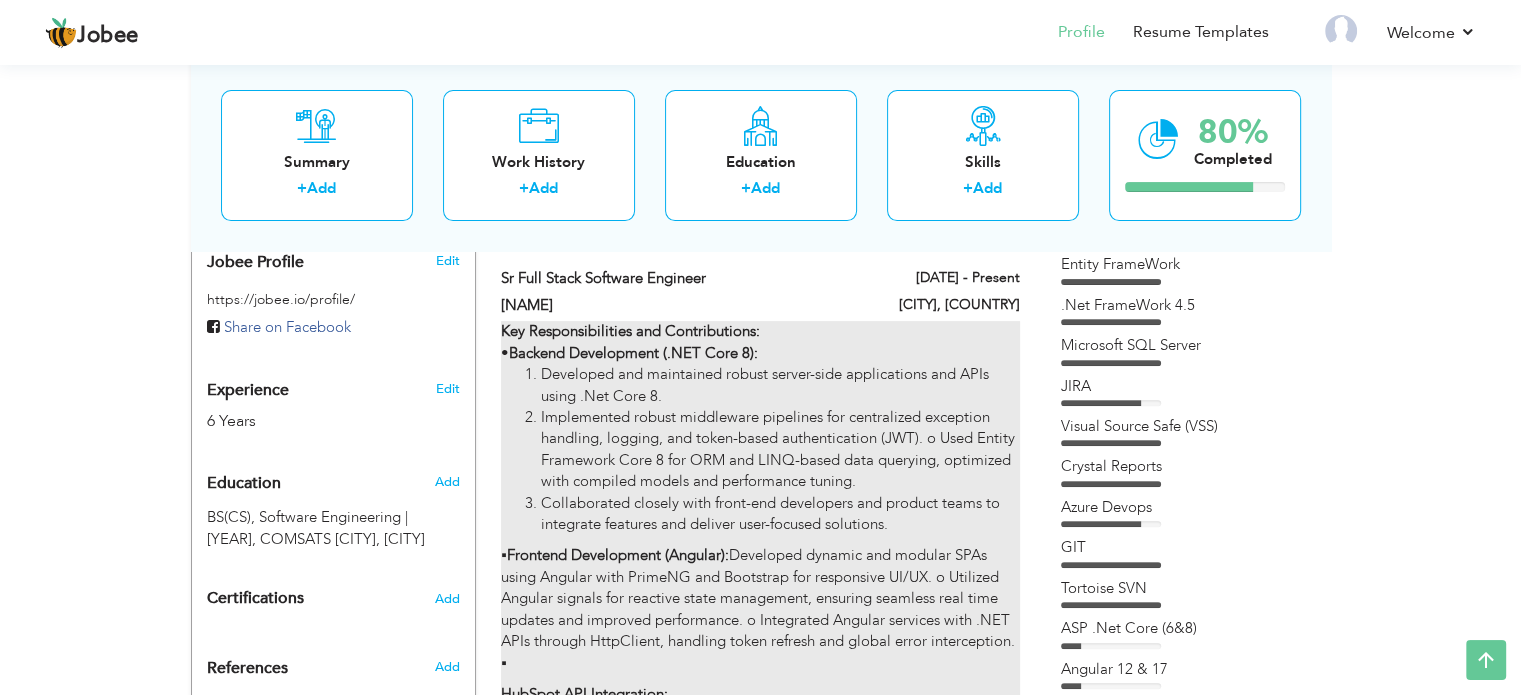 click on "Key Responsibilities and Contributions:
•  Backend Development (.NET Core 8):
Developed and maintained robust server-side applications and APIs using .Net Core 8.
Implemented robust middleware pipelines for centralized exception handling, logging, and token-based authentication (JWT). o Used Entity Framework Core 8 for ORM and LINQ-based data querying, optimized with compiled models and performance tuning.
Collaborated closely with front-end developers and product teams to integrate features and deliver user-focused solutions.
▪  Frontend Development (Angular):  Developed dynamic and modular SPAs using Angular with PrimeNG and Bootstrap for responsive UI/UX. o Utilized Angular signals for reactive state management, ensuring seamless real time updates and improved performance. o Integrated Angular services with .NET APIs through HttpClient, handling token refresh and global error interception. ▪
HubSpot API Integration:
Implemented features such as:" at bounding box center [760, 609] 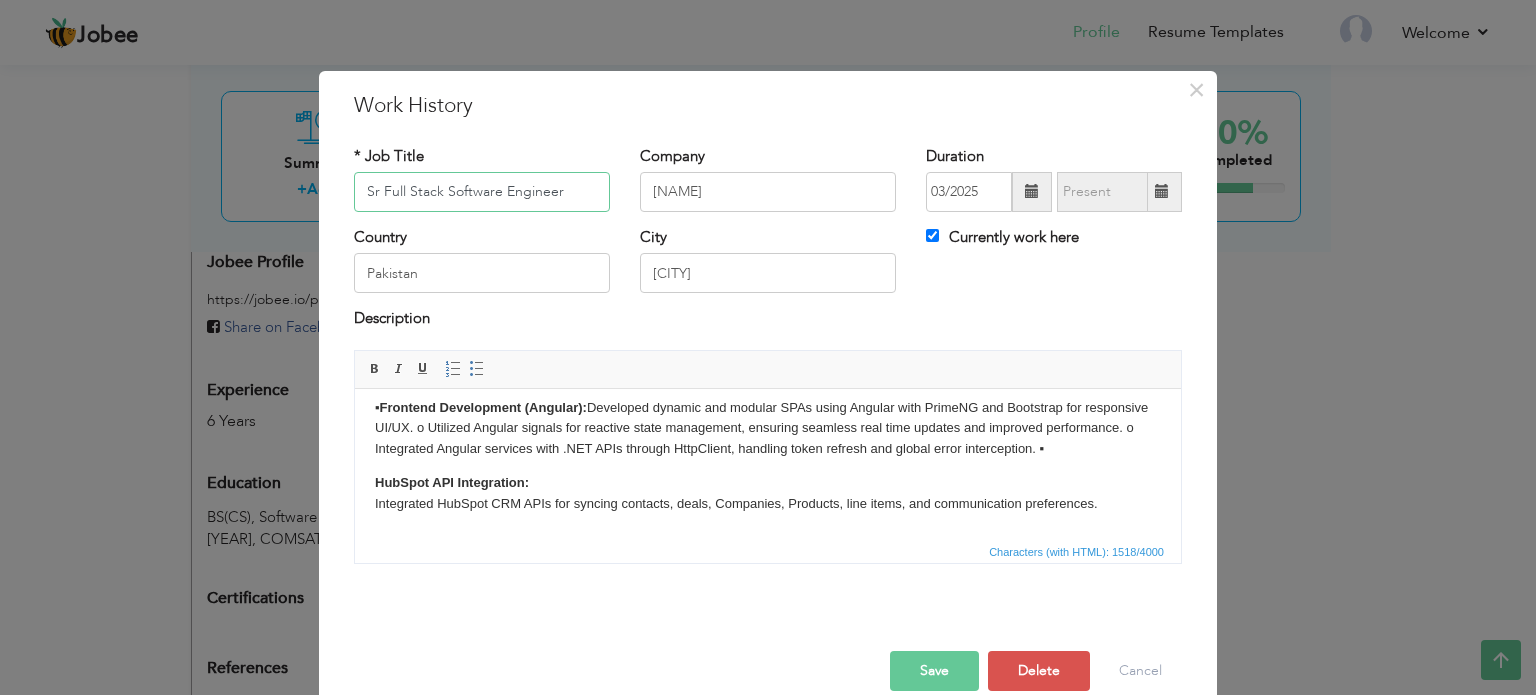 scroll, scrollTop: 195, scrollLeft: 0, axis: vertical 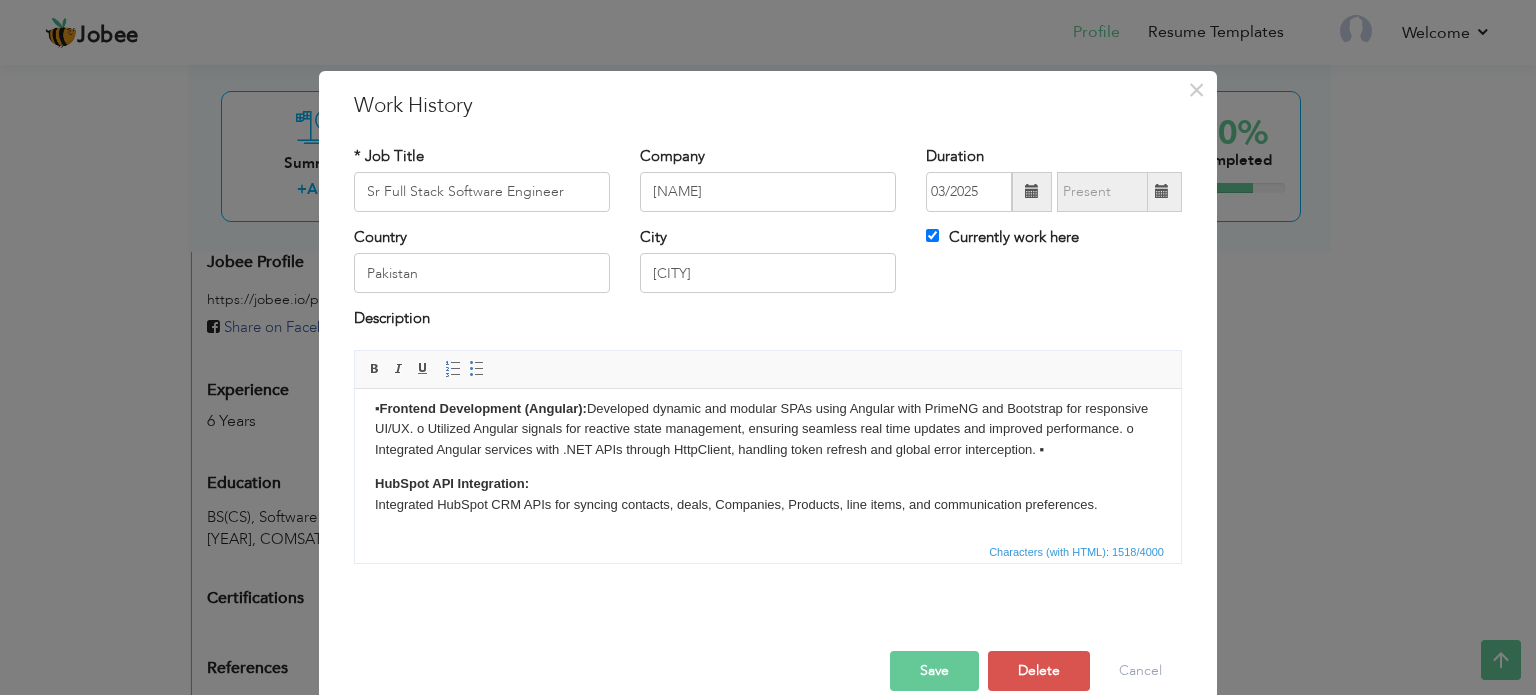 click on "Key Responsibilities and Contributions: •  Backend Development (.NET Core 8):   Developed and maintained robust server-side applications and APIs using .Net Core 8. Implemented robust middleware pipelines for centralized exception handling, logging, and token-based authentication (JWT). o Used Entity Framework Core 8 for ORM and LINQ-based data querying, optimized with compiled models and performance tuning. Collaborated closely with front-end developers and product teams to integrate features and deliver user-focused solutions. ▪  Frontend Development (Angular):  Developed dynamic and modular SPAs using Angular with PrimeNG and Bootstrap for responsive UI/UX. o Utilized Angular signals for reactive state management, ensuring seamless real time updates and improved performance. o Integrated Angular services with .NET APIs through HttpClient, handling token refresh and global error interception. ▪ HubSpot API Integration:  Implemented features such as:" at bounding box center [768, 416] 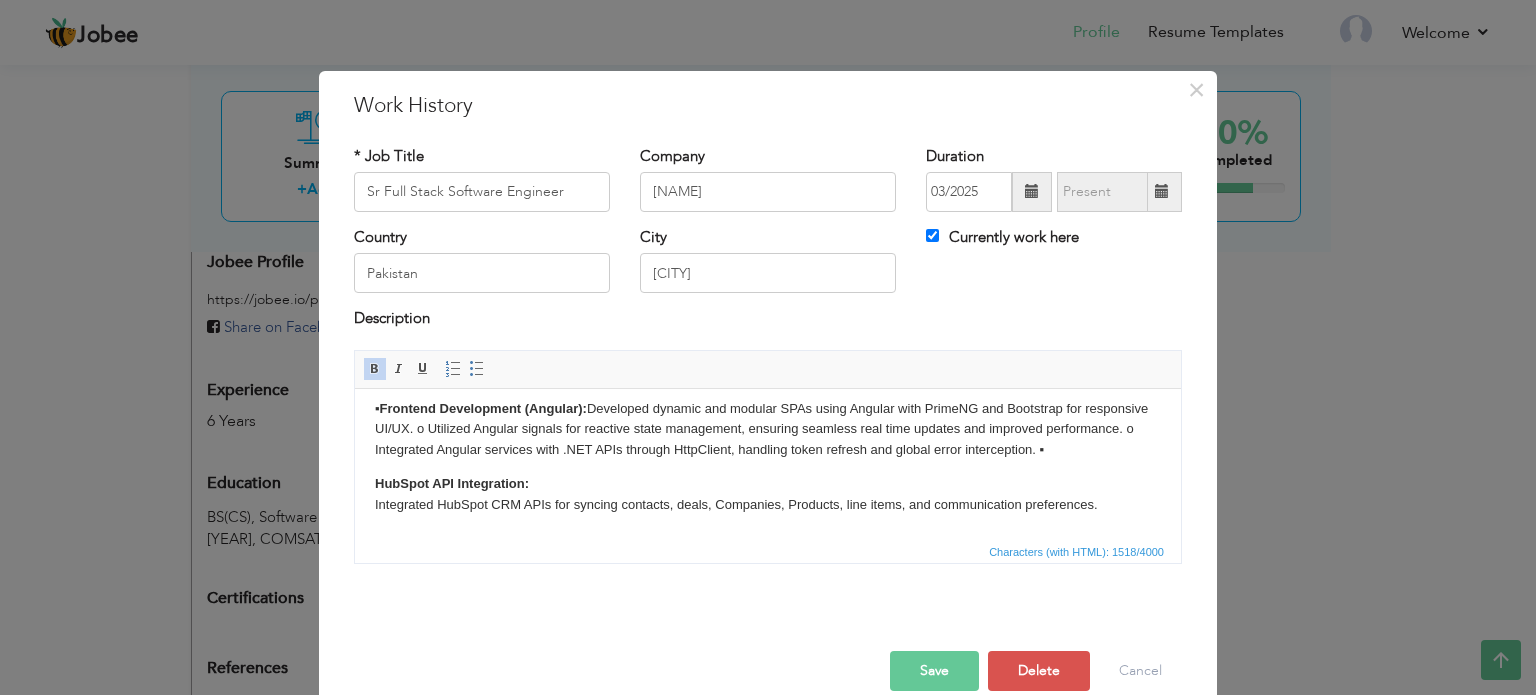click on "Key Responsibilities and Contributions: •  Backend Development (.NET Core 8):   Developed and maintained robust server-side applications and APIs using .Net Core 8. Implemented robust middleware pipelines for centralized exception handling, logging, and token-based authentication (JWT). o Used Entity Framework Core 8 for ORM and LINQ-based data querying, optimized with compiled models and performance tuning. Collaborated closely with front-end developers and product teams to integrate features and deliver user-focused solutions. ▪  Frontend Development (Angular):  Developed dynamic and modular SPAs using Angular with PrimeNG and Bootstrap for responsive UI/UX. o Utilized Angular signals for reactive state management, ensuring seamless real time updates and improved performance. o Integrated Angular services with .NET APIs through HttpClient, handling token refresh and global error interception. ▪ HubSpot API Integration:  Implemented features such as:" at bounding box center [768, 416] 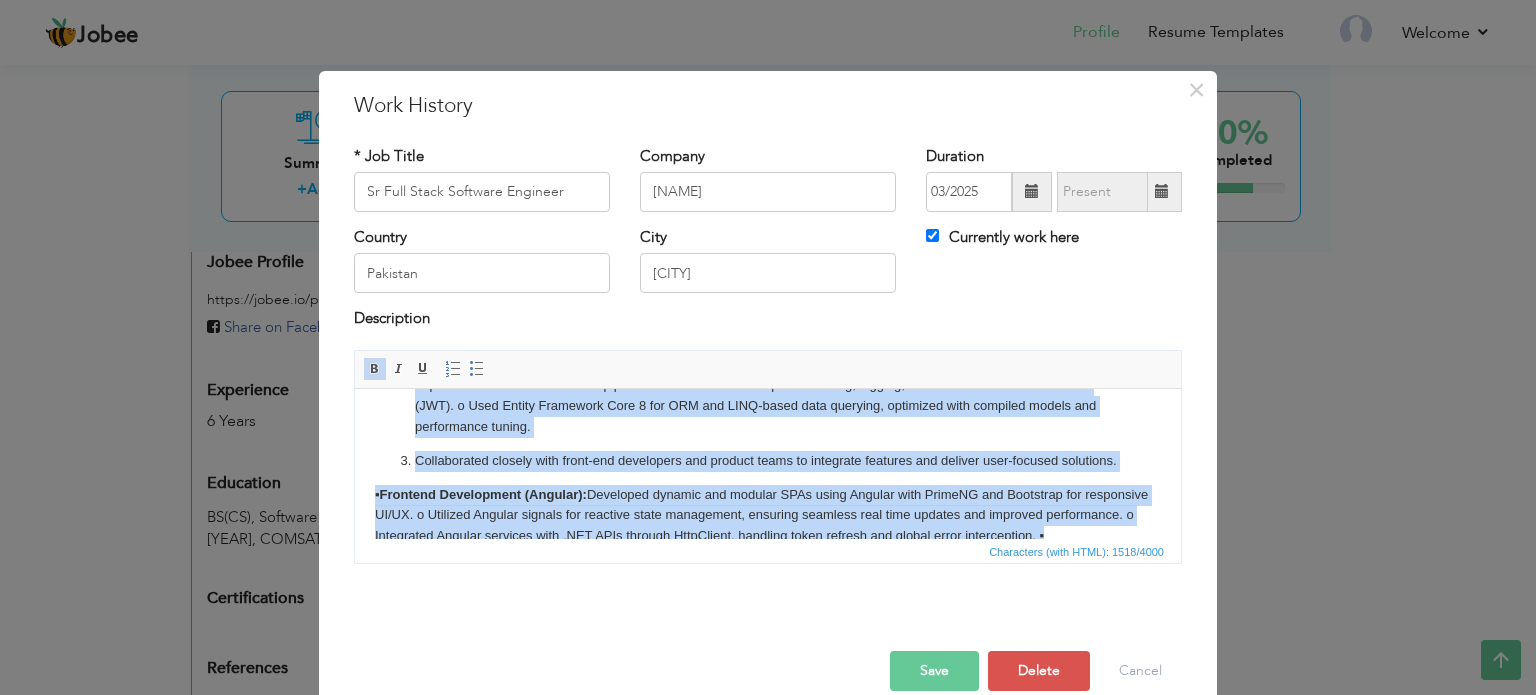 scroll, scrollTop: 0, scrollLeft: 0, axis: both 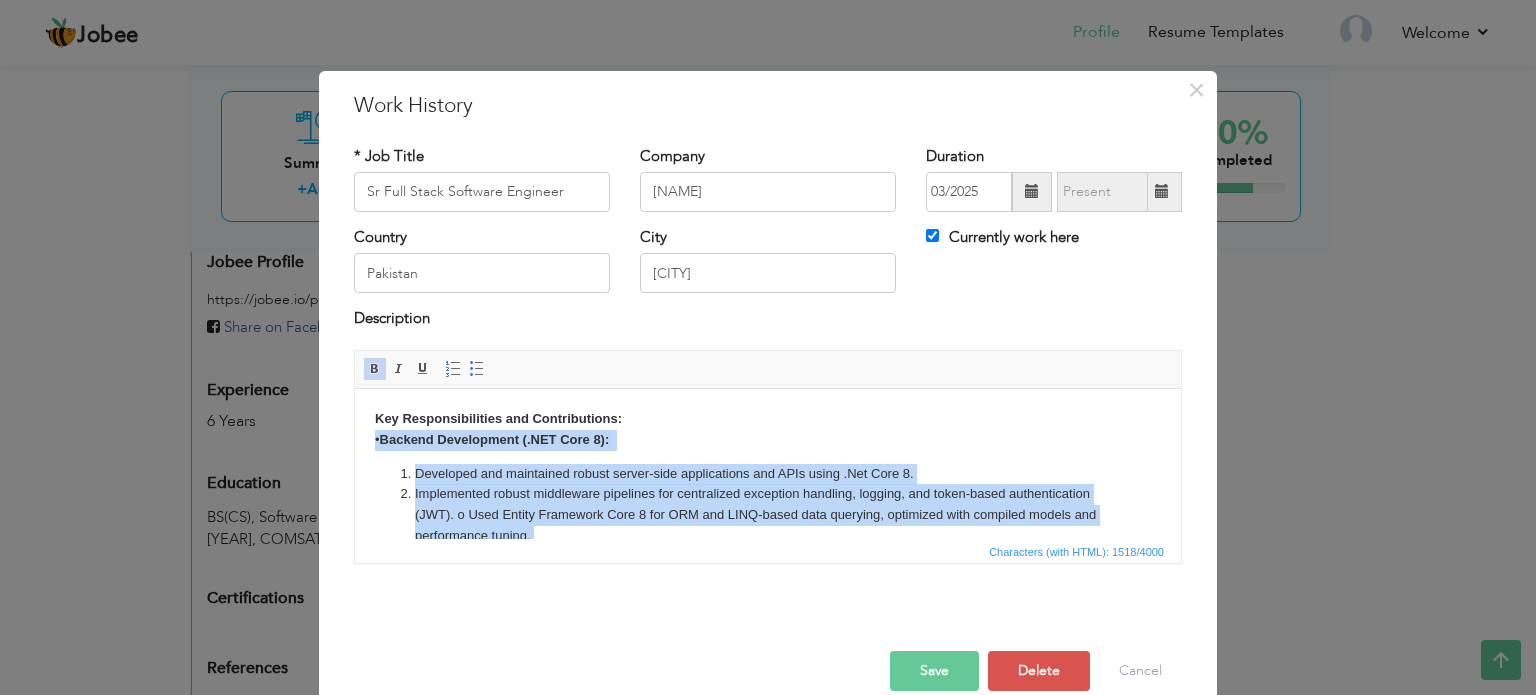 drag, startPoint x: 372, startPoint y: 504, endPoint x: 369, endPoint y: 441, distance: 63.07139 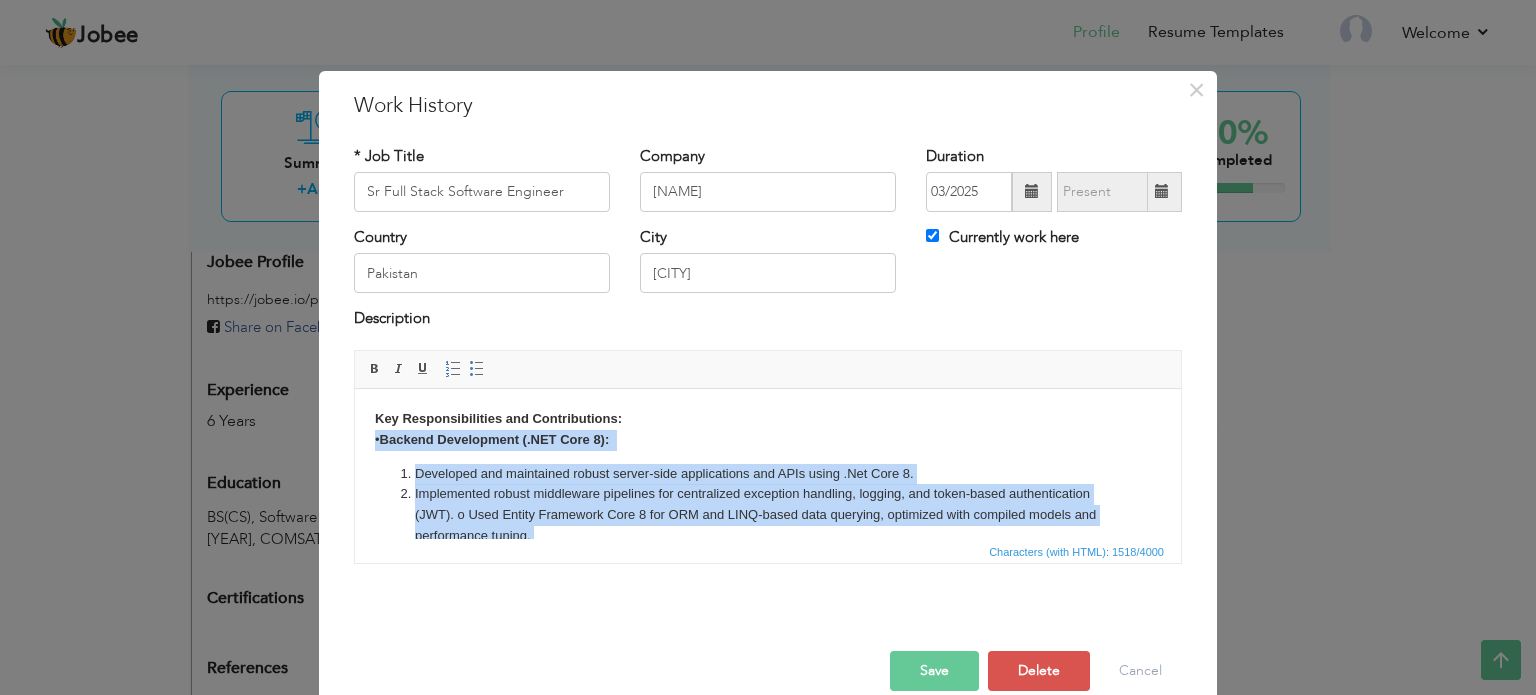type 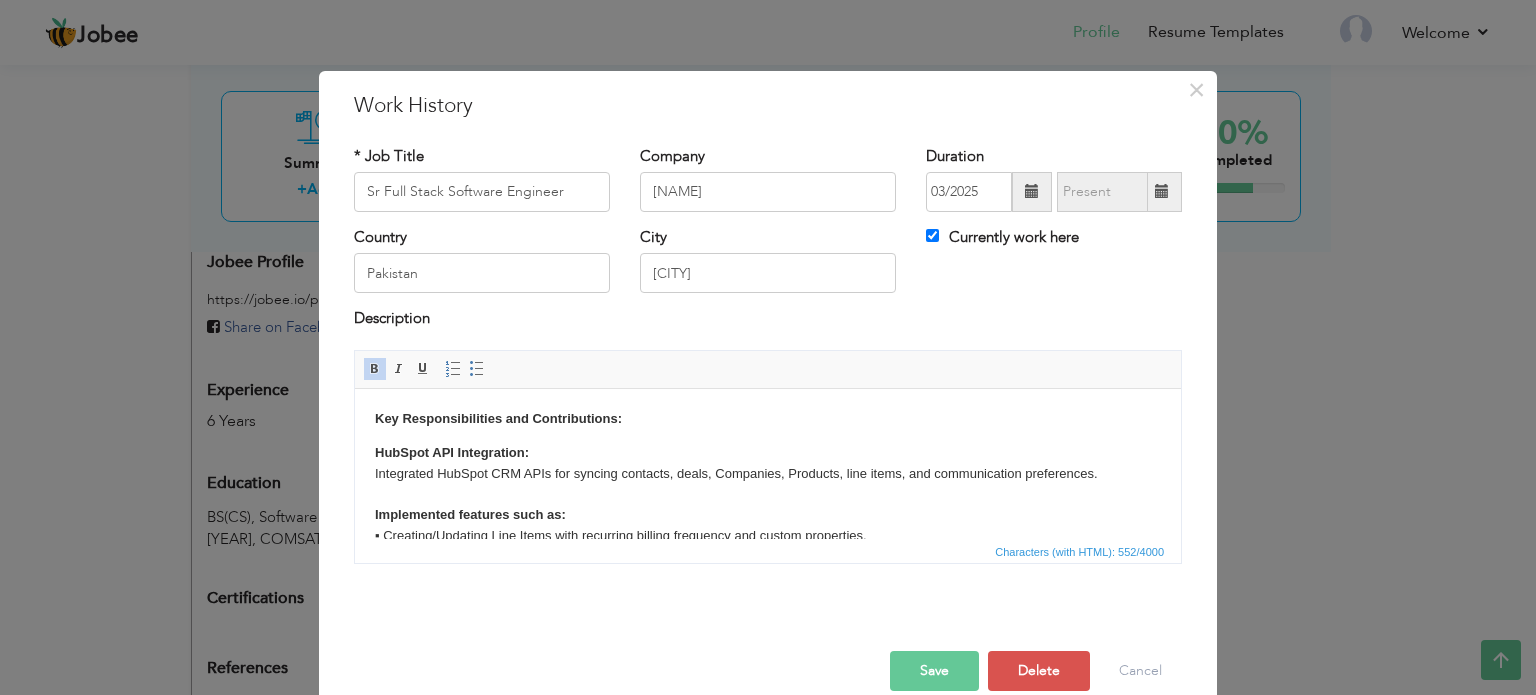click on "Key Responsibilities and Contributions: HubSpot API Integration:   Integrated HubSpot CRM APIs for syncing contacts, deals, Companies, Products, line items, and communication preferences. Implemented features such as: ▪ Creating/Updating Line Items with recurring billing frequency and custom properties. ▪ Contact and Deal association through HubSpot’s association APIs. ▪ Opt-in/Opt-out email preferences using the communication-preferences endpoints." at bounding box center (768, 497) 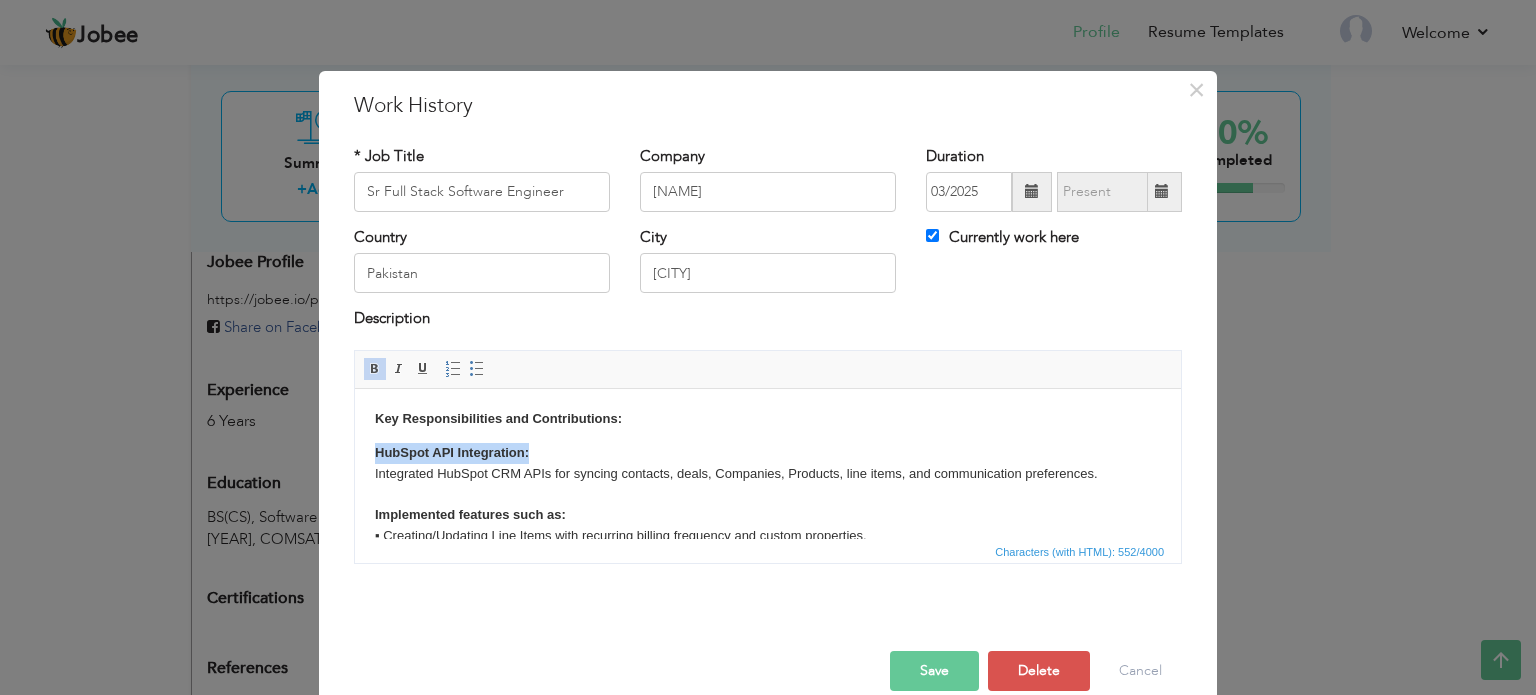 drag, startPoint x: 376, startPoint y: 453, endPoint x: 528, endPoint y: 444, distance: 152.26622 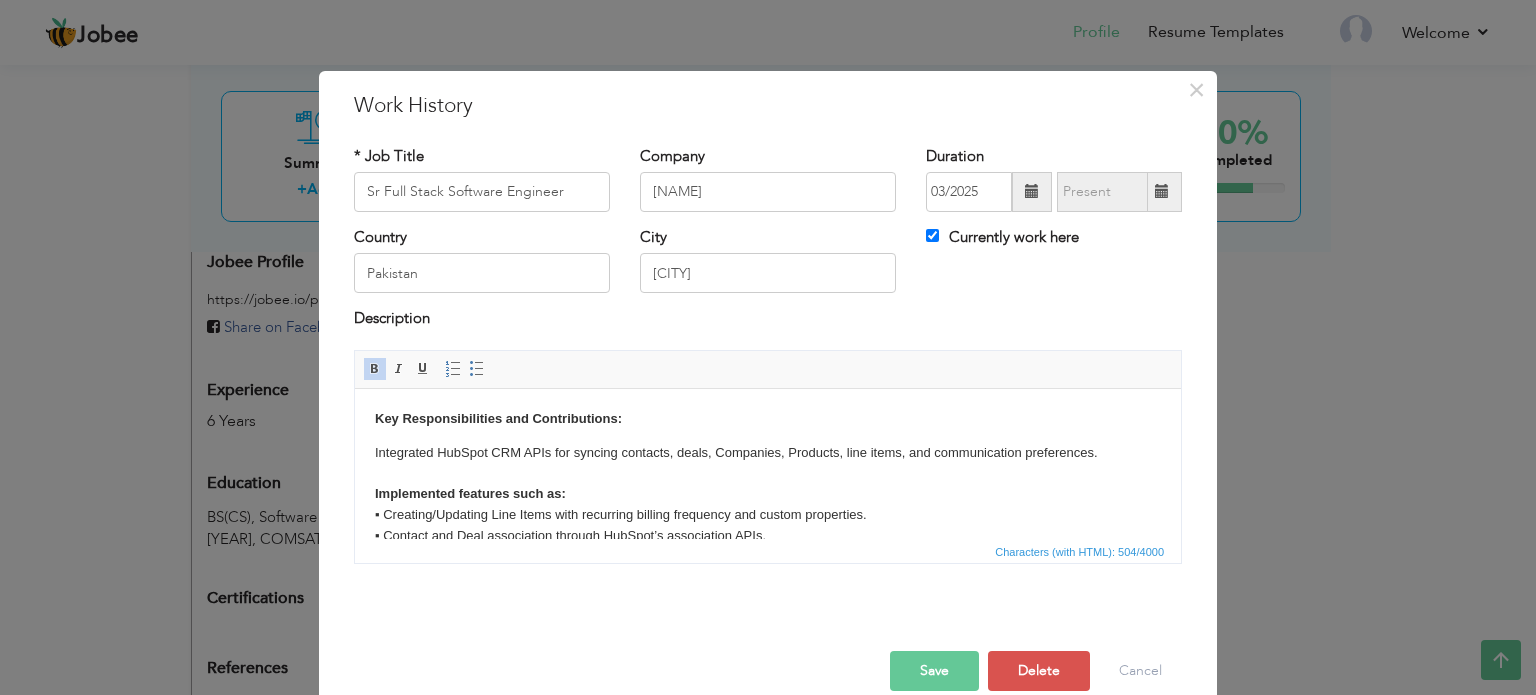 click on "Key Responsibilities and Contributions:" at bounding box center [498, 417] 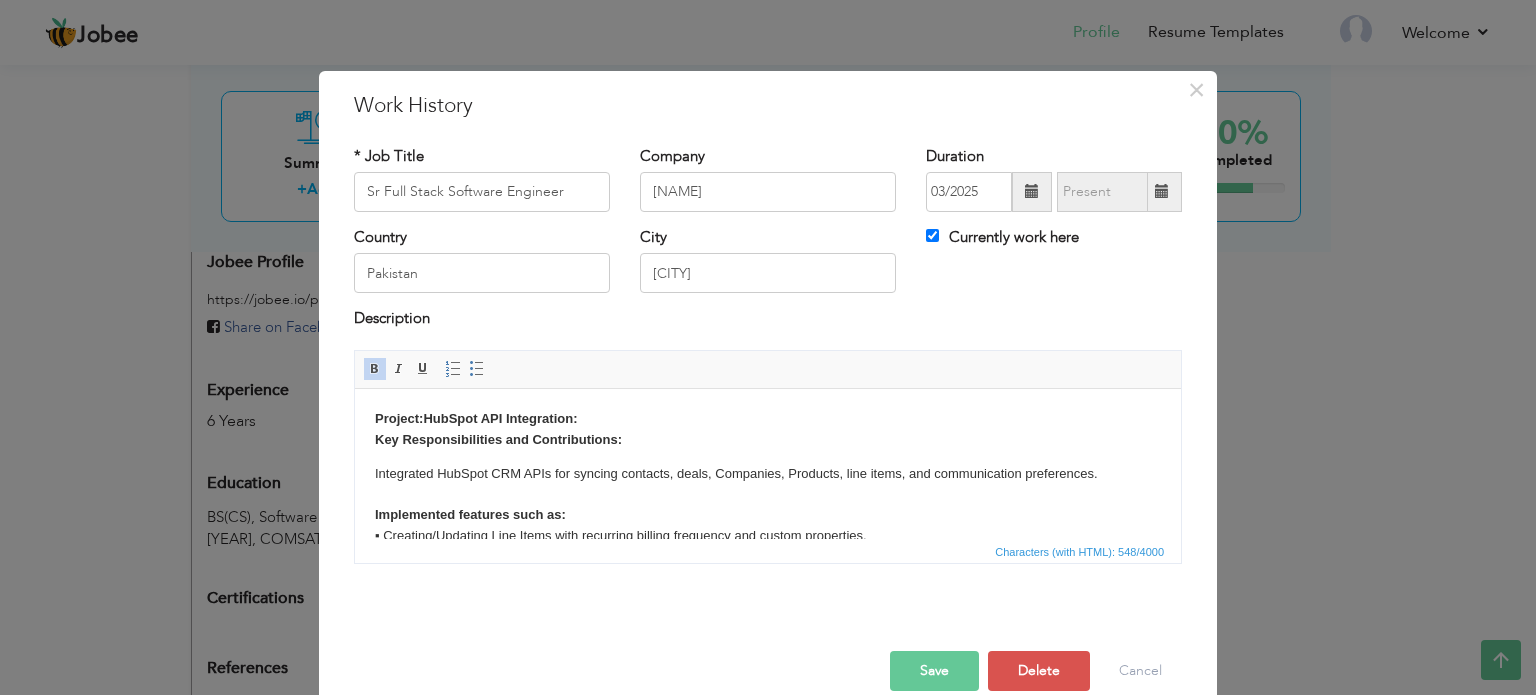 click on "Project:  HubSpot API Integration: ​​​​​​​ Key Responsibilities and Contributions:" at bounding box center [498, 428] 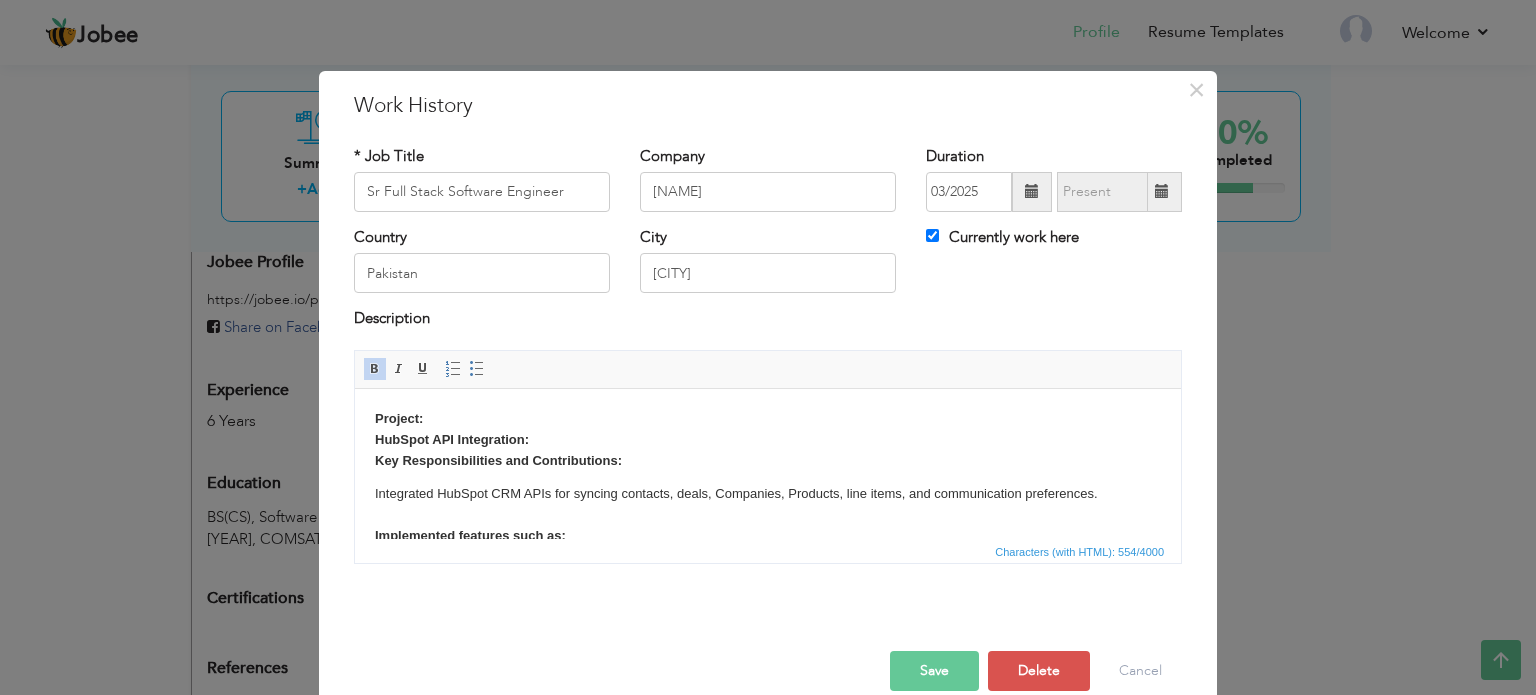 click on "Project:  ​​​​​​​ HubSpot API Integration: Key Responsibilities and Contributions:  Integrated HubSpot CRM APIs for syncing contacts, deals, Companies, Products, line items, and communication preferences. Implemented features such as: ▪ Creating/Updating Line Items with recurring billing frequency and custom properties. ▪ Contact and Deal association through HubSpot’s association APIs. ▪ Opt-in/Opt-out email preferences using the communication-preferences endpoints." at bounding box center [768, 508] 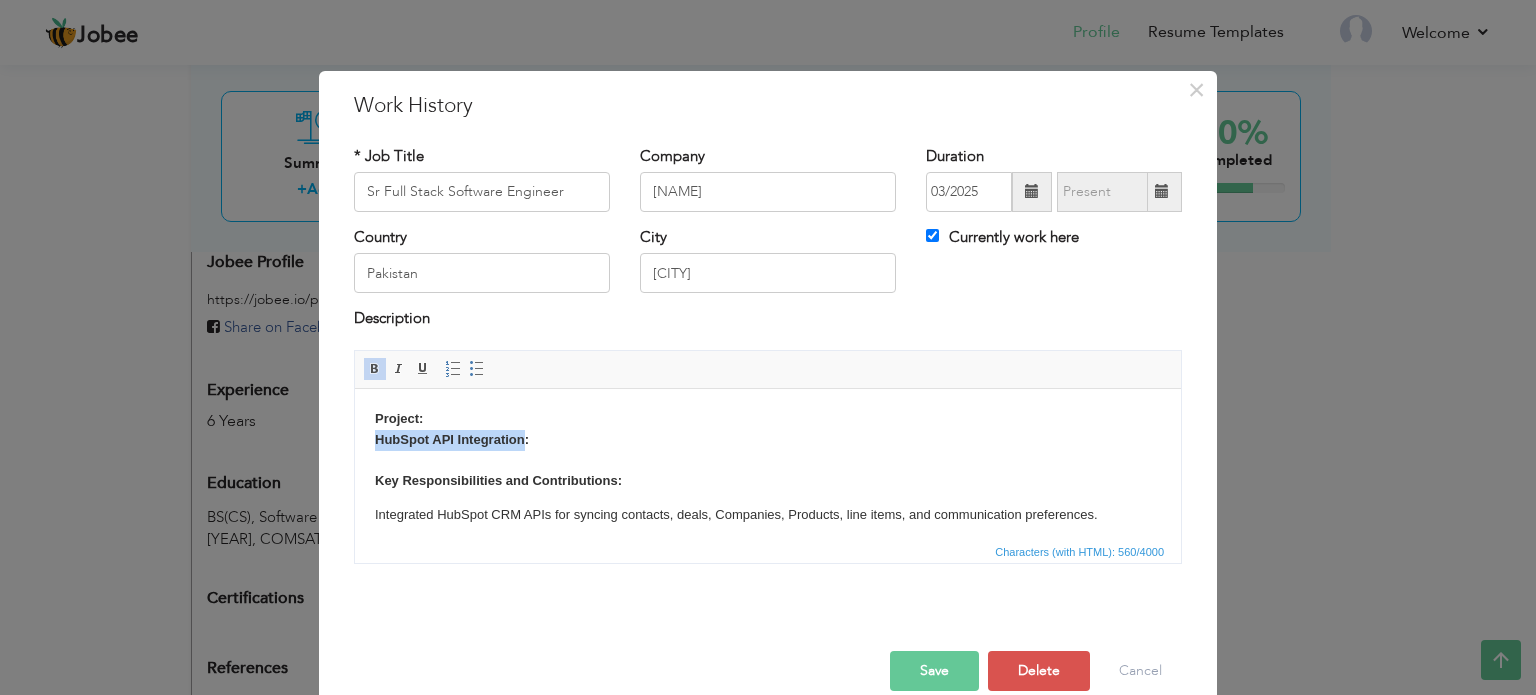 drag, startPoint x: 376, startPoint y: 440, endPoint x: 523, endPoint y: 435, distance: 147.085 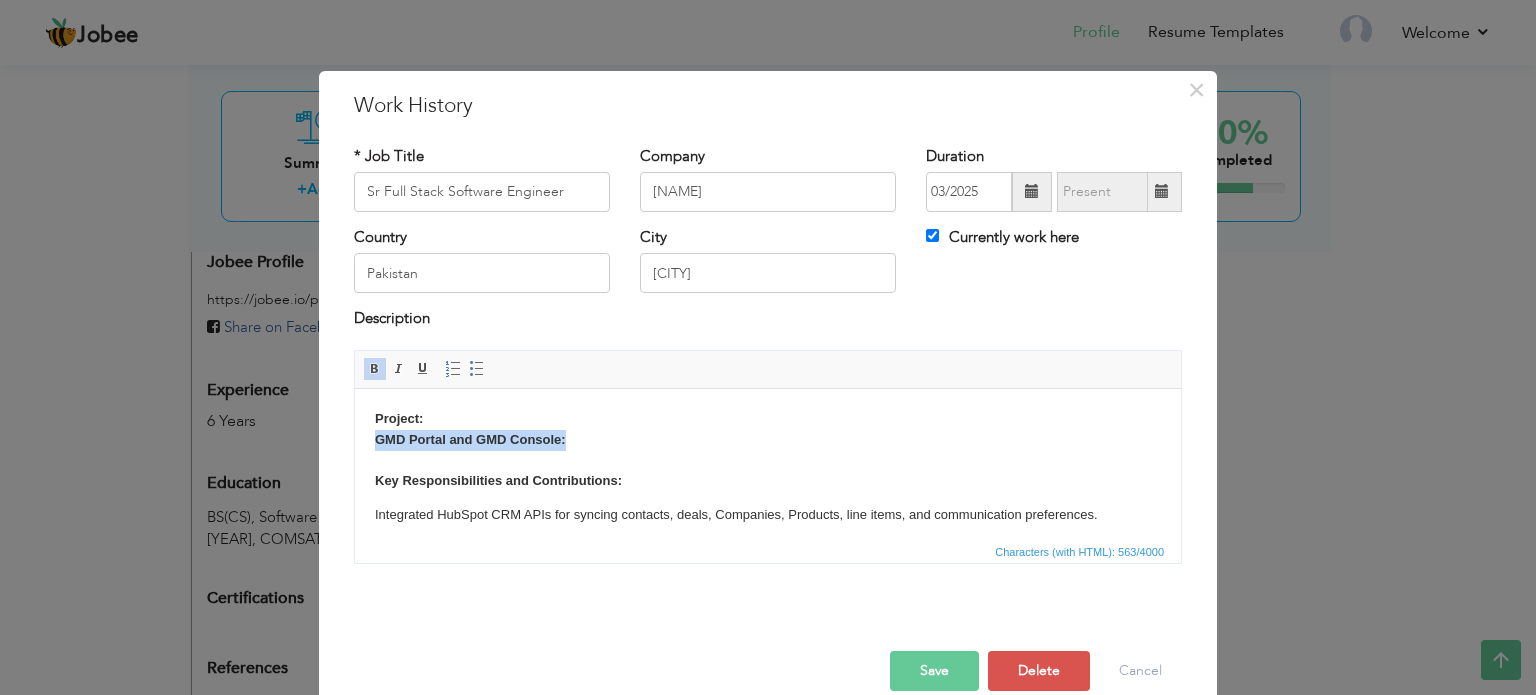 drag, startPoint x: 376, startPoint y: 438, endPoint x: 568, endPoint y: 437, distance: 192.00261 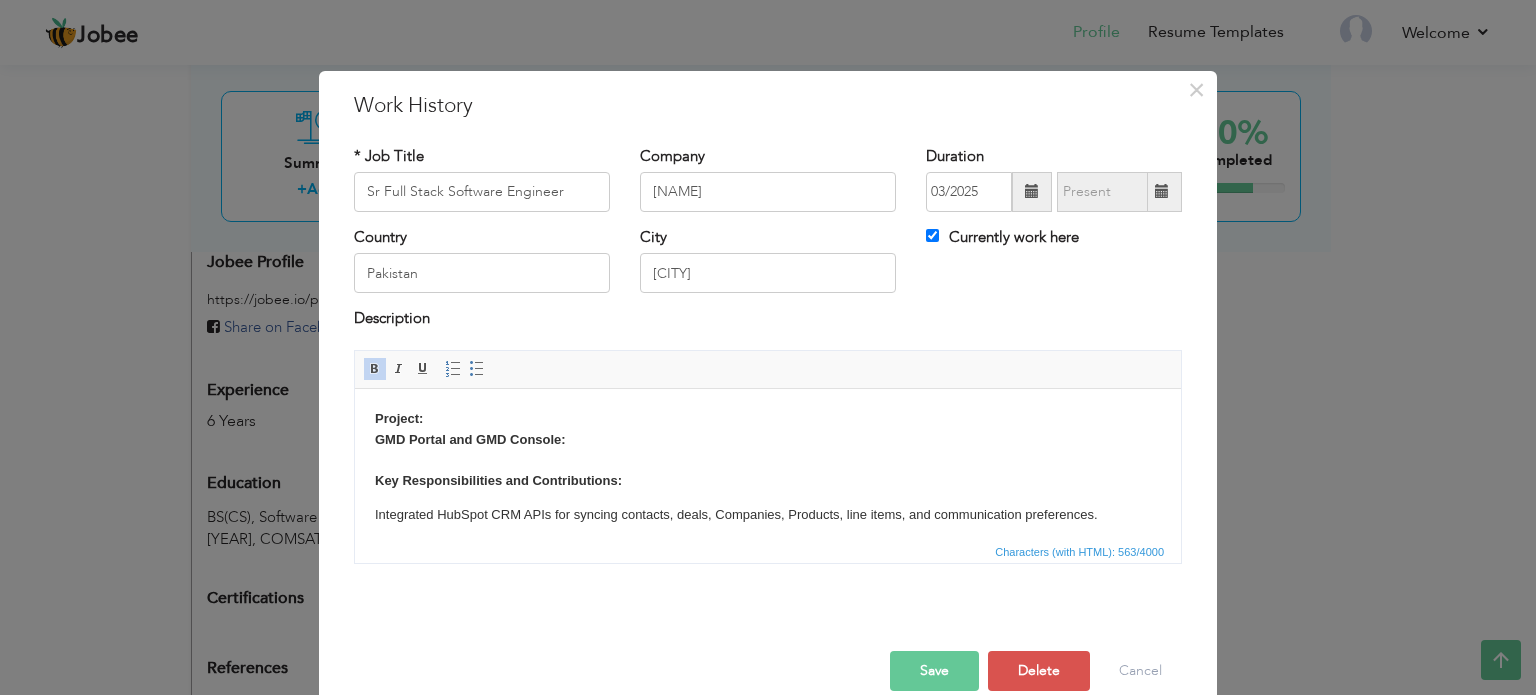 click on "Project:  GMD Portal and GMD Console: Key Responsibilities and Contributions:" at bounding box center (498, 448) 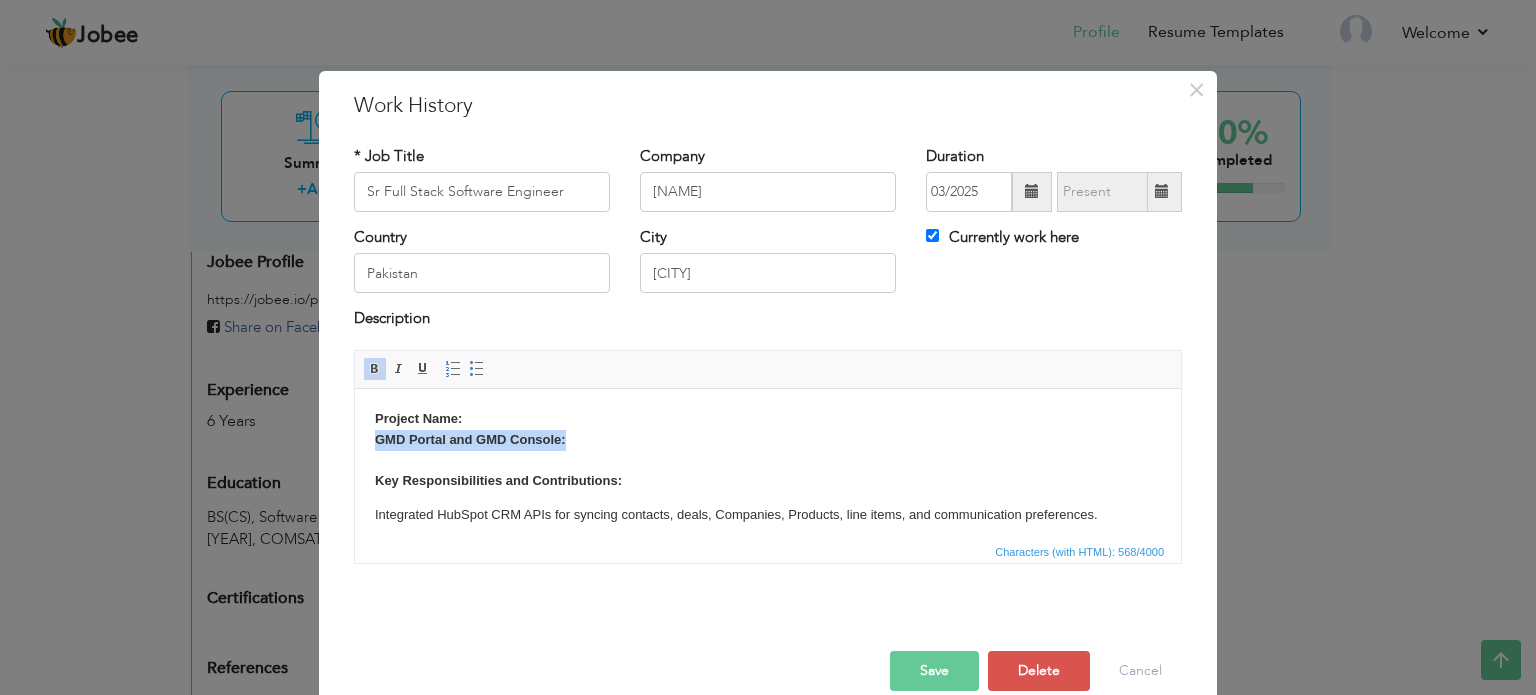 drag, startPoint x: 375, startPoint y: 440, endPoint x: 594, endPoint y: 433, distance: 219.11185 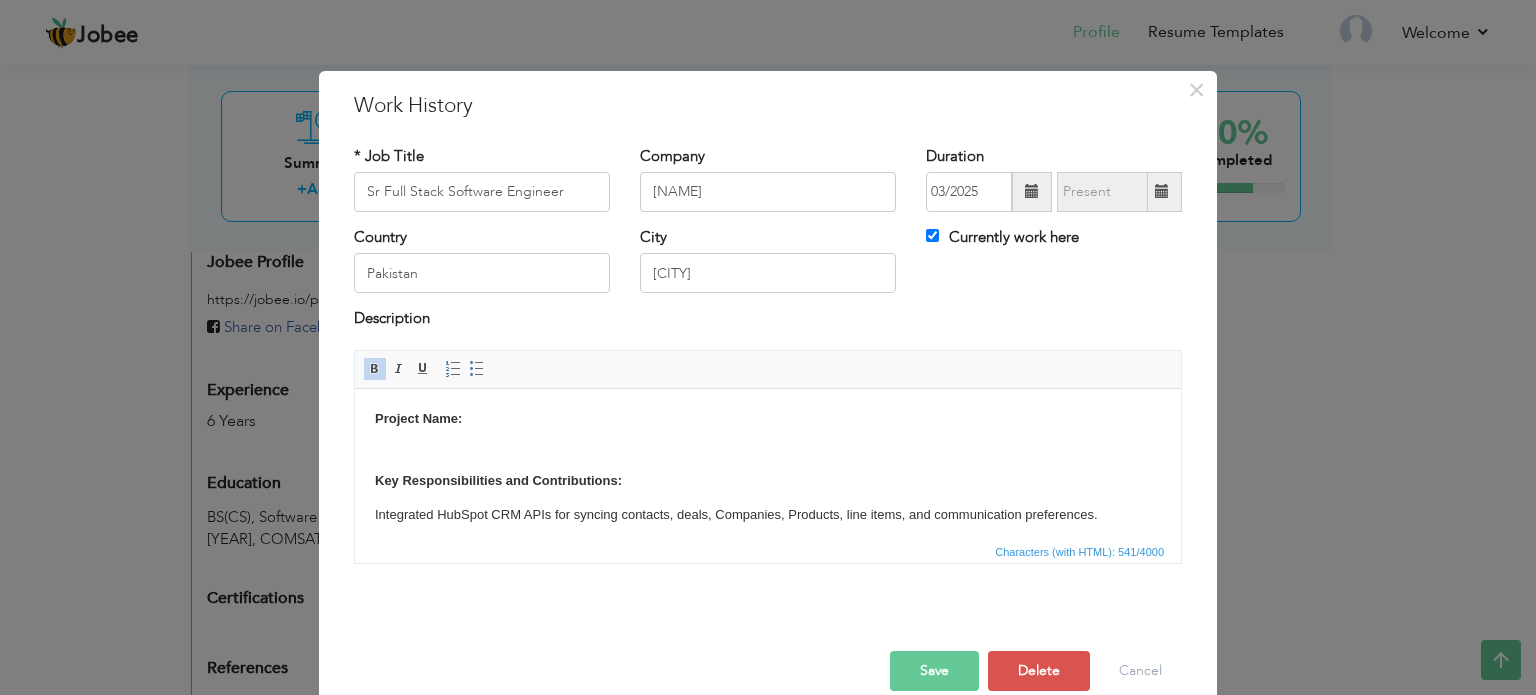 click on "Project Name:  Key Responsibilities and Contributions:  Integrated HubSpot CRM APIs for syncing contacts, deals, Companies, Products, line items, and communication preferences. Implemented features such as: ▪ Creating/Updating Line Items with recurring billing frequency and custom properties. ▪ Contact and Deal association through HubSpot’s association APIs. ▪ Opt-in/Opt-out email preferences using the communication-preferences endpoints." at bounding box center (768, 518) 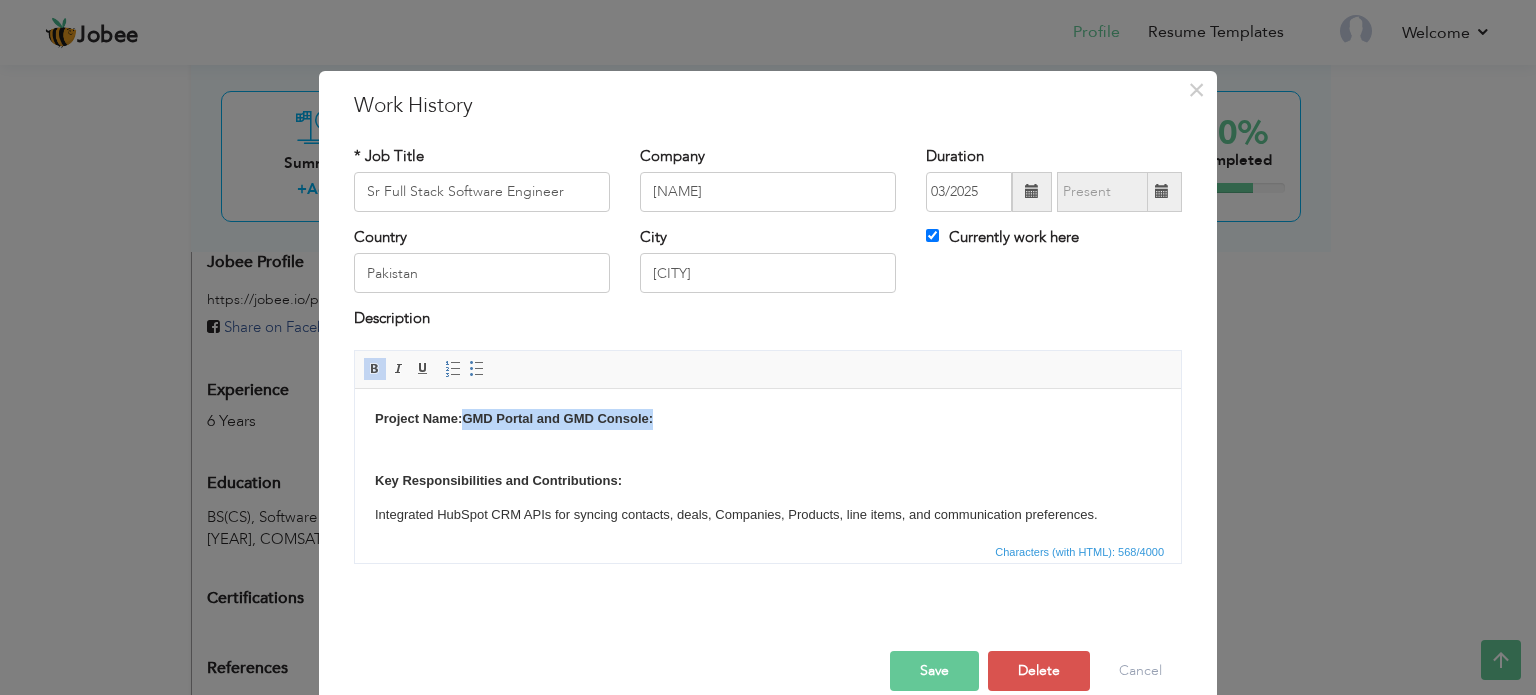 drag, startPoint x: 464, startPoint y: 418, endPoint x: 657, endPoint y: 423, distance: 193.06476 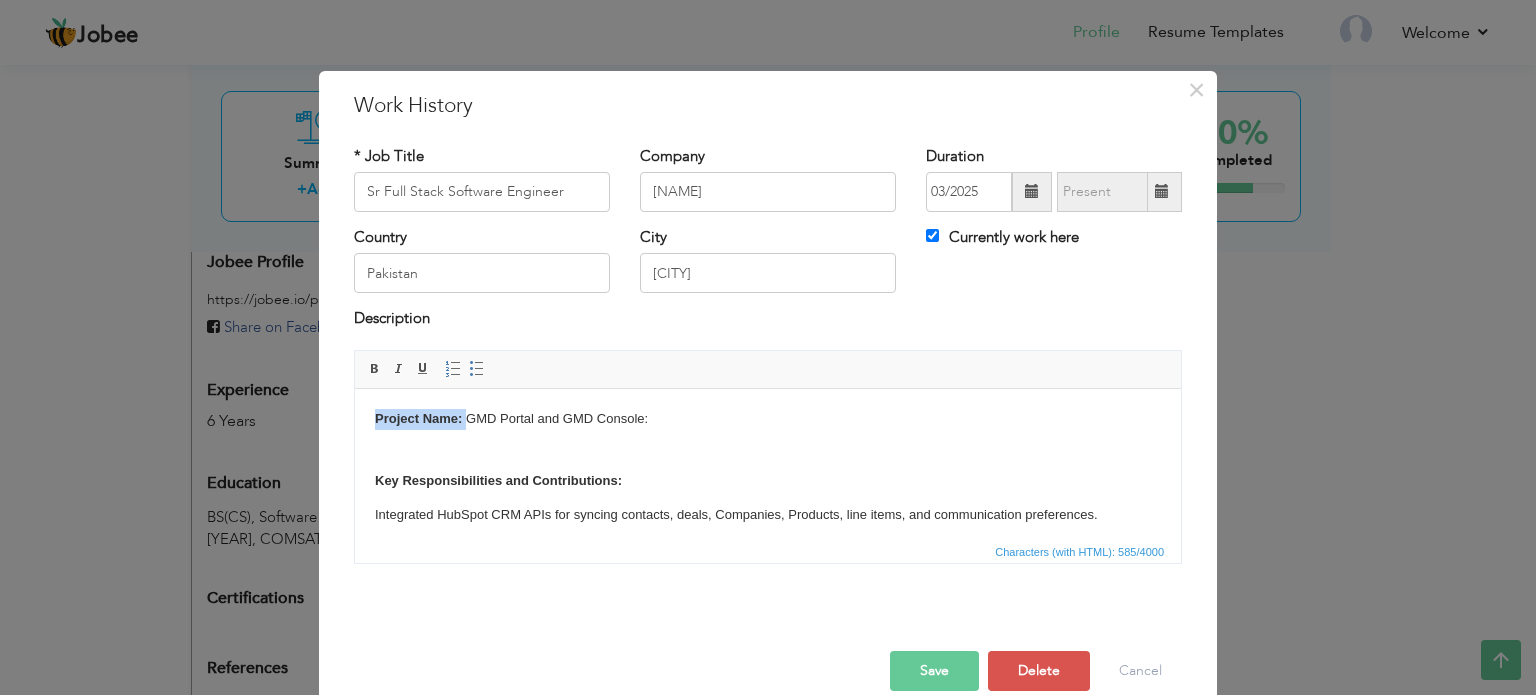 click on "Project Name:   GMD Portal and GMD Console: Key Responsibilities and Contributions:  Integrated HubSpot CRM APIs for syncing contacts, deals, Companies, Products, line items, and communication preferences. Implemented features such as: ▪ Creating/Updating Line Items with recurring billing frequency and custom properties. ▪ Contact and Deal association through HubSpot’s association APIs. ▪ Opt-in/Opt-out email preferences using the communication-preferences endpoints." at bounding box center [768, 518] 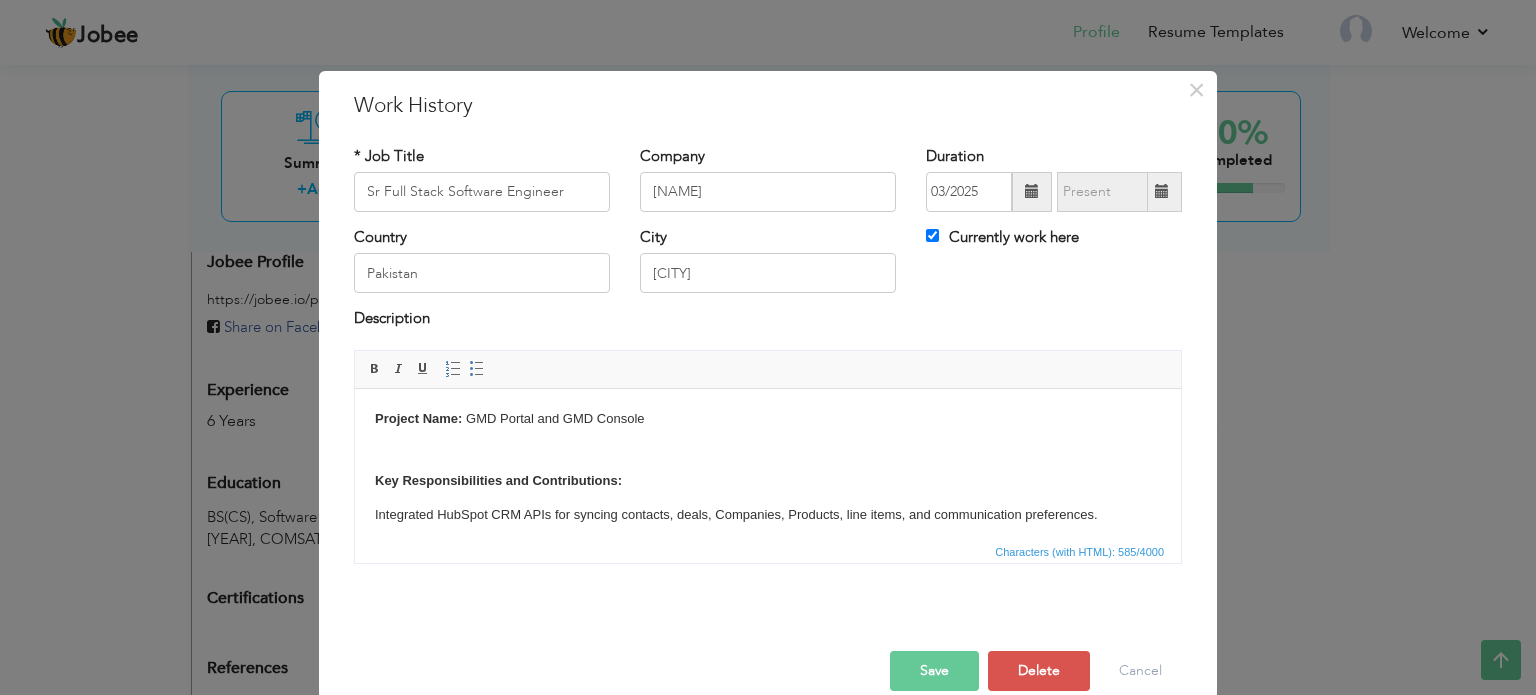 click on "Project Name:   GMD Portal and GMD Console Key Responsibilities and Contributions:  Integrated HubSpot CRM APIs for syncing contacts, deals, Companies, Products, line items, and communication preferences. Implemented features such as: ▪ Creating/Updating Line Items with recurring billing frequency and custom properties. ▪ Contact and Deal association through HubSpot’s association APIs. ▪ Opt-in/Opt-out email preferences using the communication-preferences endpoints." at bounding box center [768, 518] 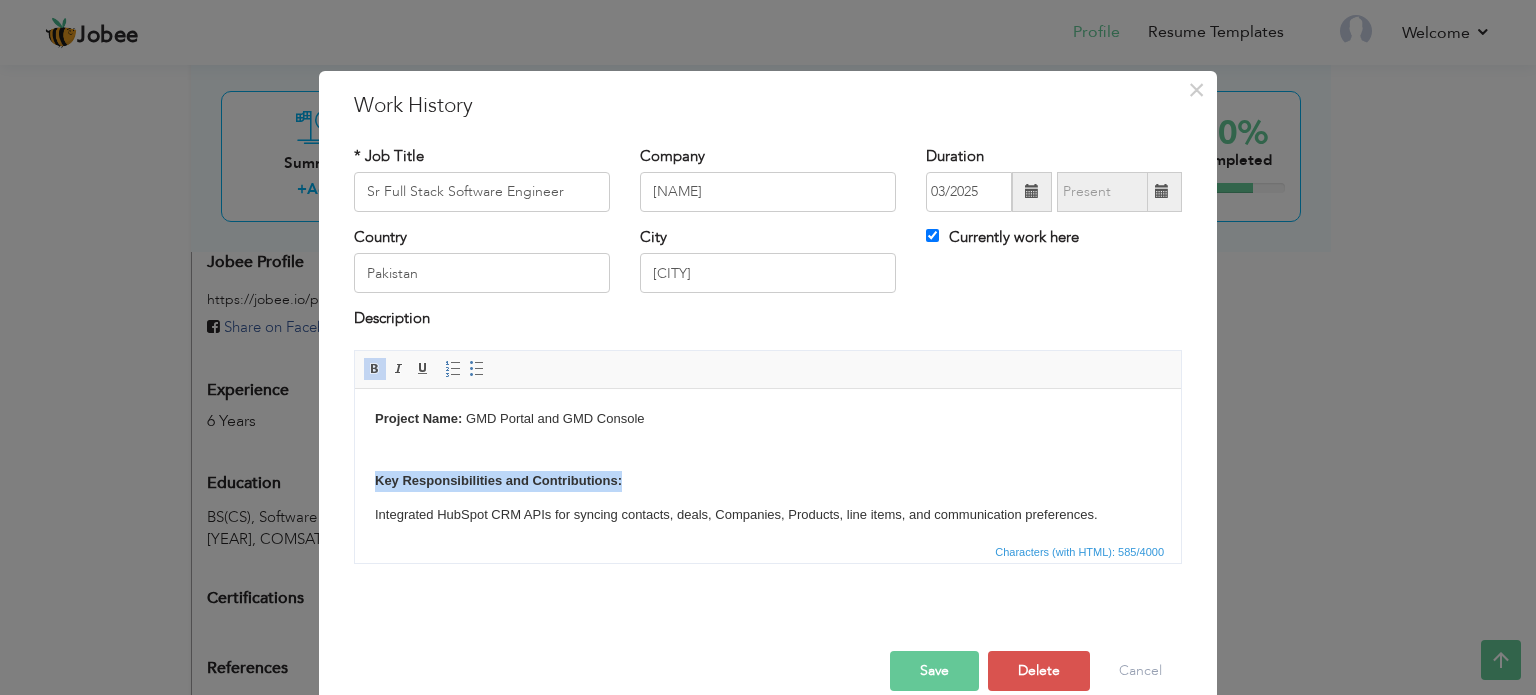 drag, startPoint x: 372, startPoint y: 481, endPoint x: 635, endPoint y: 477, distance: 263.03043 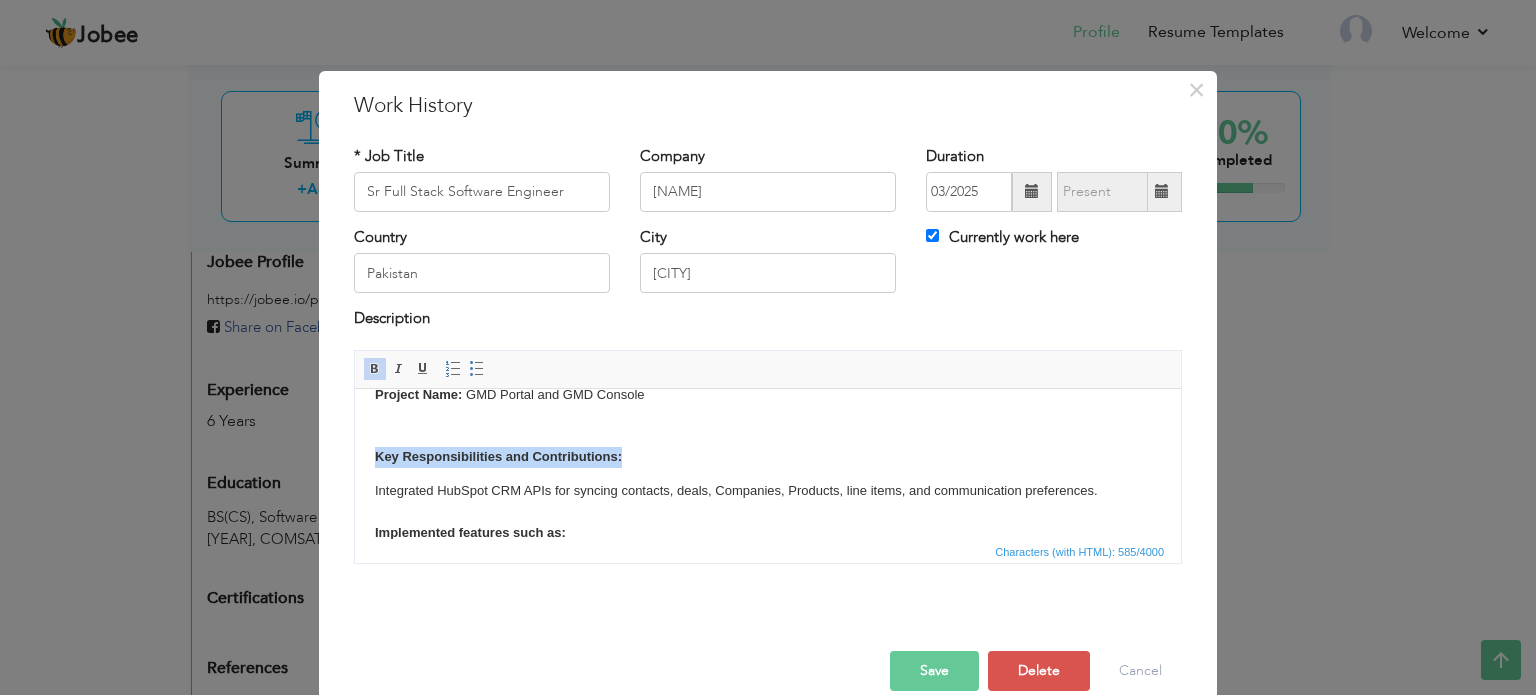 scroll, scrollTop: 22, scrollLeft: 0, axis: vertical 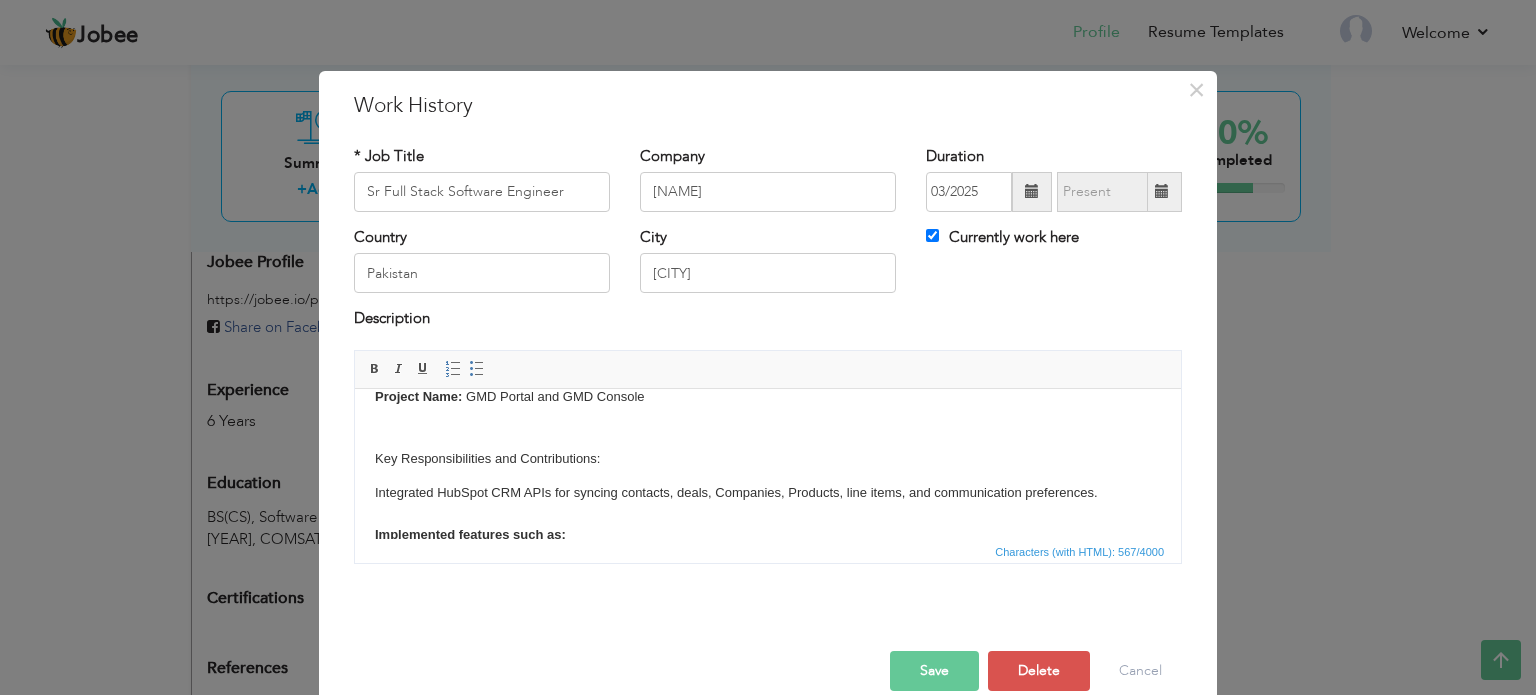 click on "Project Name:   GMD Portal and GMD Console Key Responsibilities and Contributions:  Integrated HubSpot CRM APIs for syncing contacts, deals, Companies, Products, line items, and communication preferences. Implemented features such as: ▪ Creating/Updating Line Items with recurring billing frequency and custom properties. ▪ Contact and Deal association through HubSpot’s association APIs. ▪ Opt-in/Opt-out email preferences using the communication-preferences endpoints." at bounding box center [768, 496] 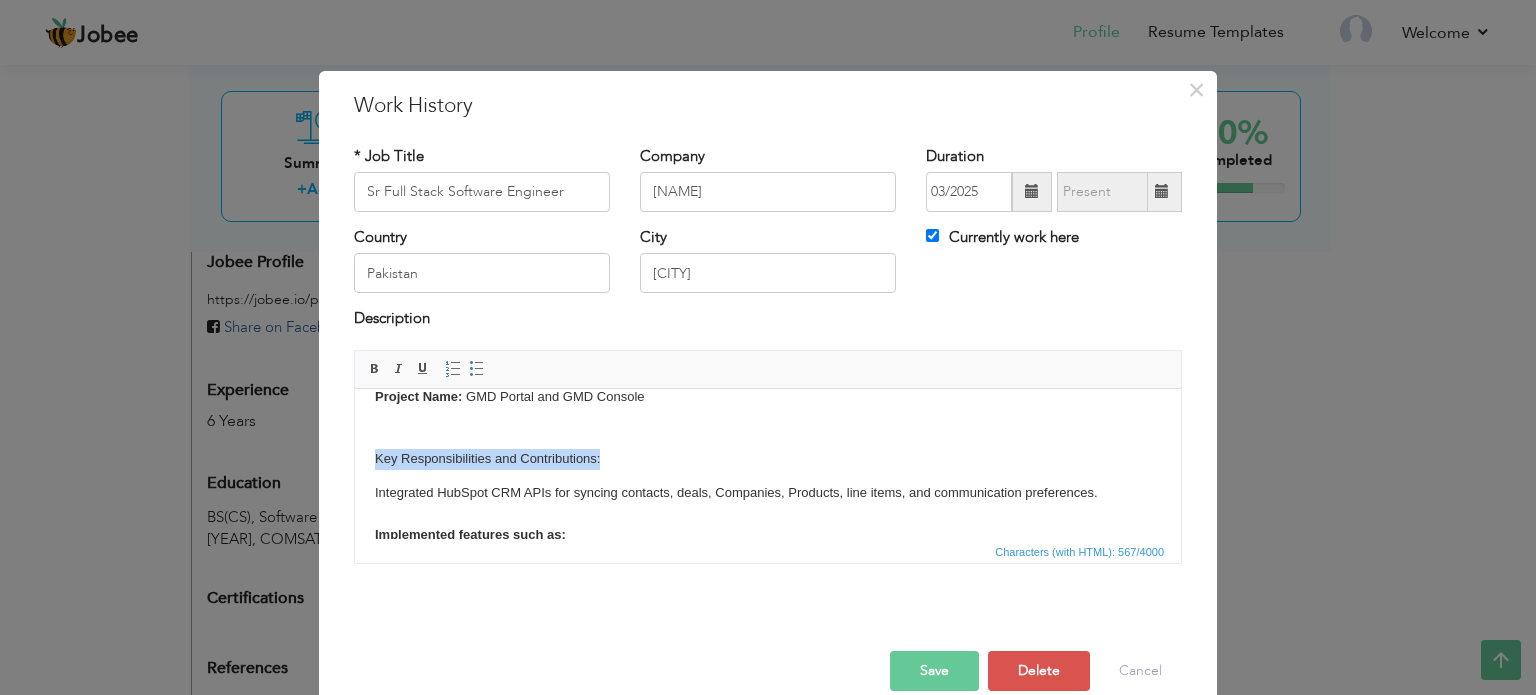 drag, startPoint x: 374, startPoint y: 455, endPoint x: 614, endPoint y: 459, distance: 240.03333 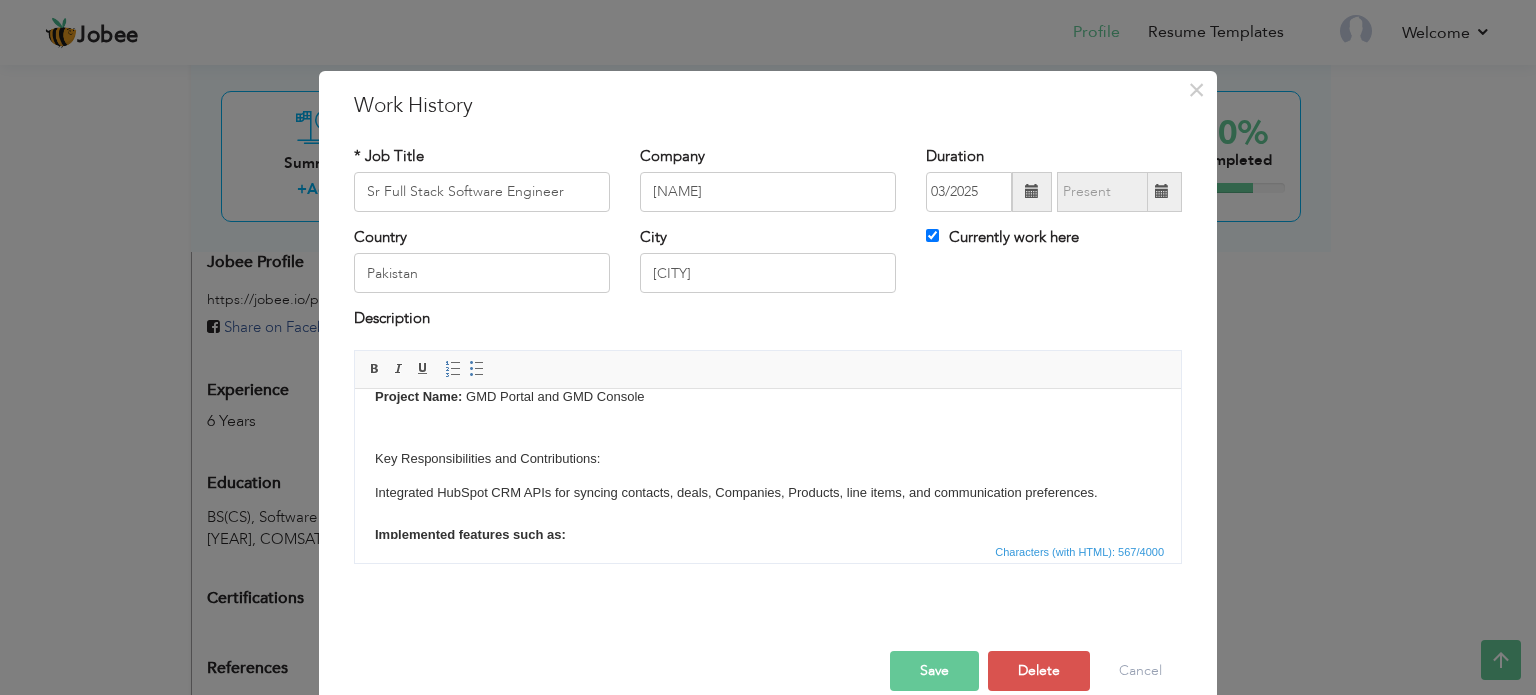 click on "Project Name:   GMD Portal and GMD Console Key Responsibilities and Contributions:  Integrated HubSpot CRM APIs for syncing contacts, deals, Companies, Products, line items, and communication preferences. Implemented features such as: ▪ Creating/Updating Line Items with recurring billing frequency and custom properties. ▪ Contact and Deal association through HubSpot’s association APIs. ▪ Opt-in/Opt-out email preferences using the communication-preferences endpoints." at bounding box center (768, 496) 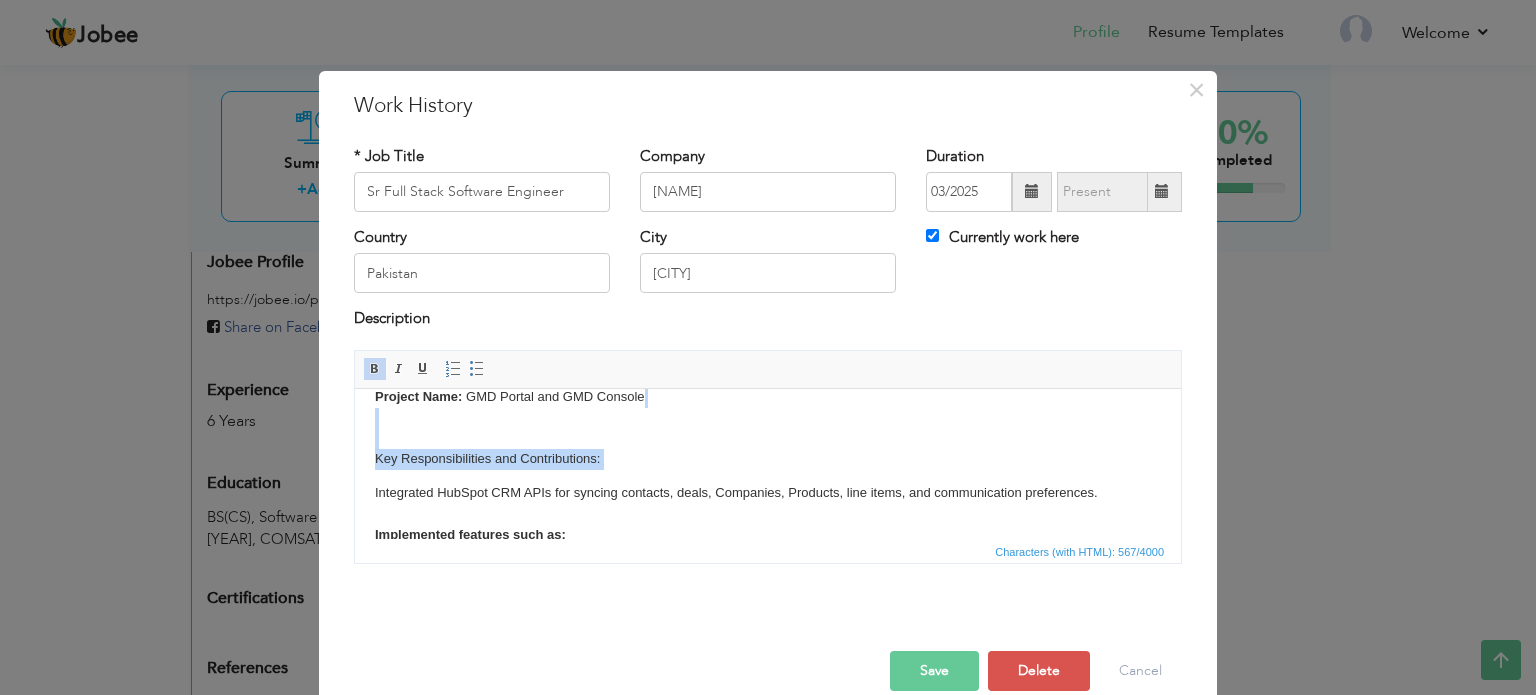 drag, startPoint x: 375, startPoint y: 489, endPoint x: 370, endPoint y: 427, distance: 62.201286 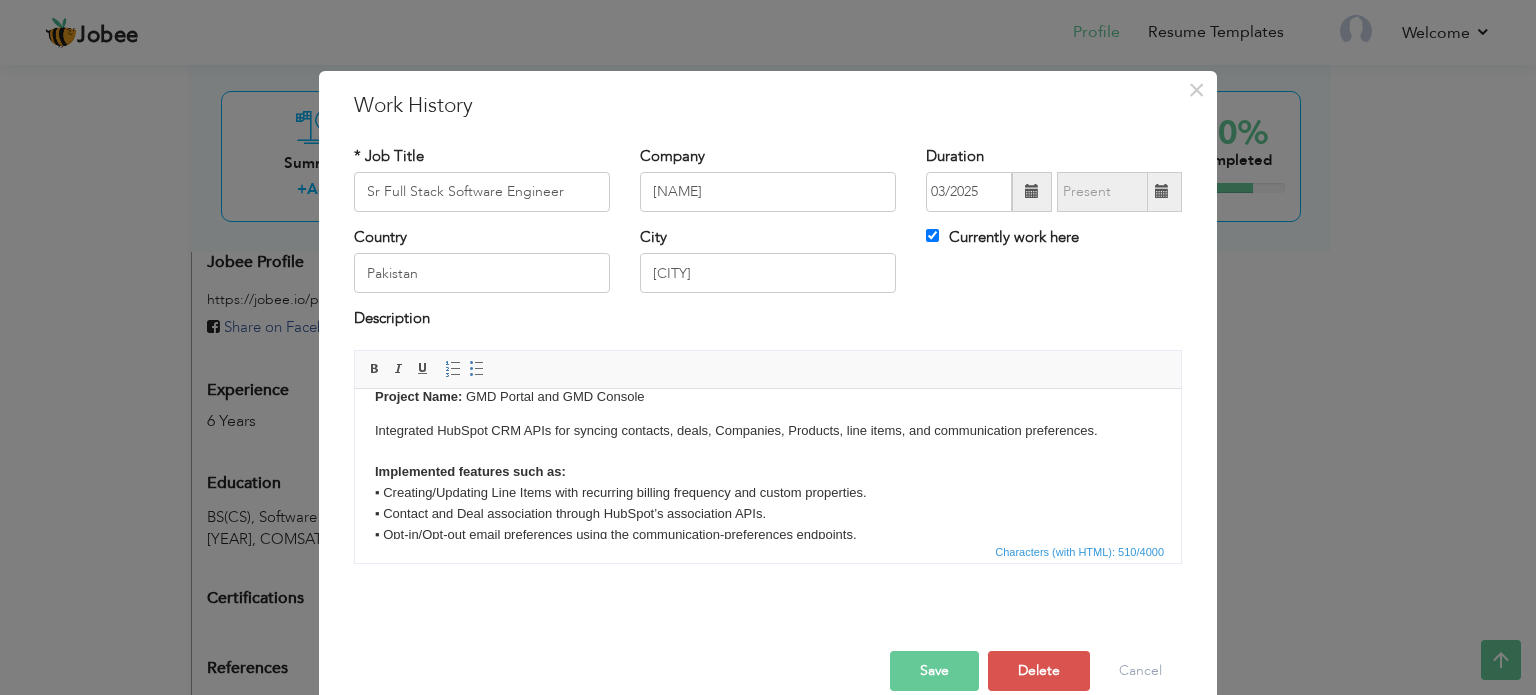 click on "Integrated HubSpot CRM APIs for syncing contacts, deals, Companies, Products, line items, and communication preferences. Implemented features such as: ▪ Creating/Updating Line Items with recurring billing frequency and custom properties. ▪ Contact and Deal association through HubSpot’s association APIs. ▪ Opt-in/Opt-out email preferences using the communication-preferences endpoints." at bounding box center (768, 482) 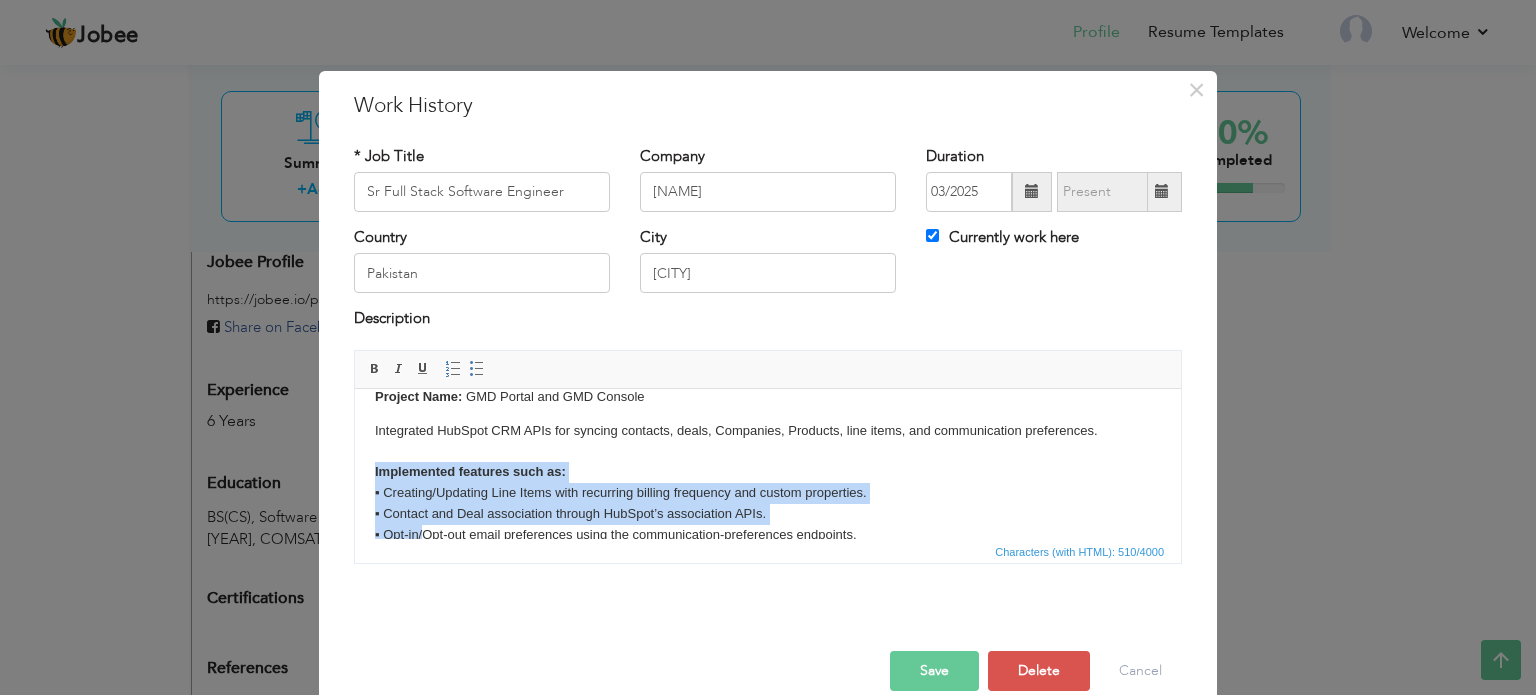 scroll, scrollTop: 48, scrollLeft: 0, axis: vertical 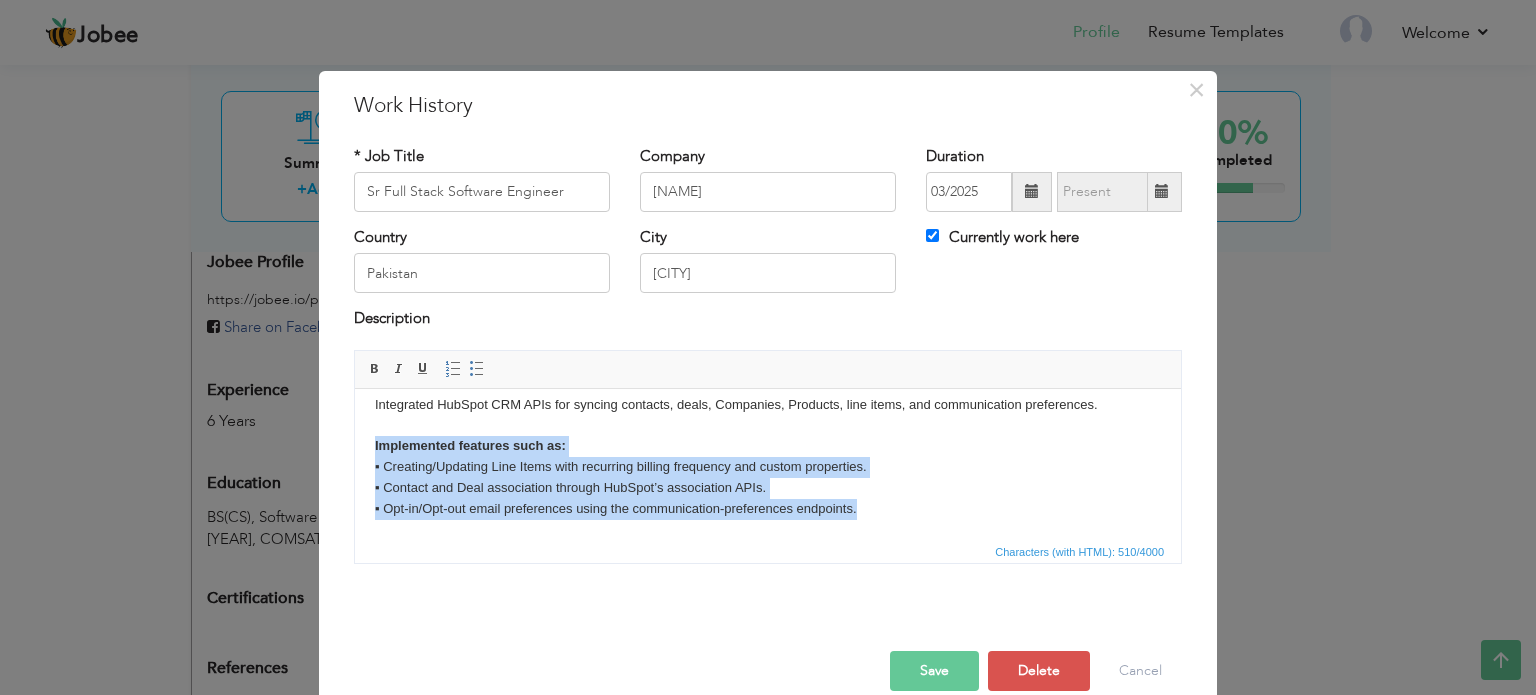 drag, startPoint x: 374, startPoint y: 466, endPoint x: 873, endPoint y: 548, distance: 505.6926 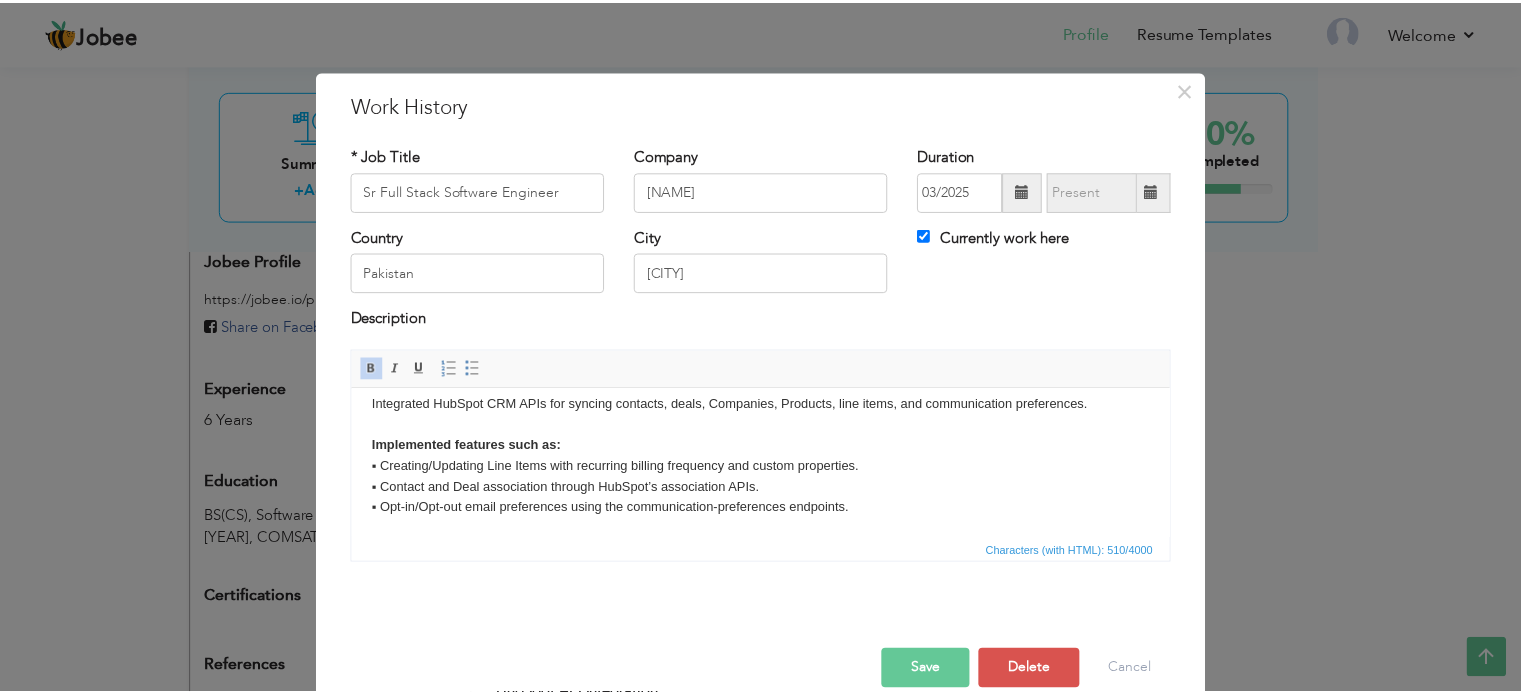 scroll, scrollTop: 0, scrollLeft: 0, axis: both 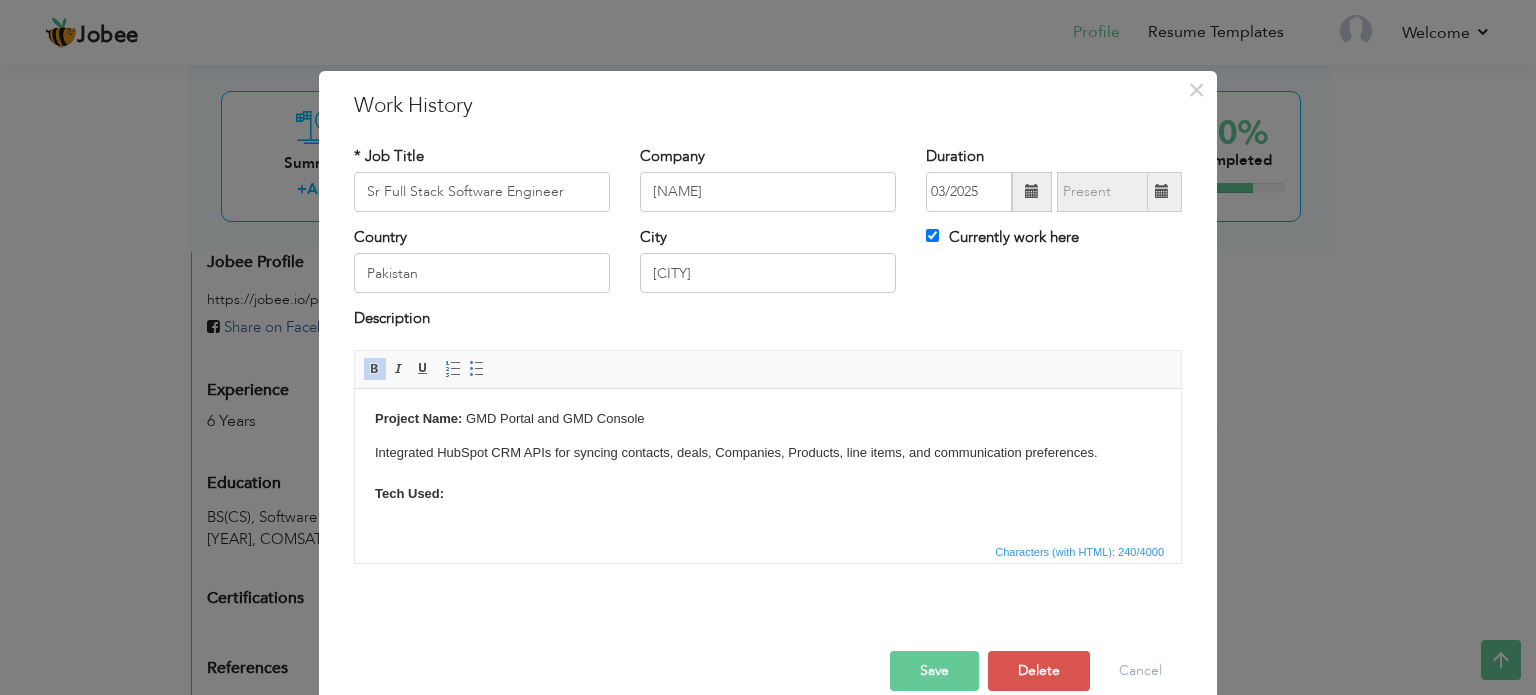 click on "Save" at bounding box center [934, 671] 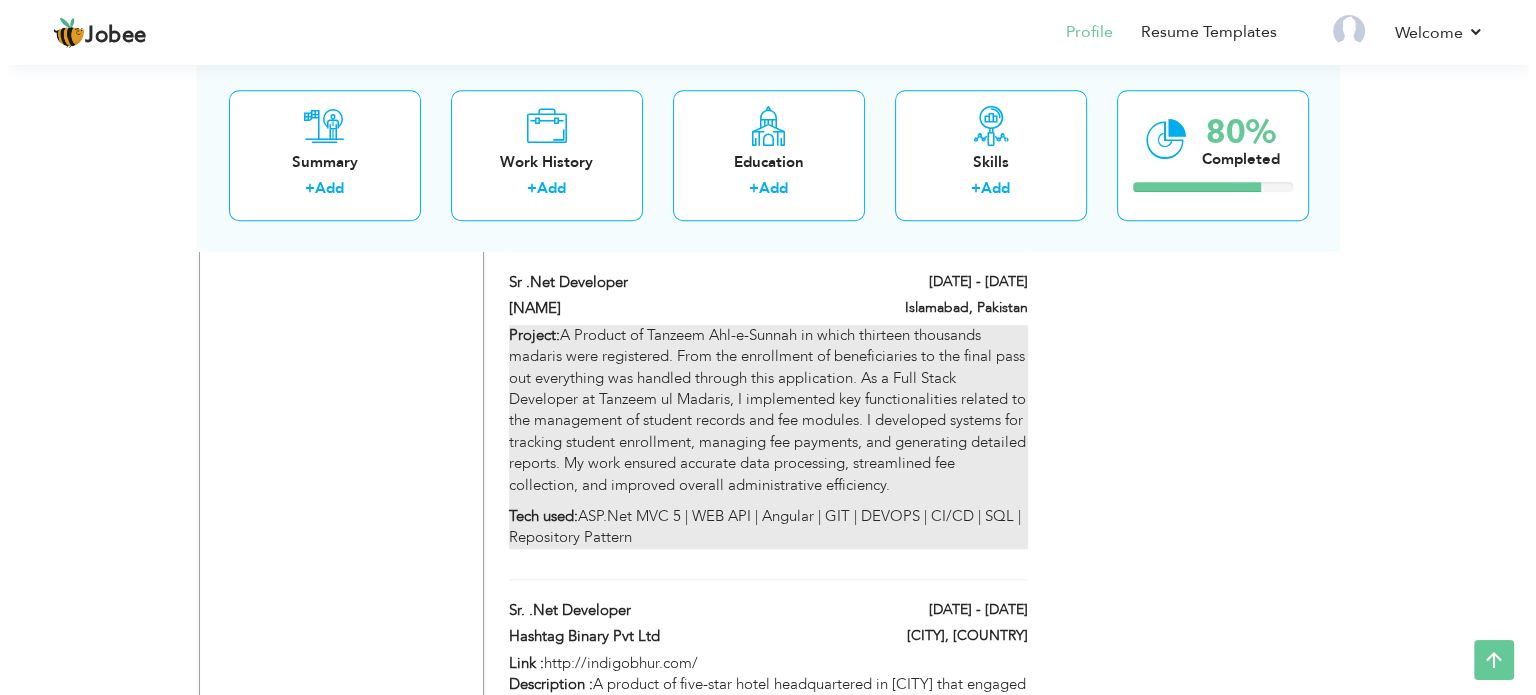 scroll, scrollTop: 1590, scrollLeft: 0, axis: vertical 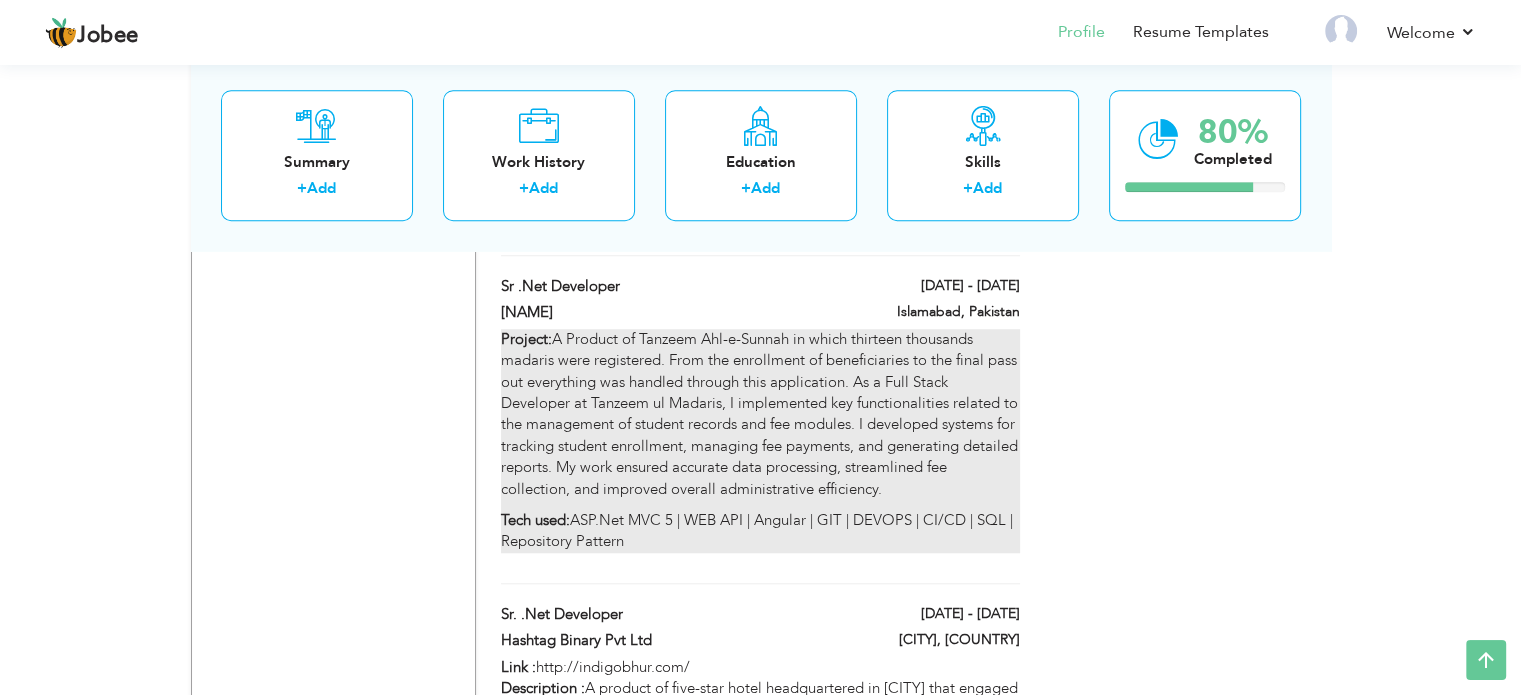 click on "Project:  A Product of Tanzeem Ahl-e-Sunnah in which thirteen thousands madaris were registered. From the enrollment of beneficiaries to the final pass out everything was handled through this application. As a Full Stack Developer at Tanzeem ul Madaris, I implemented key functionalities related to the management of student records and fee modules. I developed systems for tracking student enrollment, managing fee payments, and generating detailed reports. My work ensured accurate data processing, streamlined fee collection, and improved overall administrative efficiency." at bounding box center [760, 414] 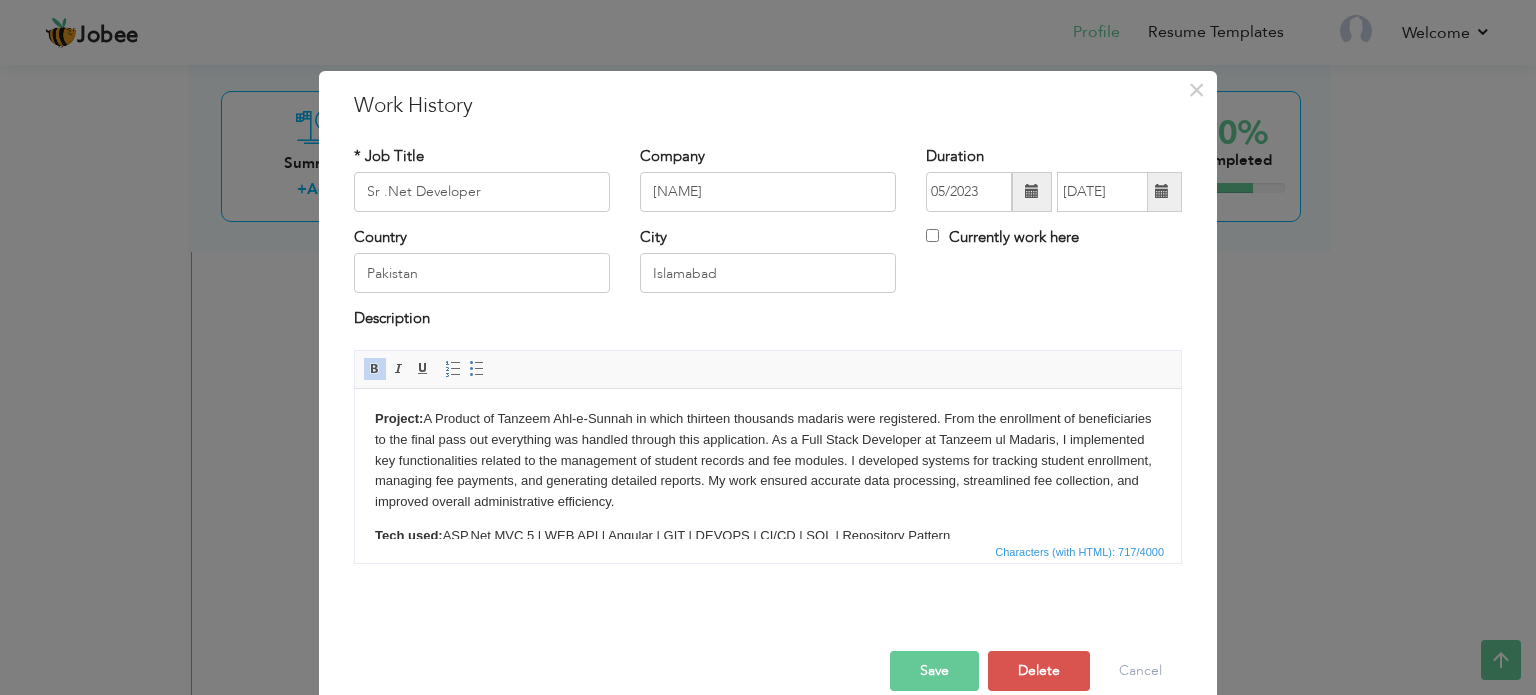 click on "Project:" at bounding box center [399, 417] 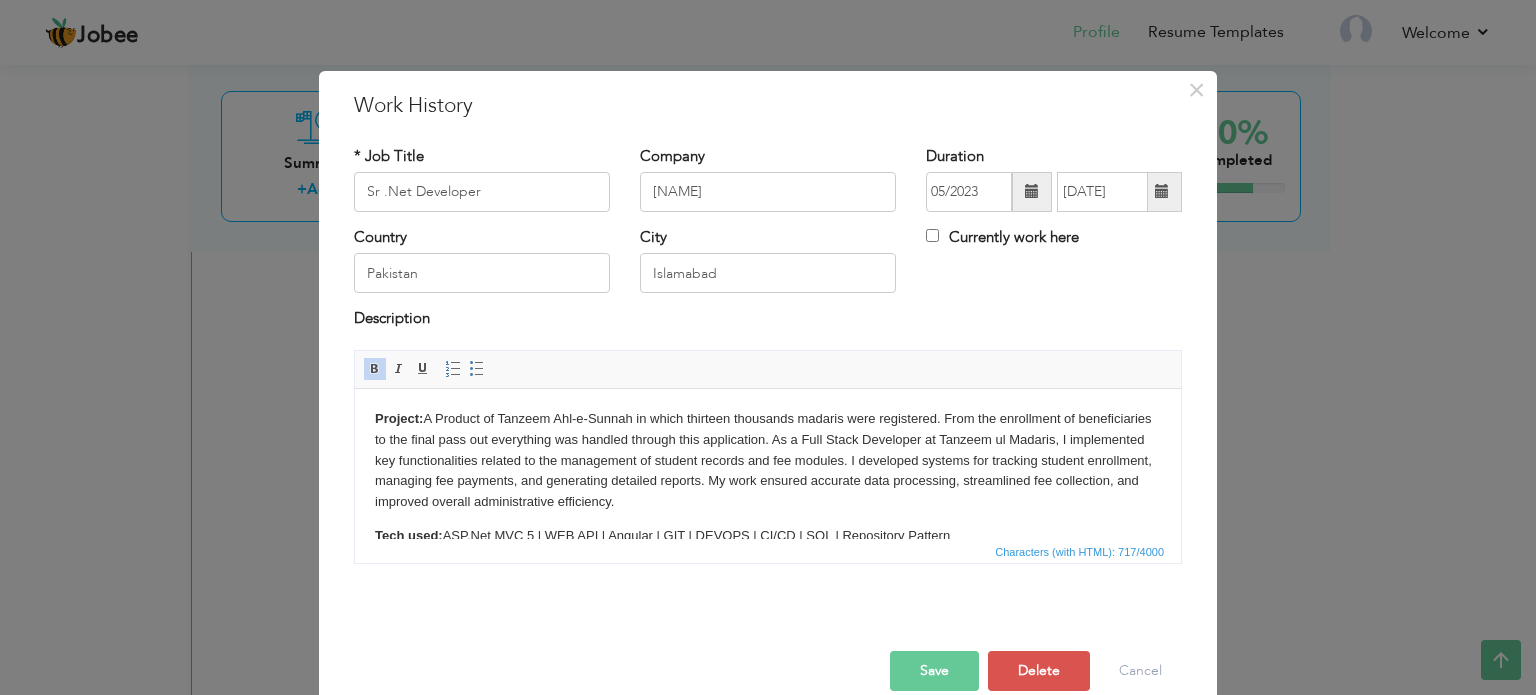 type 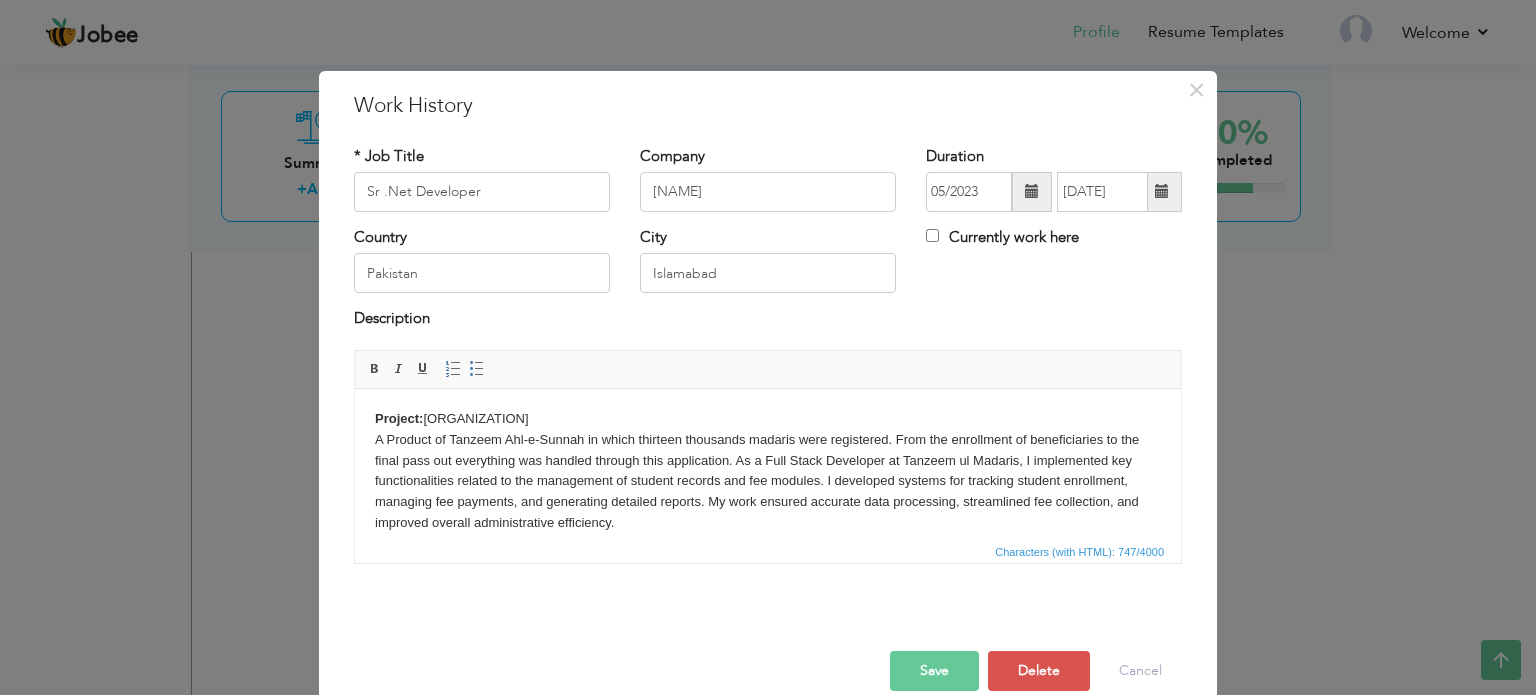 drag, startPoint x: 429, startPoint y: 420, endPoint x: 549, endPoint y: 416, distance: 120.06665 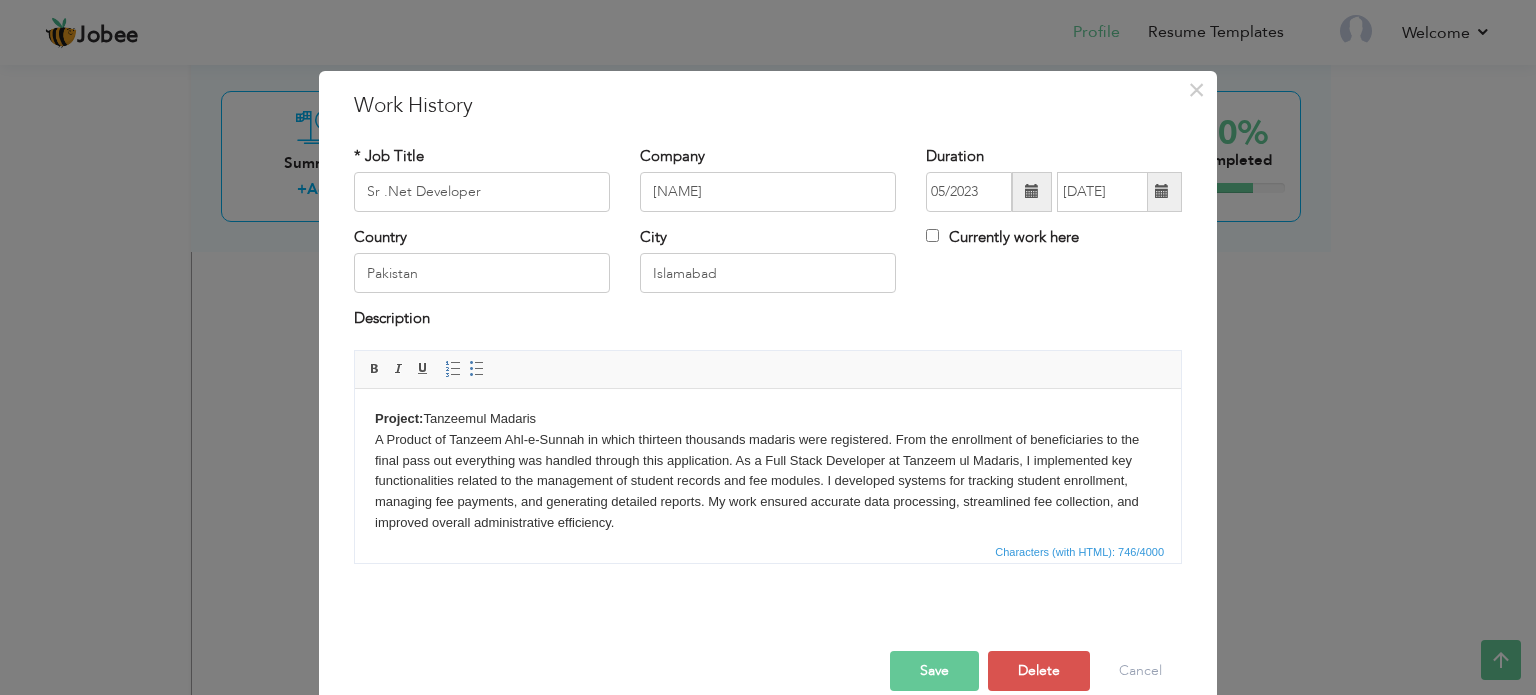 click on "Project:  Tanzeem  ul Madaris  A Product of Tanzeem Ahl-e-Sunnah in which thirteen thousands madaris were registered. From the enrollment of beneficiaries to the final pass out everything was handled through this application. As a Full Stack Developer at Tanzeem ul Madaris, I implemented key functionalities related to the management of student records and fee modules. I developed systems for tracking student enrollment, managing fee payments, and generating detailed reports. My work ensured accurate data processing, streamlined fee collection, and improved overall administrative efficiency." at bounding box center (768, 470) 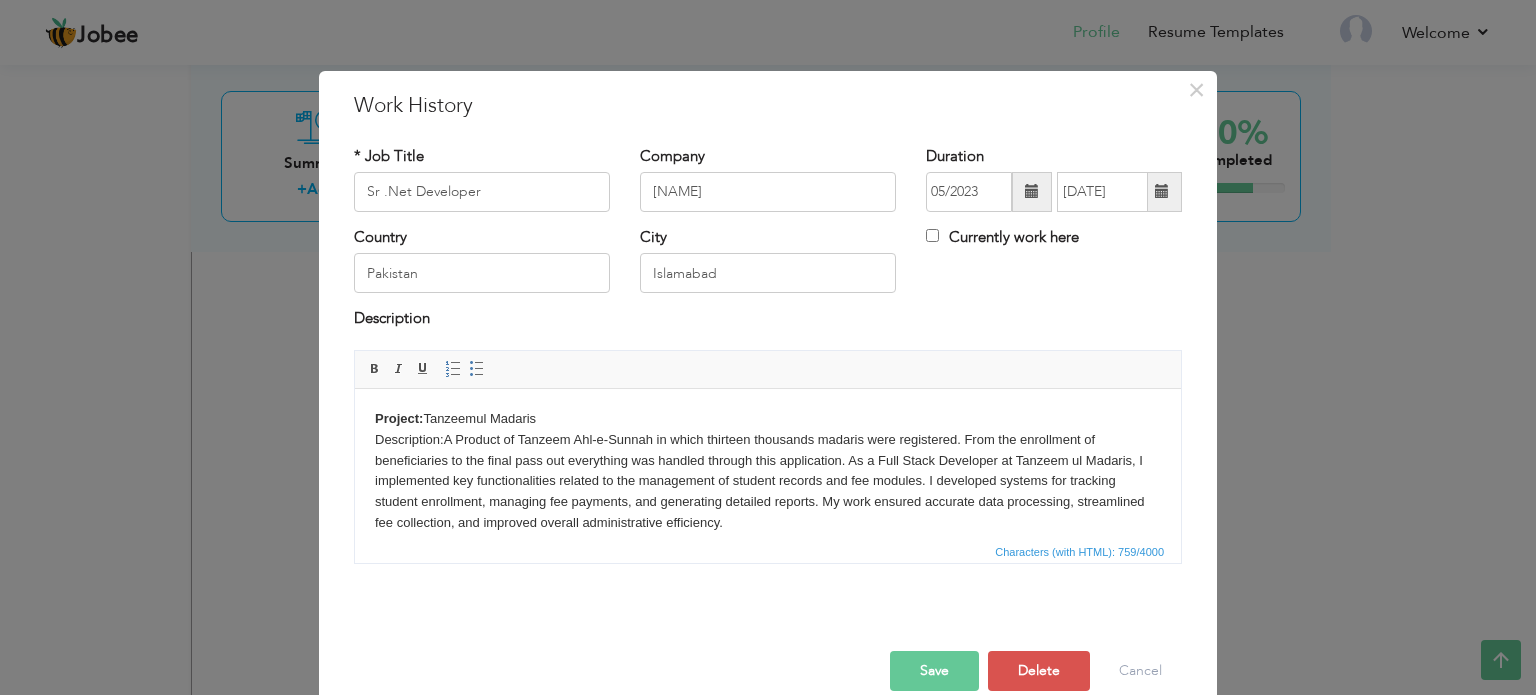 drag, startPoint x: 374, startPoint y: 440, endPoint x: 446, endPoint y: 438, distance: 72.02777 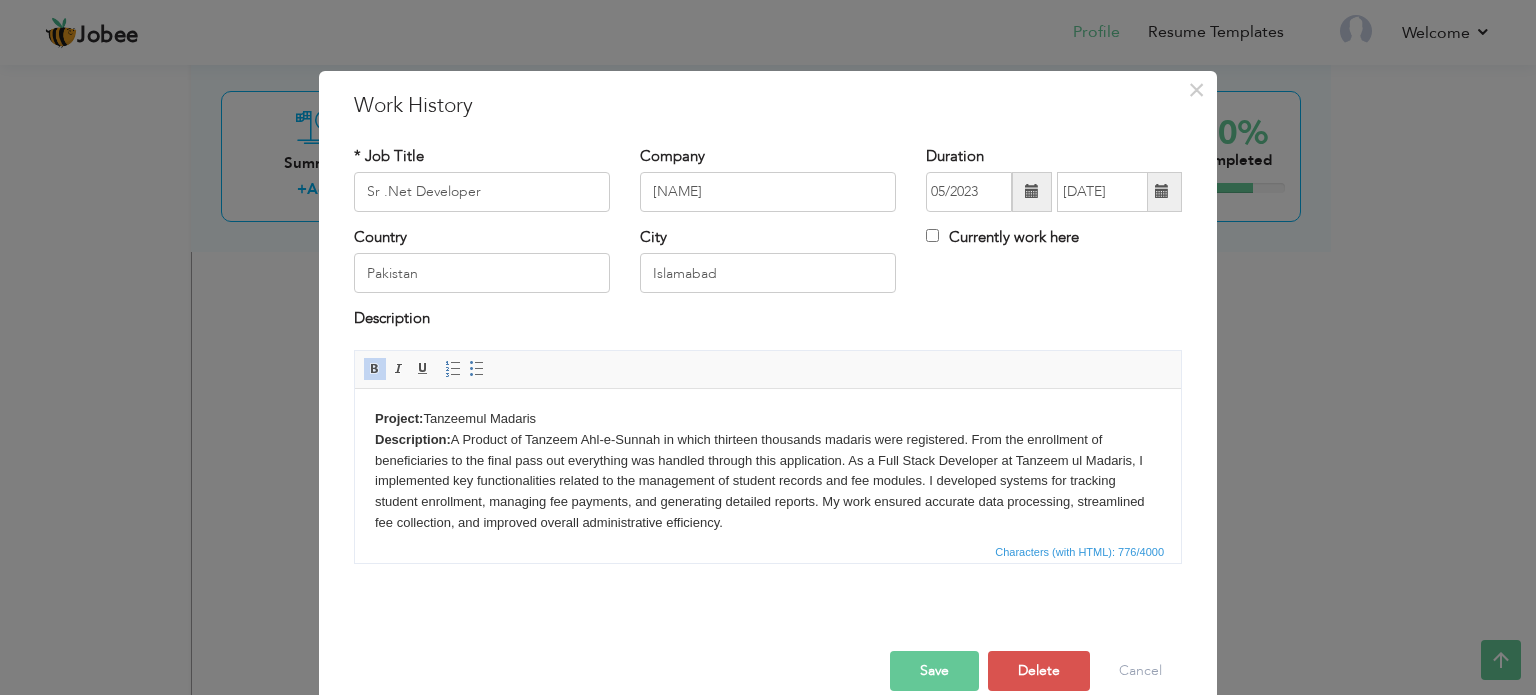 click on "Project:  Tanzeem  ul Madaris  Description:  A Product of Tanzeem Ahl-e-Sunnah in which thirteen thousands madaris were registered. From the enrollment of beneficiaries to the final pass out everything was handled through this application. As a Full Stack Developer at Tanzeem ul Madaris, I implemented key functionalities related to the management of student records and fee modules. I developed systems for tracking student enrollment, managing fee payments, and generating detailed reports. My work ensured accurate data processing, streamlined fee collection, and improved overall administrative efficiency." at bounding box center (768, 470) 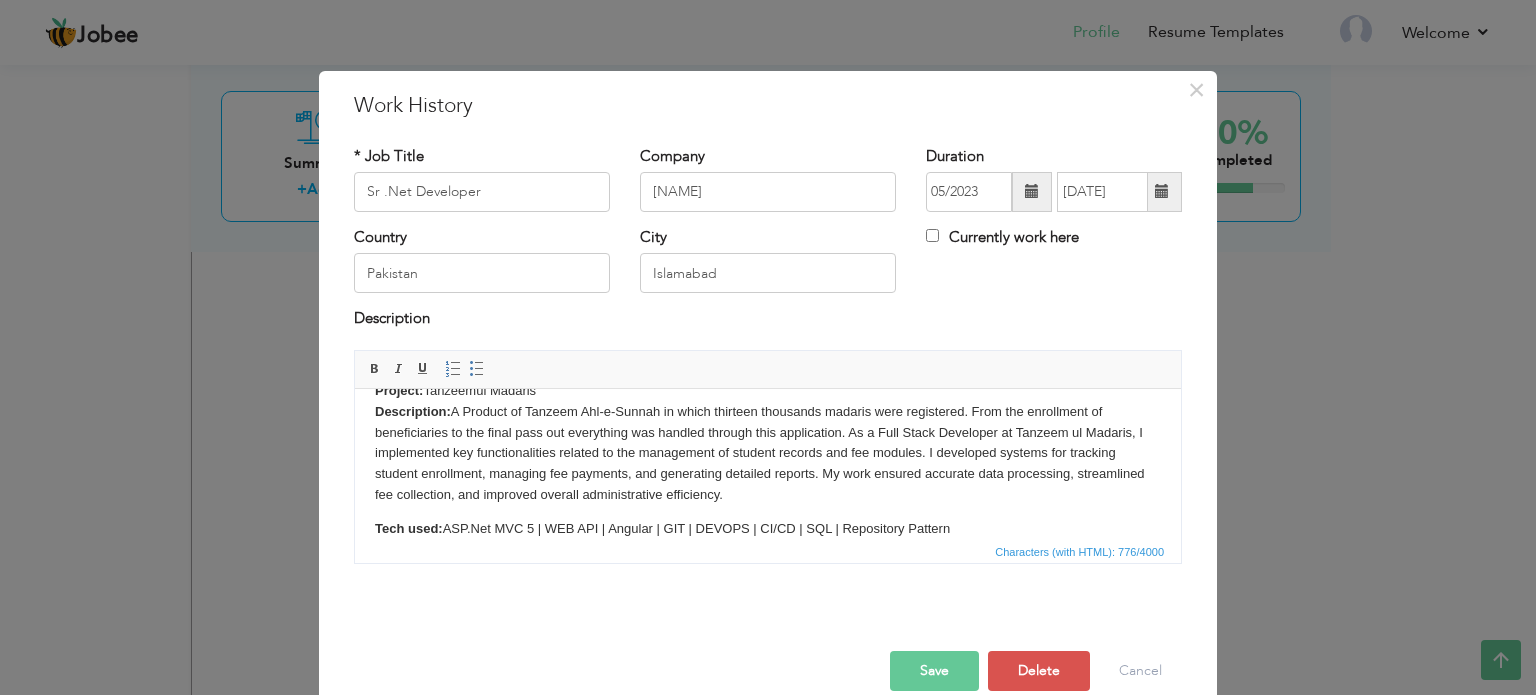 scroll, scrollTop: 48, scrollLeft: 0, axis: vertical 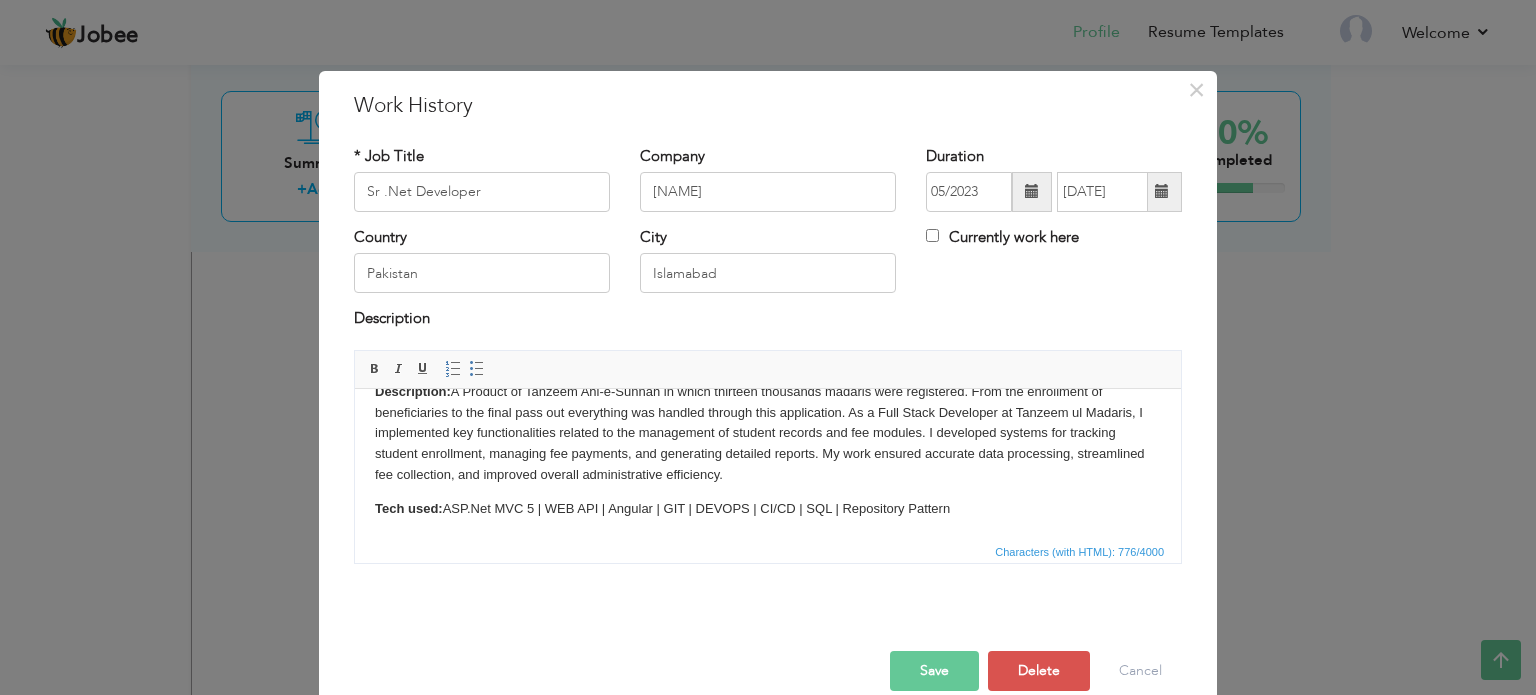 click on "Save" at bounding box center (934, 671) 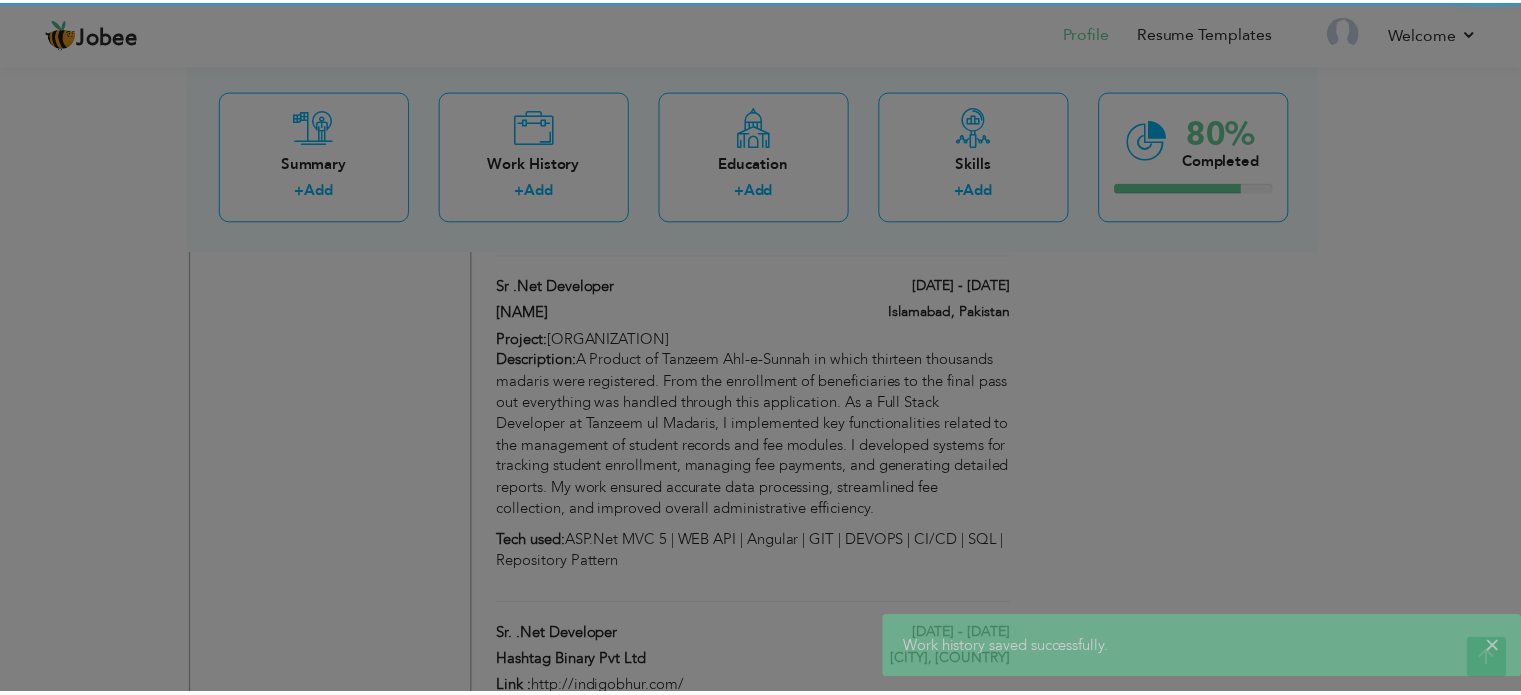 scroll, scrollTop: 0, scrollLeft: 0, axis: both 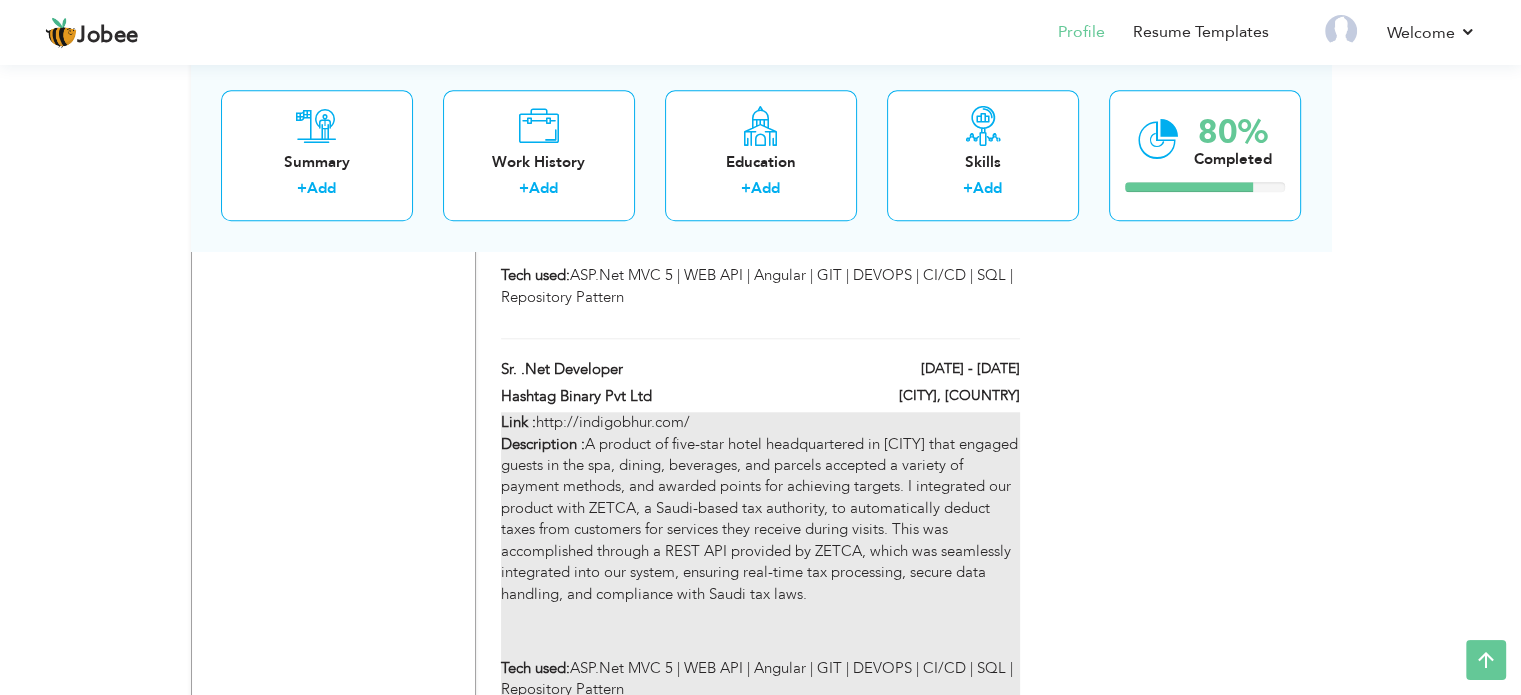 click on "Link :  http://indigobhur.com/
Description :  A product of five-star hotel headquartered in Dubai that engaged guests in the spa, dining, beverages, and parcels accepted a variety of payment methods, and awarded points for achieving targets. I integrated our product with ZETCA, a Saudi-based tax authority, to automatically deduct taxes from customers for services they receive during visits. This was accomplished through a REST API provided by ZETCA, which was seamlessly integrated into our system, ensuring real-time tax processing, secure data handling, and compliance with Saudi tax laws." at bounding box center [760, 530] 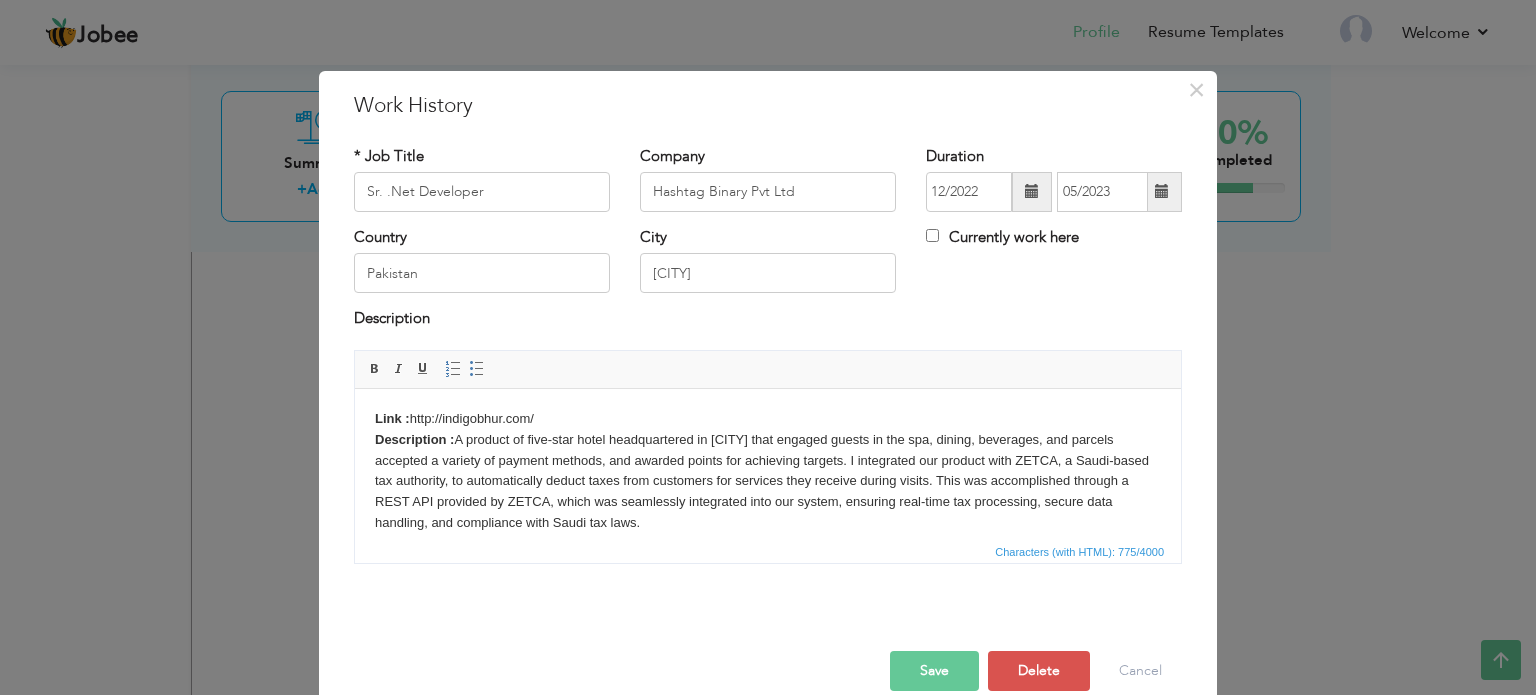 click on "Link :" at bounding box center [392, 417] 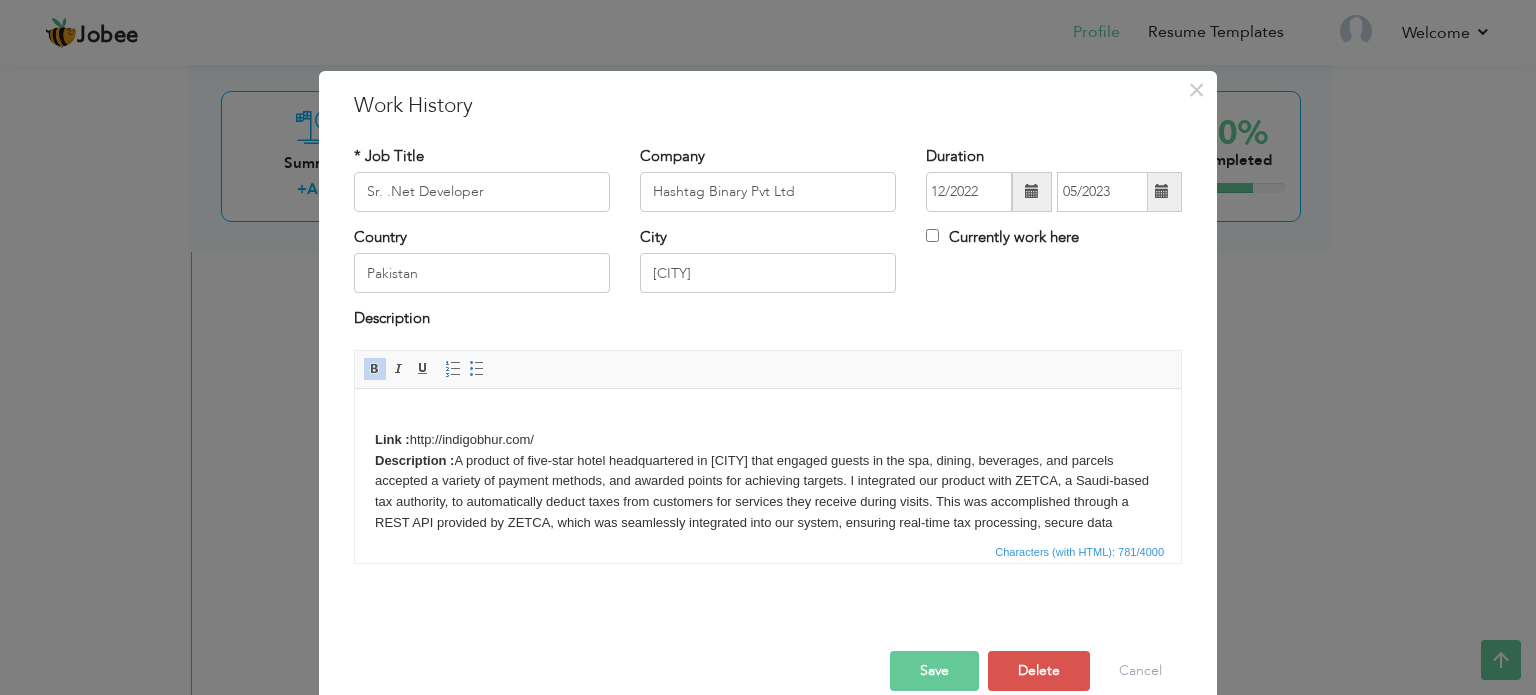 type 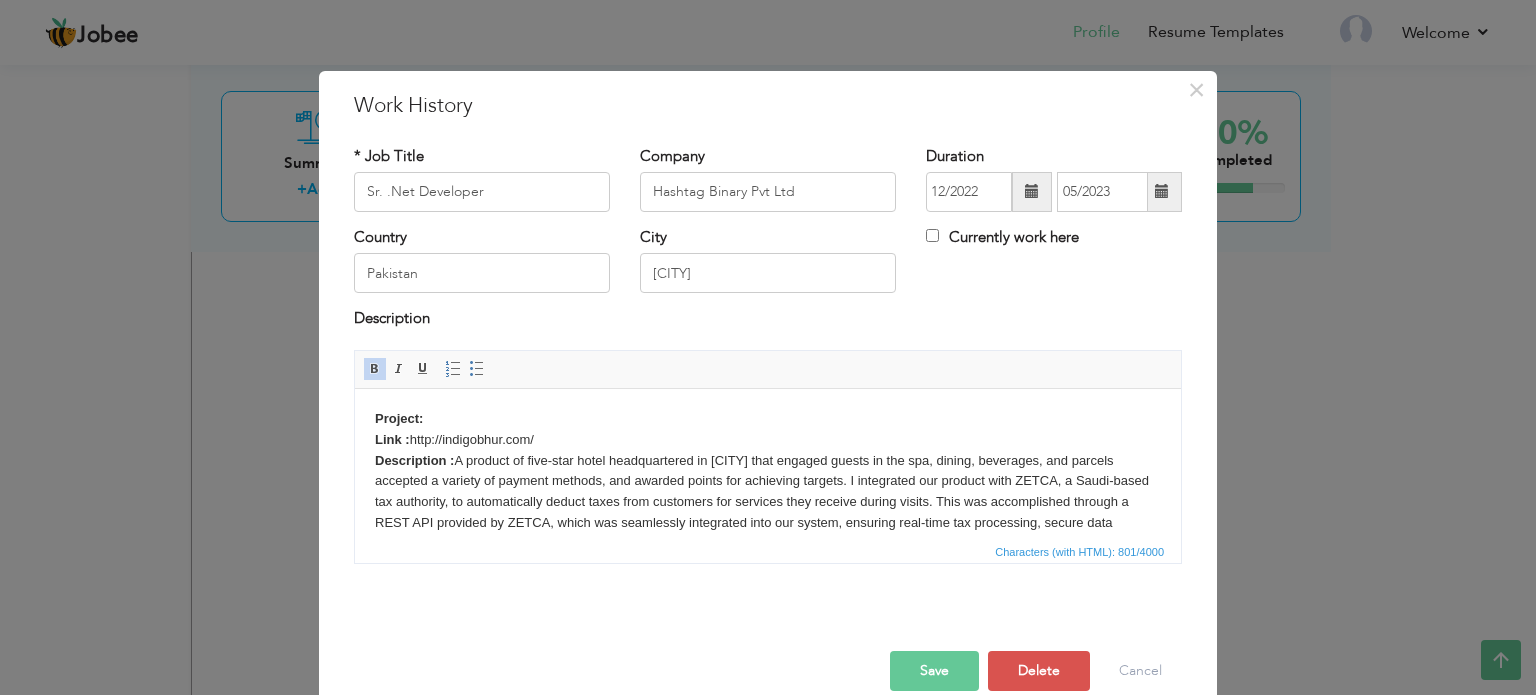 click on "Project:   Link :  http://indigobhur.com/ Description :  A product of five-star hotel headquartered in Dubai that engaged guests in the spa, dining, beverages, and parcels accepted a variety of payment methods, and awarded points for achieving targets. I integrated our product with ZETCA, a Saudi-based tax authority, to automatically deduct taxes from customers for services they receive during visits. This was accomplished through a REST API provided by ZETCA, which was seamlessly integrated into our system, ensuring real-time tax processing, secure data handling, and compliance with Saudi tax laws." at bounding box center (768, 501) 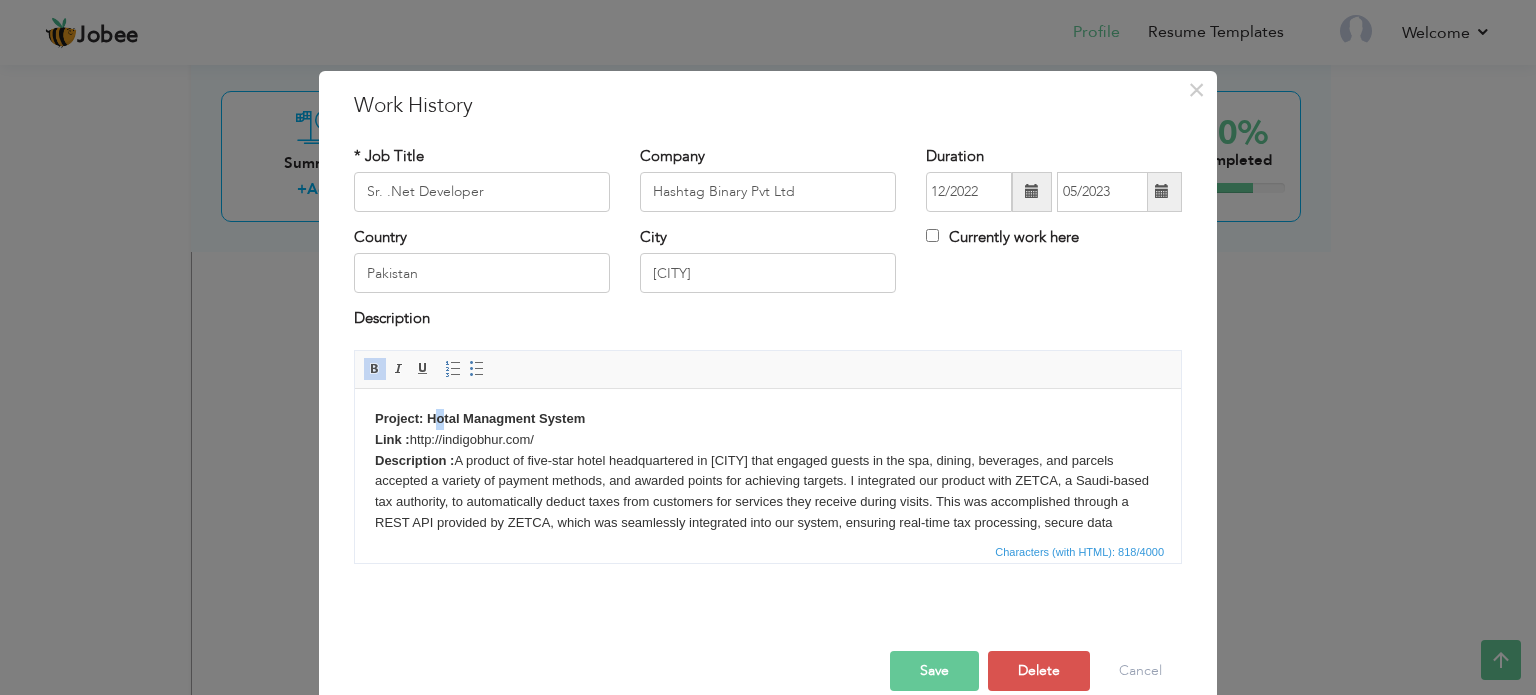 click on "Project:  Hotal Managment System Link :" at bounding box center (480, 428) 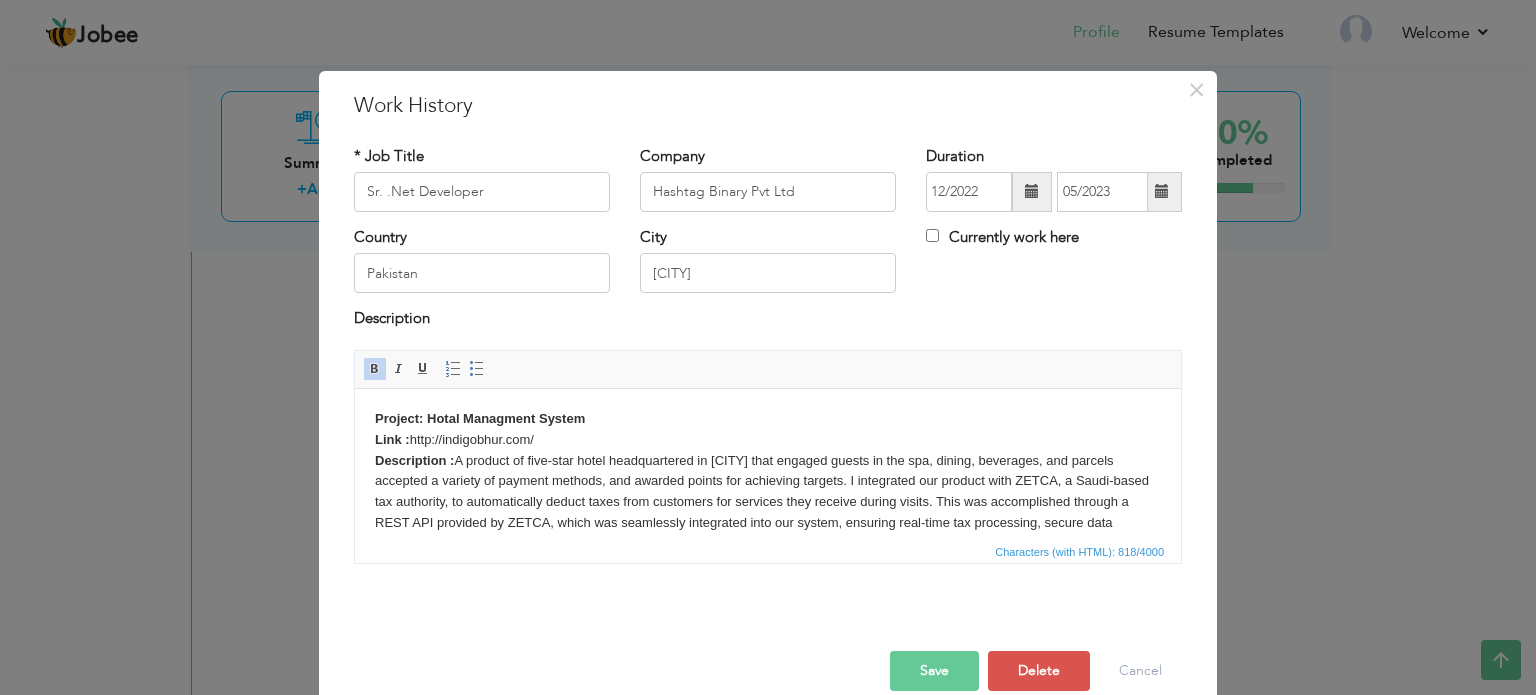 click on "Project:  Hotal Managment System Link :" at bounding box center (480, 428) 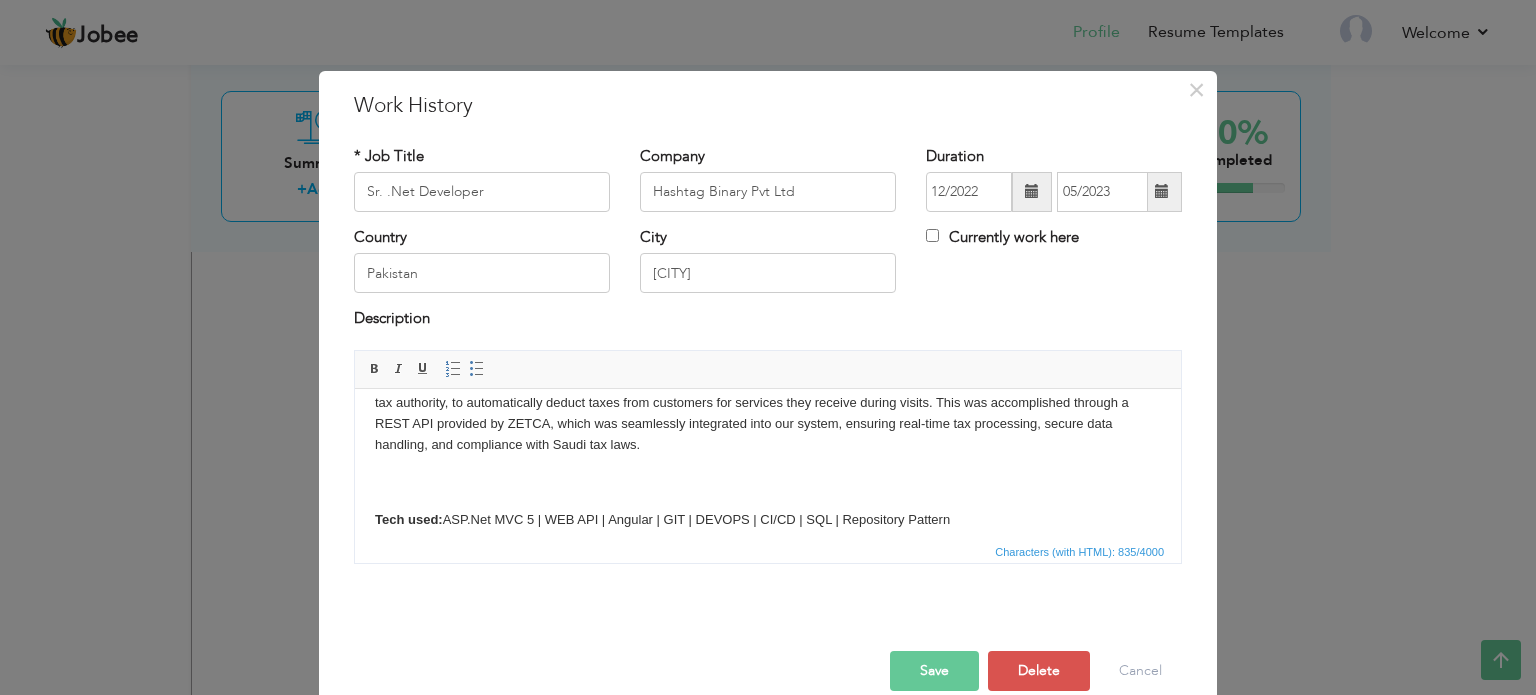 scroll, scrollTop: 110, scrollLeft: 0, axis: vertical 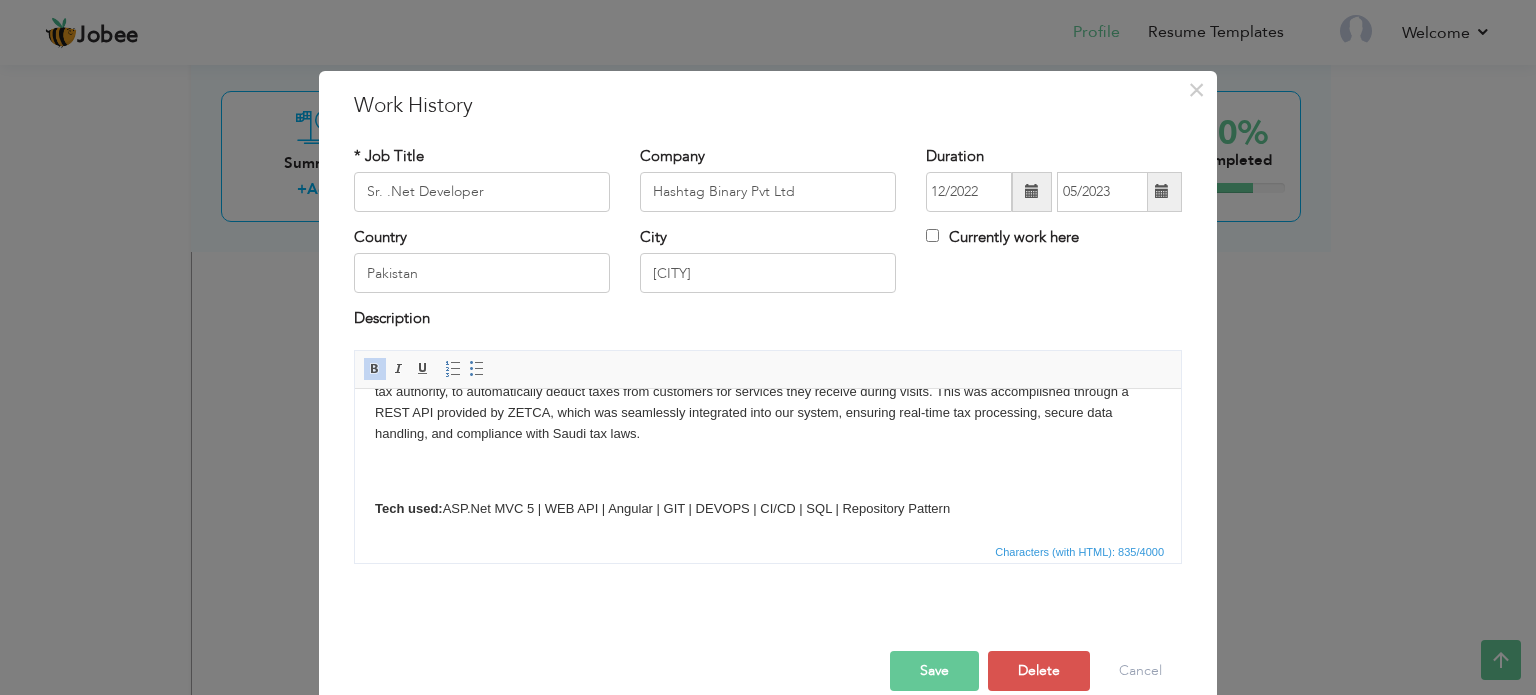 click on "Project:   Hote l Managment System Link :  http://indigobhur.com/ Description :  A product of five-star hotel headquartered in Dubai that engaged guests in the spa, dining, beverages, and parcels accepted a variety of payment methods, and awarded points for achieving targets. I integrated our product with ZETCA, a Saudi-based tax authority, to automatically deduct taxes from customers for services they receive during visits. This was accomplished through a REST API provided by ZETCA, which was seamlessly integrated into our system, ensuring real-time tax processing, secure data handling, and compliance with Saudi tax laws. Tech used:  ASP.Net MVC 5 | WEB API | Angular | GIT | DEVOPS | CI/CD | SQL | Repository Pattern" at bounding box center [768, 408] 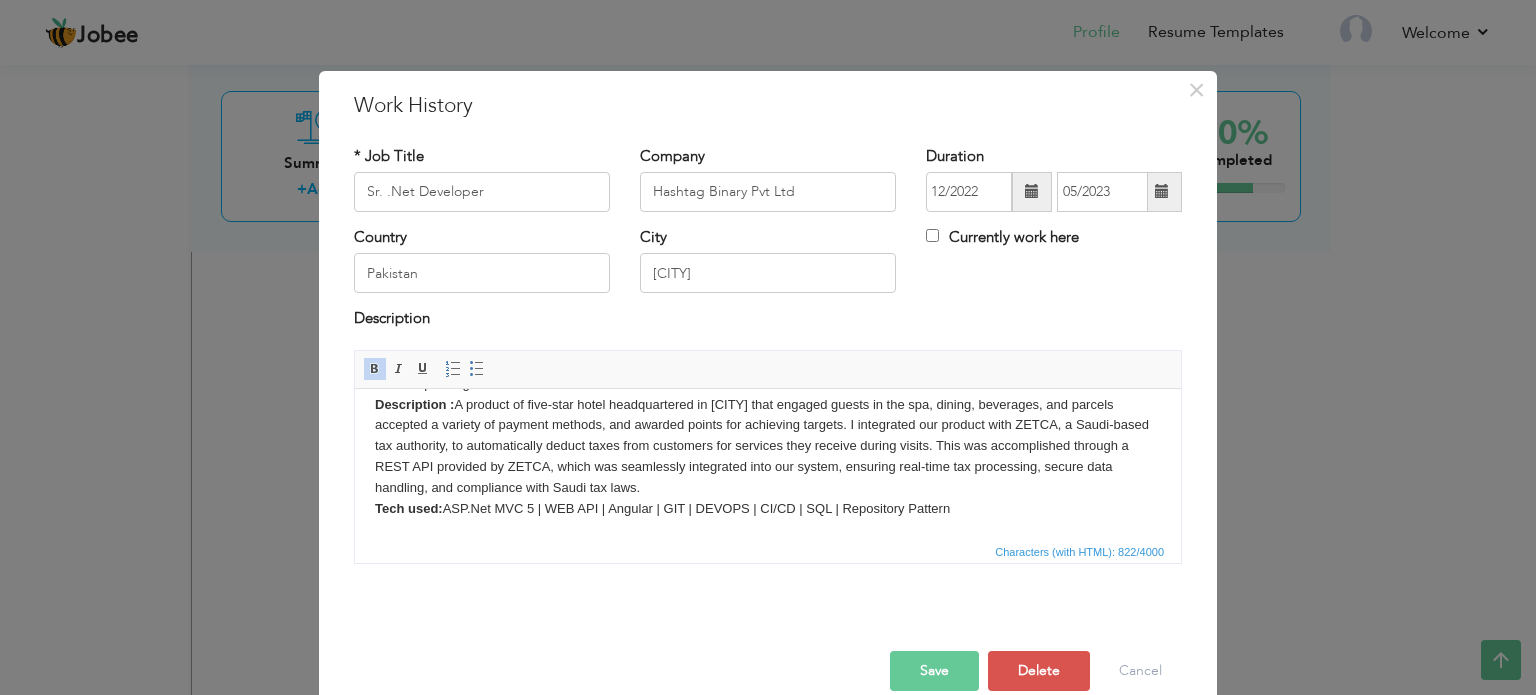 scroll, scrollTop: 56, scrollLeft: 0, axis: vertical 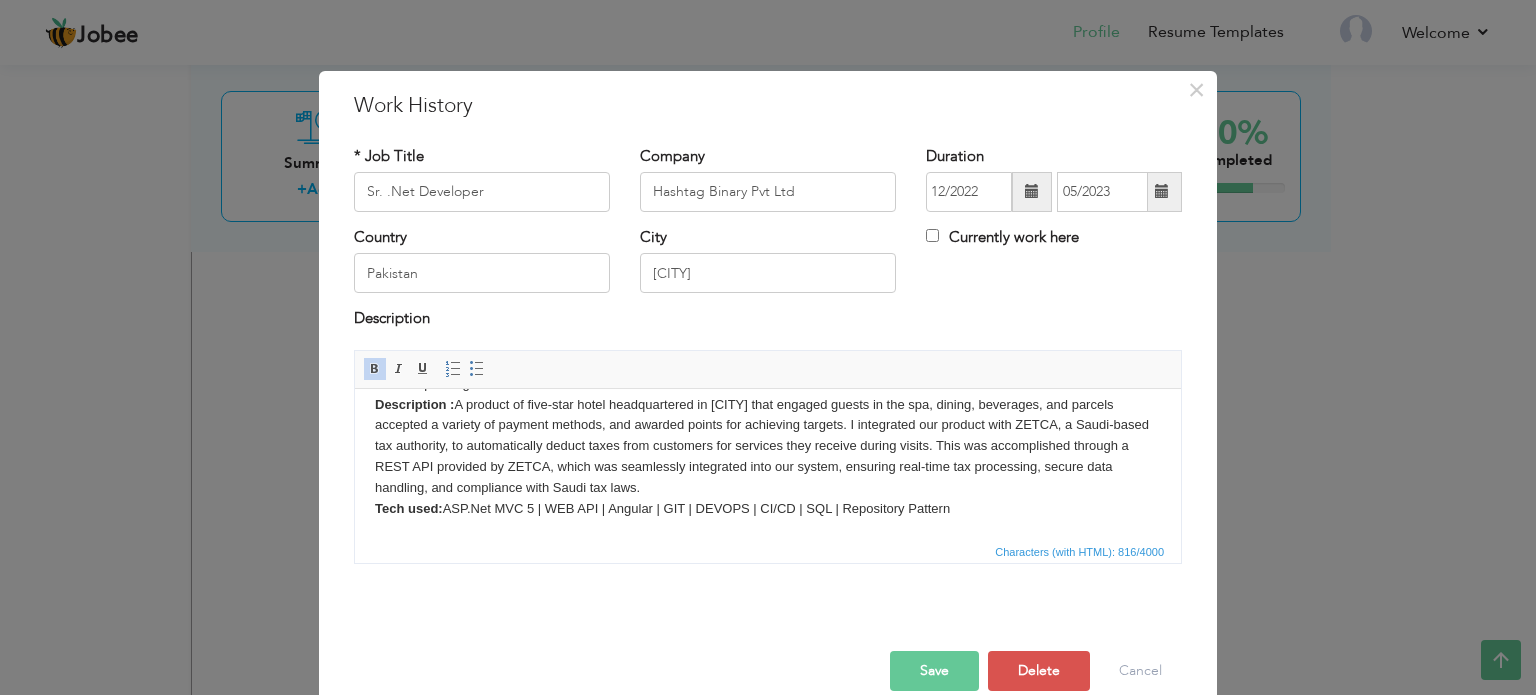 click on "Project:   Hote l Managment System Link :  http://indigobhur.com/ Description :  A product of five-star hotel headquartered in Dubai that engaged guests in the spa, dining, beverages, and parcels accepted a variety of payment methods, and awarded points for achieving targets. I integrated our product with ZETCA, a Saudi-based tax authority, to automatically deduct taxes from customers for services they receive during visits. This was accomplished through a REST API provided by ZETCA, which was seamlessly integrated into our system, ensuring real-time tax processing, secure data handling, and compliance with Saudi tax laws. Tech used:  ASP.Net MVC 5 | WEB API | Angular | GIT | DEVOPS | CI/CD | SQL | Repository Pattern" at bounding box center (768, 435) 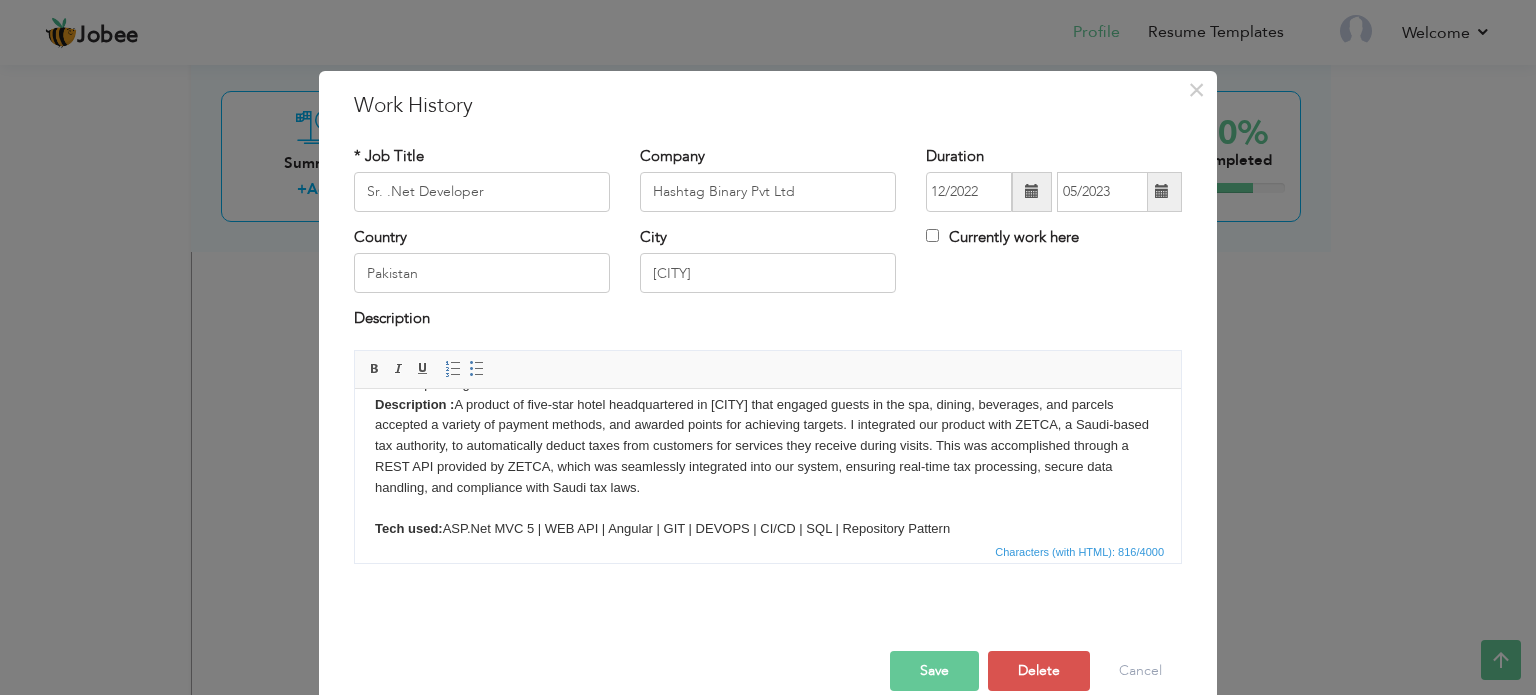 scroll, scrollTop: 76, scrollLeft: 0, axis: vertical 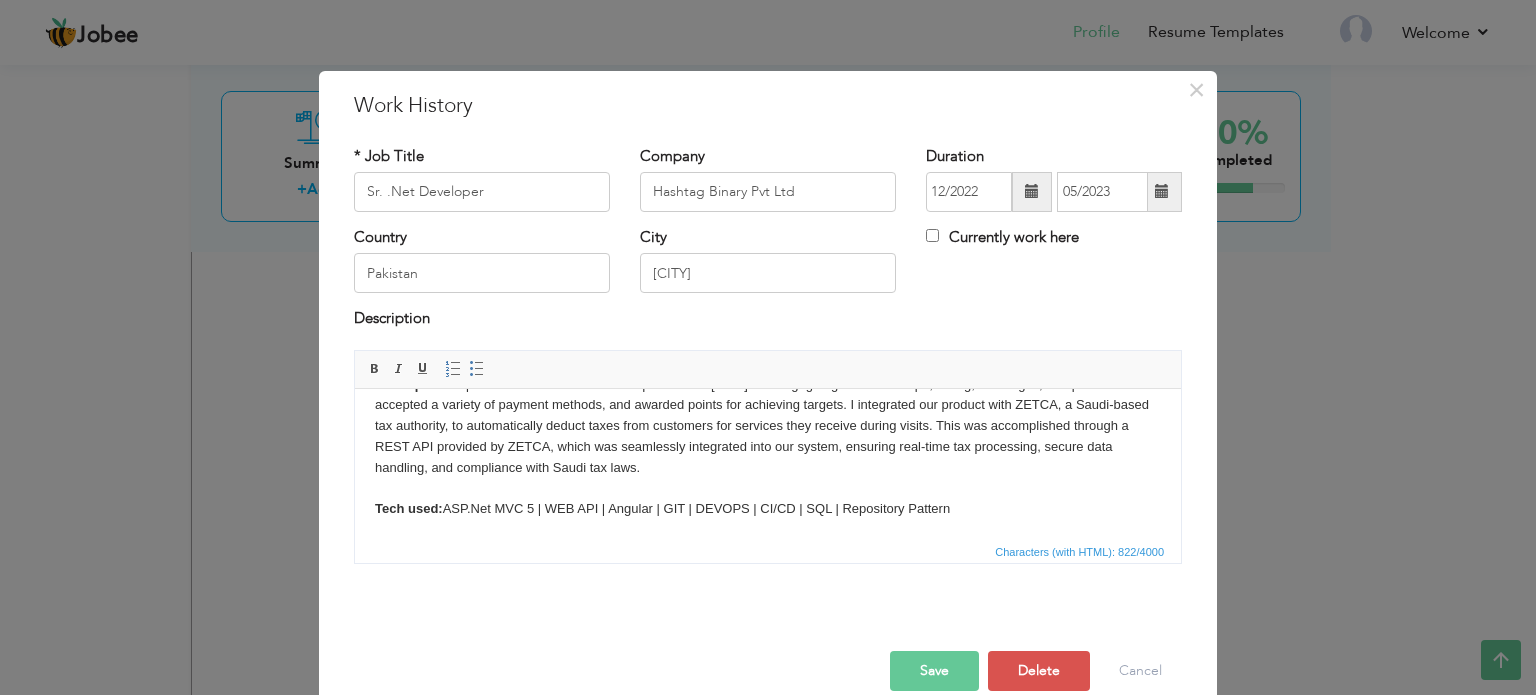 click on "Save" at bounding box center [934, 671] 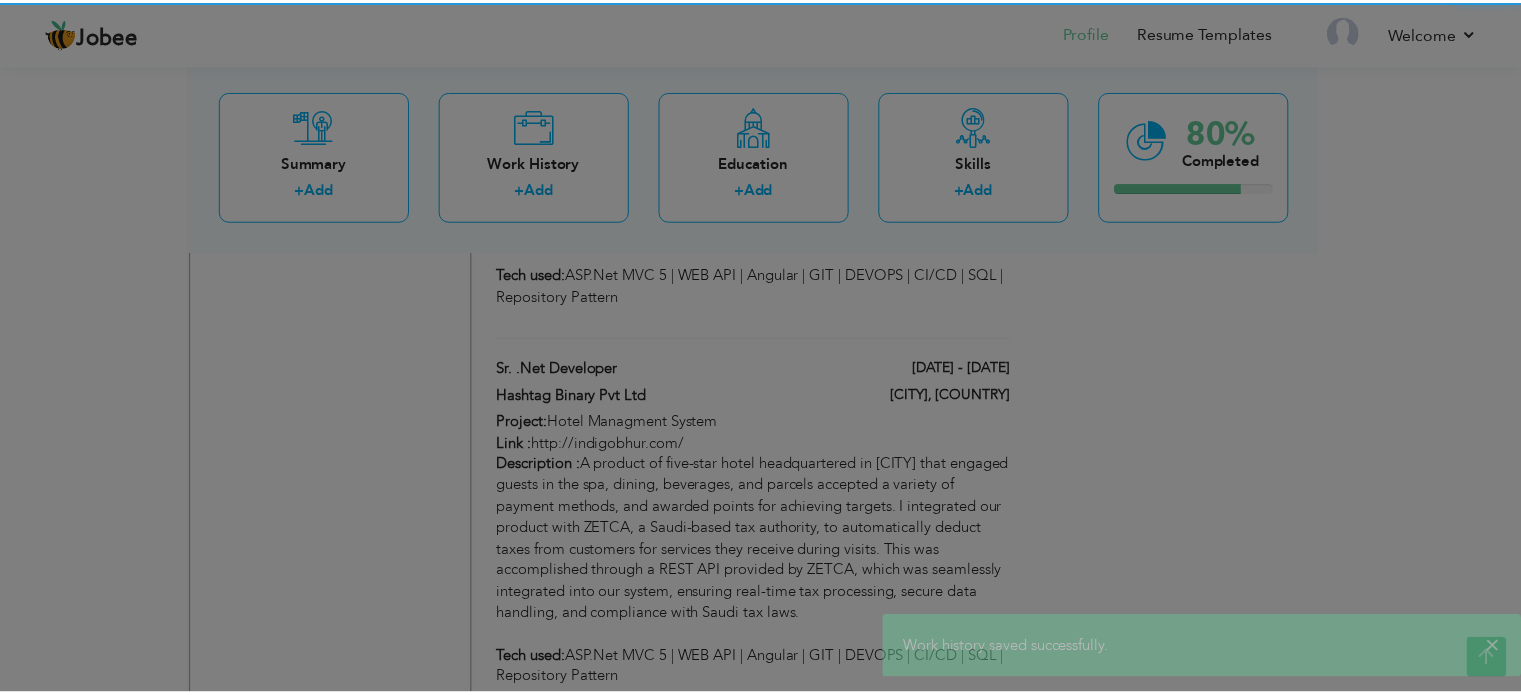 scroll, scrollTop: 0, scrollLeft: 0, axis: both 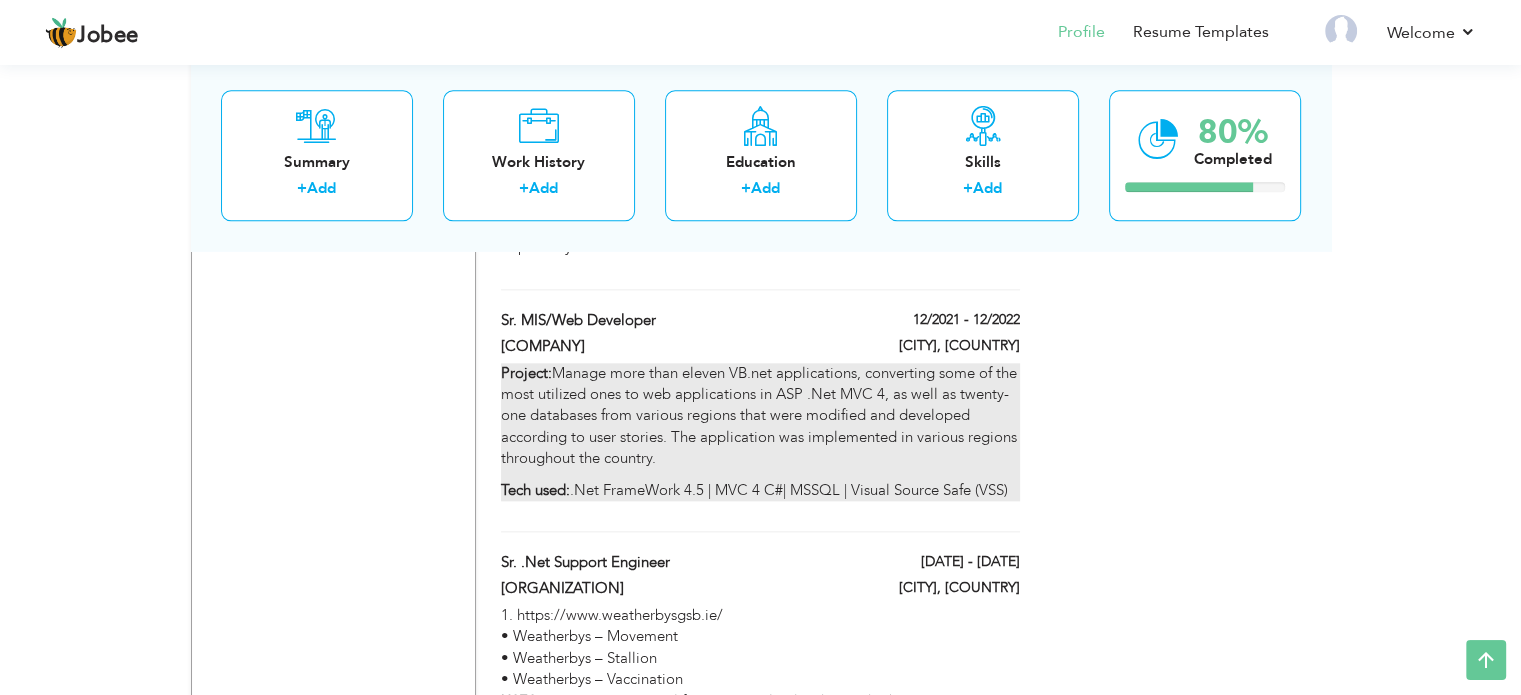 click on "Project:  Manage more than eleven VB.net applications, converting some of the most utilized ones to web applications in ASP .Net MVC 4, as well as twenty-one databases from various regions that were modified and developed according to user stories. The application was implemented in various regions throughout the country." at bounding box center [760, 416] 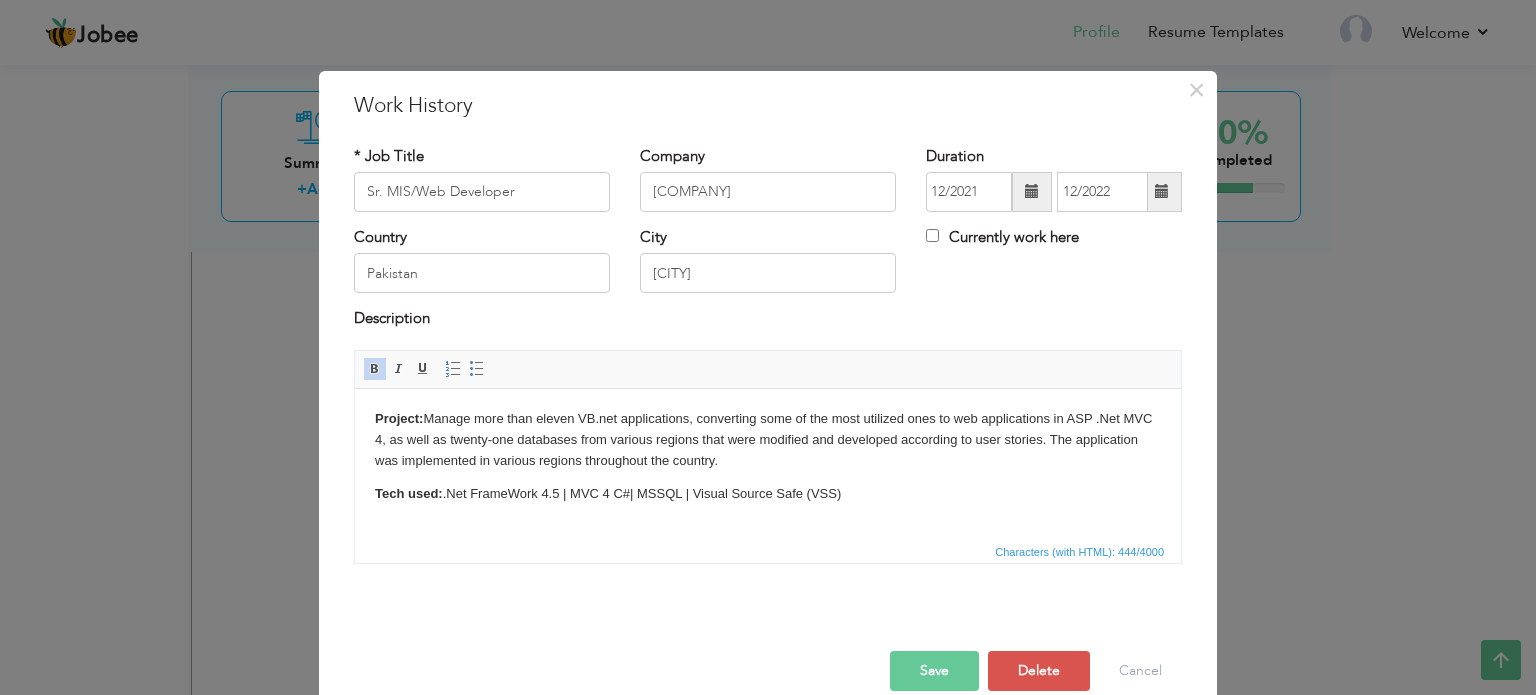 click on "Project:  Manage more than eleven VB.net applications, converting some of the most utilized ones to web applications in ASP .Net MVC 4, as well as twenty-one databases from various regions that were modified and developed according to user stories. The application was implemented in various regions throughout the country." at bounding box center [768, 439] 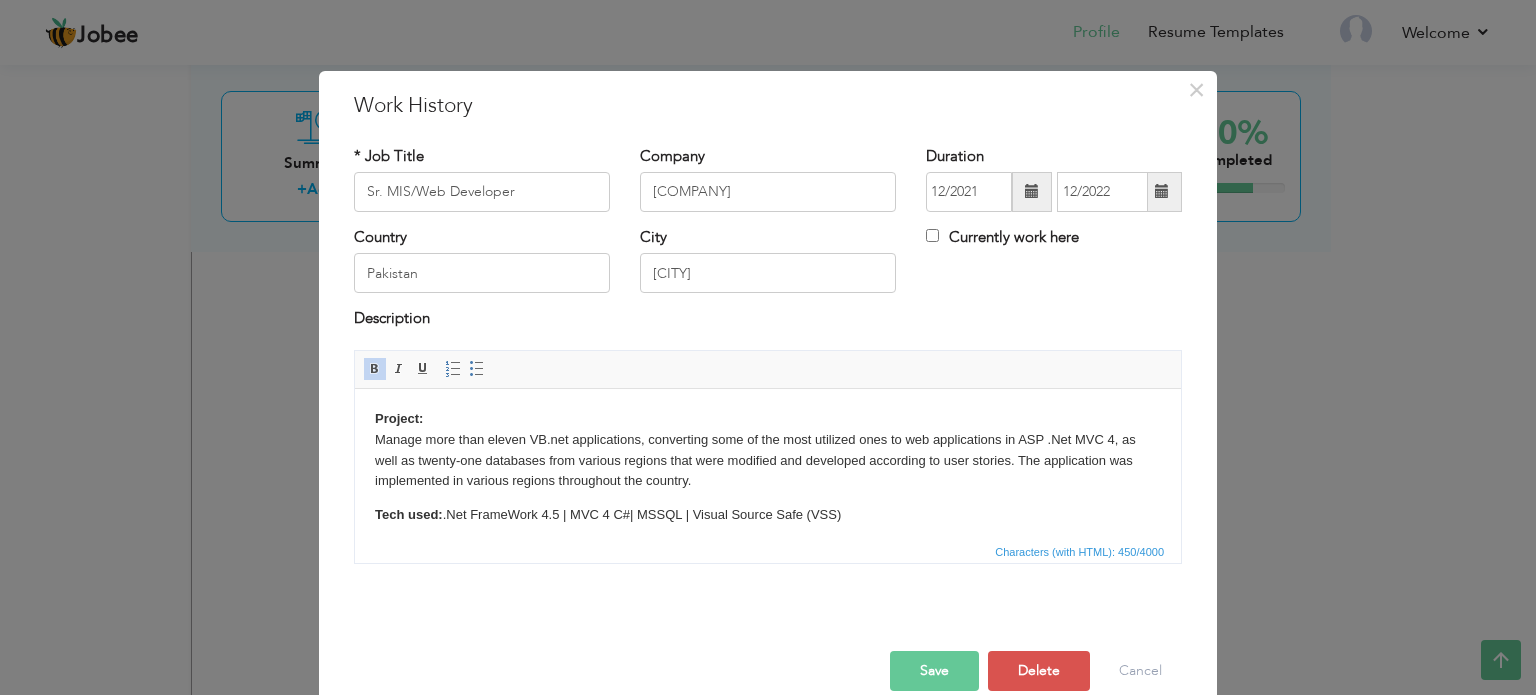 type 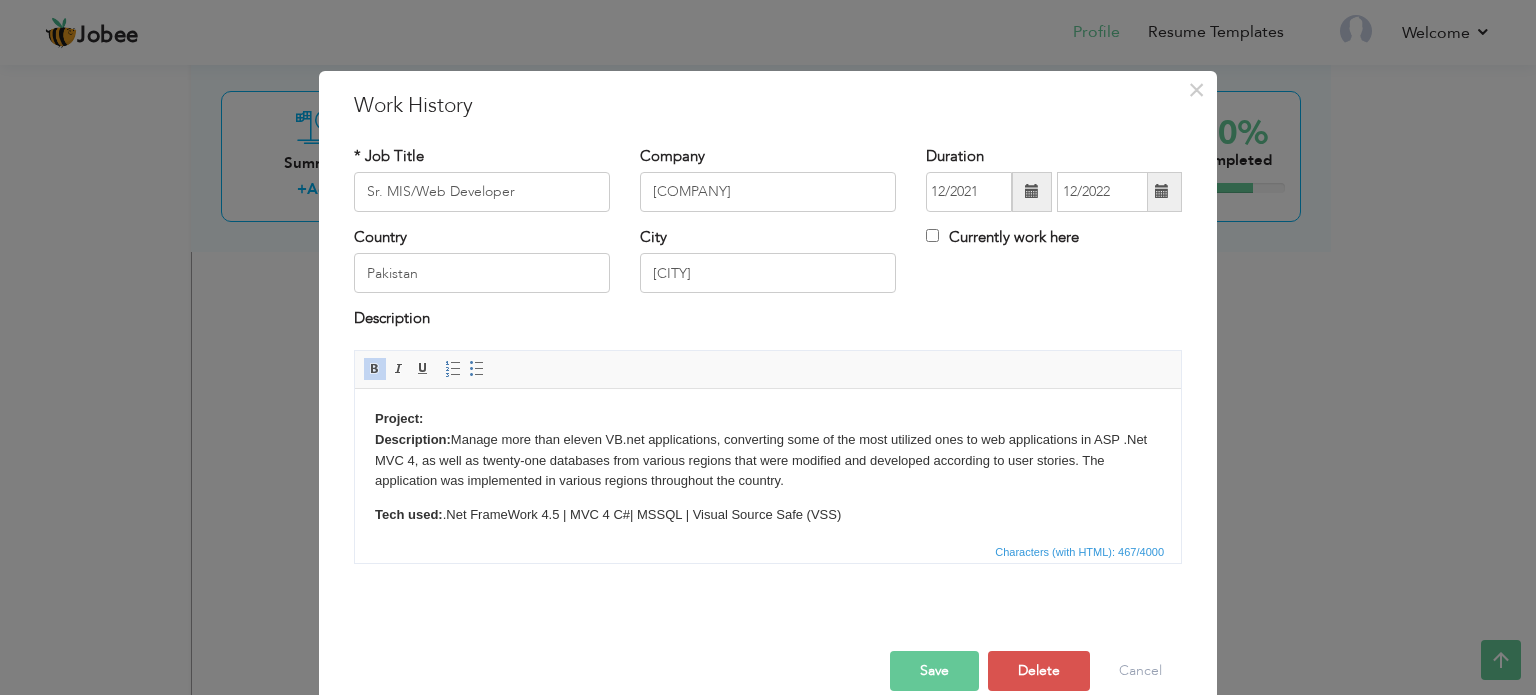 click on "Project:  ​​​​​​​Description:  Manage more than eleven VB.net applications, converting some of the most utilized ones to web applications in ASP .Net MVC 4, as well as twenty-one databases from various regions that were modified and developed according to user stories. The application was implemented in various regions throughout the country." at bounding box center (768, 449) 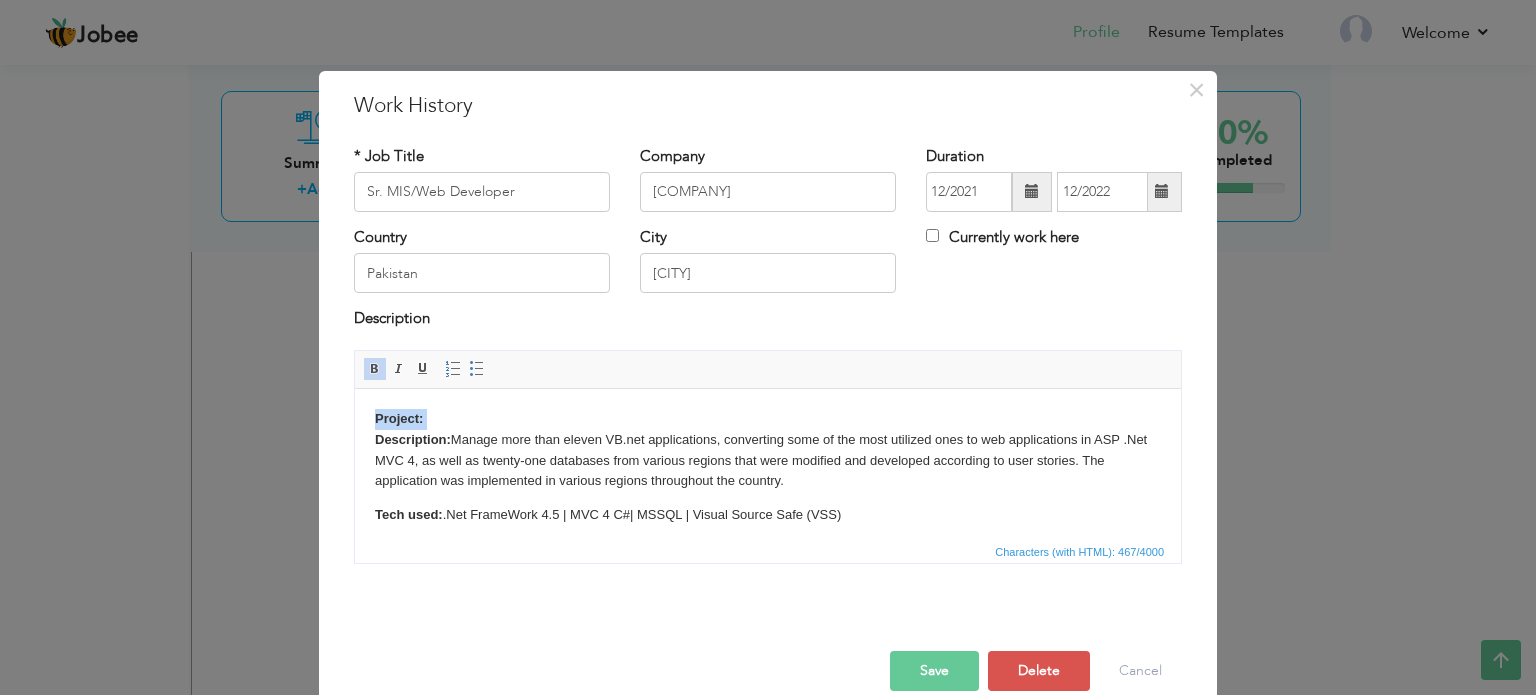 click on "Project:  ​​​​​​​Description:  Manage more than eleven VB.net applications, converting some of the most utilized ones to web applications in ASP .Net MVC 4, as well as twenty-one databases from various regions that were modified and developed according to user stories. The application was implemented in various regions throughout the country." at bounding box center (768, 449) 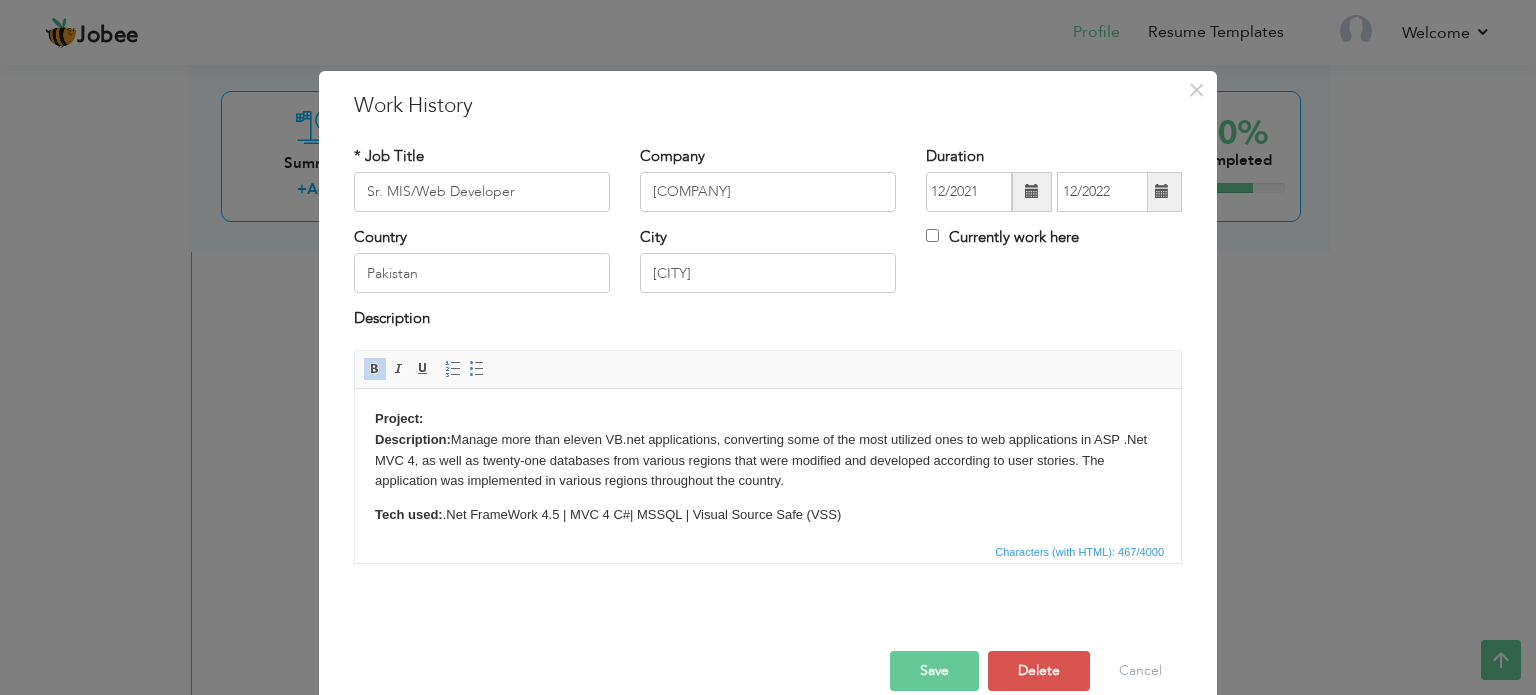 click on "Project:  ​​​​​​​ Description:  Manage more than eleven VB.net applications, converting some of the most utilized ones to web applications in ASP .Net MVC 4, as well as twenty-one databases from various regions that were modified and developed according to user stories. The application was implemented in various regions throughout the country." at bounding box center [768, 449] 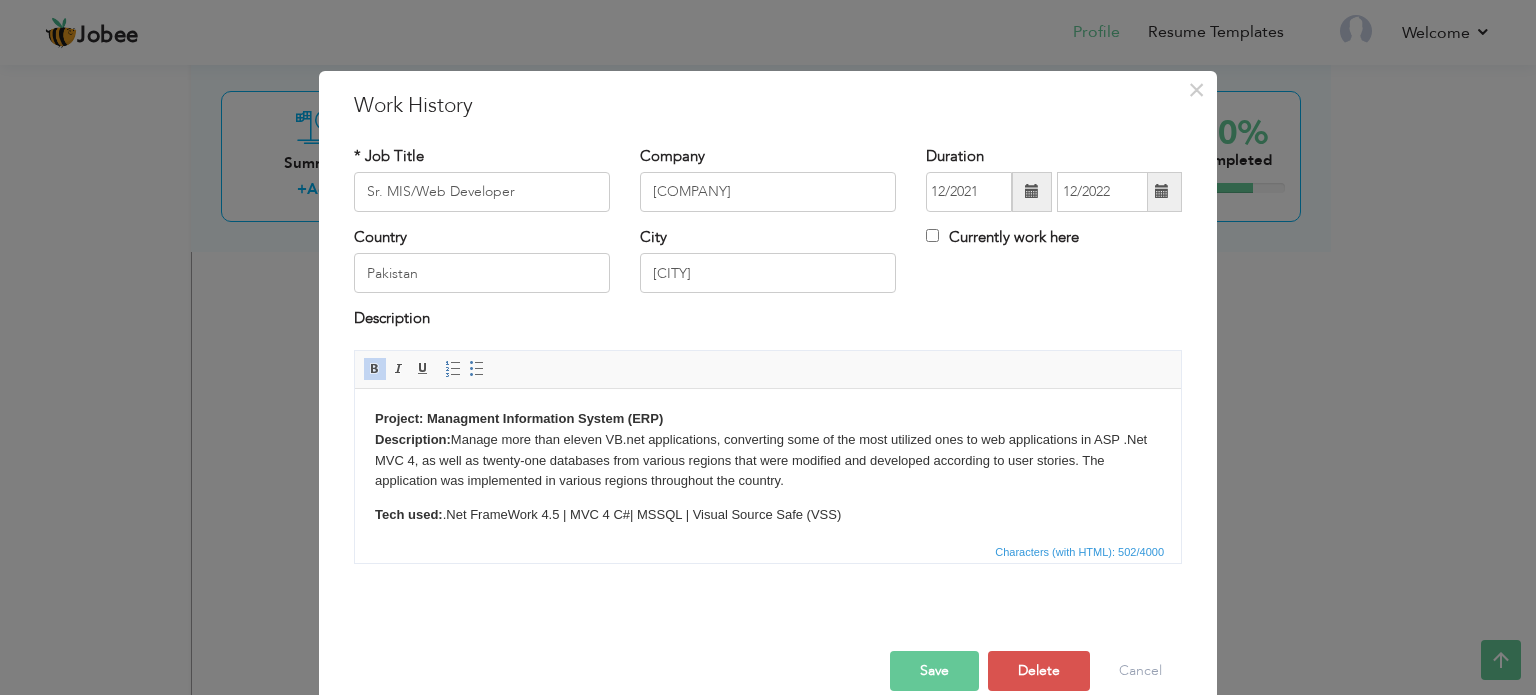 click on "Project: Managment Information System (ERP) Description:" at bounding box center [519, 428] 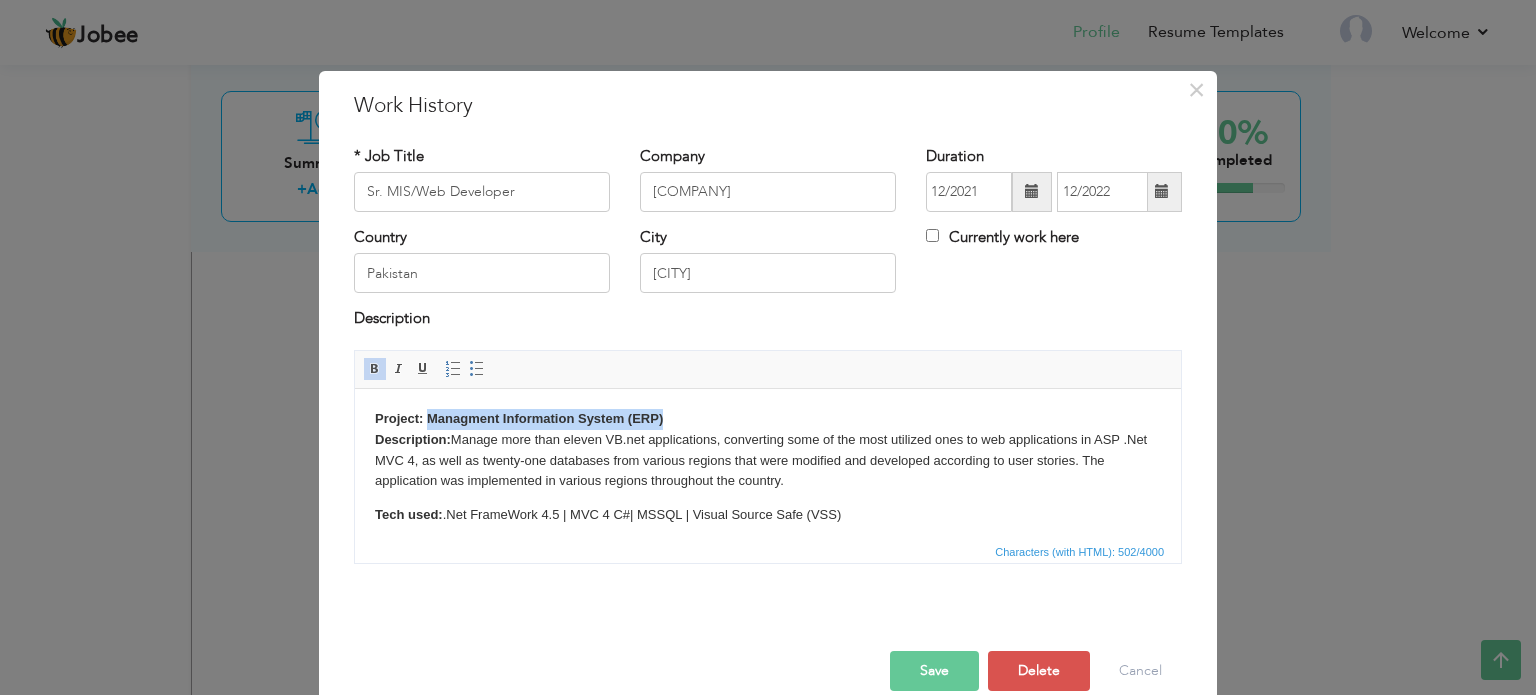 click on "Project: Managment Information System (ERP) Description:  Manage more than eleven VB.net applications, converting some of the most utilized ones to web applications in ASP .Net MVC 4, as well as twenty-one databases from various regions that were modified and developed according to user stories. The application was implemented in various regions throughout the country." at bounding box center (768, 449) 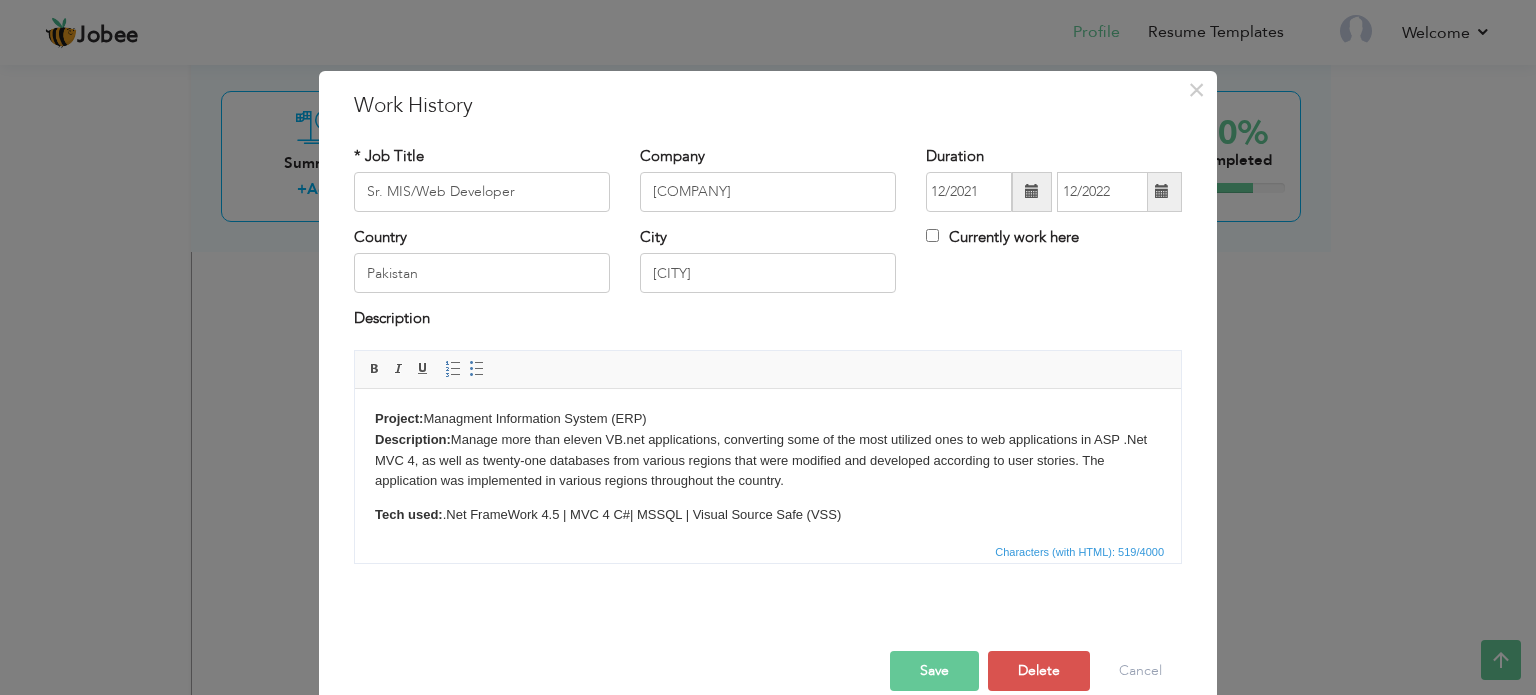 click on "Project:  Managment Information System (ERP) Description:  Manage more than eleven VB.net applications, converting some of the most utilized ones to web applications in ASP .Net MVC 4, as well as twenty-one databases from various regions that were modified and developed according to user stories. The application was implemented in various regions throughout the country." at bounding box center [768, 449] 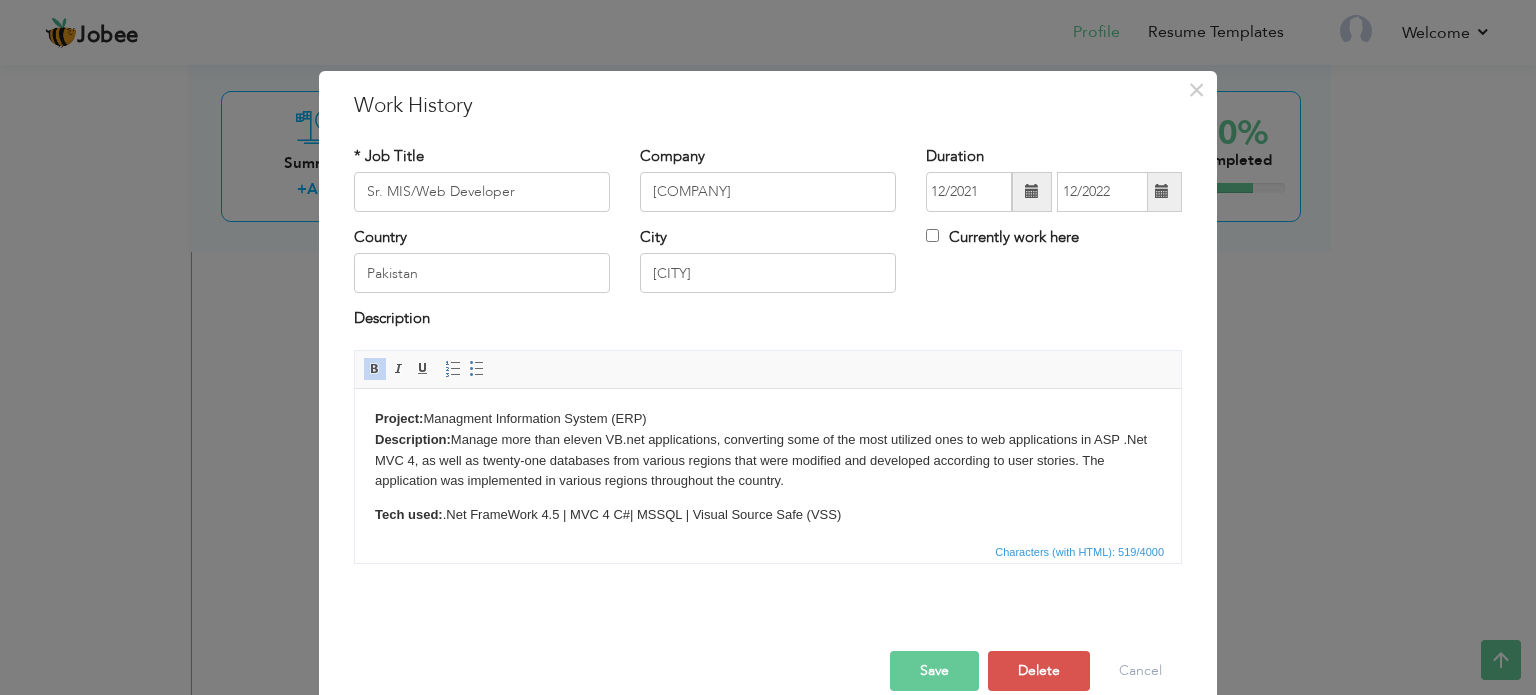 click on "Save" at bounding box center [934, 671] 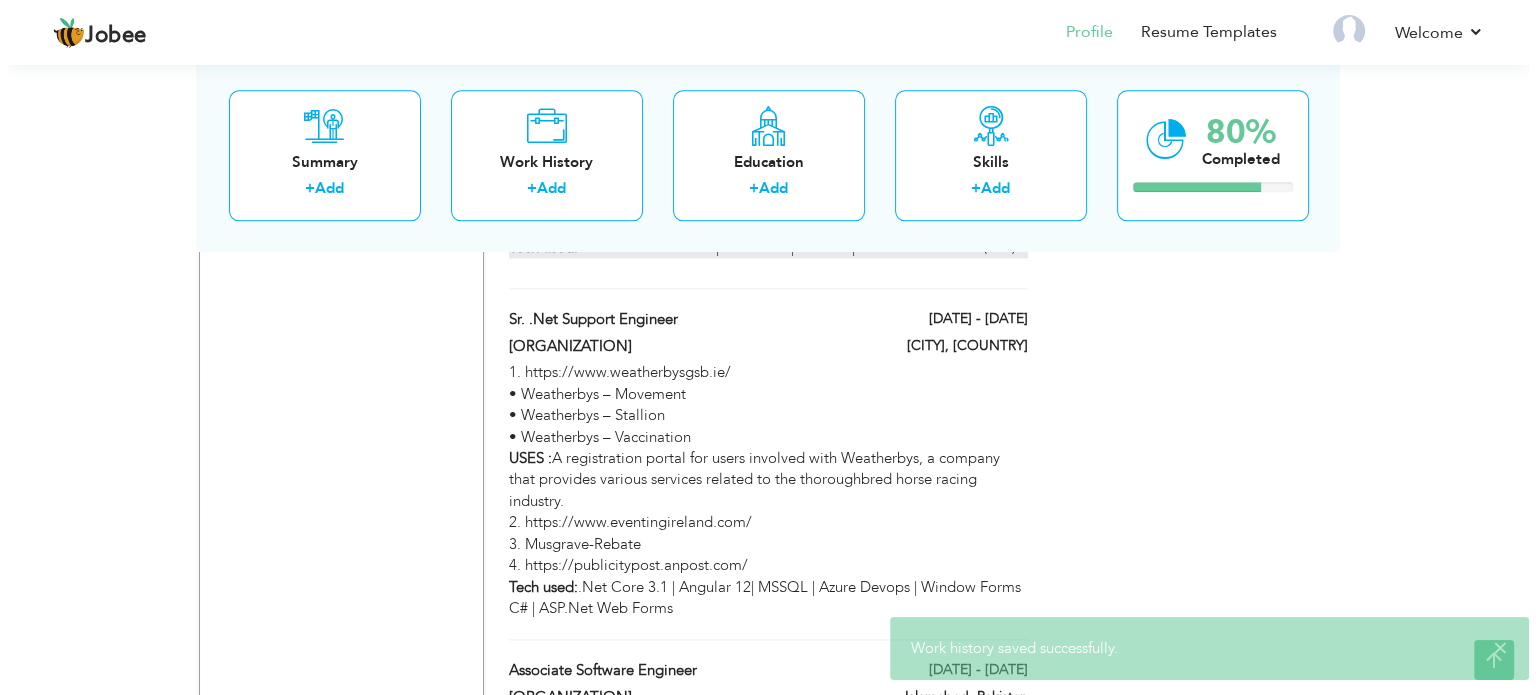 scroll, scrollTop: 2561, scrollLeft: 0, axis: vertical 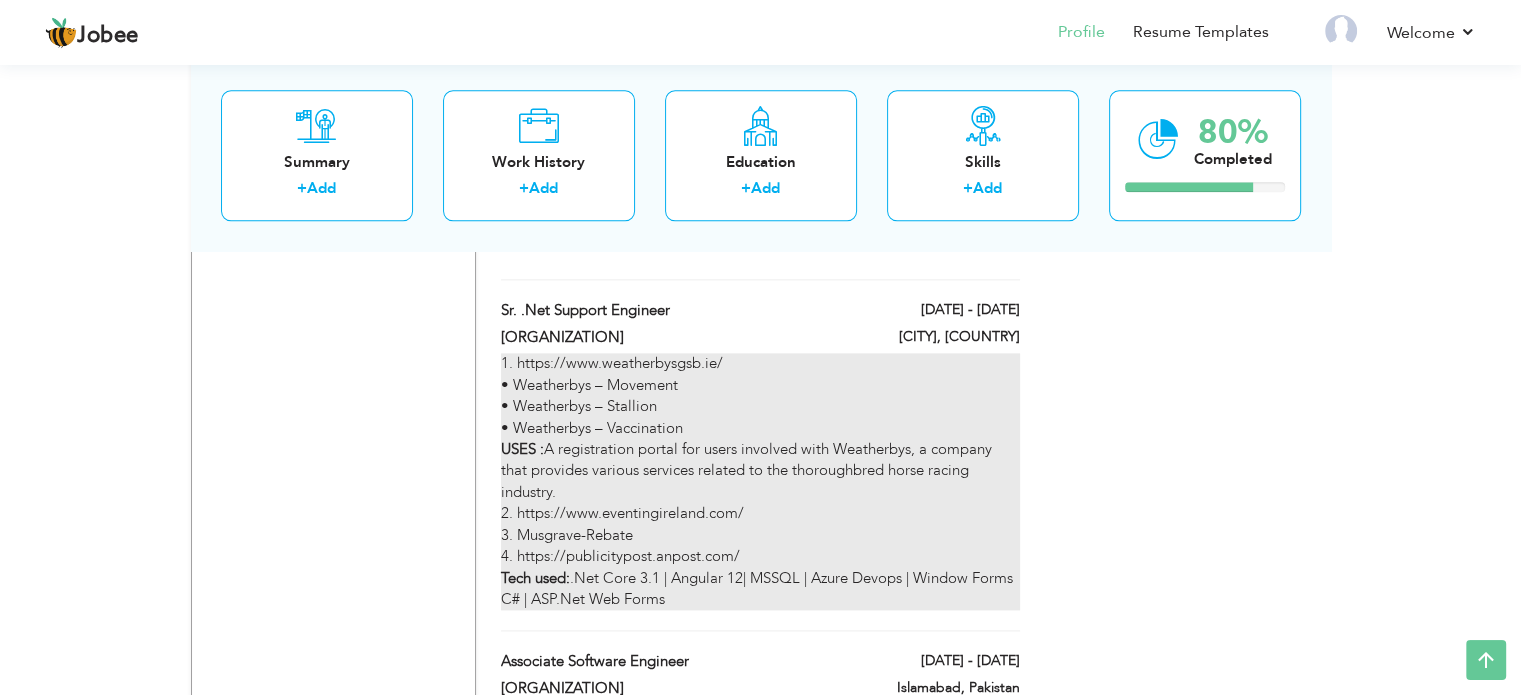 click on "1. https://www.weatherbysgsb.ie/
• Weatherbys – Movement
• Weatherbys – Stallion
• Weatherbys – Vaccination
USES :  A registration portal for users involved with Weatherbys, a company that provides various services related to the thoroughbred horse racing industry.
2. https://www.eventingireland.com/
3. Musgrave-Rebate
4. https://publicitypost.anpost.com/
Tech used:  .Net Core 3.1 | Angular 12| MSSQL | Azure Devops | Window Forms C# | ASP.Net Web Forms" at bounding box center [760, 481] 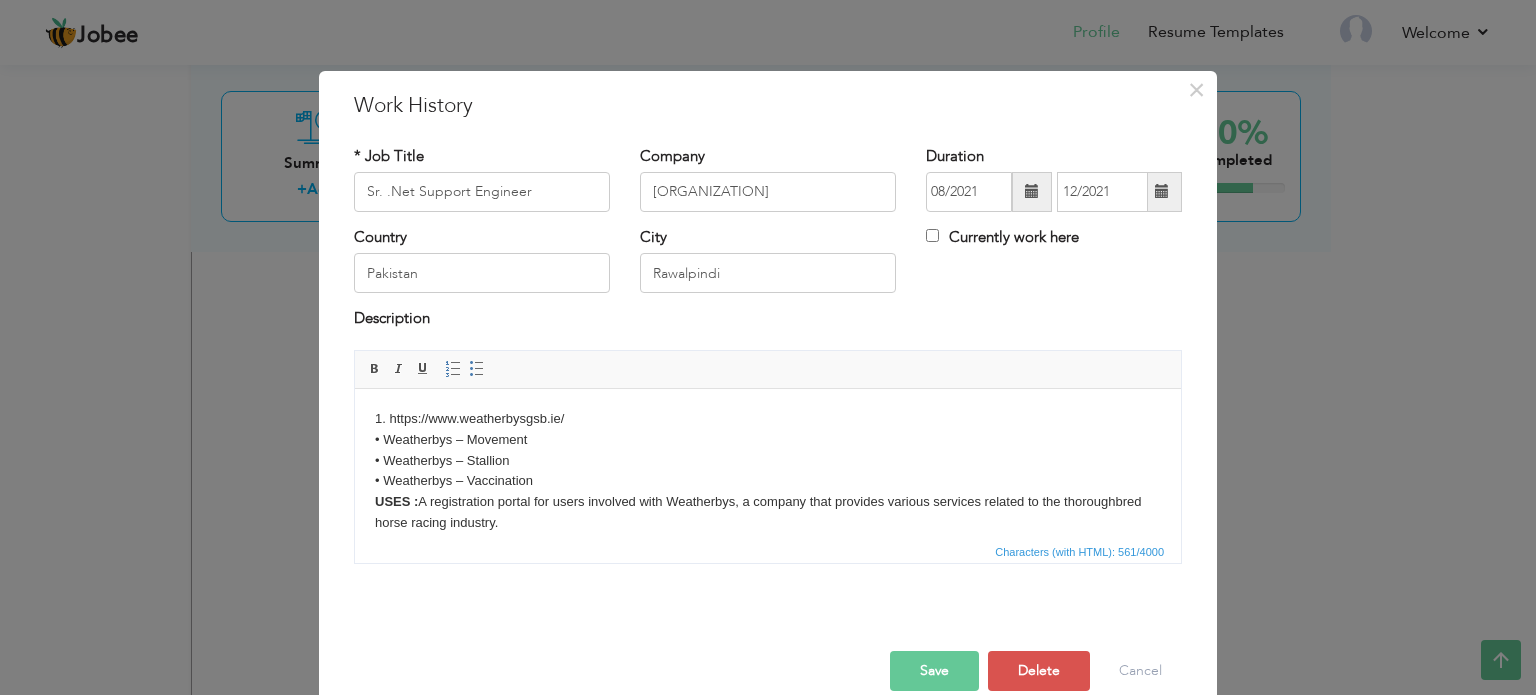 click on "1. https://www.weatherbysgsb.ie/ • Weatherbys – Movement • Weatherbys – Stallion • Weatherbys – Vaccination USES :  A registration portal for users involved with Weatherbys, a company that provides various services related to the thoroughbred horse racing industry. 2. https://www.eventingireland.com/ 3. Musgrave-Rebate 4. https://publicitypost.anpost.com/ Tech used:  .Net Core 3.1 | Angular 12| MSSQL | Azure Devops | Window Forms C# | ASP.Net Web Forms" at bounding box center (768, 512) 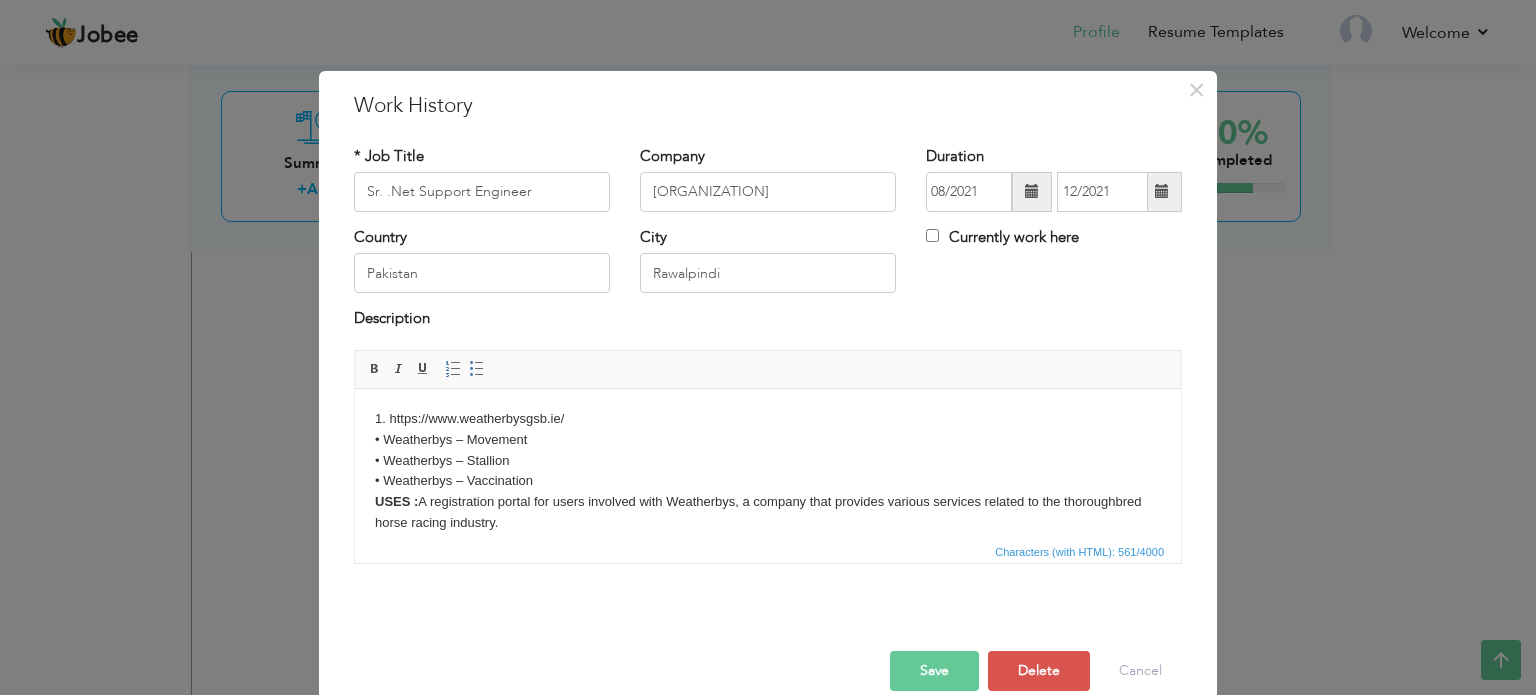 type 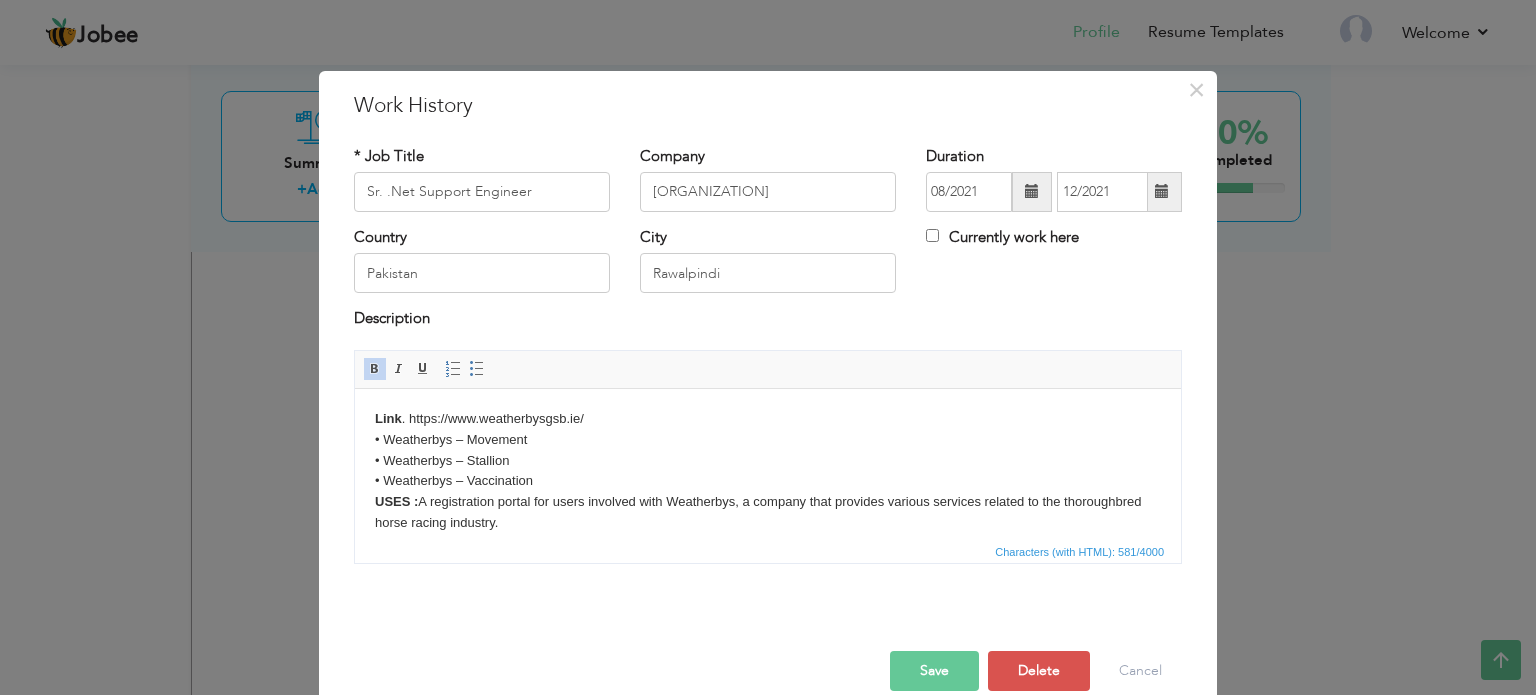 click on "Link . https://www.weatherbysgsb.ie/ • Weatherbys – Movement • Weatherbys – Stallion • Weatherbys – Vaccination USES :  A registration portal for users involved with Weatherbys, a company that provides various services related to the thoroughbred horse racing industry. 2. https://www.eventingireland.com/ 3. Musgrave-Rebate 4. https://publicitypost.anpost.com/ Tech used:  .Net Core 3.1 | Angular 12| MSSQL | Azure Devops | Window Forms C# | ASP.Net Web Forms" at bounding box center (768, 512) 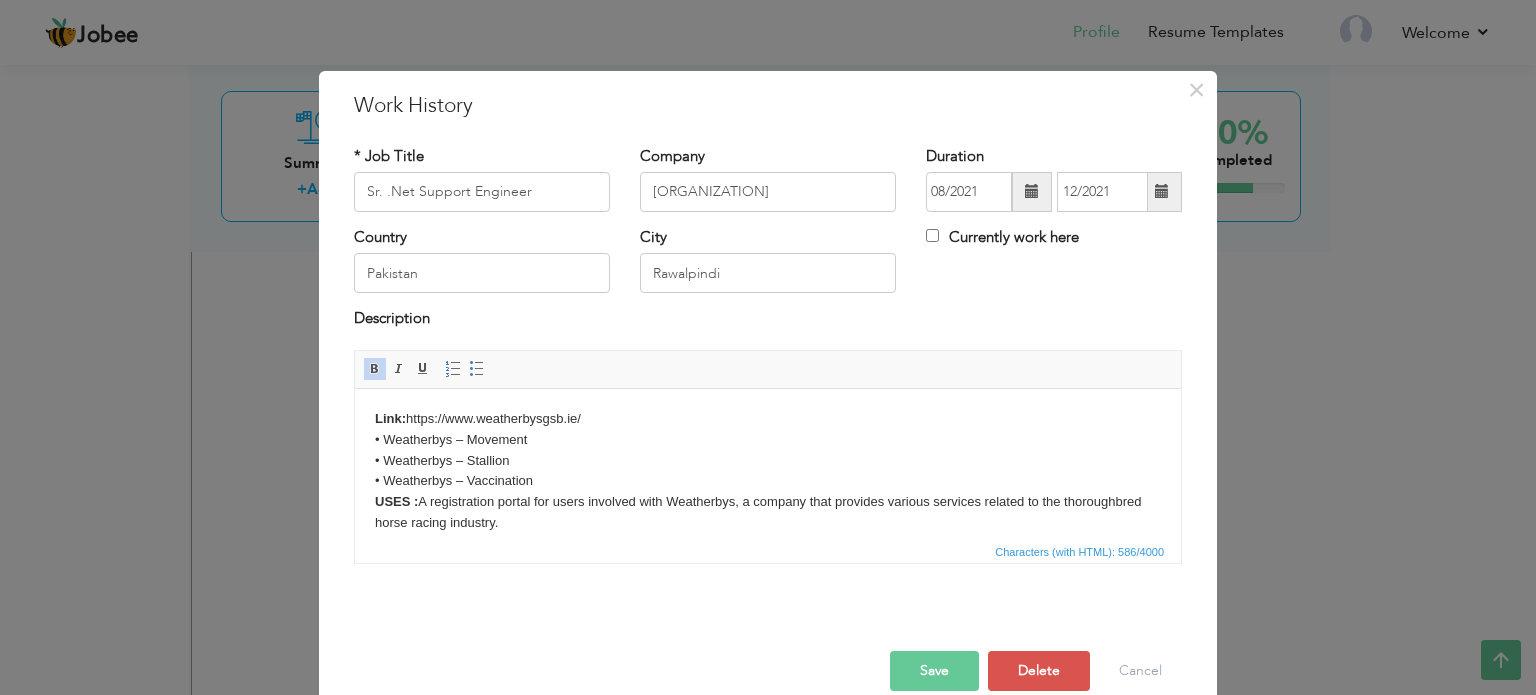 click on "Link:  https://www.weatherbysgsb.ie/ • Weatherbys – Movement • Weatherbys – Stallion • Weatherbys – Vaccination USES :  A registration portal for users involved with Weatherbys, a company that provides various services related to the thoroughbred horse racing industry. 2. https://www.eventingireland.com/ 3. Musgrave-Rebate 4. https://publicitypost.anpost.com/ Tech used:  .Net Core 3.1 | Angular 12| MSSQL | Azure Devops | Window Forms C# | ASP.Net Web Forms" at bounding box center (768, 512) 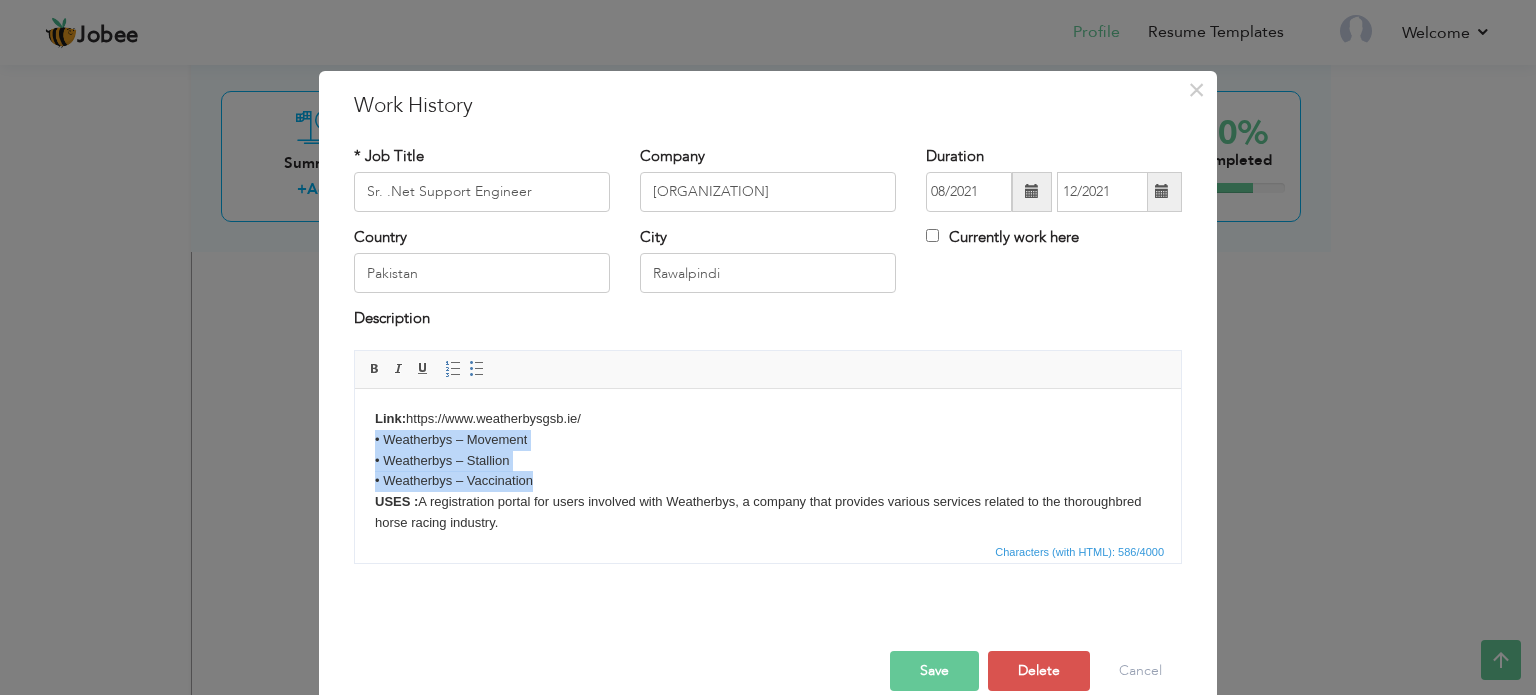 drag, startPoint x: 534, startPoint y: 482, endPoint x: 373, endPoint y: 446, distance: 164.97575 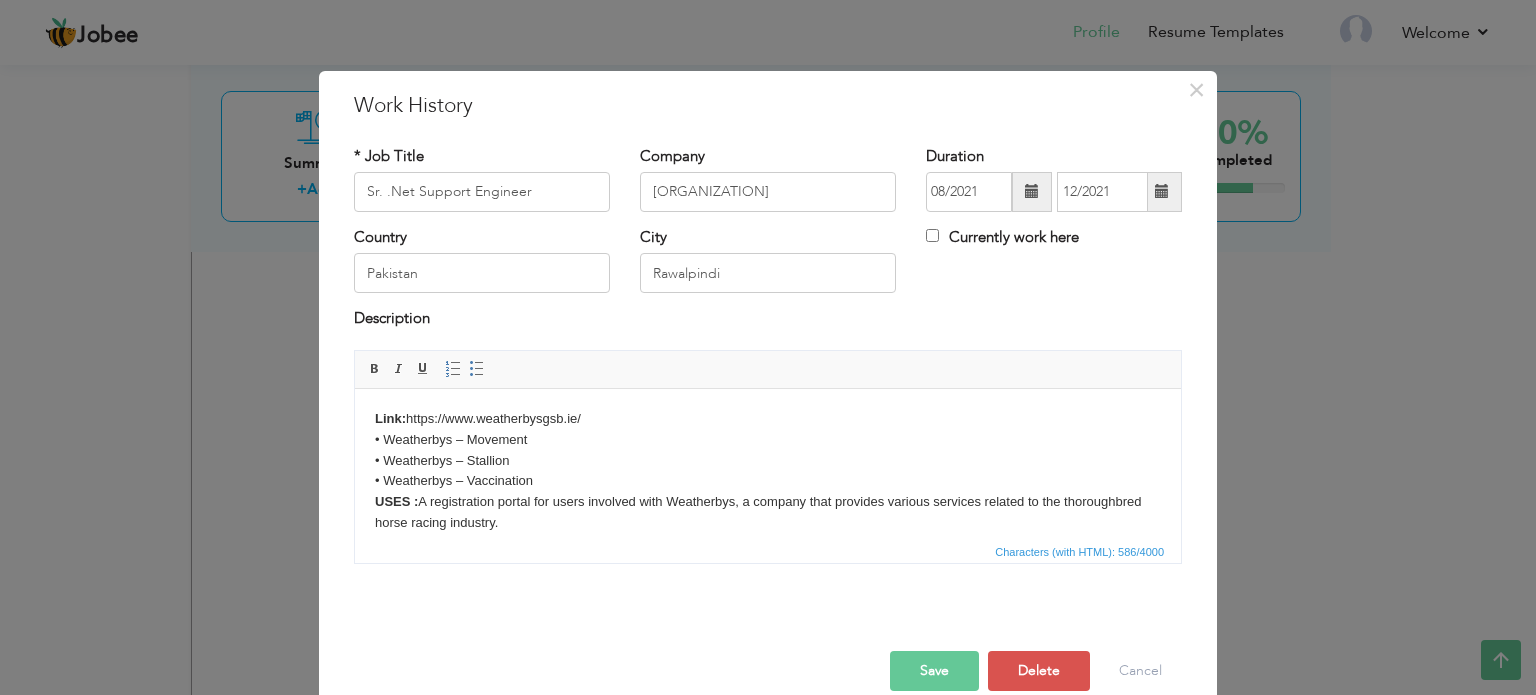 click on "USES :" at bounding box center (396, 500) 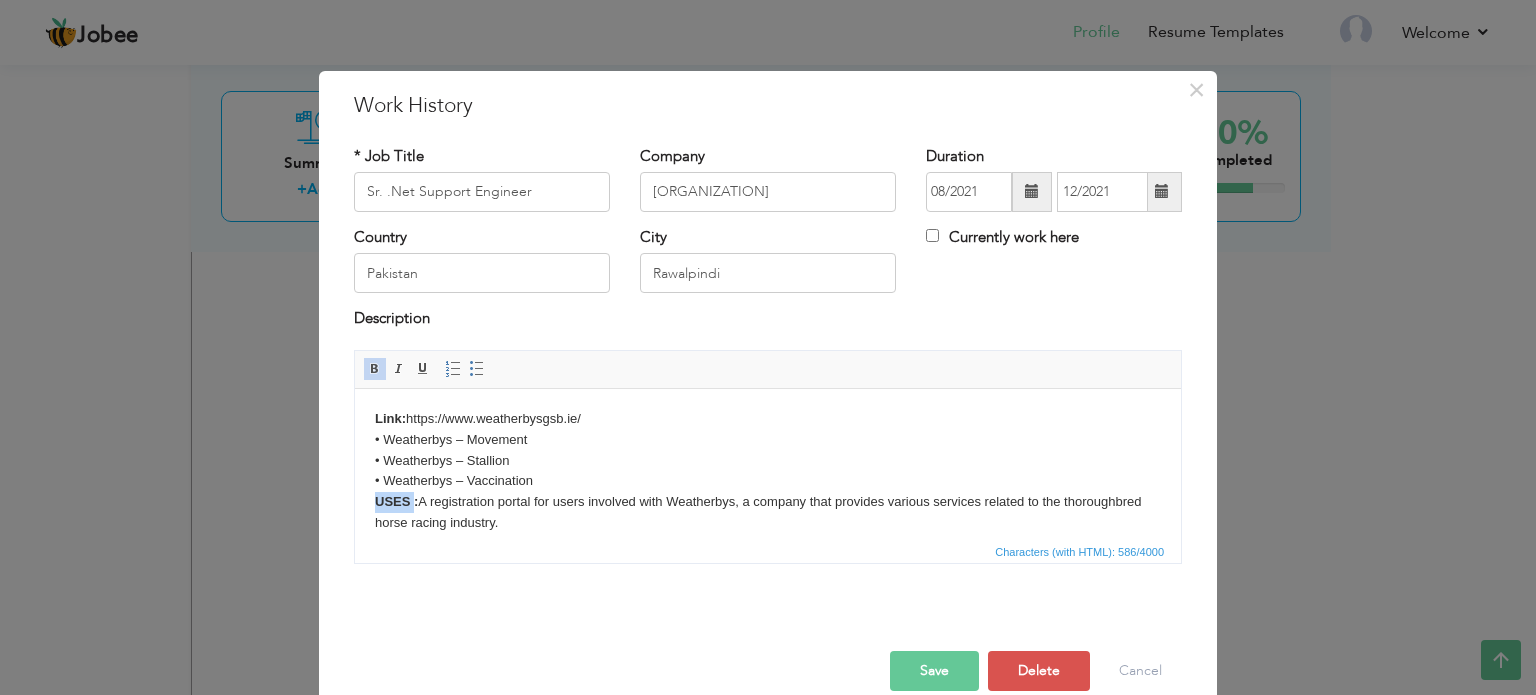 click on "USES :" at bounding box center [396, 500] 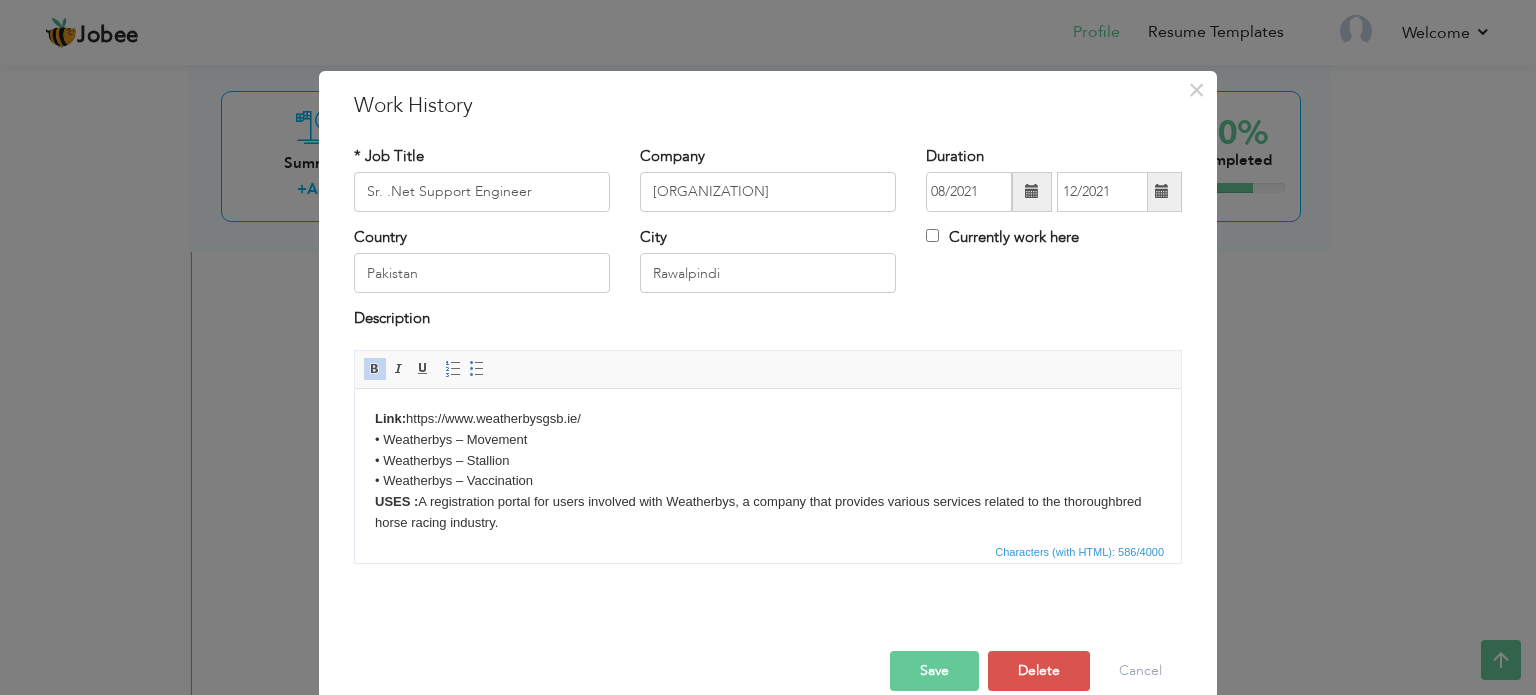 click on "Link:  https://www.weatherbysgsb.ie/ • Weatherbys – Movement • Weatherbys – Stallion • Weatherbys – Vaccination USES :  A registration portal for users involved with Weatherbys, a company that provides various services related to the thoroughbred horse racing industry. 2. https://www.eventingireland.com/ 3. Musgrave-Rebate 4. https://publicitypost.anpost.com/ Tech used:  .Net Core 3.1 | Angular 12| MSSQL | Azure Devops | Window Forms C# | ASP.Net Web Forms" at bounding box center [768, 512] 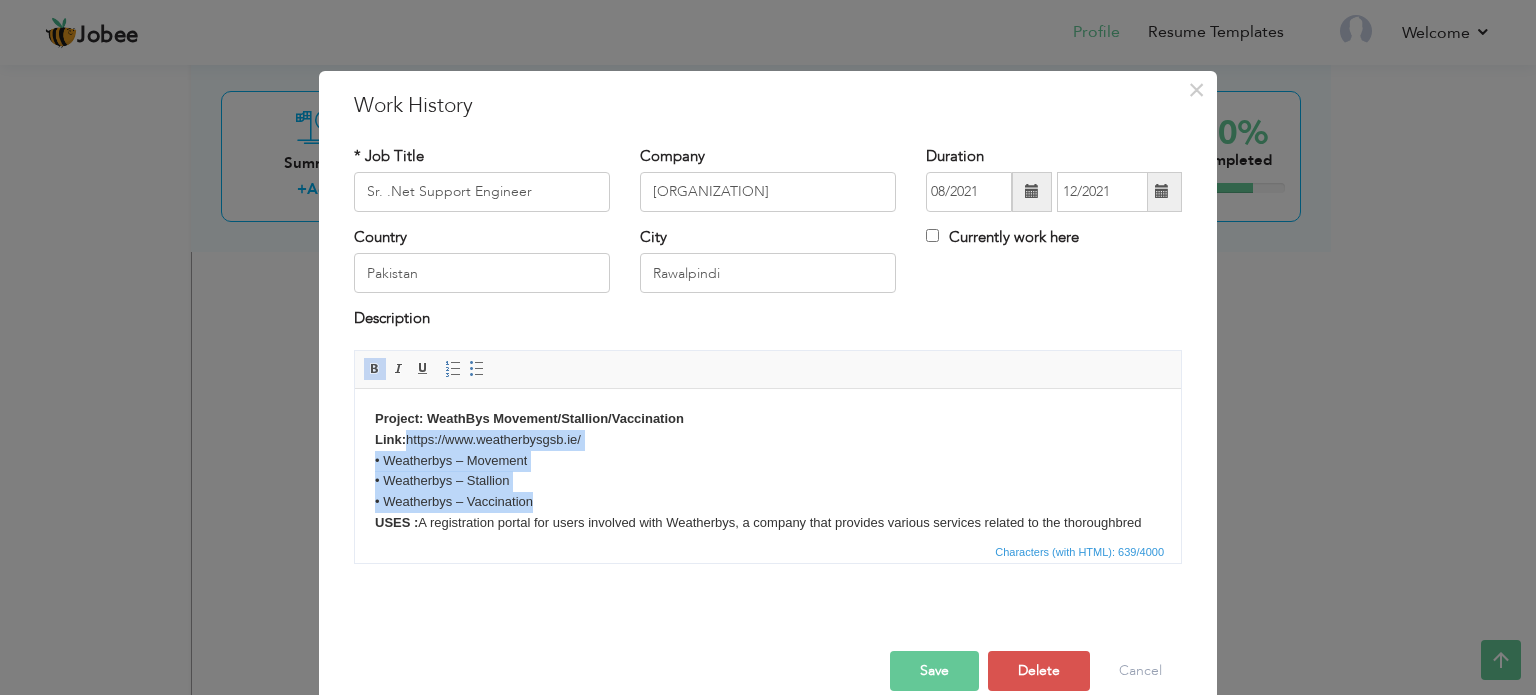 drag, startPoint x: 537, startPoint y: 501, endPoint x: 593, endPoint y: 442, distance: 81.34495 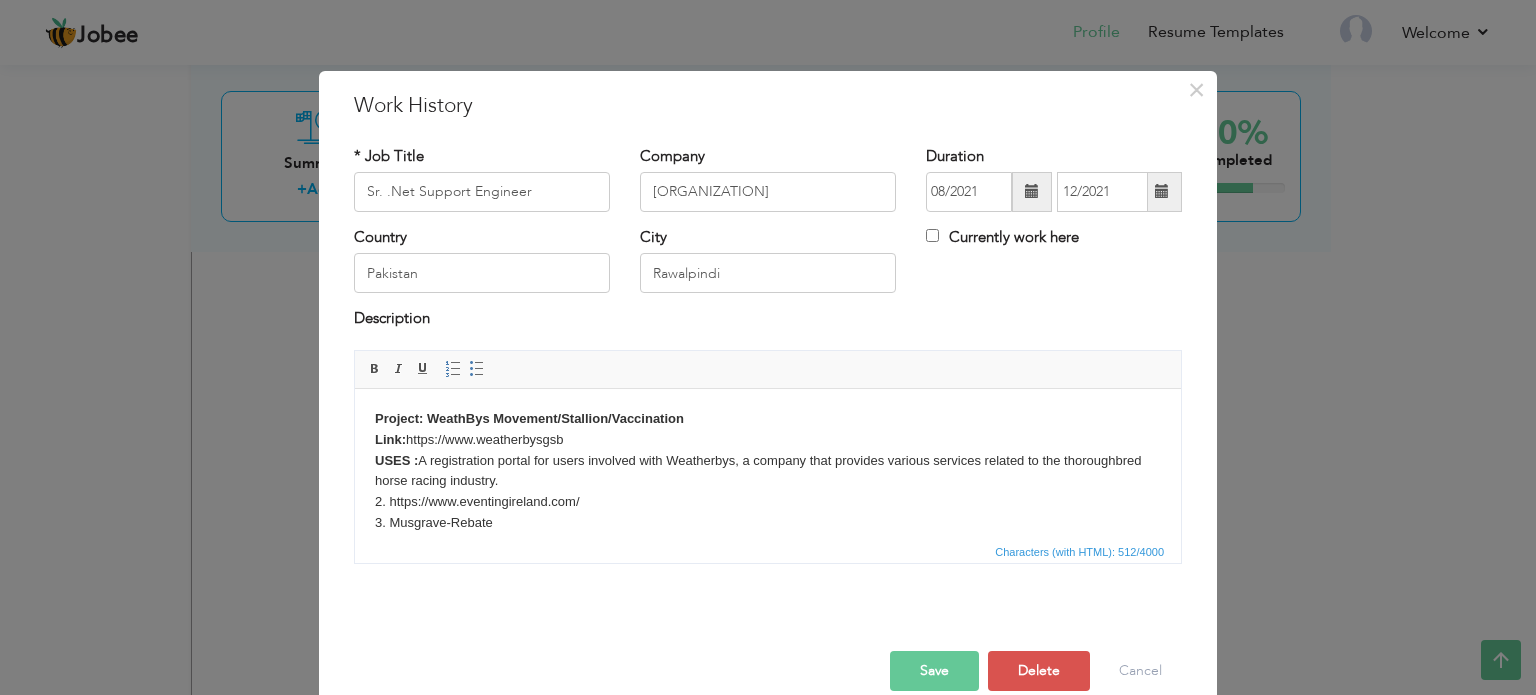 click on "USES :" at bounding box center (396, 459) 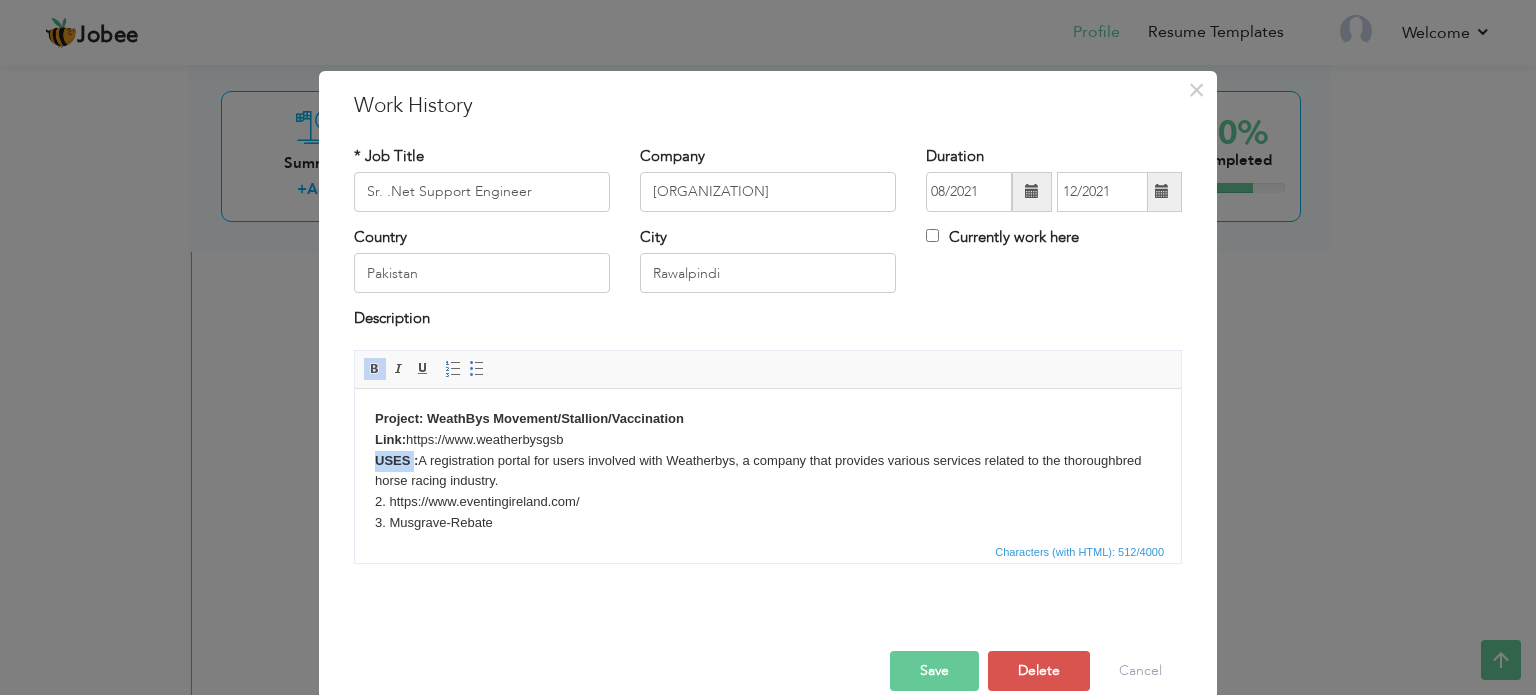 click on "USES :" at bounding box center [396, 459] 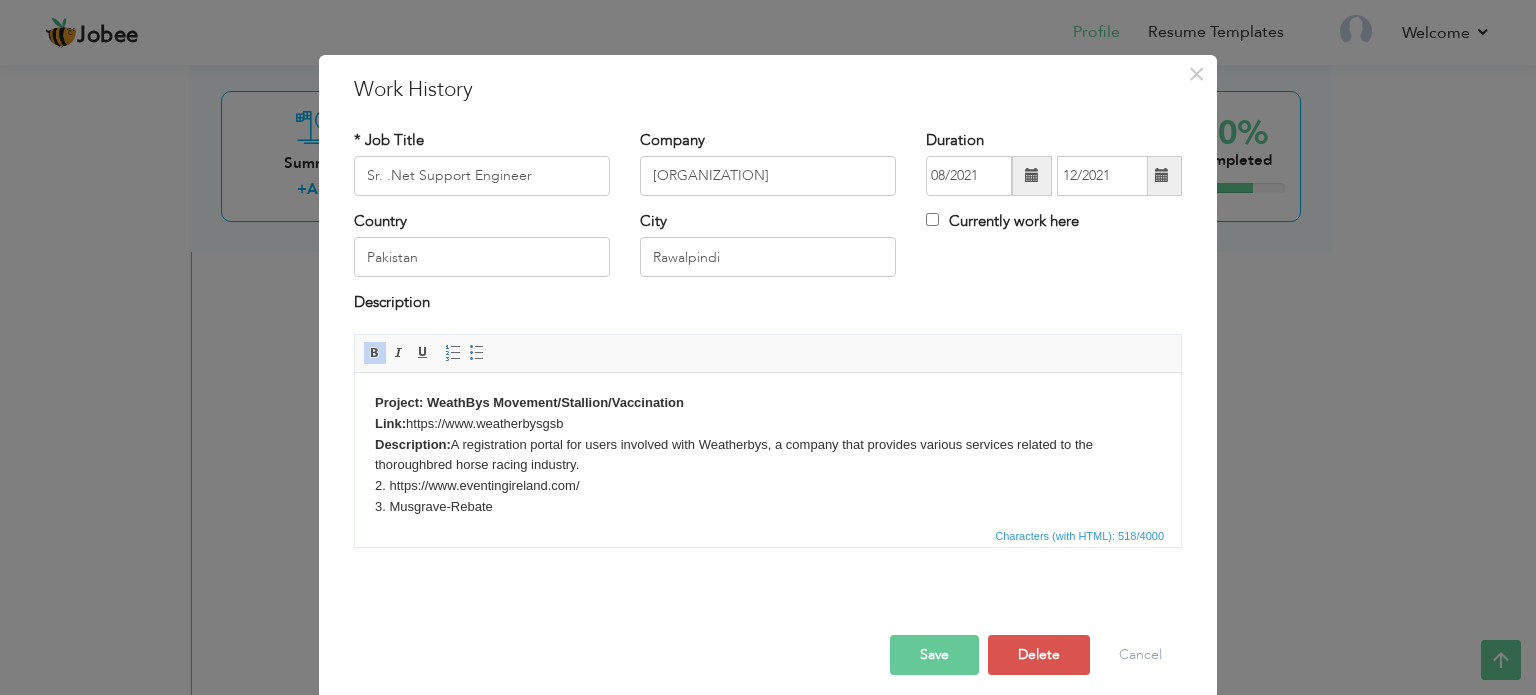 scroll, scrollTop: 29, scrollLeft: 0, axis: vertical 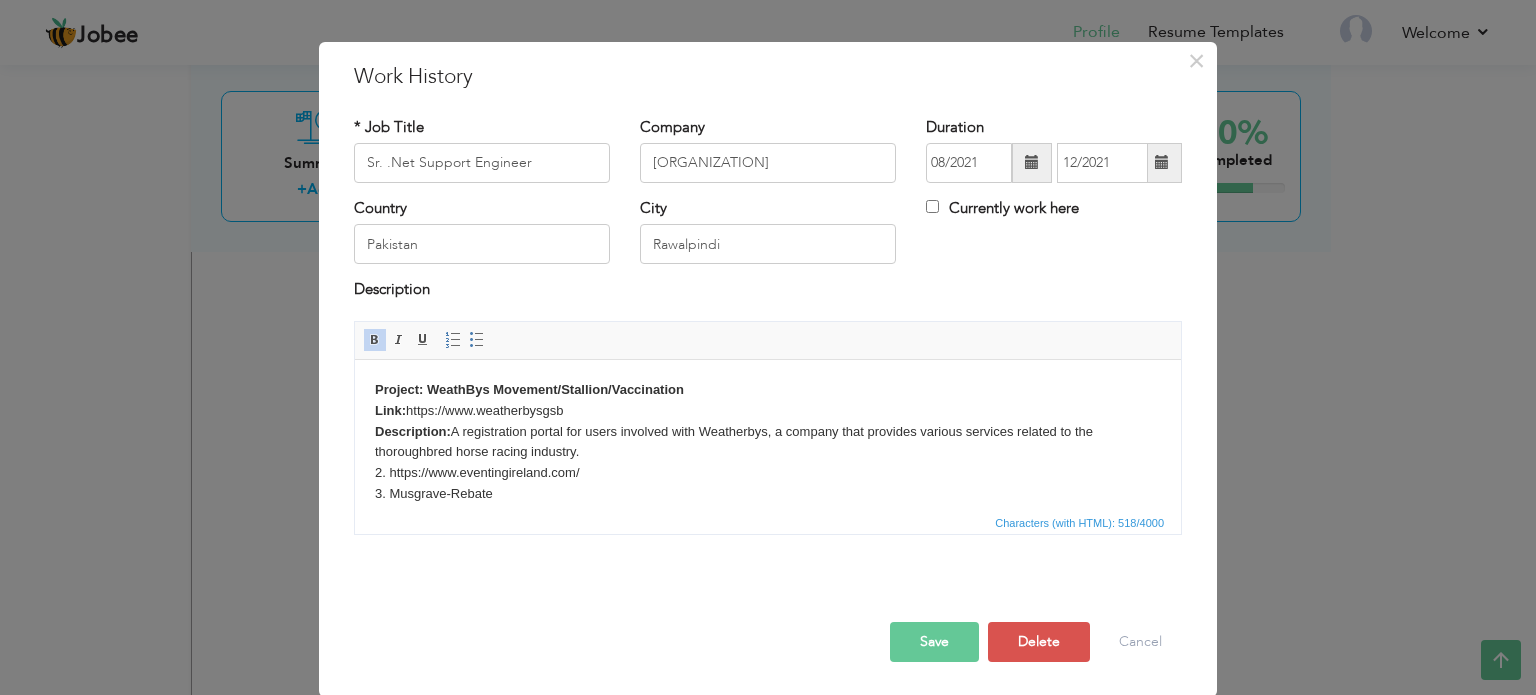 click on "Project: WeathBys Movement/Stallion/Vaccination Link:  https://www.weatherbysgsb Description:  A registration portal for users involved with Weatherbys, a company that provides various services related to the thoroughbred horse racing industry. 2. https://www.eventingireland.com/ 3. Musgrave-Rebate 4. https://publicitypost.anpost.com/ Tech used:  .Net Core 3.1 | Angular 12| MSSQL | Azure Devops | Window Forms C# | ASP.Net Web Forms" at bounding box center [768, 462] 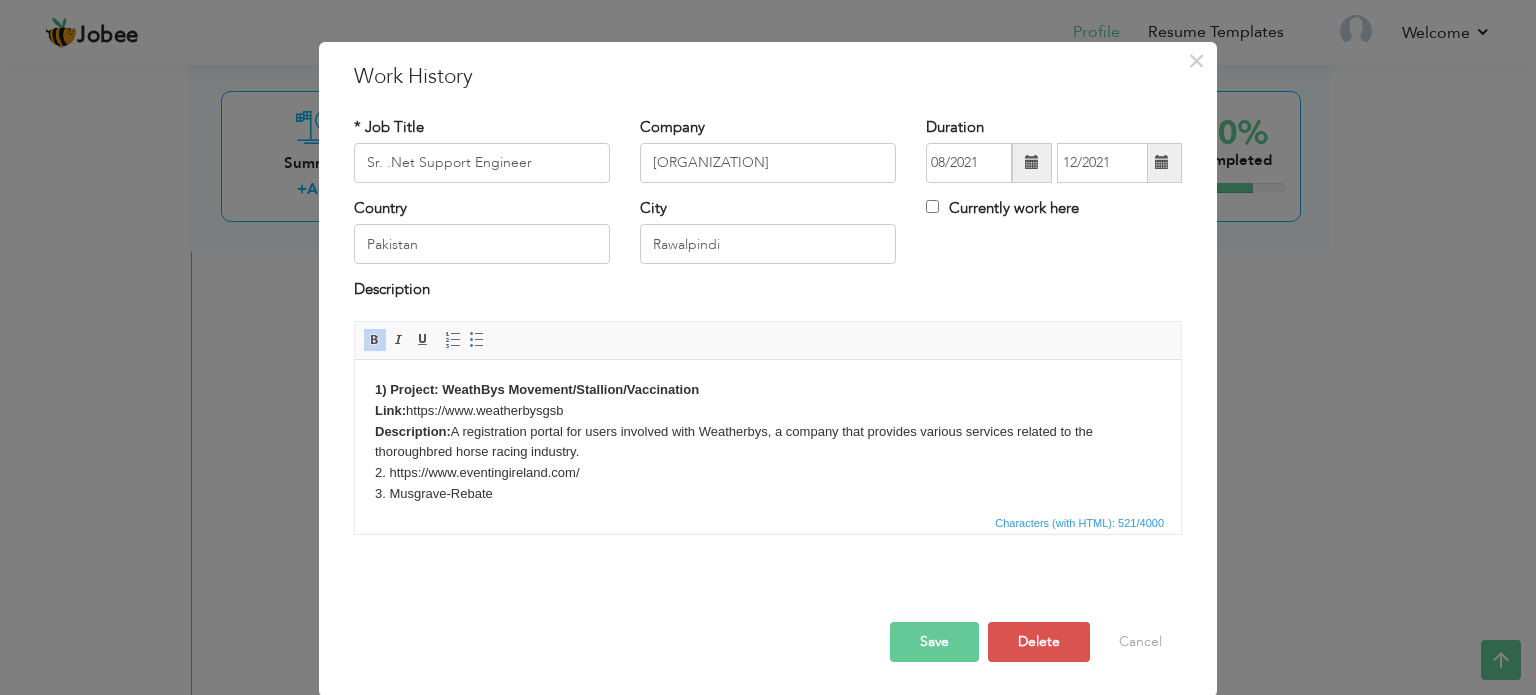 click on "1) Project: WeathBys Movement/Stallion/Vaccination Link:  https://www.weatherbysgsb Description:  A registration portal for users involved with Weatherbys, a company that provides various services related to the thoroughbred horse racing industry. 2. https://www.eventingireland.com/ 3. Musgrave-Rebate 4. https://publicitypost.anpost.com/ Tech used:  .Net Core 3.1 | Angular 12| MSSQL | Azure Devops | Window Forms C# | ASP.Net Web Forms" at bounding box center (768, 462) 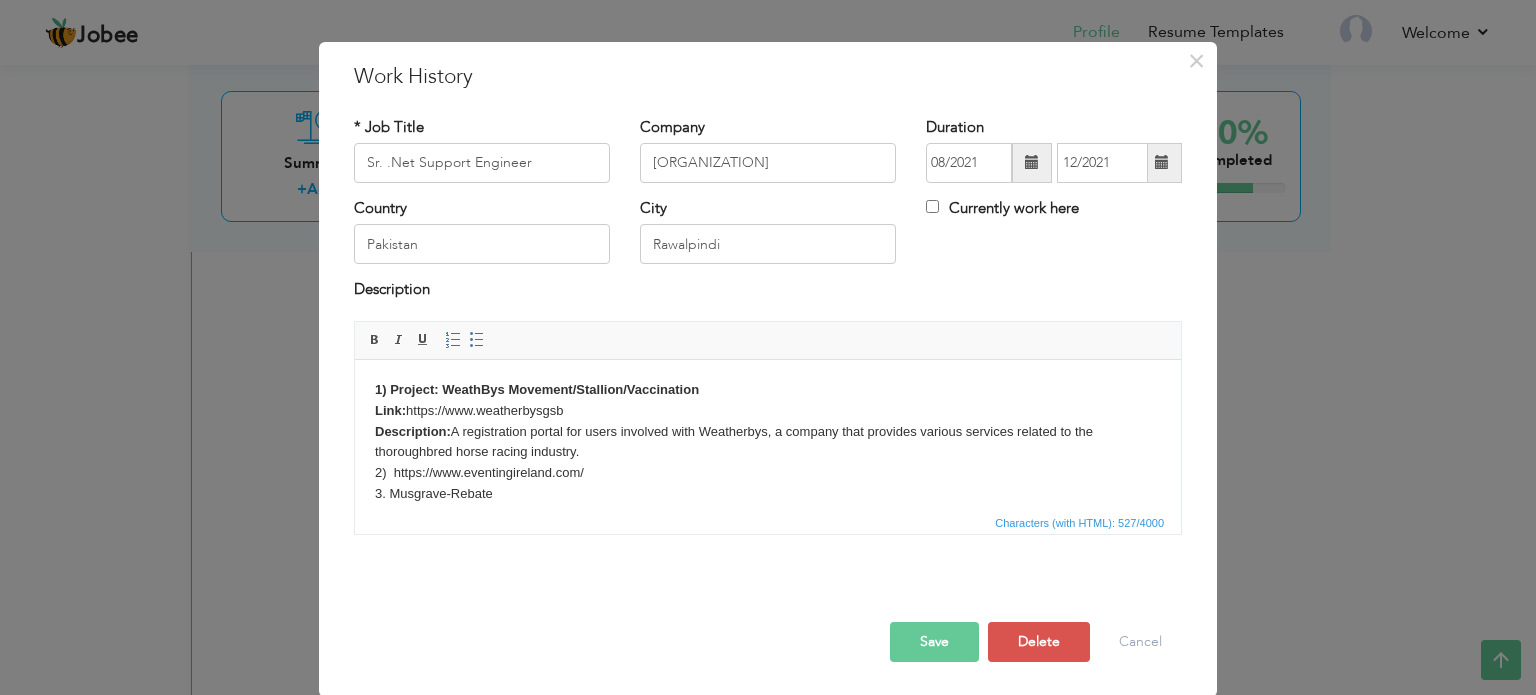 click on "1) Project: WeathBys Movement/Stallion/Vaccination Link:" at bounding box center [537, 399] 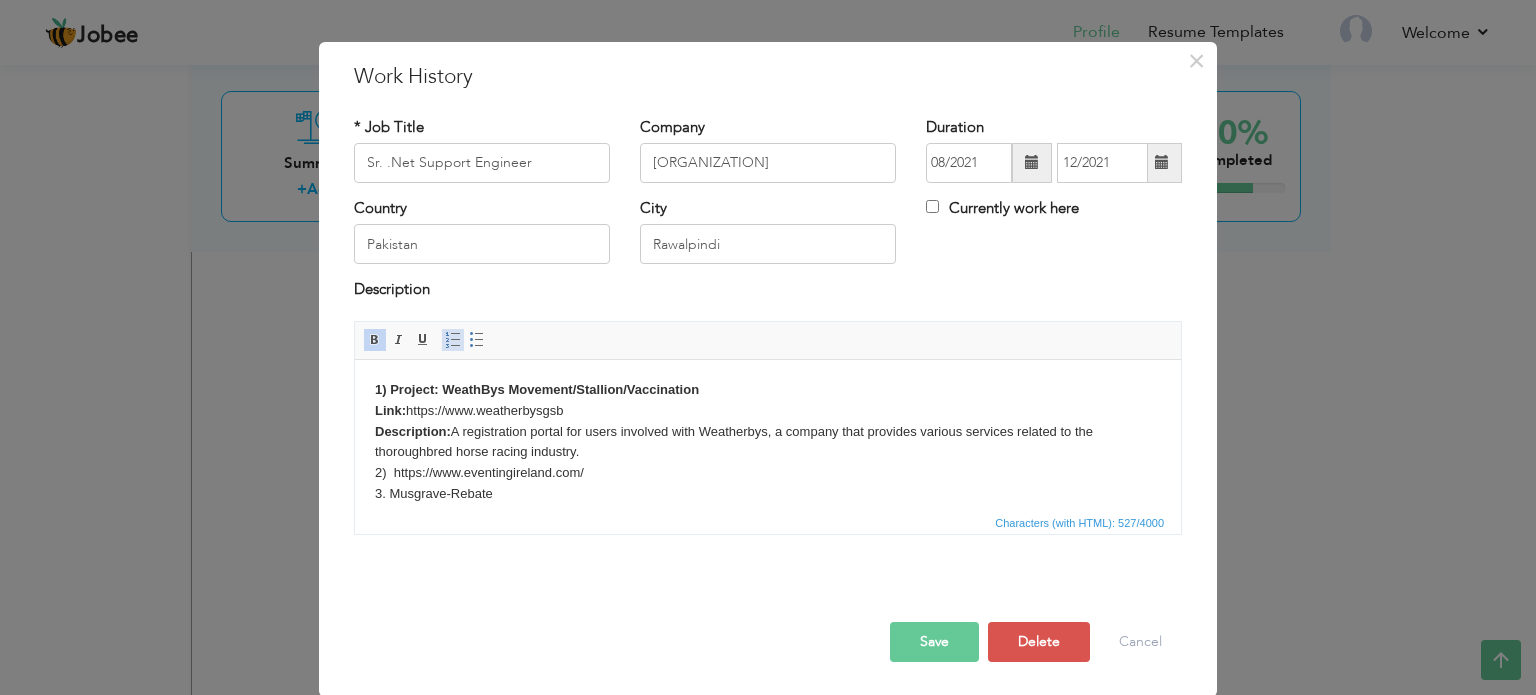 click at bounding box center [453, 340] 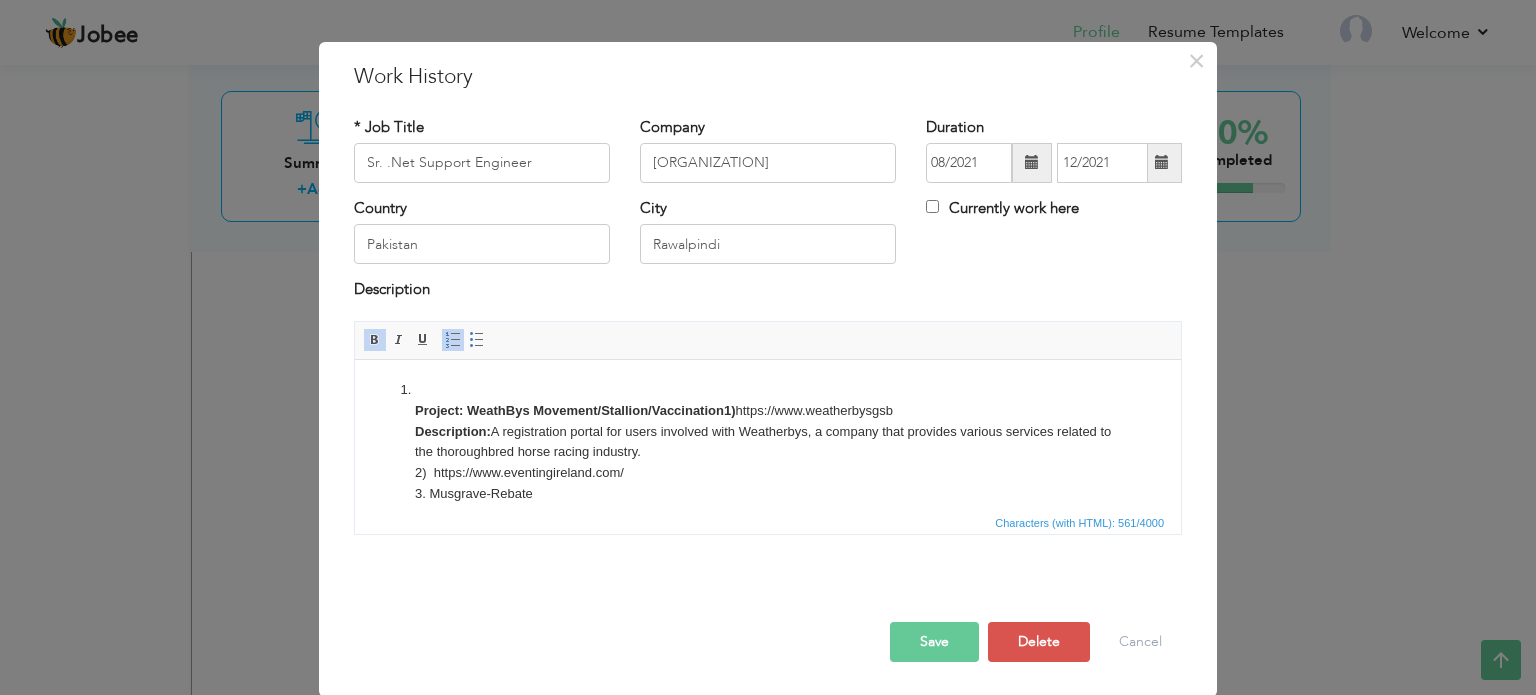 click on "Project: WeathBys Movement/Stallion/Vaccination 1)  https://www.weatherbysgsb Description:  A registration portal for users involved with Weatherbys, a company that provides various services related to the thoroughbred horse racing industry. 2)  https://www.eventingireland.com/ 3. Musgrave-Rebate 4. https://publicitypost.anpost.com/ Tech used:  .Net Core 3.1 | Angular 12| MSSQL | Azure Devops | Window Forms C# | ASP.Net Web Forms" at bounding box center (768, 462) 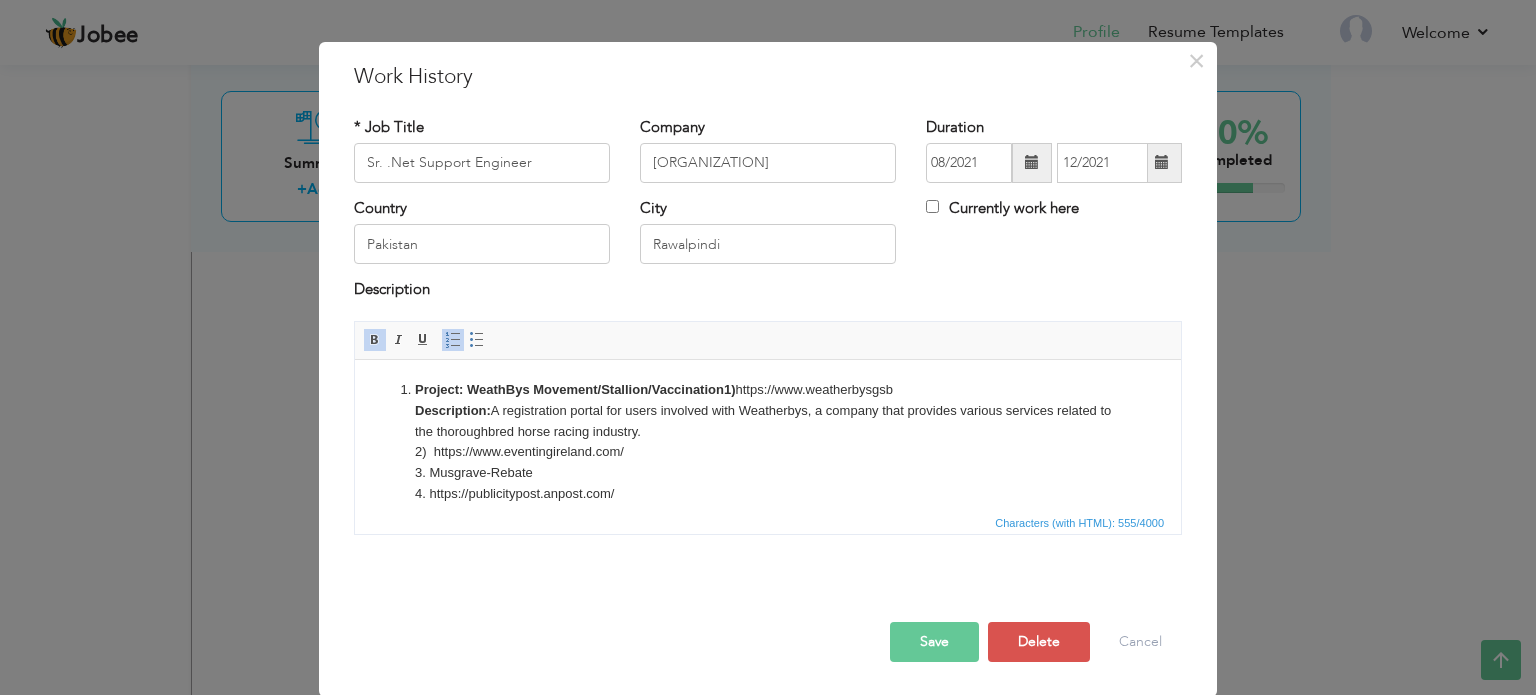 click on "Project: WeathBys Movement/Stallion/Vaccination 1)  https://www.weatherbysgsb Description:  A registration portal for users involved with Weatherbys, a company that provides various services related to the thoroughbred horse racing industry. 2)  https://www.eventingireland.com/ 3. Musgrave-Rebate 4. https://publicitypost.anpost.com/ Tech used:  .Net Core 3.1 | Angular 12| MSSQL | Azure Devops | Window Forms C# | ASP.Net Web Forms" at bounding box center [768, 452] 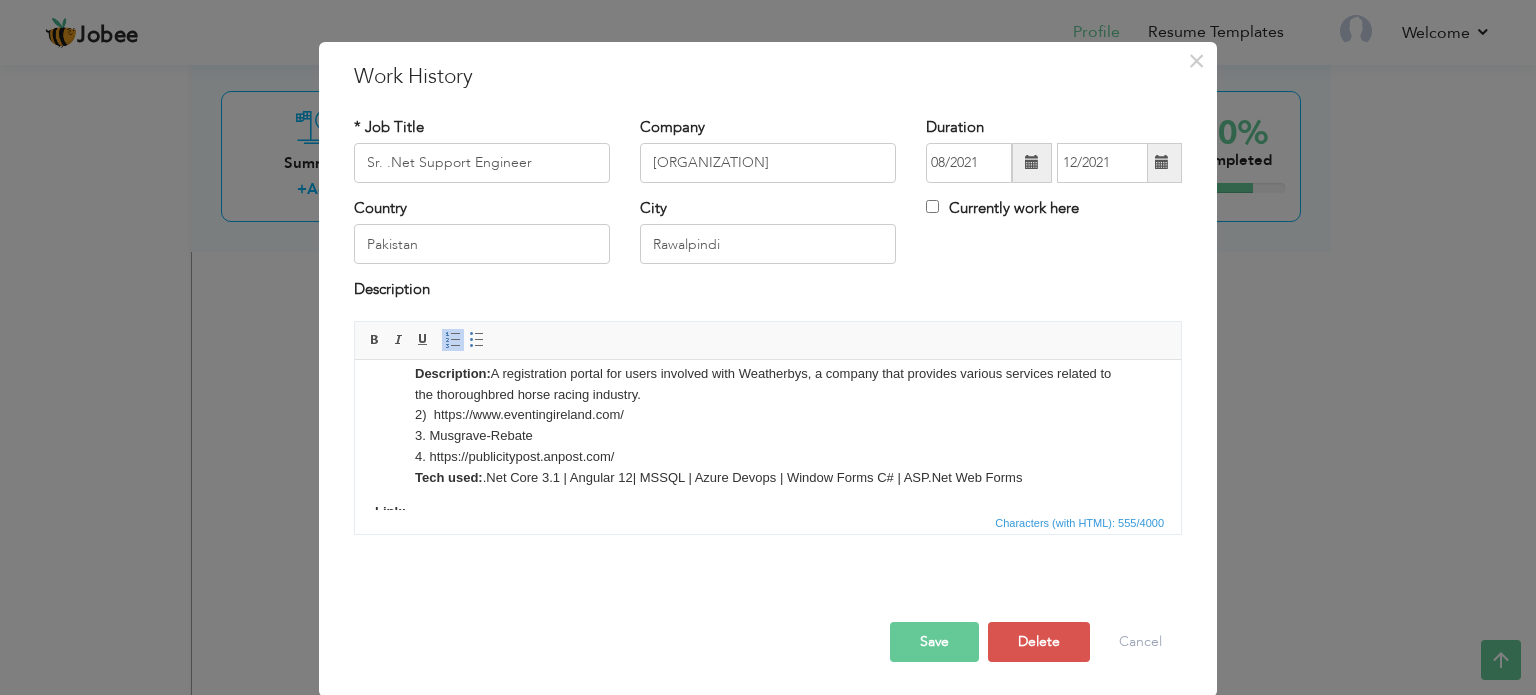 scroll, scrollTop: 43, scrollLeft: 0, axis: vertical 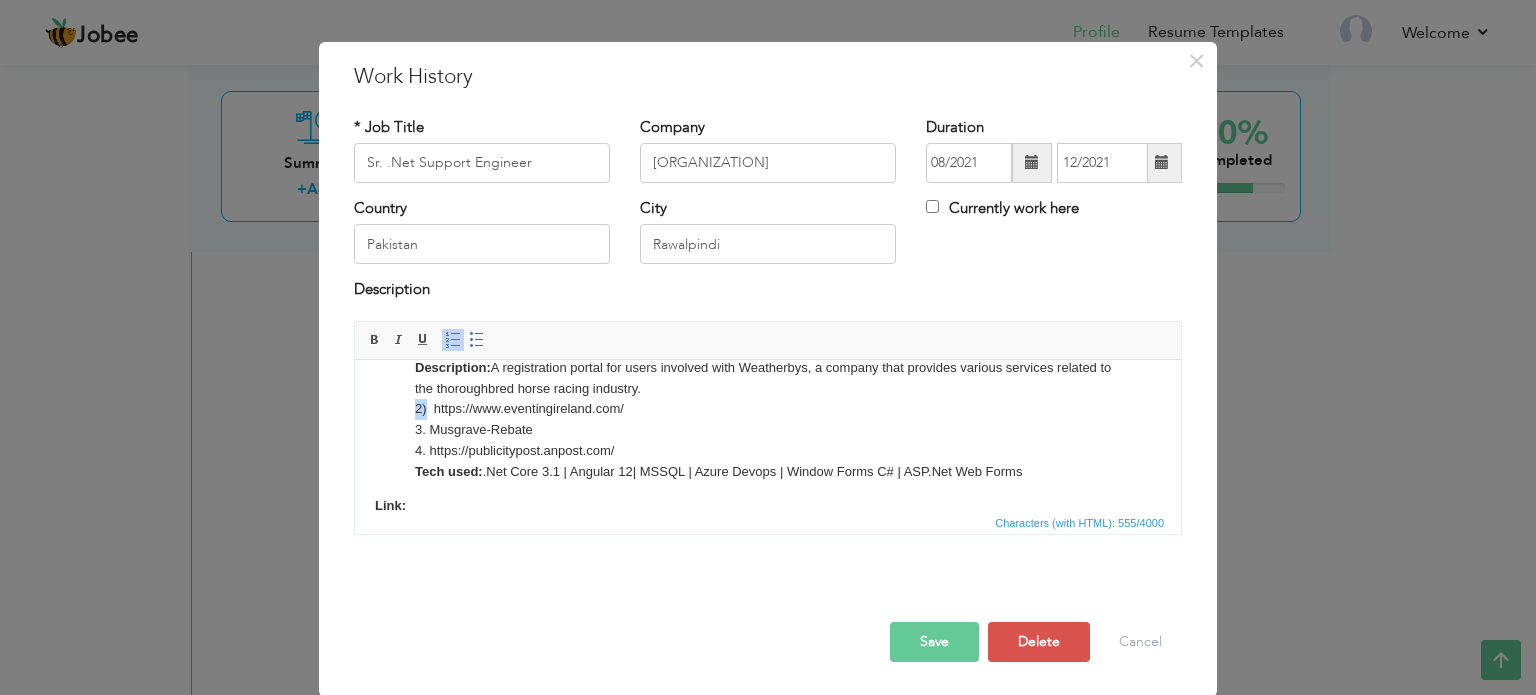 drag, startPoint x: 426, startPoint y: 408, endPoint x: 413, endPoint y: 410, distance: 13.152946 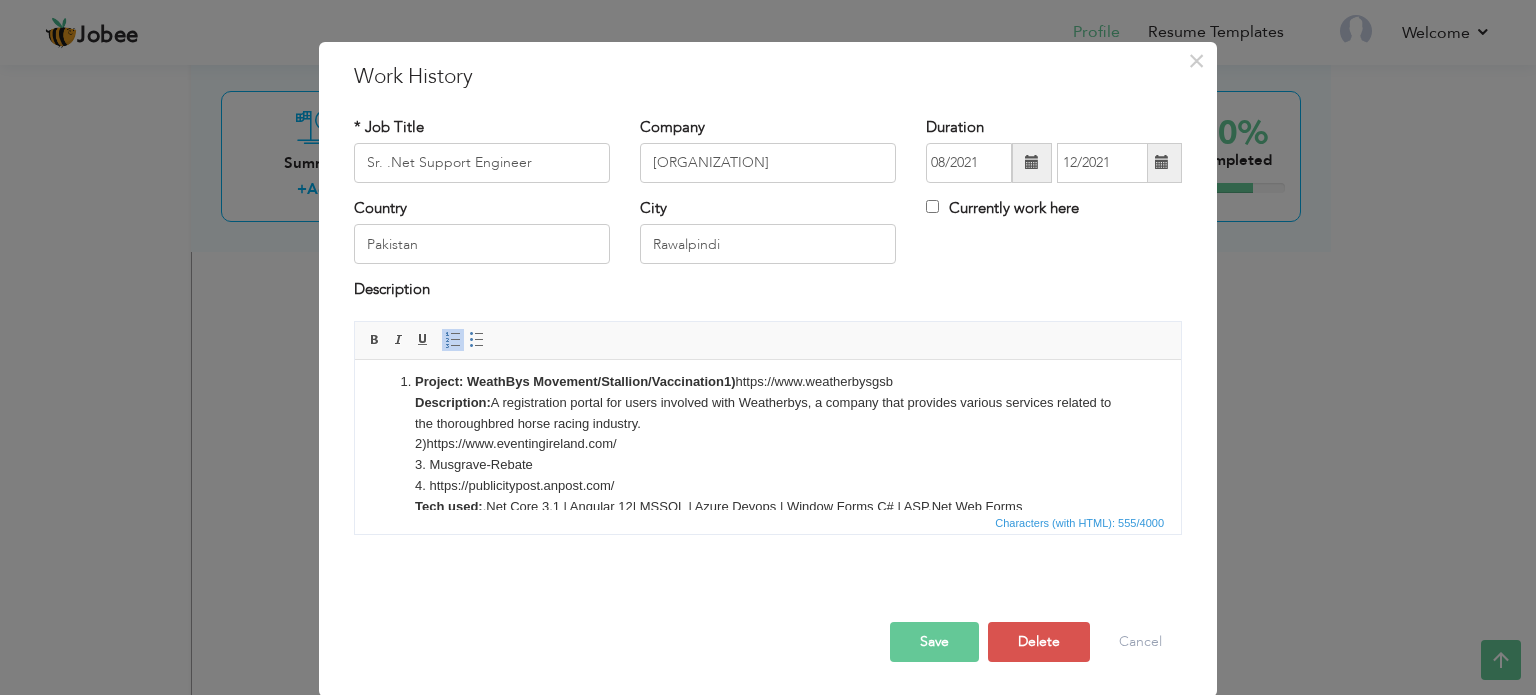 scroll, scrollTop: 8, scrollLeft: 0, axis: vertical 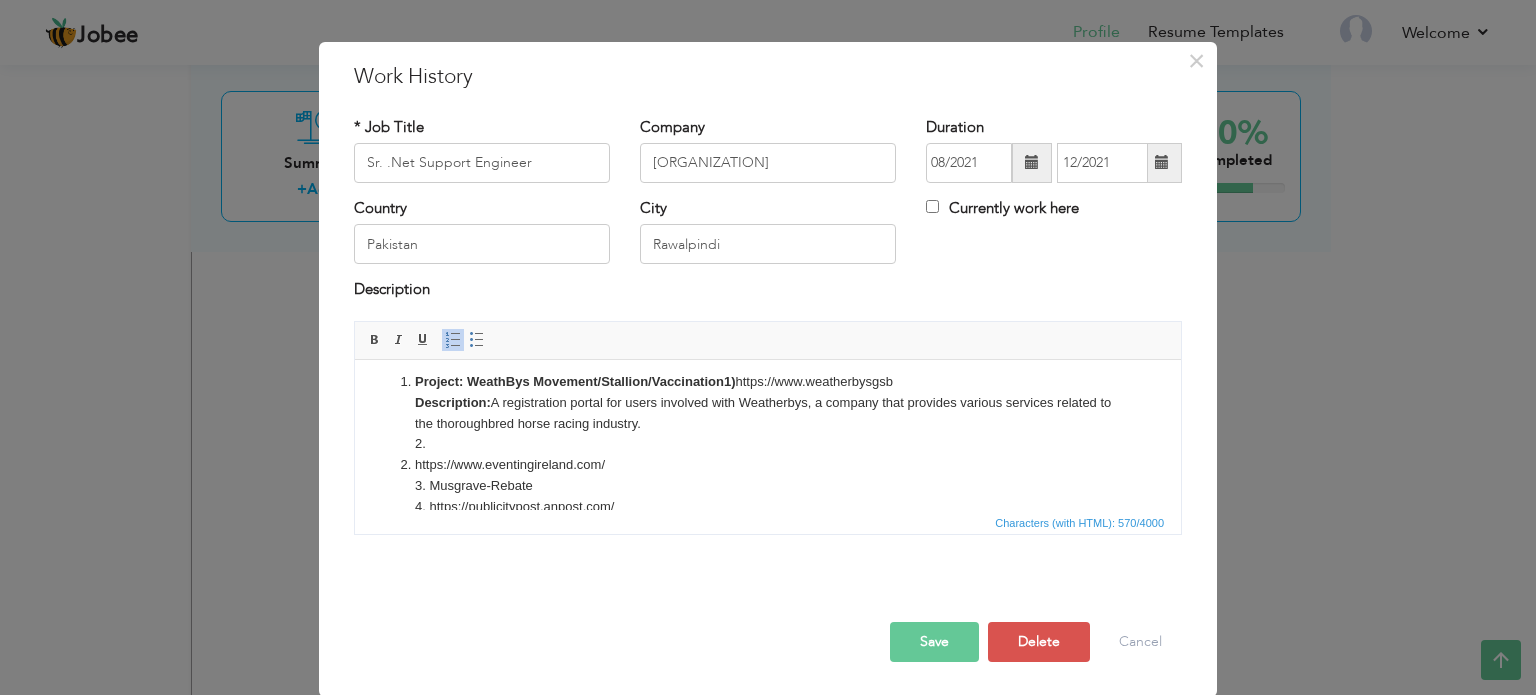 click on "Project: WeathBys Movement/Stallion/Vaccination1)  https://www.weatherbysgsb Description:  A registration portal for users involved with Weatherbys, a company that provides various services related to the thoroughbred horse racing industry. 2." at bounding box center [768, 412] 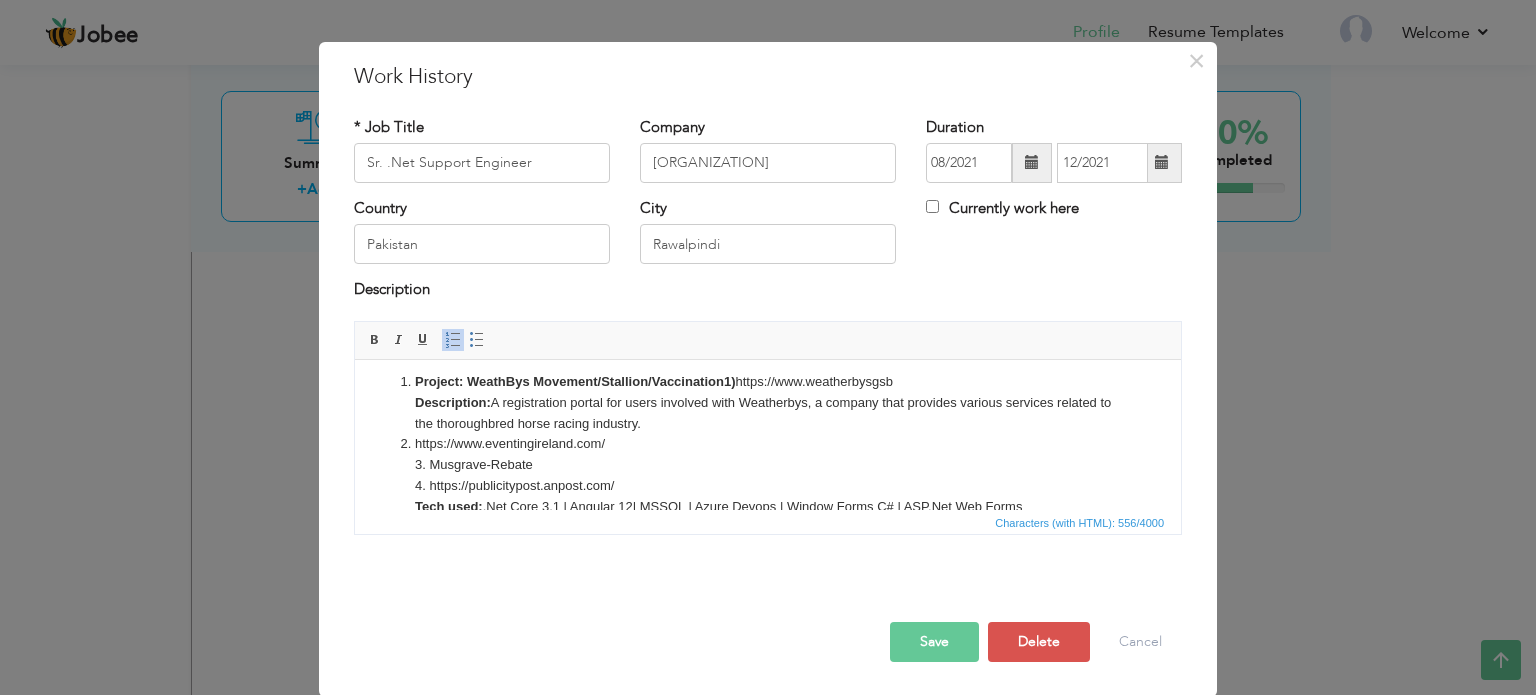 click on "Project: WeathBys Movement/Stallion/Vaccination1)  https://www.weatherbysgsb Description:  A registration portal for users involved with Weatherbys, a company that provides various services related to the thoroughbred horse racing industry." at bounding box center (768, 402) 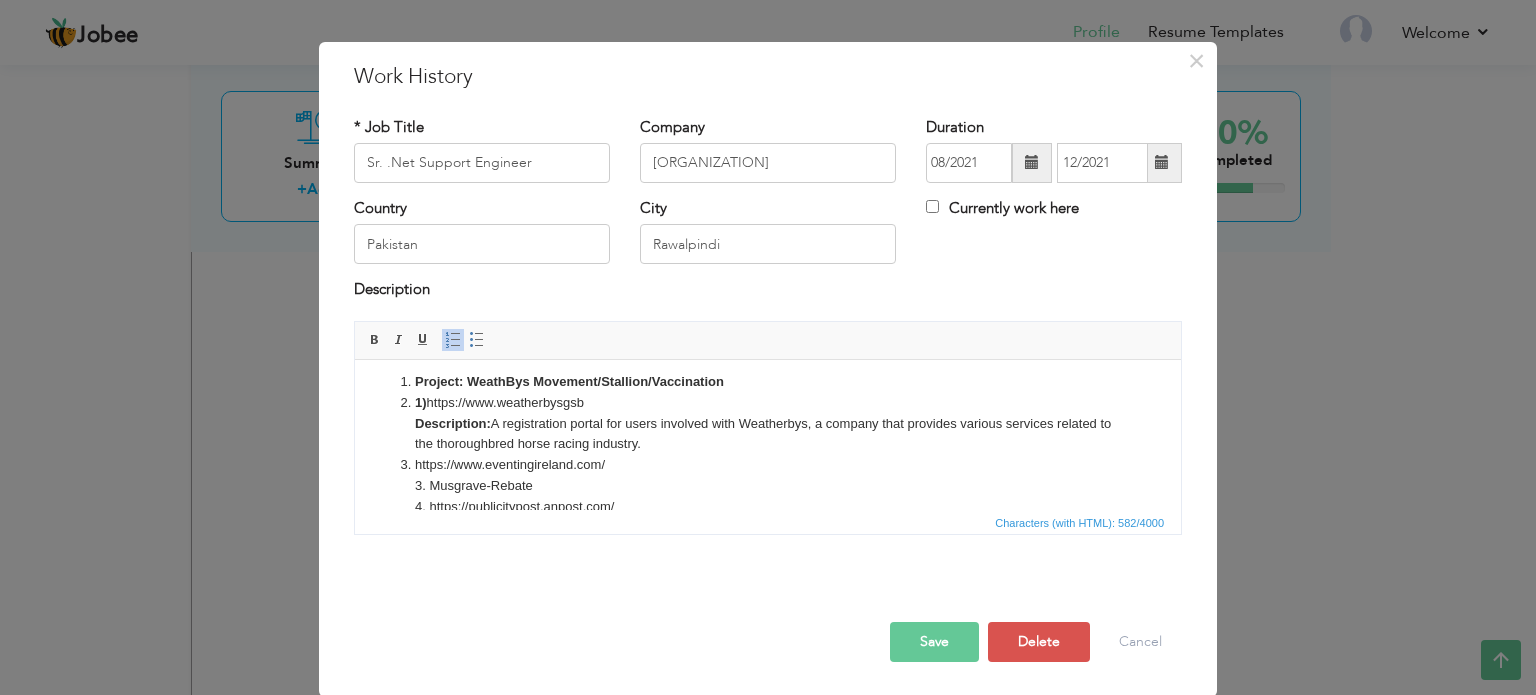 click on "1)  https://www.weatherbysgsb Description:  A registration portal for users involved with Weatherbys, a company that provides various services related to the thoroughbred horse racing industry." at bounding box center [768, 423] 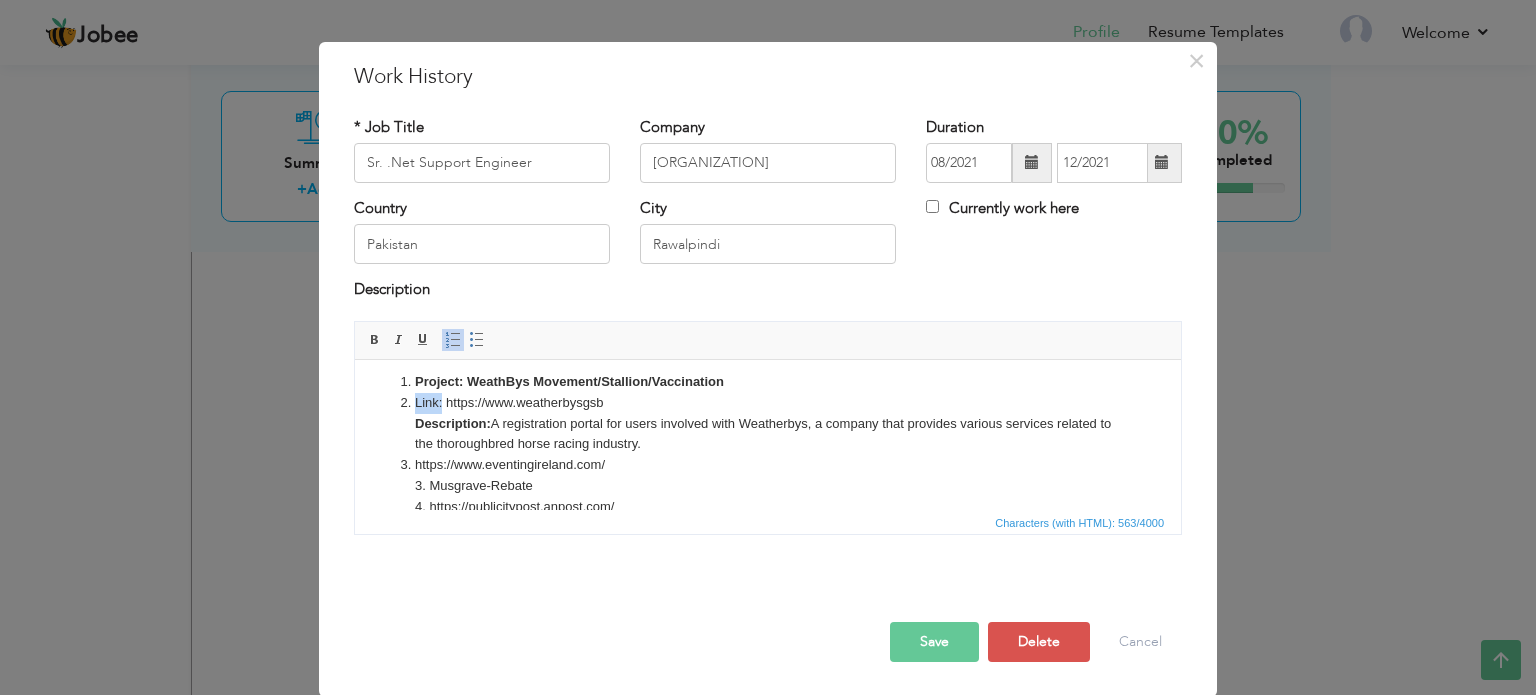 drag, startPoint x: 442, startPoint y: 402, endPoint x: 417, endPoint y: 403, distance: 25.019993 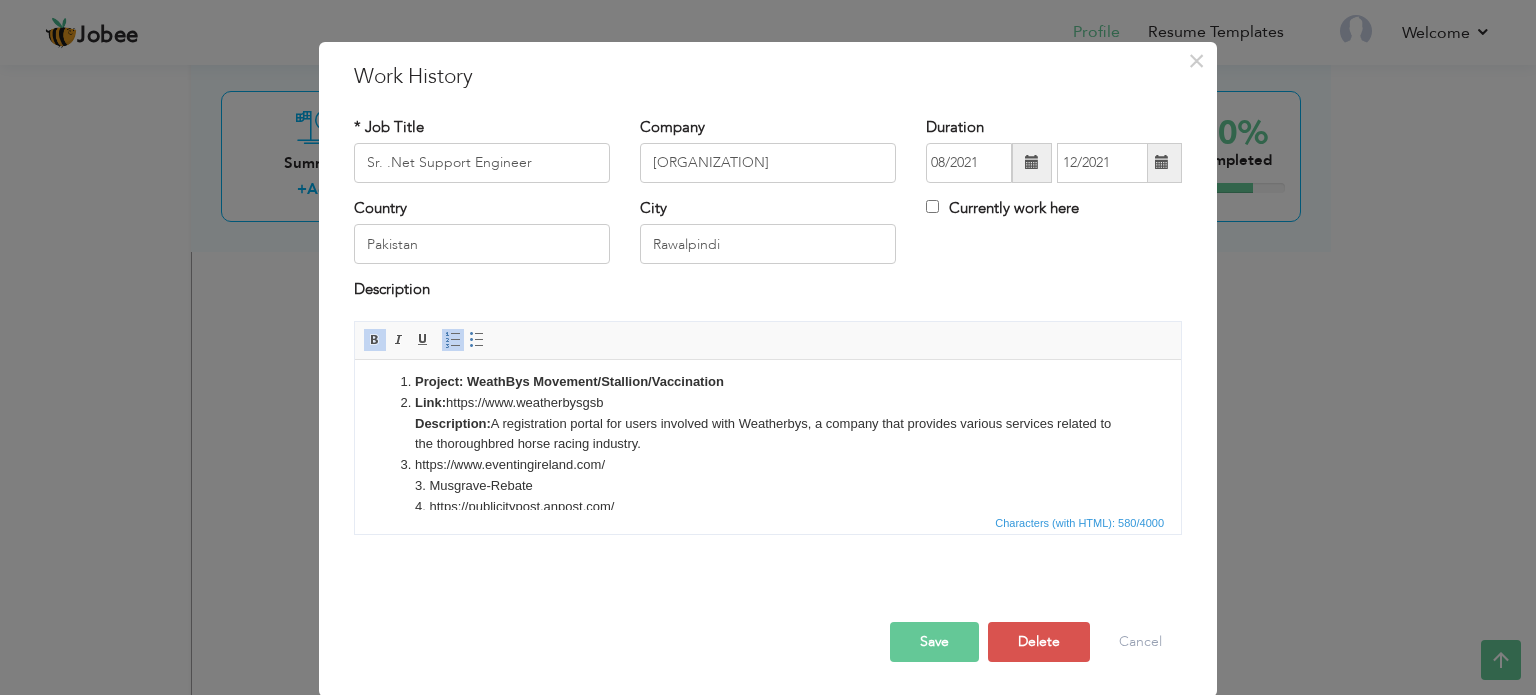 click on "Link:" at bounding box center [430, 401] 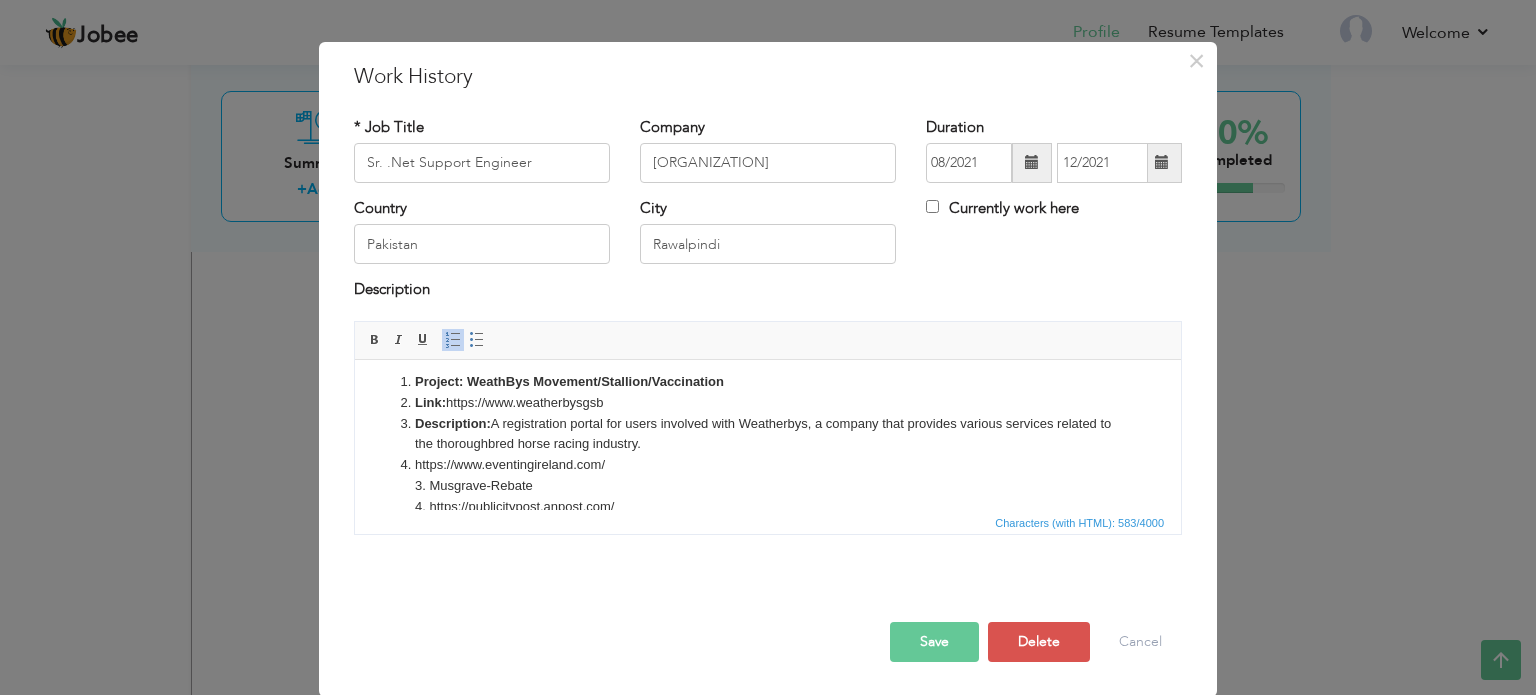 click on "Insert/Remove Numbered List   Insert/Remove Bulleted List" at bounding box center [465, 340] 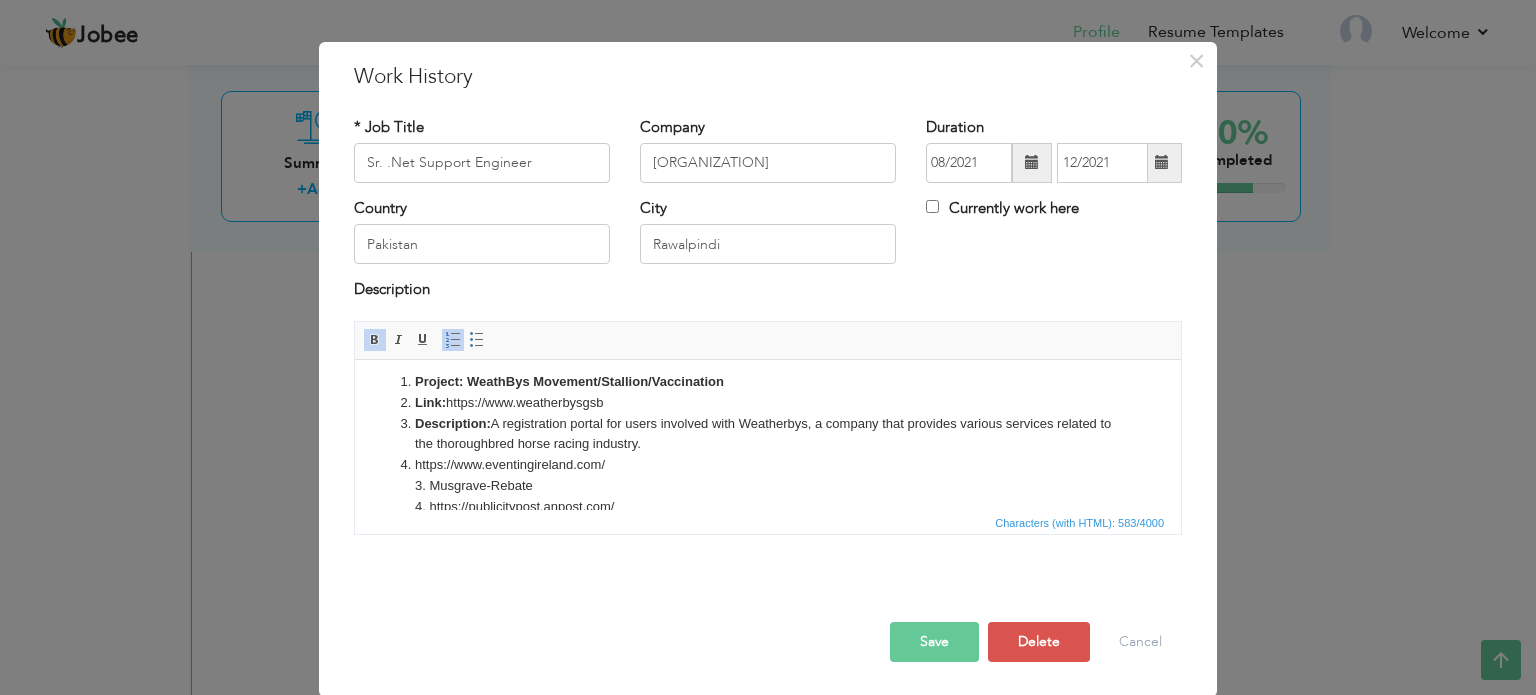 click at bounding box center [453, 340] 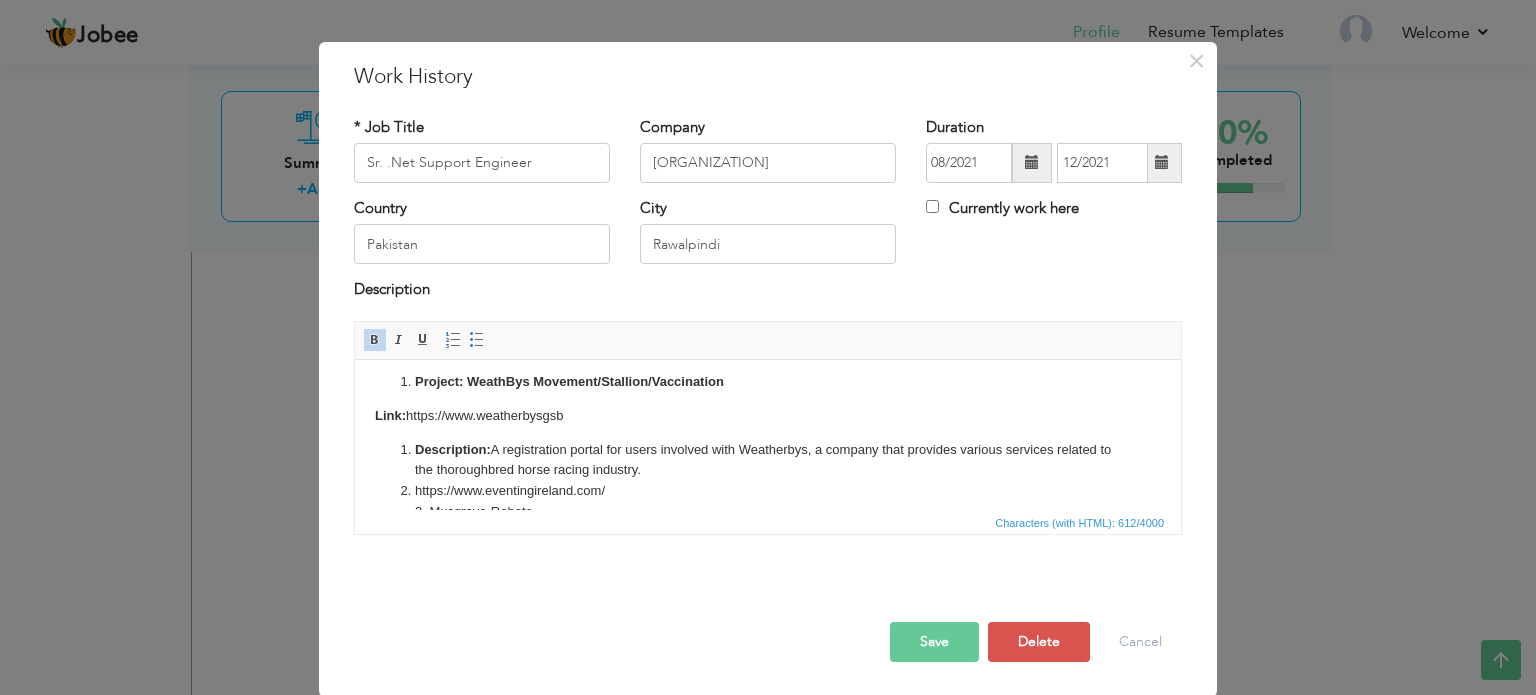 click on "Description:  A registration portal for users involved with Weatherbys, a company that provides various services related to the thoroughbred horse racing industry." at bounding box center [768, 460] 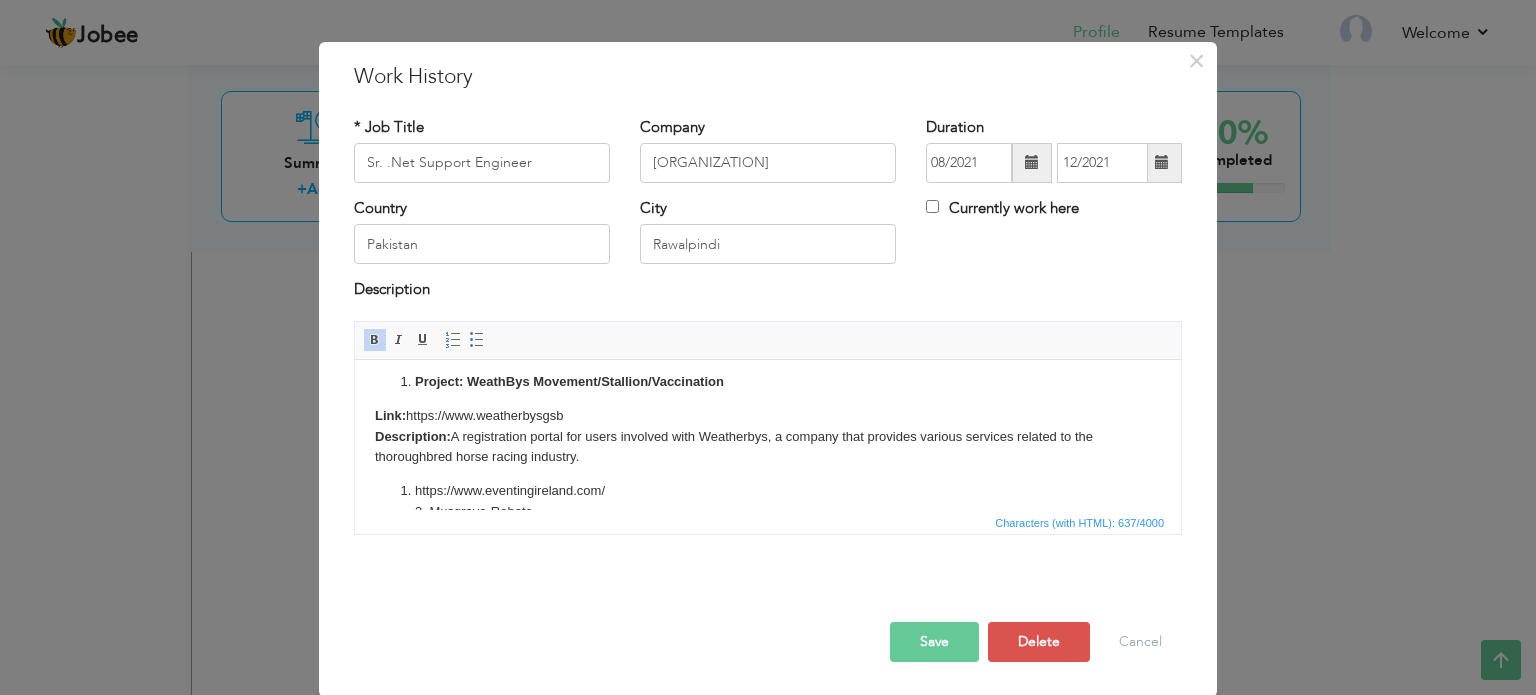 click on "Project: WeathBys Movement/Stallion/Vaccination         Link:  https://www.weatherbysgsb         Description:  A registration portal for users involved with Weatherbys, a company that provides various services related to the thoroughbred horse racing industry.   https://www.eventingireland.com/ 3. Musgrave-Rebate 4. https://publicitypost.anpost.com/ Tech used:  .Net Core 3.1 | Angular 12| MSSQL | Azure Devops | Window Forms C# | ASP.Net Web Forms Link:" at bounding box center [768, 484] 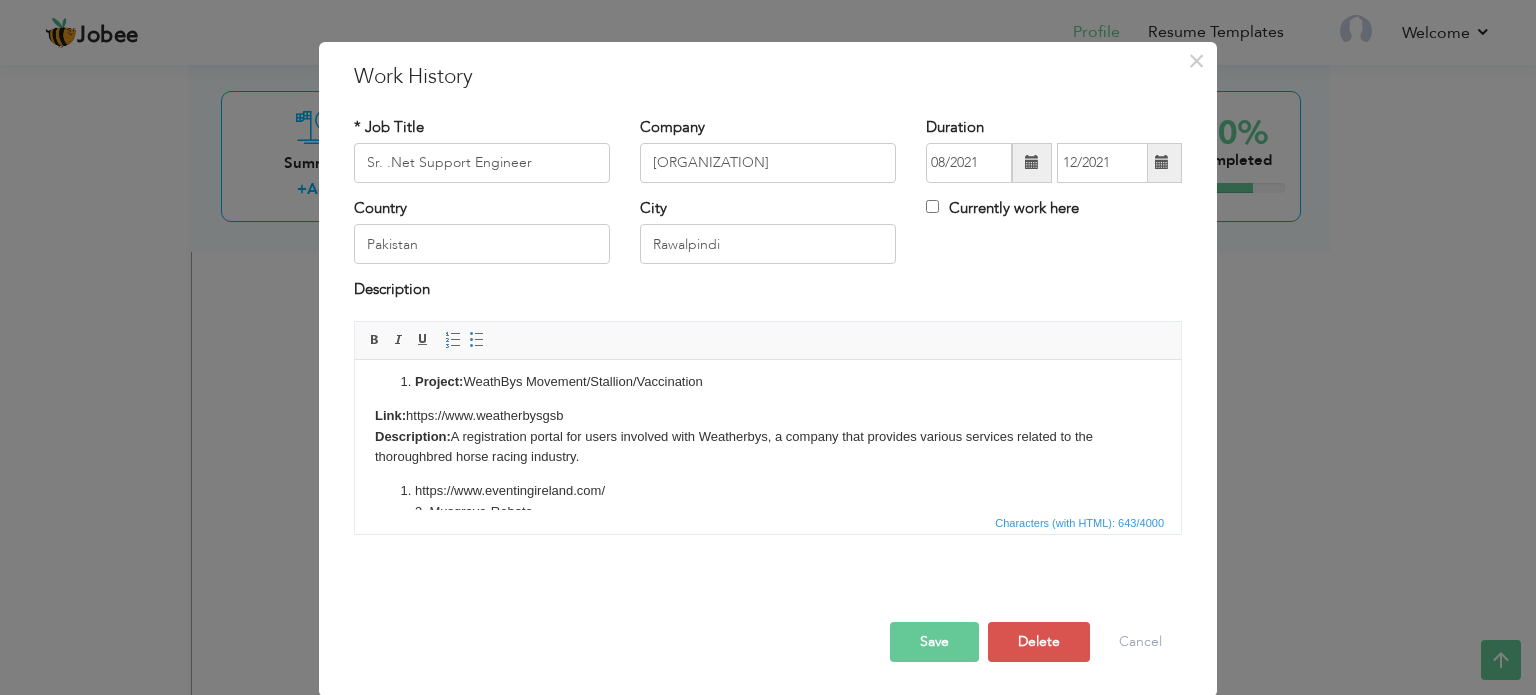 click on "Project:  WeathBys Movement/Stallion/Vaccination         Link:  https://www.weatherbysgsb         Description:  A registration portal for users involved with Weatherbys, a company that provides various services related to the thoroughbred horse racing industry.    https://www.eventingireland.com/ 3. Musgrave-Rebate 4. https://publicitypost.anpost.com/ Tech used:  .Net Core 3.1 | Angular 12| MSSQL | Azure Devops | Window Forms C# | ASP.Net Web Forms Link:" at bounding box center [768, 484] 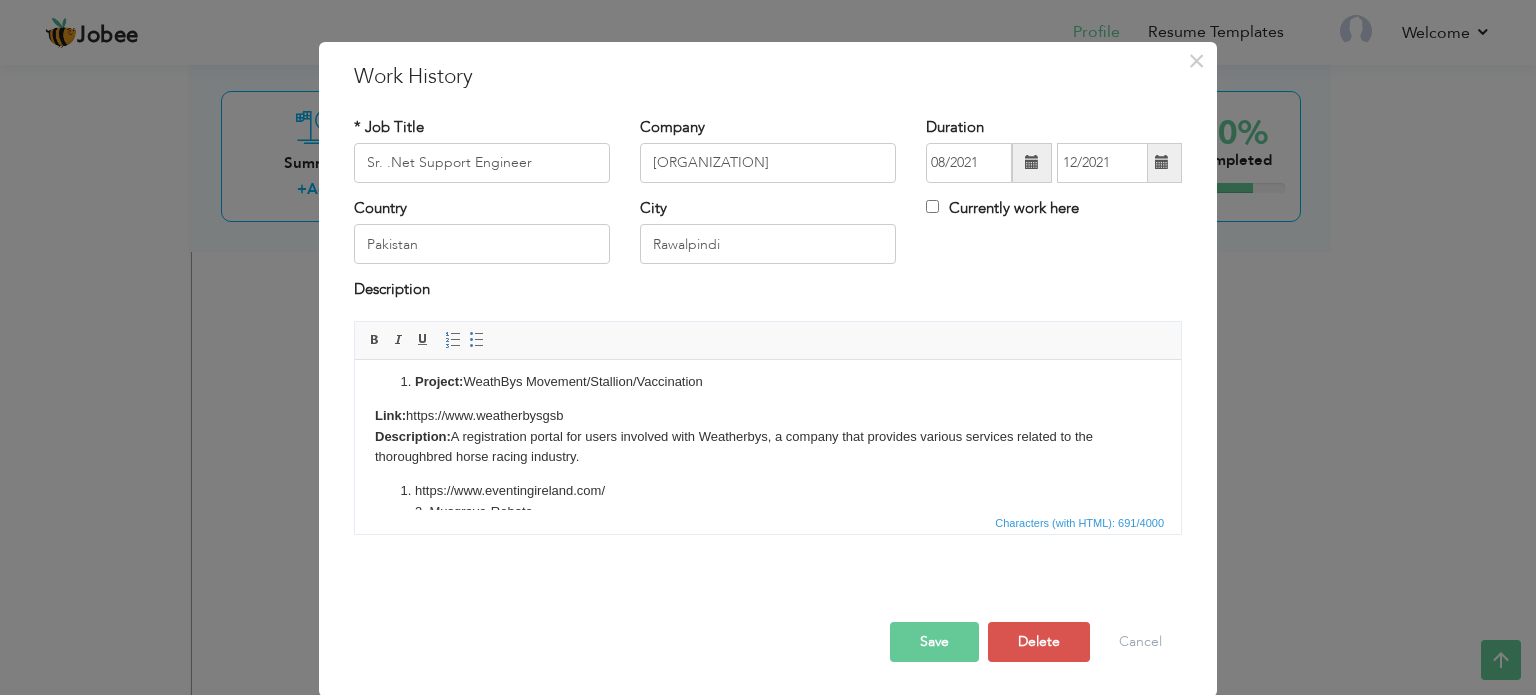 click on "https://www.eventingireland.com/ 3. Musgrave-Rebate 4. https://publicitypost.anpost.com/ Tech used:  .Net Core 3.1 | Angular 12| MSSQL | Azure Devops | Window Forms C# | ASP.Net Web Forms" at bounding box center (768, 521) 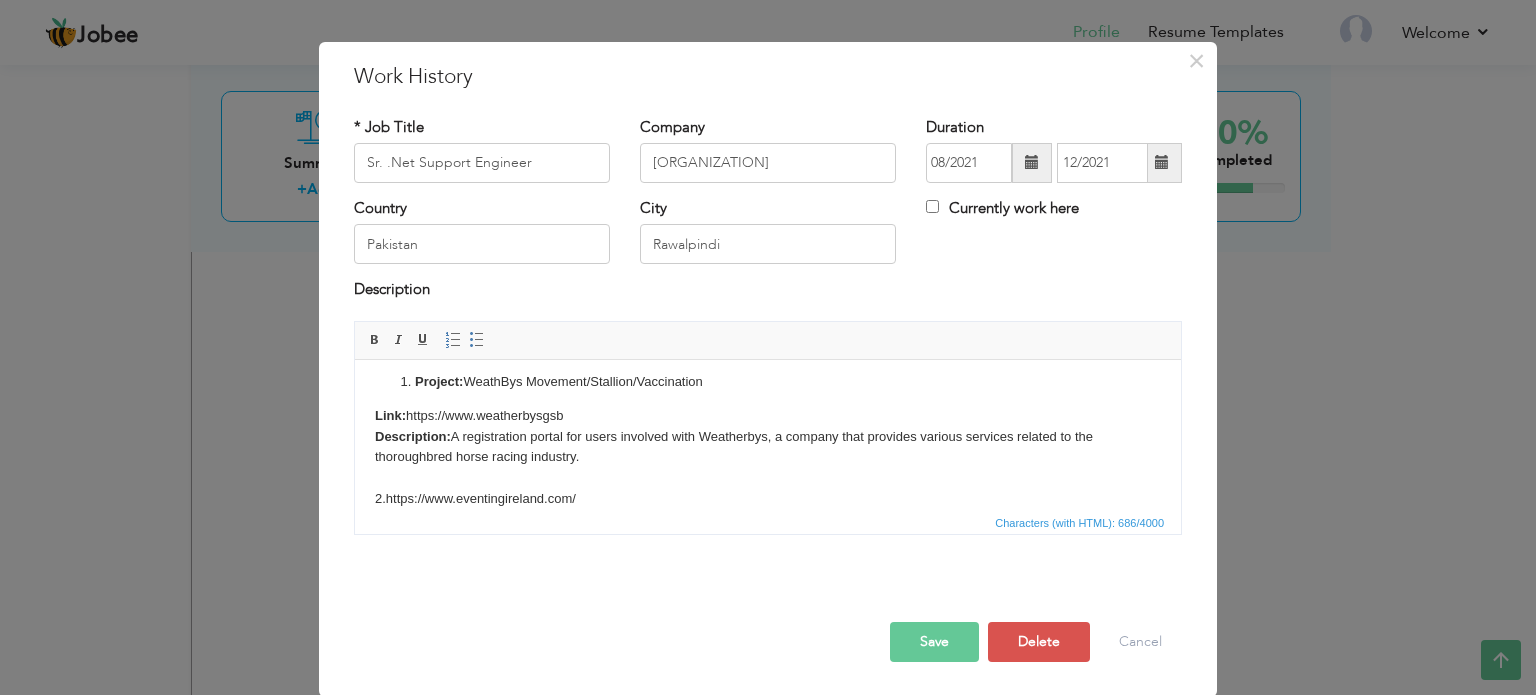 scroll, scrollTop: 24, scrollLeft: 0, axis: vertical 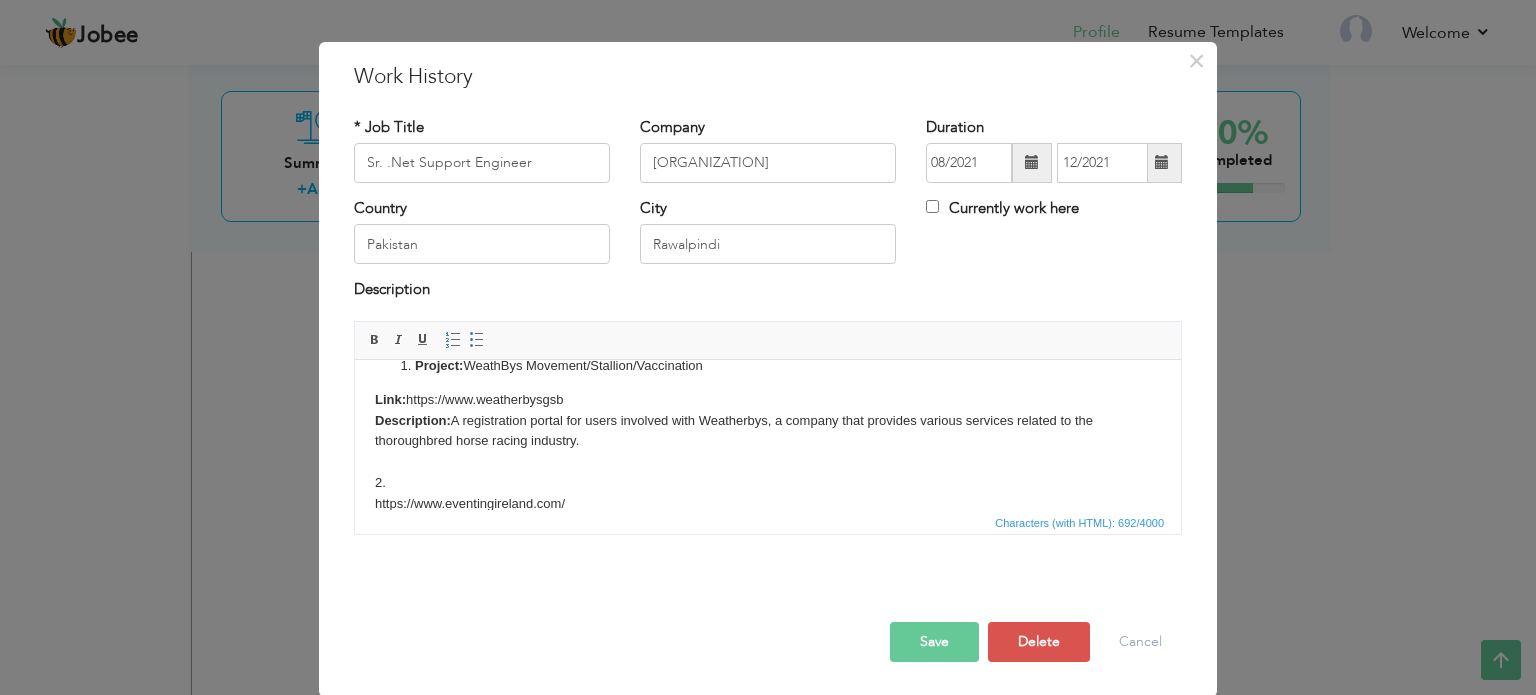 click on "Project:  WeathBys Movement/Stallion/Vaccination         Link:  https://www.weatherbysgsb         Description:  A registration portal for users involved with Weatherbys, a company that provides various services related to the              thoroughbred horse racing industry.  2. ​​​​​​​   https://www.eventingireland.com/ 3. Musgrave-Rebate 4. https://publicitypost.anpost.com/ Tech used:  .Net Core 3.1 | Angular 12| MSSQL | Azure Devops | Window Forms C# | ASP.Net Web Forms Link:" at bounding box center (768, 465) 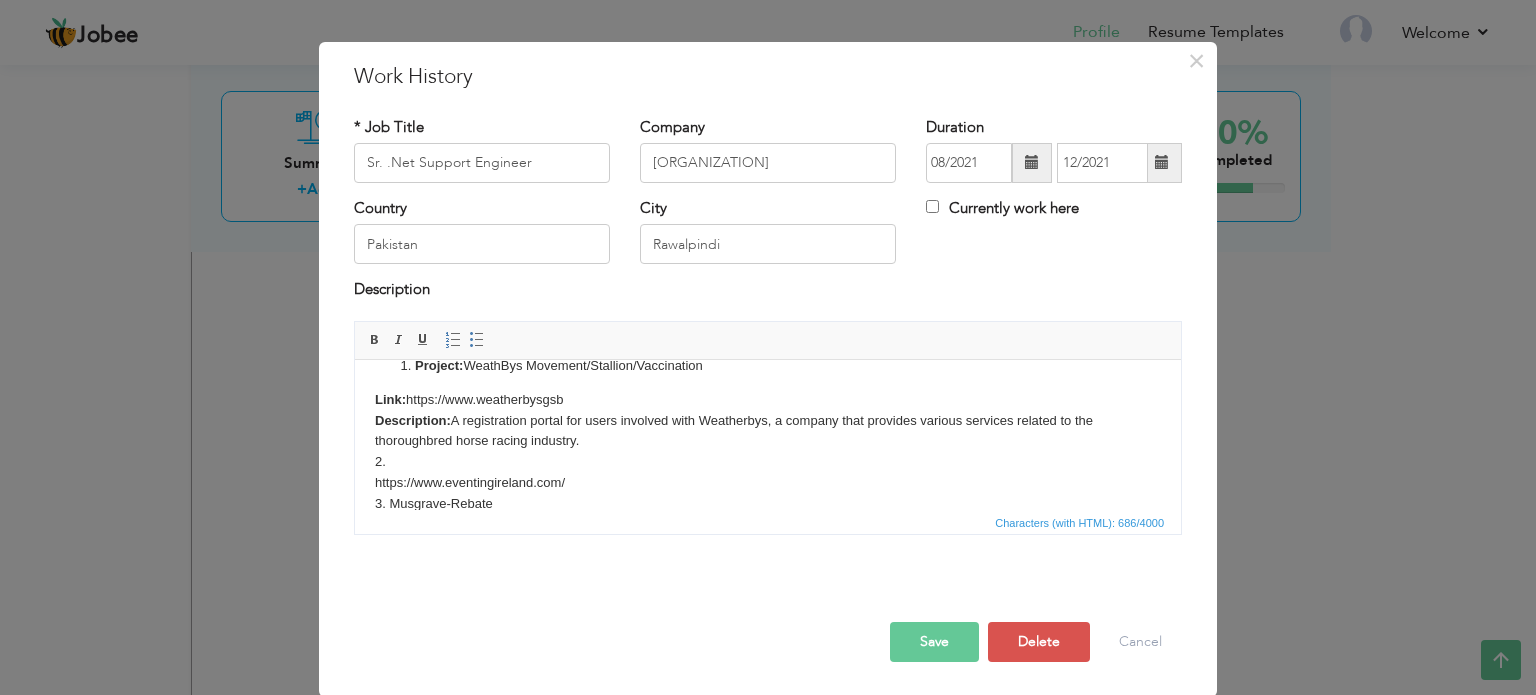 click on "Project:  WeathBys Movement/Stallion/Vaccination         Link:  https://www.weatherbysgsb         Description:  A registration portal for users involved with Weatherbys, a company that provides various services related to the              thoroughbred horse racing industry.  2.   https://www.eventingireland.com/ 3. Musgrave-Rebate 4. https://publicitypost.anpost.com/ Tech used:  .Net Core 3.1 | Angular 12| MSSQL | Azure Devops | Window Forms C# | ASP.Net Web Forms Link:" at bounding box center [768, 455] 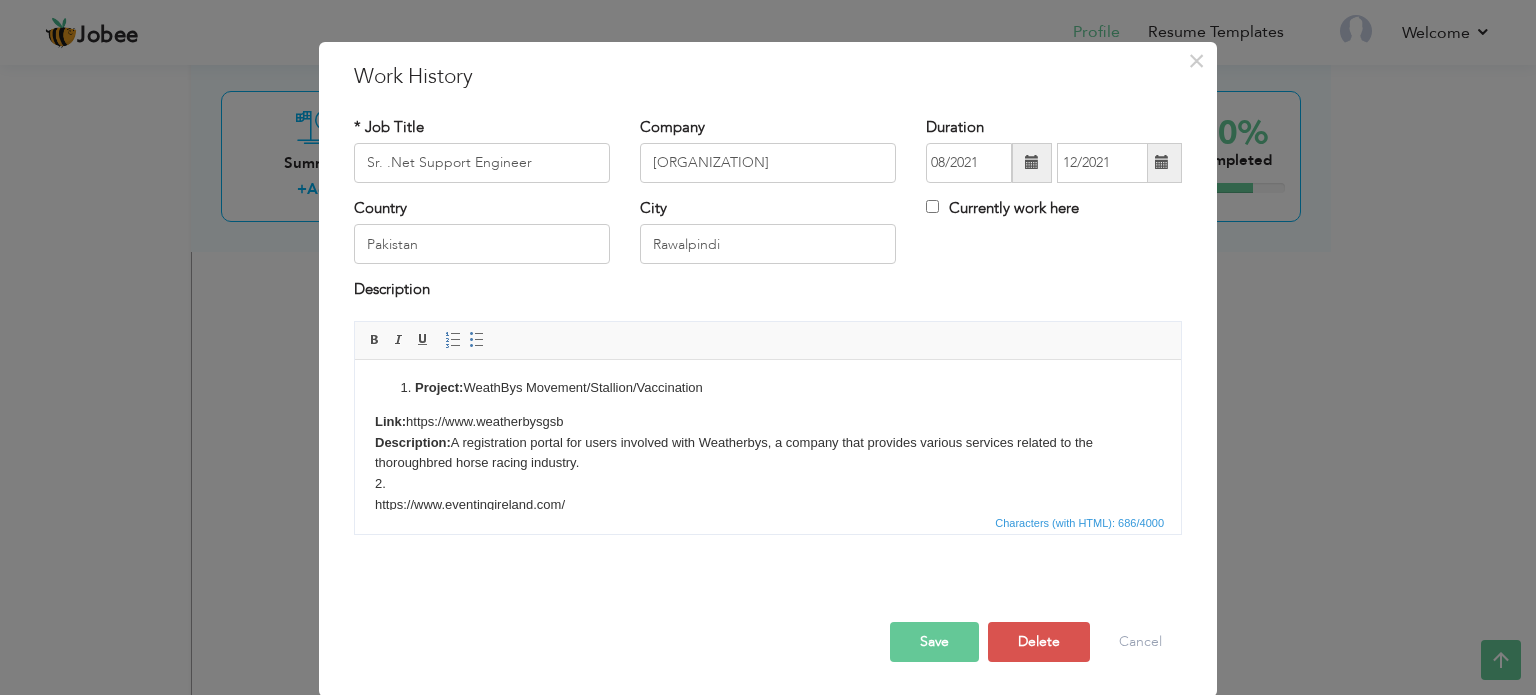 scroll, scrollTop: 0, scrollLeft: 0, axis: both 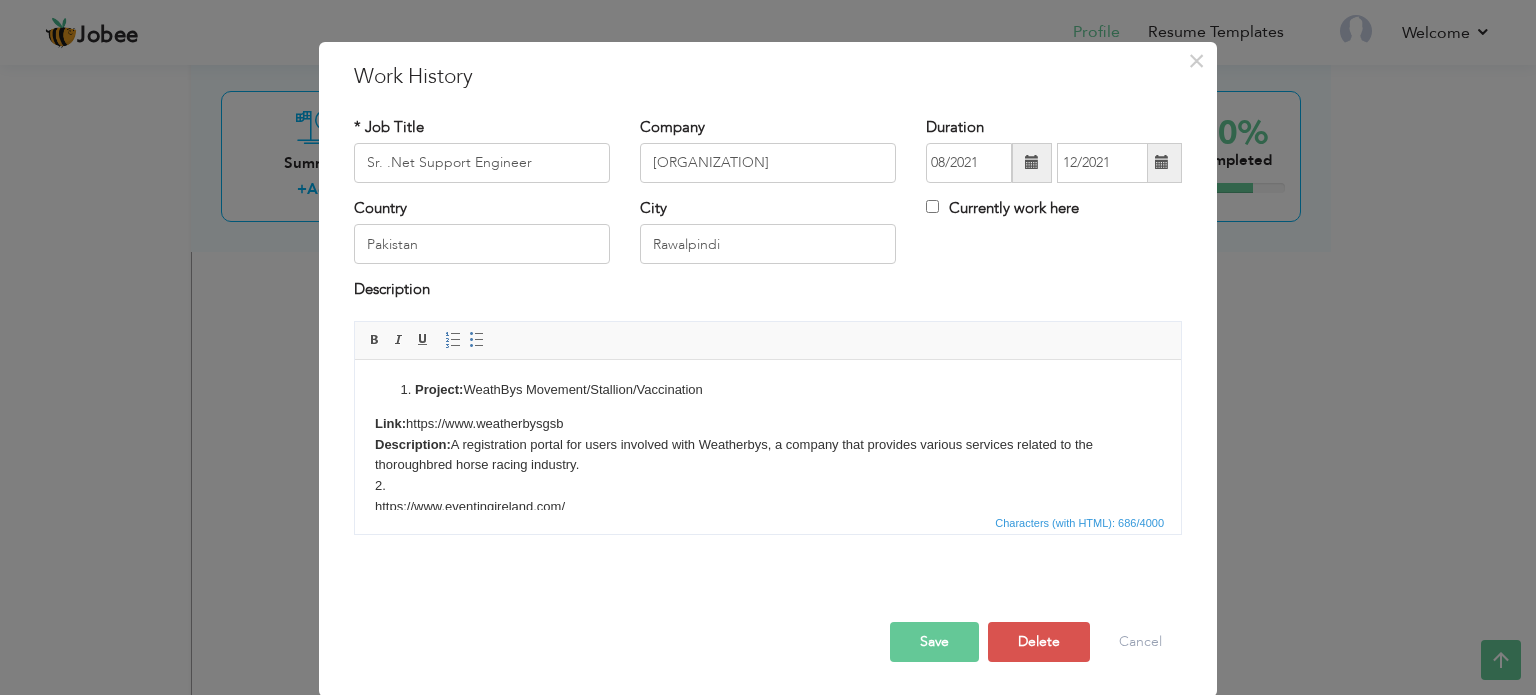click on "Project:  WeathBys Movement/Stallion/Vaccination         Link:  https://www.weatherbysgsb         Description:  A registration portal for users involved with Weatherbys, a company that provides various services related to the              thoroughbred horse racing industry.  2.   https://www.eventingireland.com/ 3. Musgrave-Rebate 4. https://publicitypost.anpost.com/ Tech used:  .Net Core 3.1 | Angular 12| MSSQL | Azure Devops | Window Forms C# | ASP.Net Web Forms Link:" at bounding box center (768, 479) 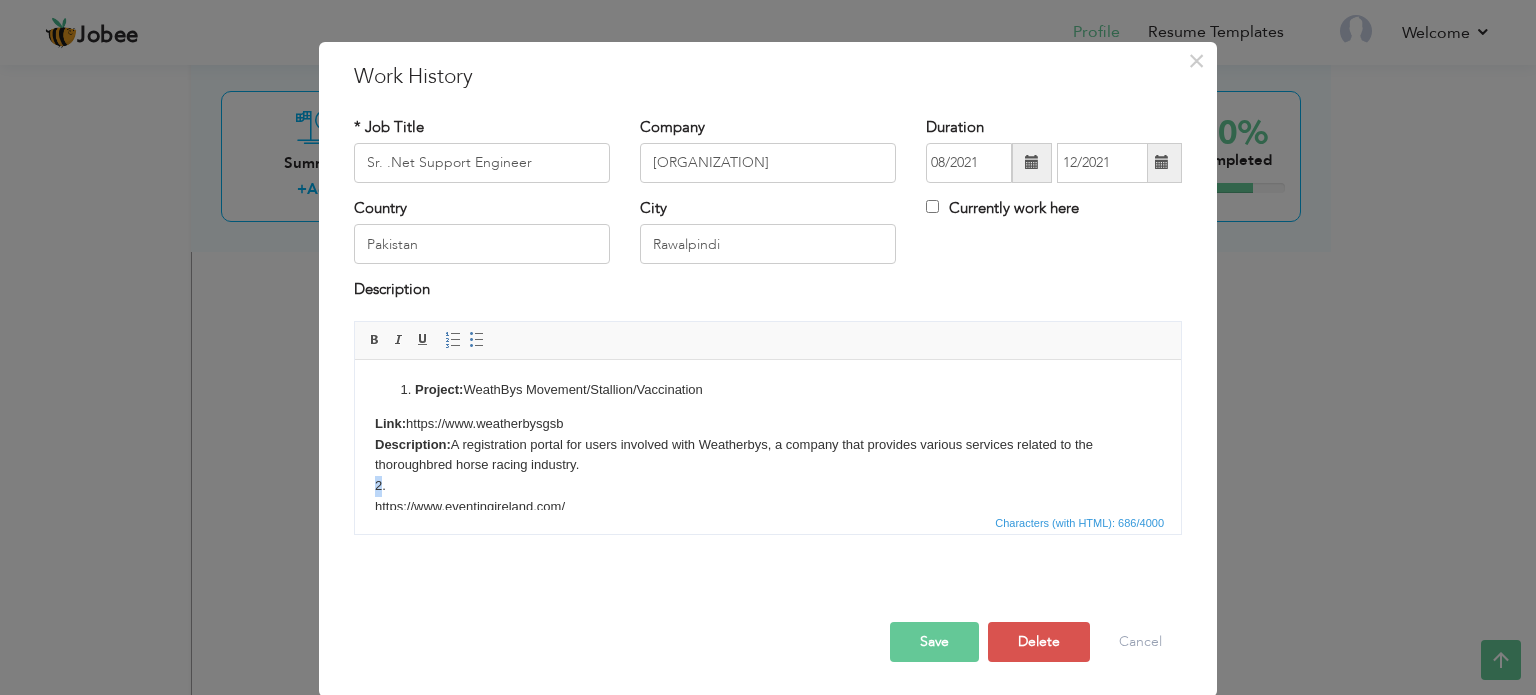 click on "Project:  WeathBys Movement/Stallion/Vaccination         Link:  https://www.weatherbysgsb         Description:  A registration portal for users involved with Weatherbys, a company that provides various services related to the              thoroughbred horse racing industry.  2.   https://www.eventingireland.com/ 3. Musgrave-Rebate 4. https://publicitypost.anpost.com/ Tech used:  .Net Core 3.1 | Angular 12| MSSQL | Azure Devops | Window Forms C# | ASP.Net Web Forms Link:" at bounding box center [768, 479] 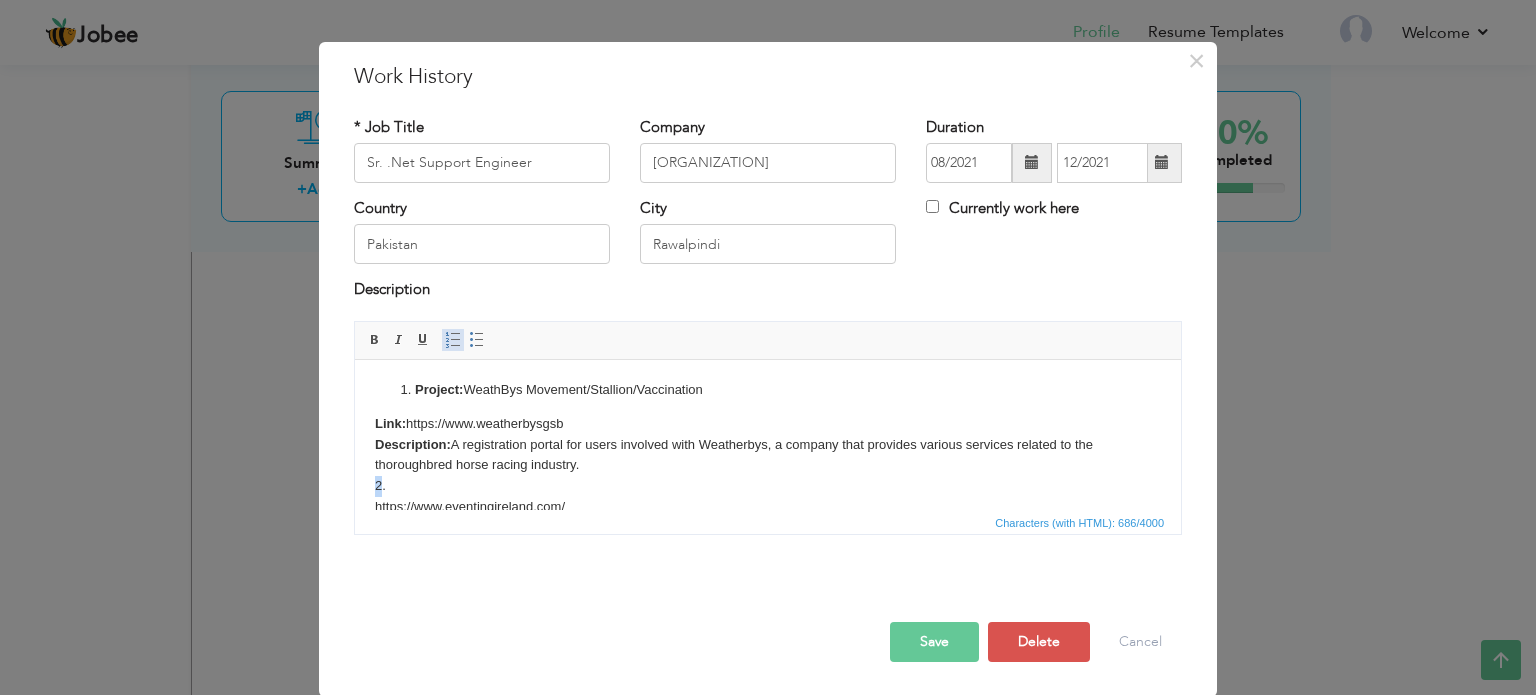 click at bounding box center [453, 340] 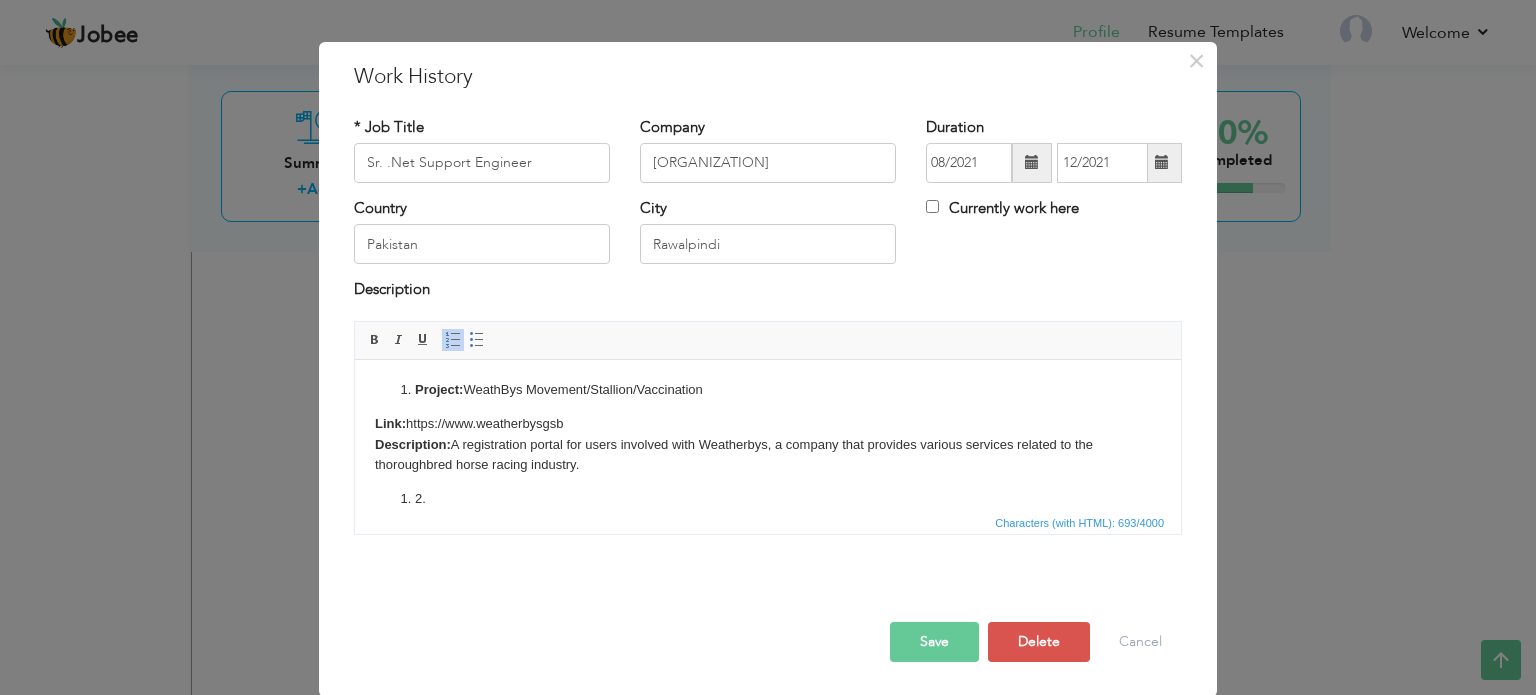 click on "2 ." at bounding box center [768, 498] 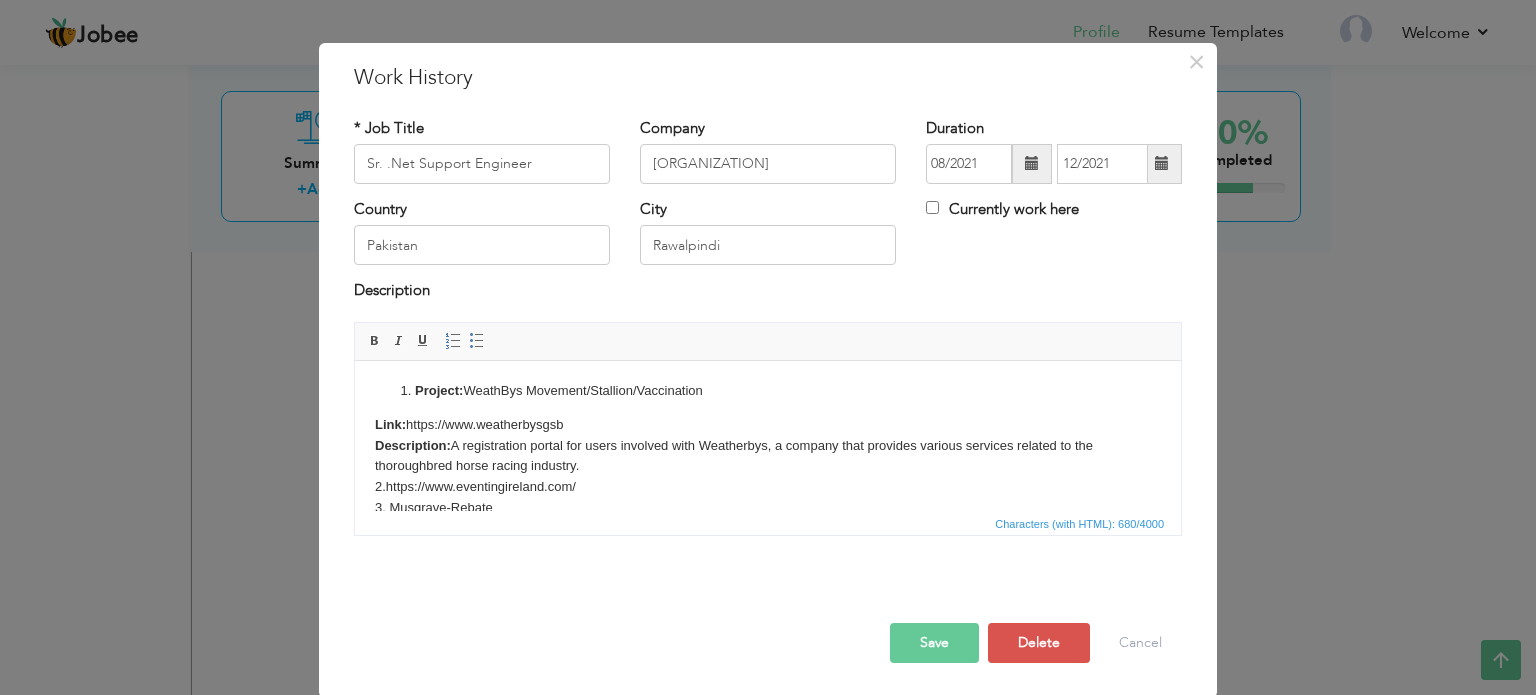 scroll, scrollTop: 29, scrollLeft: 0, axis: vertical 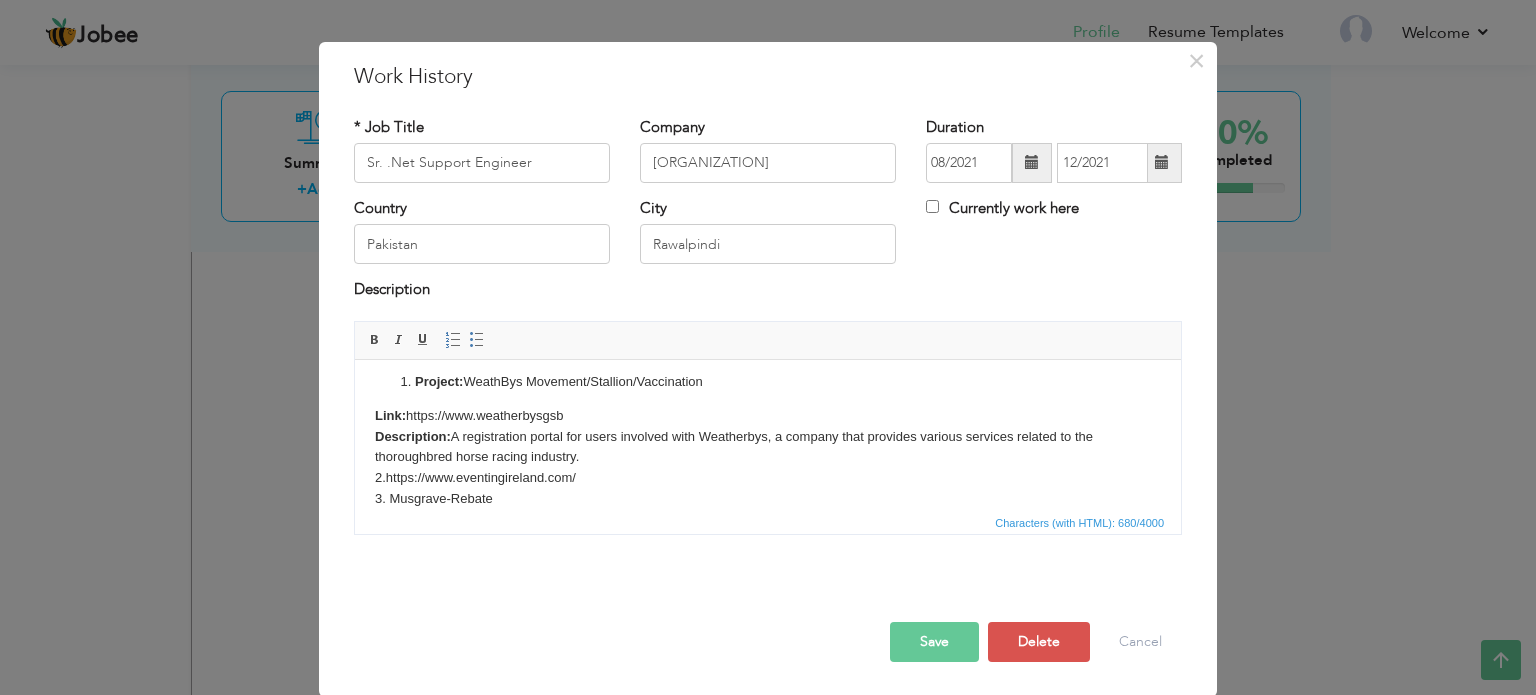 click on "Project:  WeathBys Movement/Stallion/Vaccination" at bounding box center (768, 381) 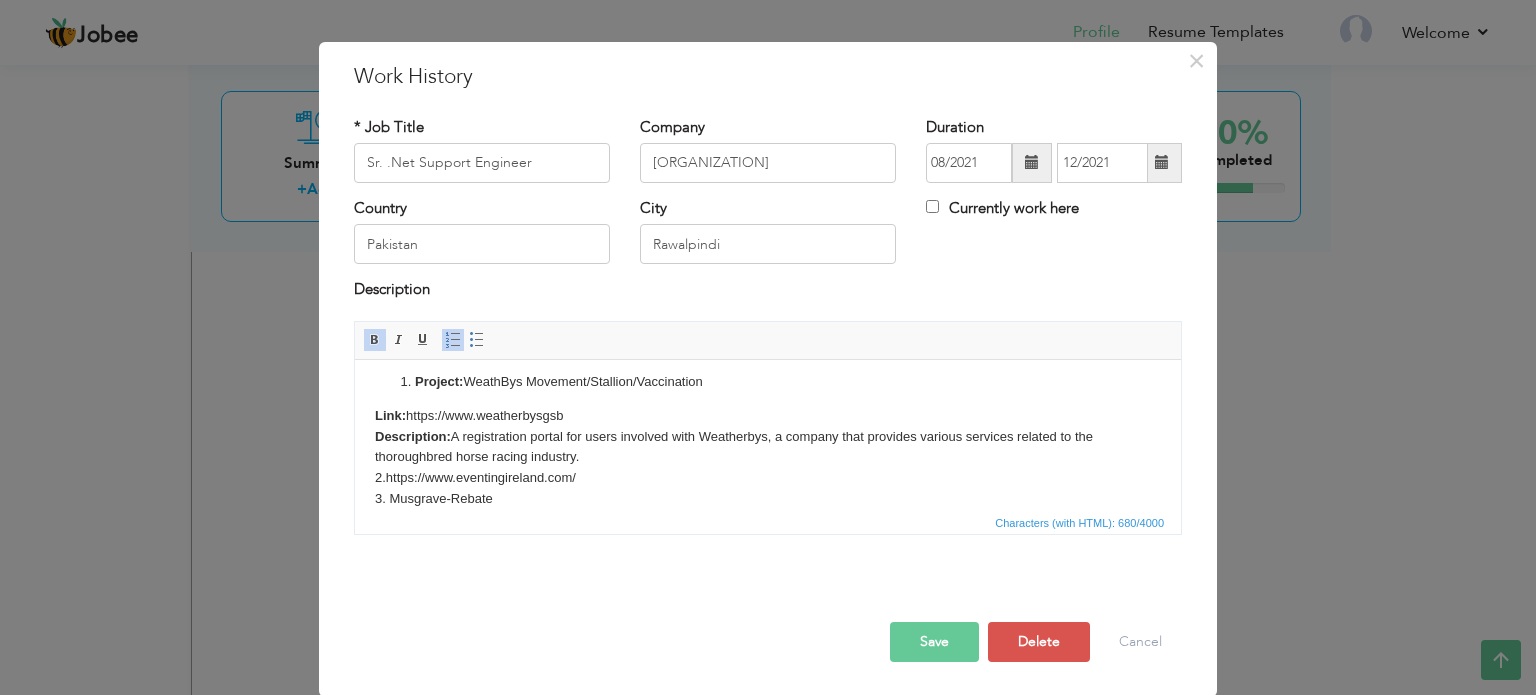 drag, startPoint x: 395, startPoint y: 383, endPoint x: 465, endPoint y: 384, distance: 70.00714 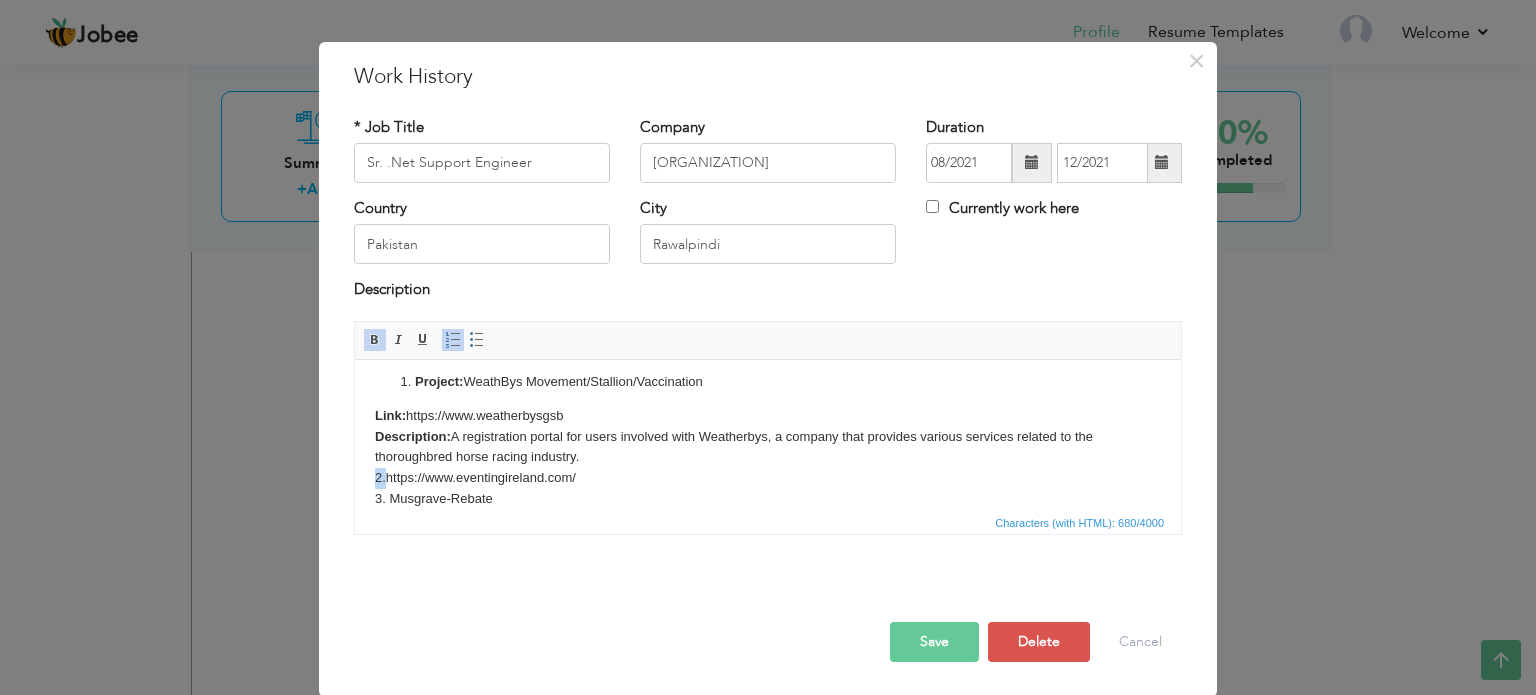 click on "Project:  WeathBys Movement/Stallion/Vaccination         Link:  https://www.weatherbysgsb         Description:  A registration portal for users involved with Weatherbys, a company that provides various services related to the              thoroughbred horse racing industry.  ​​​​​​​ 2 .   https://www.eventingireland.com/ 3. Musgrave-Rebate 4. https://publicitypost.anpost.com/ Tech used:  .Net Core 3.1 | Angular 12| MSSQL | Azure Devops | Window Forms C# | ASP.Net Web Forms Link:" at bounding box center (768, 460) 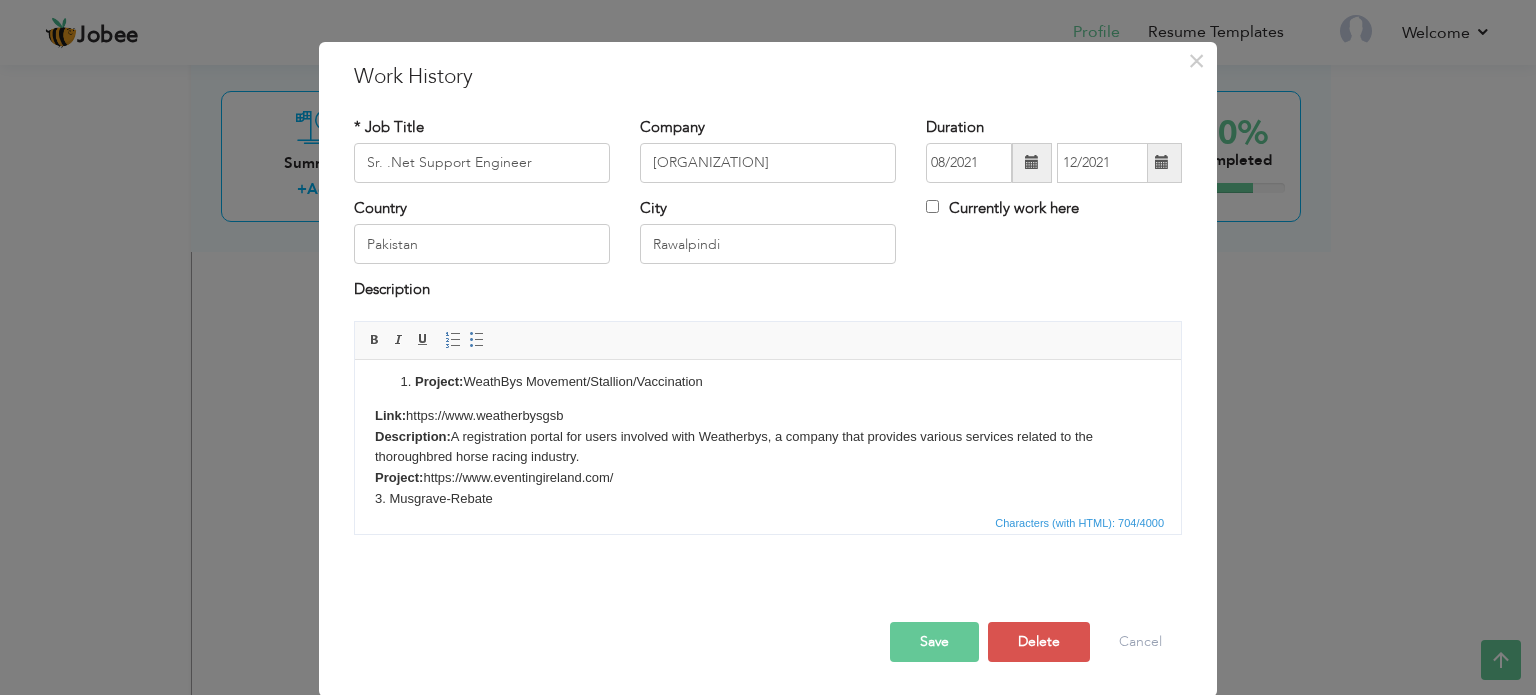 click on "Project:" 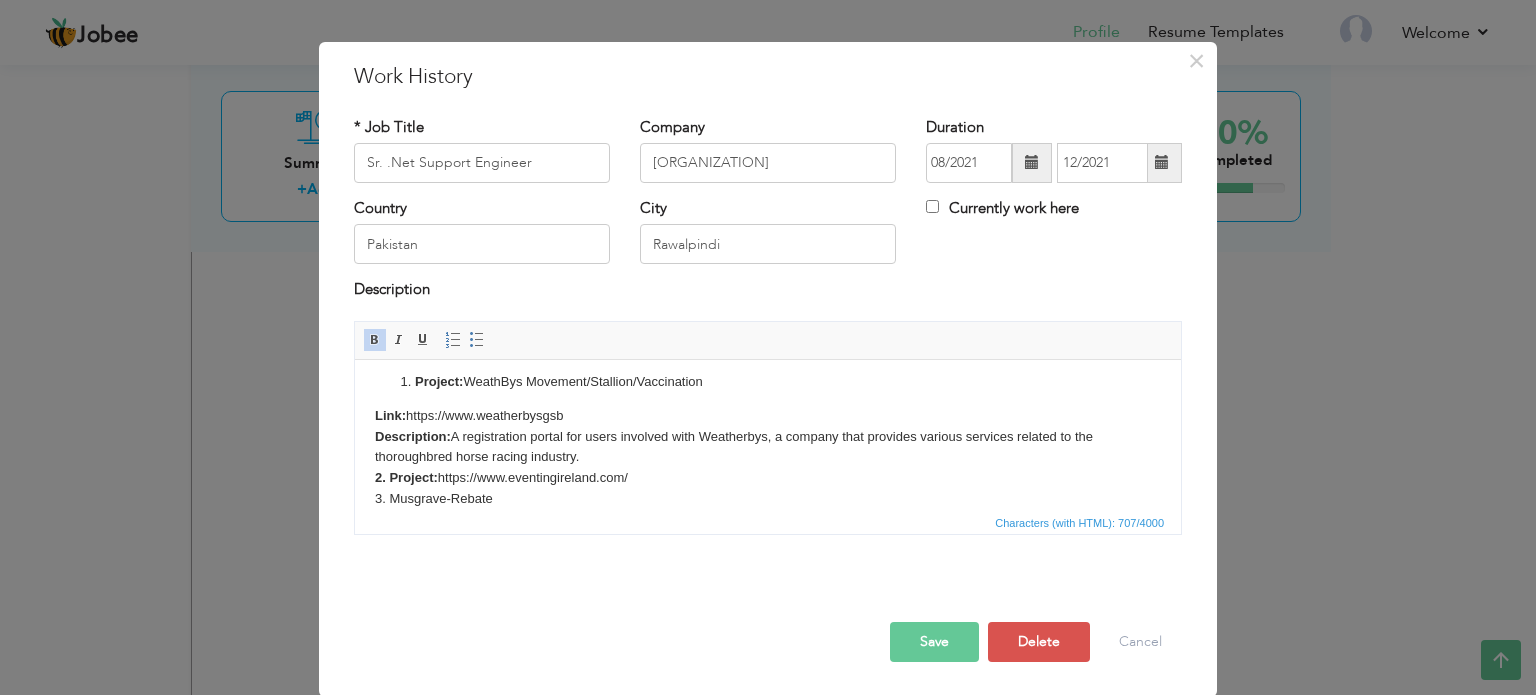 click on "Project:  WeathBys Movement/Stallion/Vaccination         Link:  https://www.weatherbysgsb         Description:  A registration portal for users involved with Weatherbys, a company that provides various services related to the              thoroughbred horse racing industry.  2. Project:    https://www.eventingireland.com/ 3. Musgrave-Rebate 4. https://publicitypost.anpost.com/ Tech used:  .Net Core 3.1 | Angular 12| MSSQL | Azure Devops | Window Forms C# | ASP.Net Web Forms Link:" at bounding box center [768, 460] 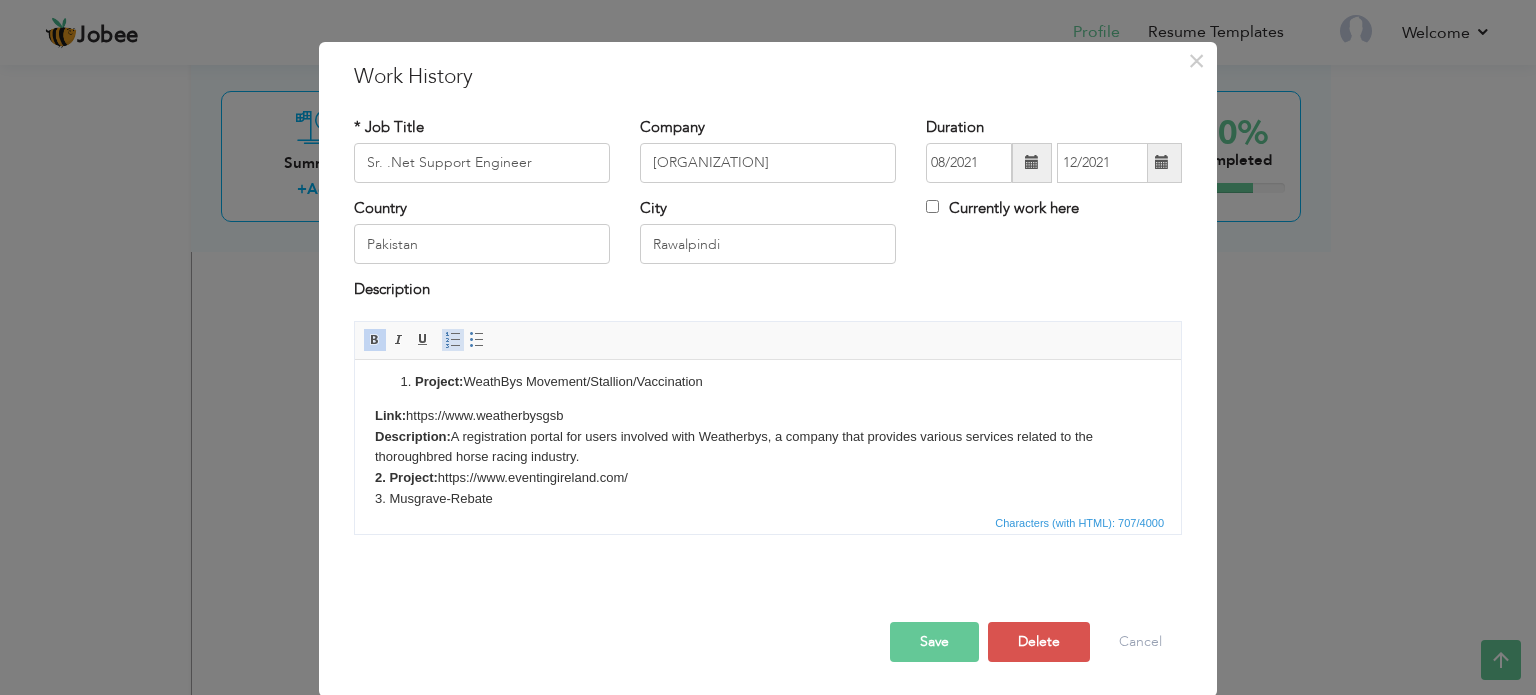 click at bounding box center [453, 340] 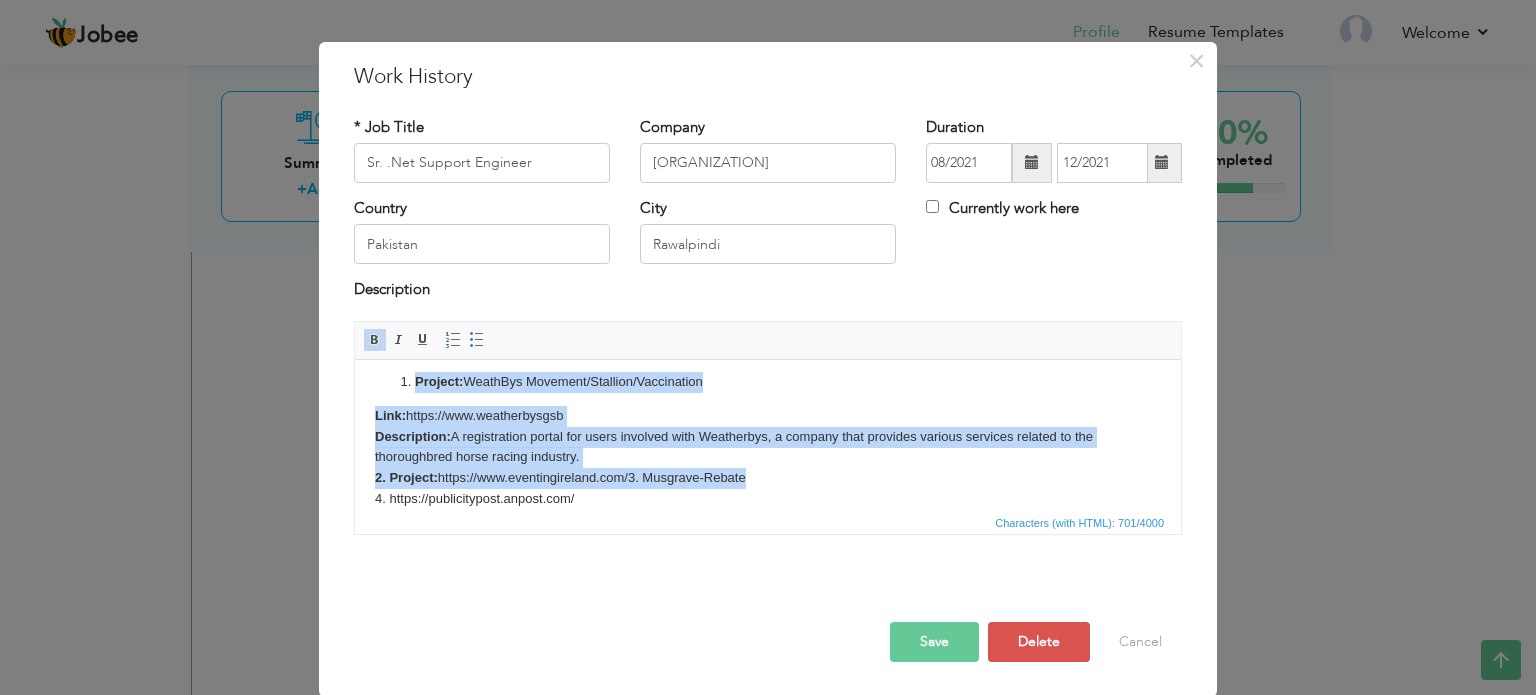 drag, startPoint x: 387, startPoint y: 381, endPoint x: 764, endPoint y: 478, distance: 389.2788 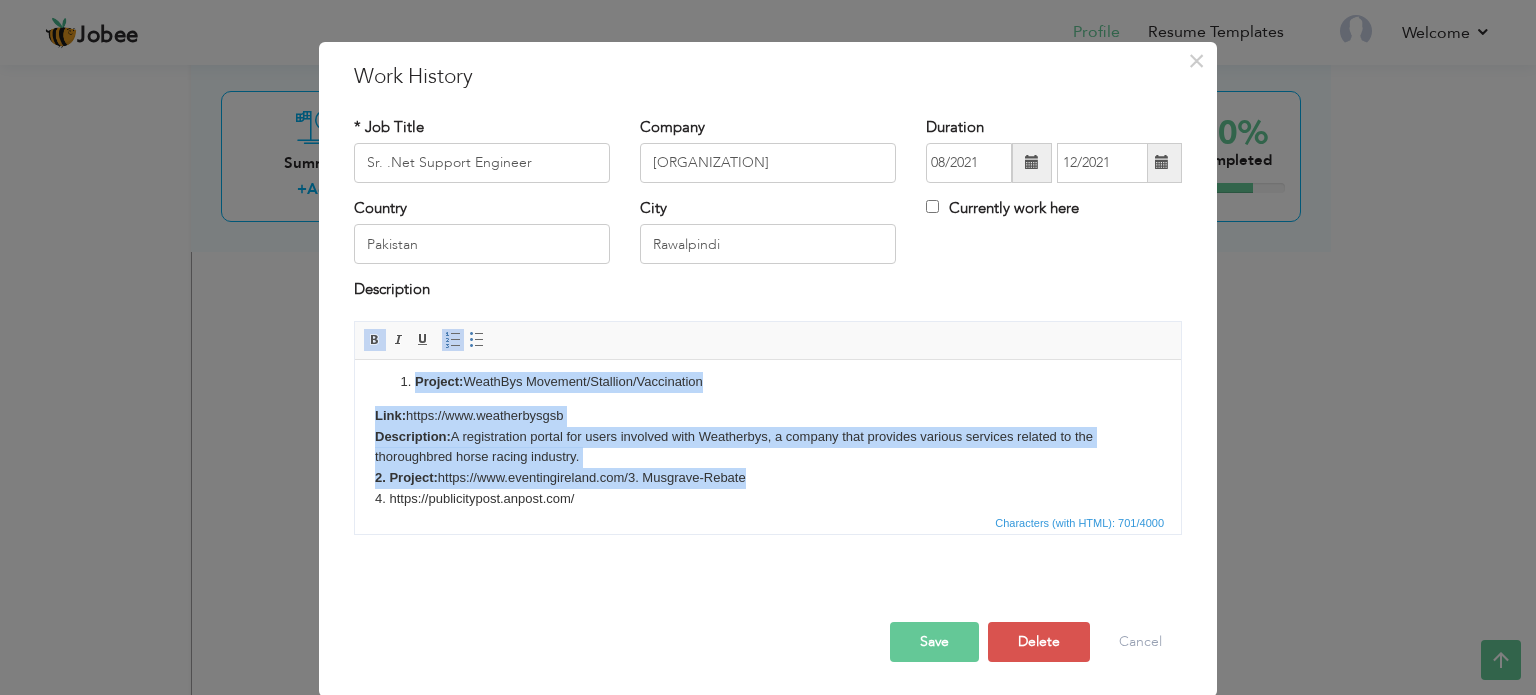 click at bounding box center [453, 340] 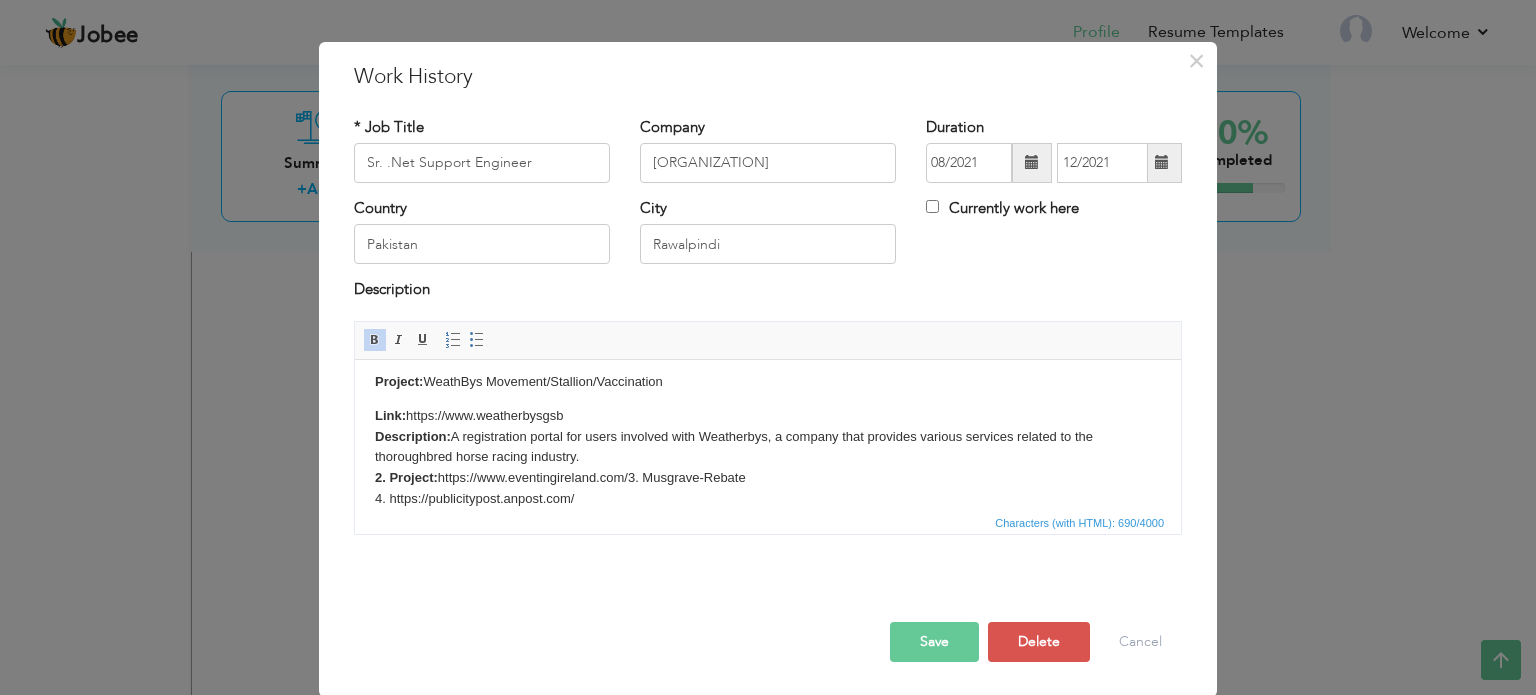 click on "Project:  WeathBys Movement/Stallion/Vaccination         Link:  https://www.weatherbysgsb         Description:  A registration portal for users involved with Weatherbys, a company that provides various services related to the              thoroughbred horse racing industry.  2. Project:    https://www.eventingireland.com/ 3. Musgrave-Rebate 4. https://publicitypost.anpost.com/ Tech used:  .Net Core 3.1 | Angular 12| MSSQL | Azure Devops | Window Forms C# | ASP.Net Web Forms Link:" at bounding box center (768, 450) 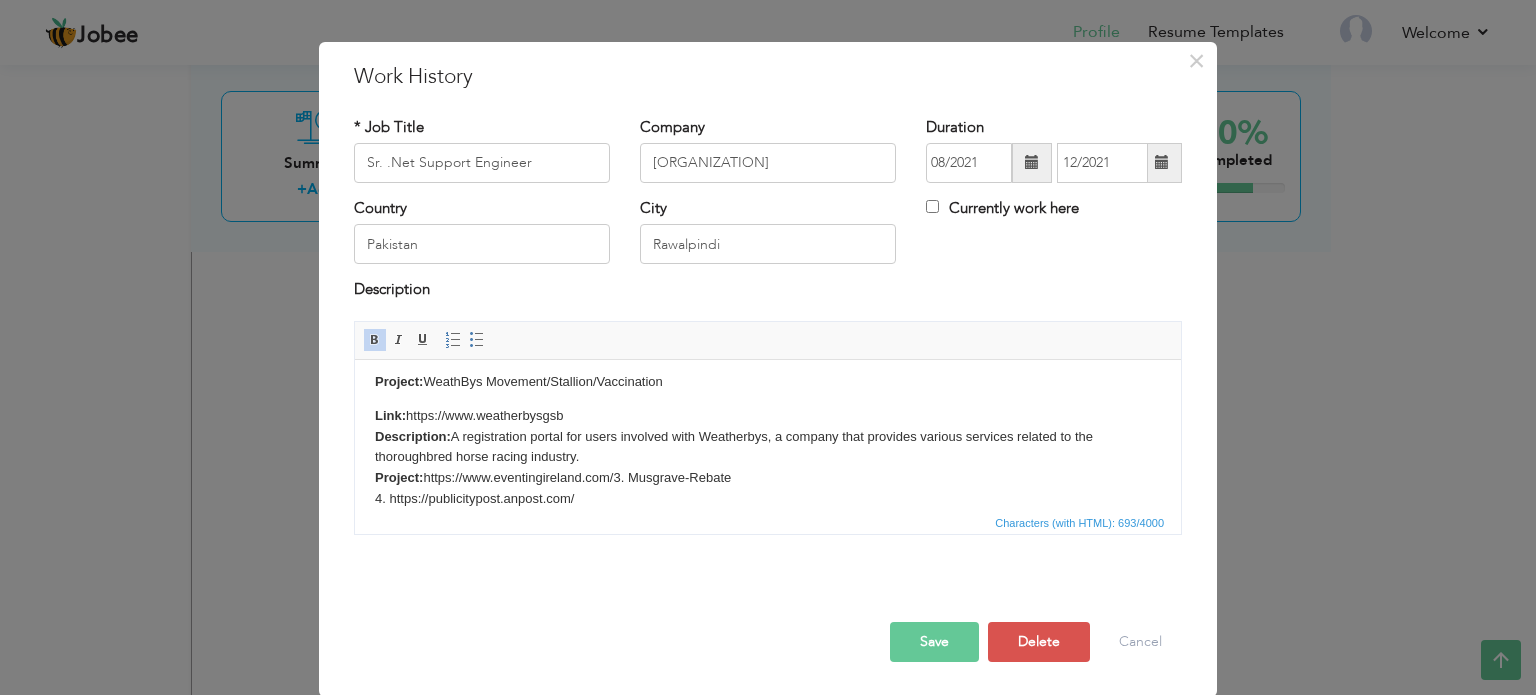 click on "Project:  WeathBys Movement/Stallion/Vaccination         Link:  https://www.weatherbysgsb         Description:  A registration portal for users involved with Weatherbys, a company that provides various services related to the              thoroughbred horse racing industry.  ​​​​​​​  Project:    https://www.eventingireland.com/ 3. Musgrave-Rebate 4. https://publicitypost.anpost.com/ Tech used:  .Net Core 3.1 | Angular 12| MSSQL | Azure Devops | Window Forms C# | ASP.Net Web Forms Link:" at bounding box center [768, 450] 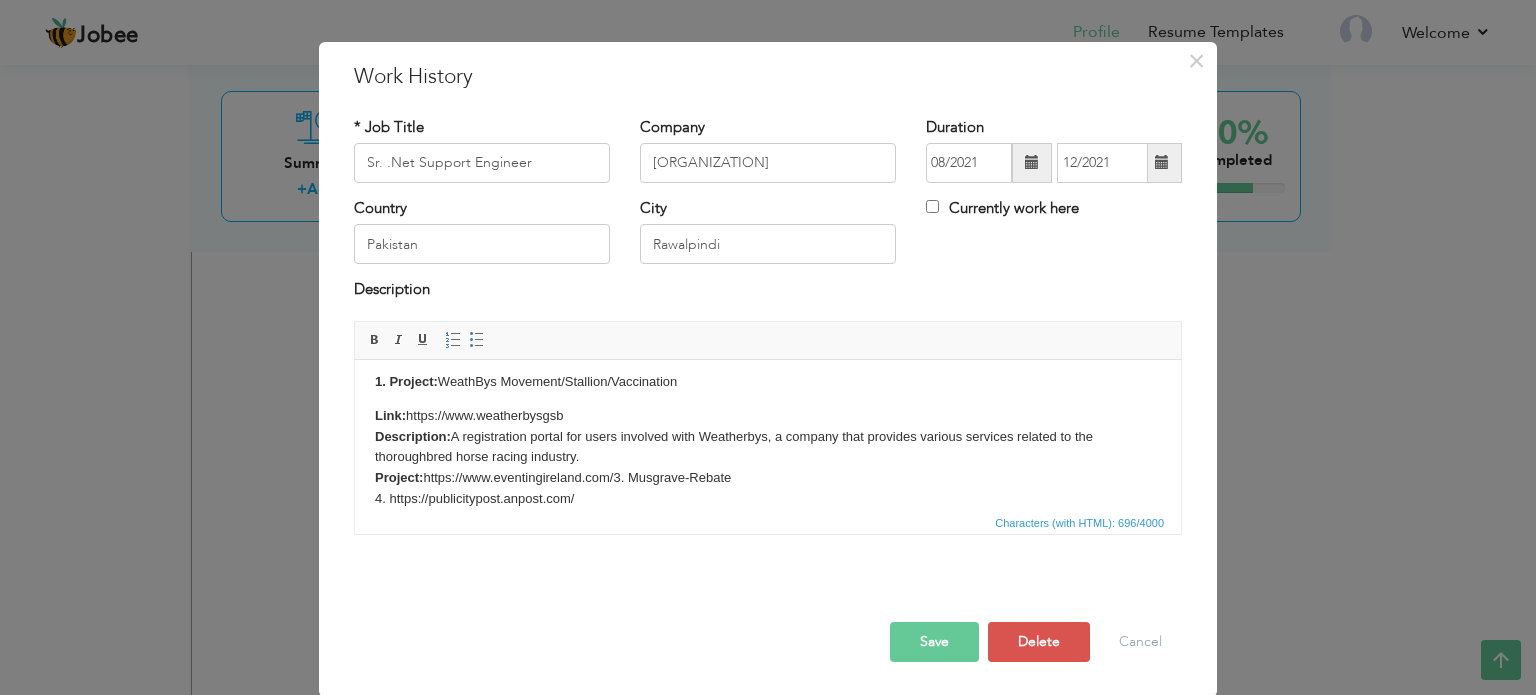 click on "1. Project:  WeathBys Movement/Stallion/Vaccination         Link:  https://www.weatherbysgsb         Description:  A registration portal for users involved with Weatherbys, a company that provides various services related to the              thoroughbred horse racing industry.   Project:    https://www.eventingireland.com/ 3. Musgrave-Rebate 4. https://publicitypost.anpost.com/ Tech used:  .Net Core 3.1 | Angular 12| MSSQL | Azure Devops | Window Forms C# | ASP.Net Web Forms Link:" at bounding box center [768, 450] 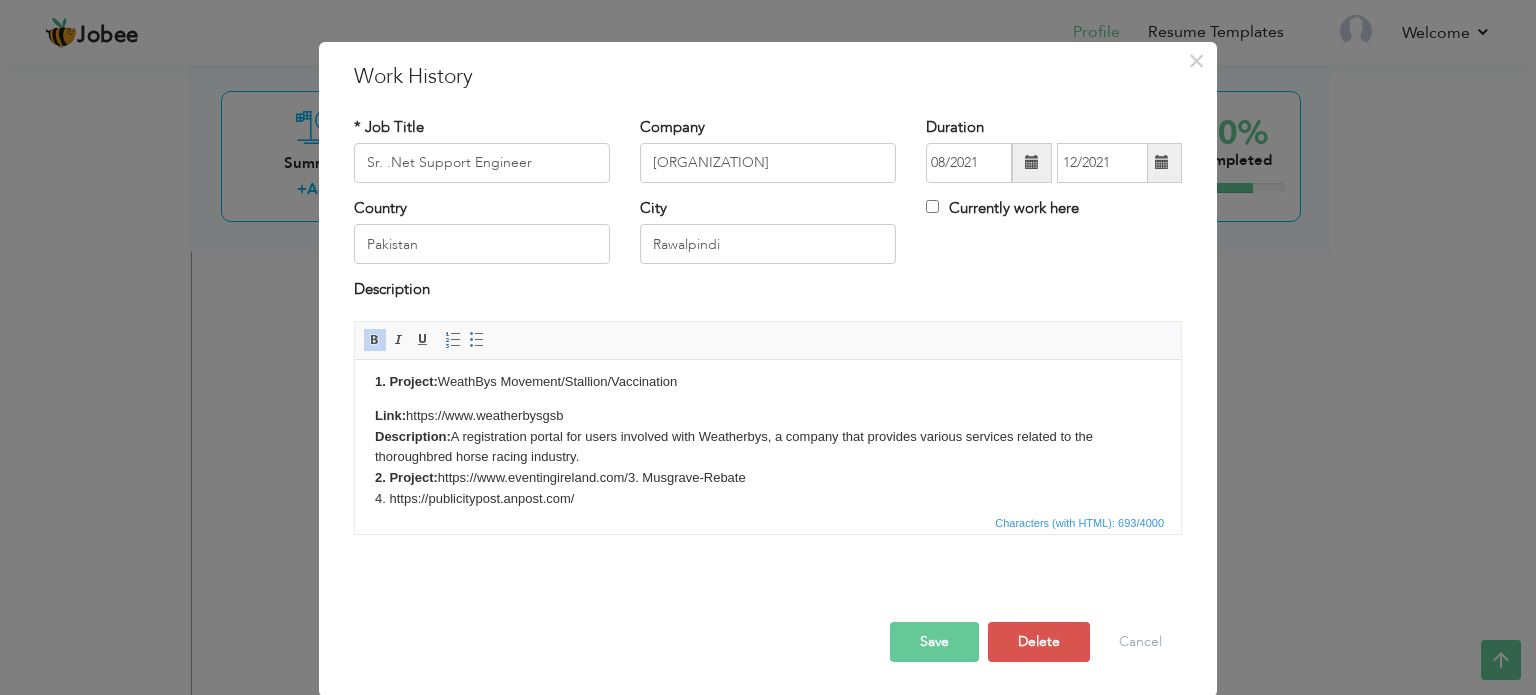 drag, startPoint x: 385, startPoint y: 499, endPoint x: 398, endPoint y: 494, distance: 13.928389 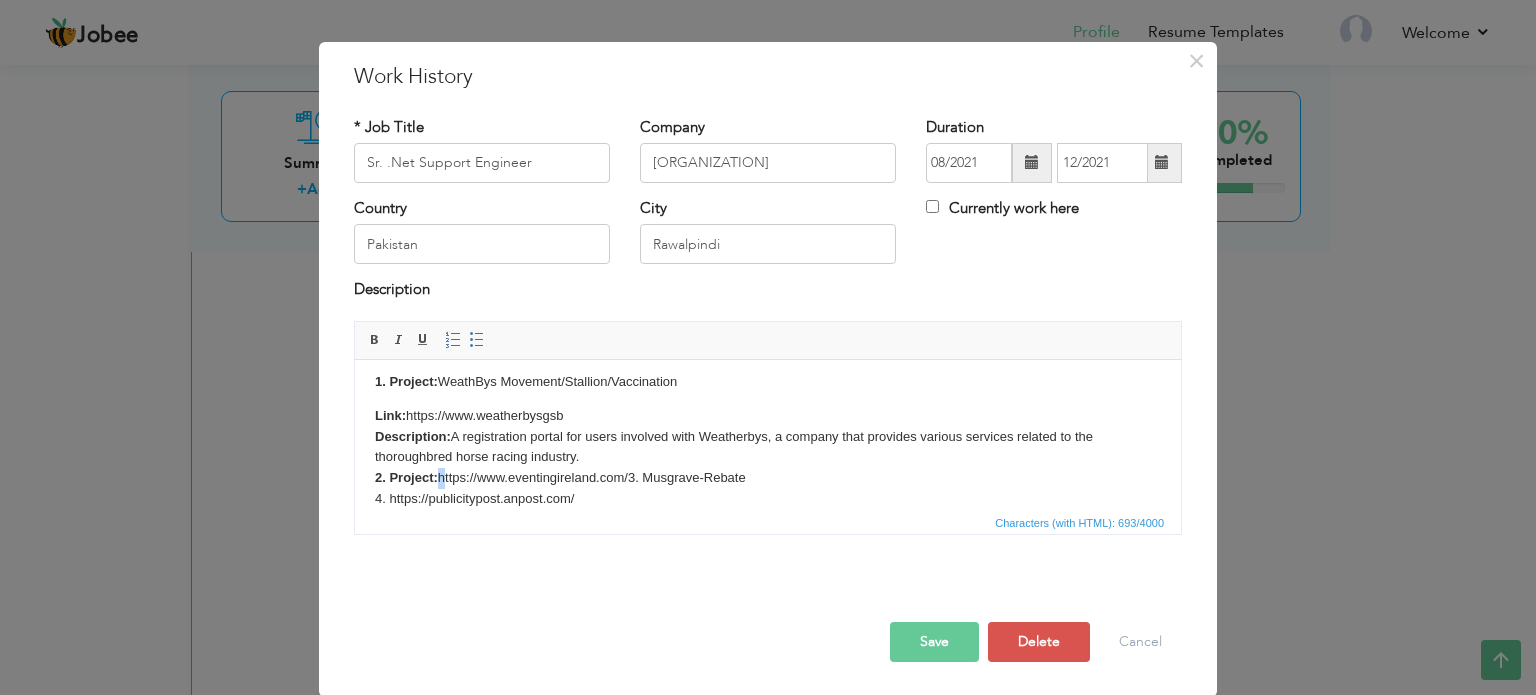 click on "Link:  https://www.weatherbysgsb         Description:  A registration portal for users involved with Weatherbys, a company that provides various services related to the              thoroughbred horse racing industry.  2. Project:    https://www.eventingireland.com/ 3. Musgrave-Rebate 4. https://publicitypost.anpost.com/ Tech used:  .Net Core 3.1 | Angular 12| MSSQL | Azure Devops | Window Forms C# | ASP.Net Web Forms Link:" at bounding box center [768, 467] 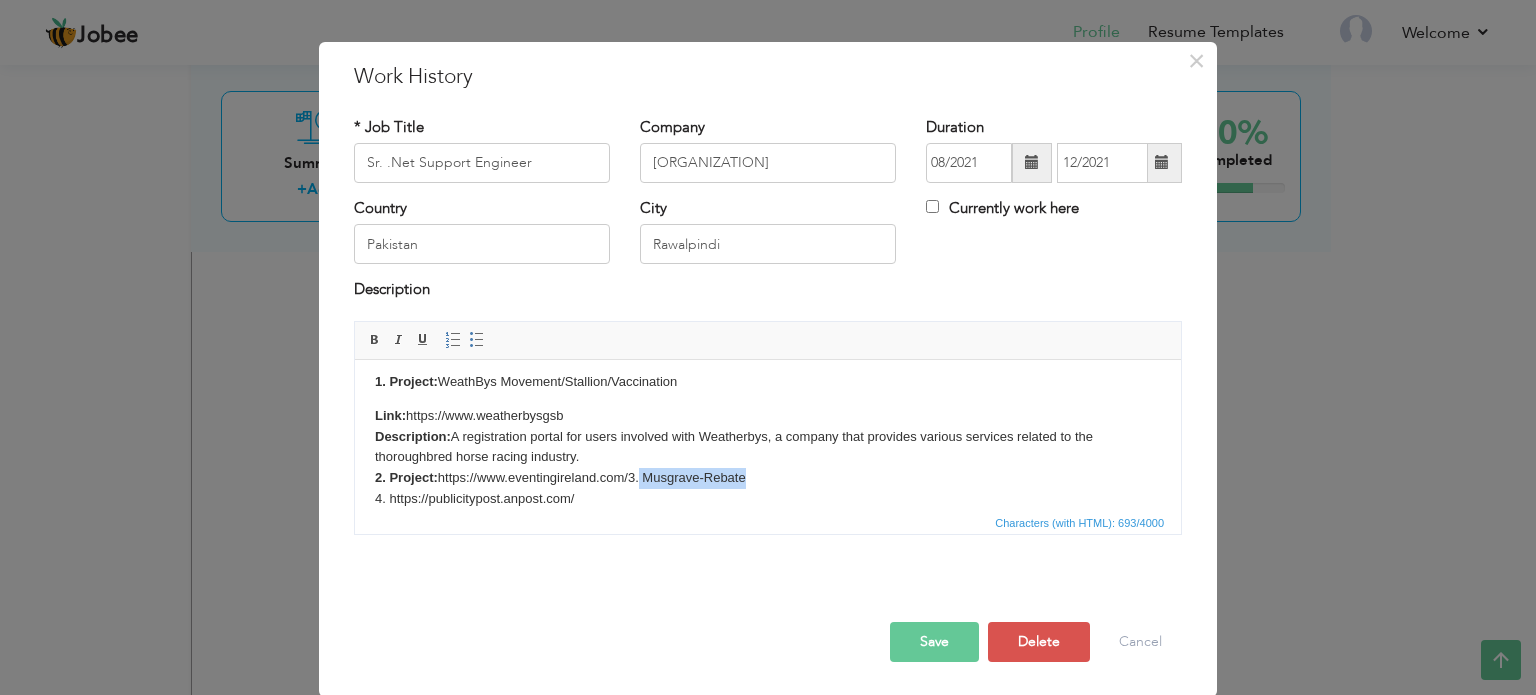 drag, startPoint x: 651, startPoint y: 476, endPoint x: 768, endPoint y: 471, distance: 117.10679 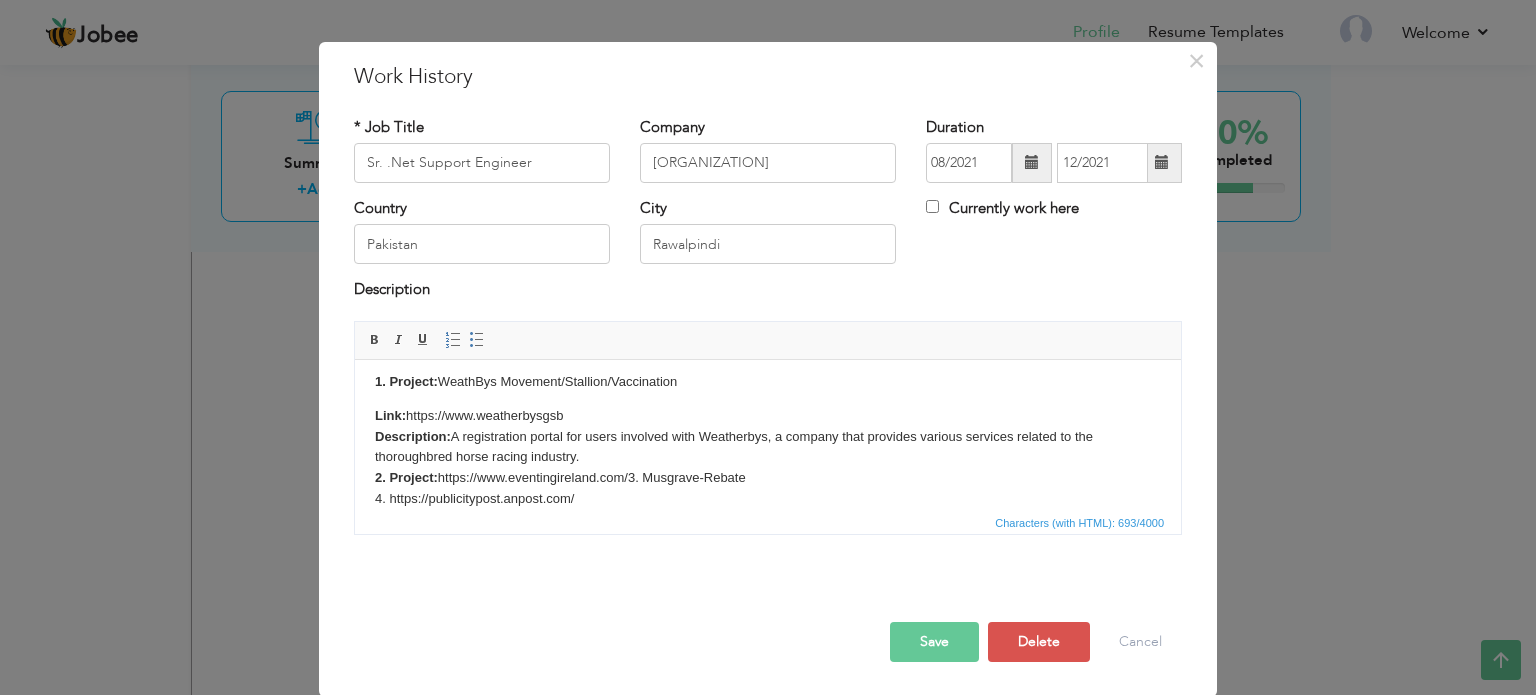click on "Link:  https://www.weatherbysgsb         Description:  A registration portal for users involved with Weatherbys, a company that provides various services related to the              thoroughbred horse racing industry.  2. Project:    https://www.eventingireland.com/ 3. Musgrave-Rebate 4. https://publicitypost.anpost.com/ Tech used:  .Net Core 3.1 | Angular 12| MSSQL | Azure Devops | Window Forms C# | ASP.Net Web Forms Link:" at bounding box center (768, 467) 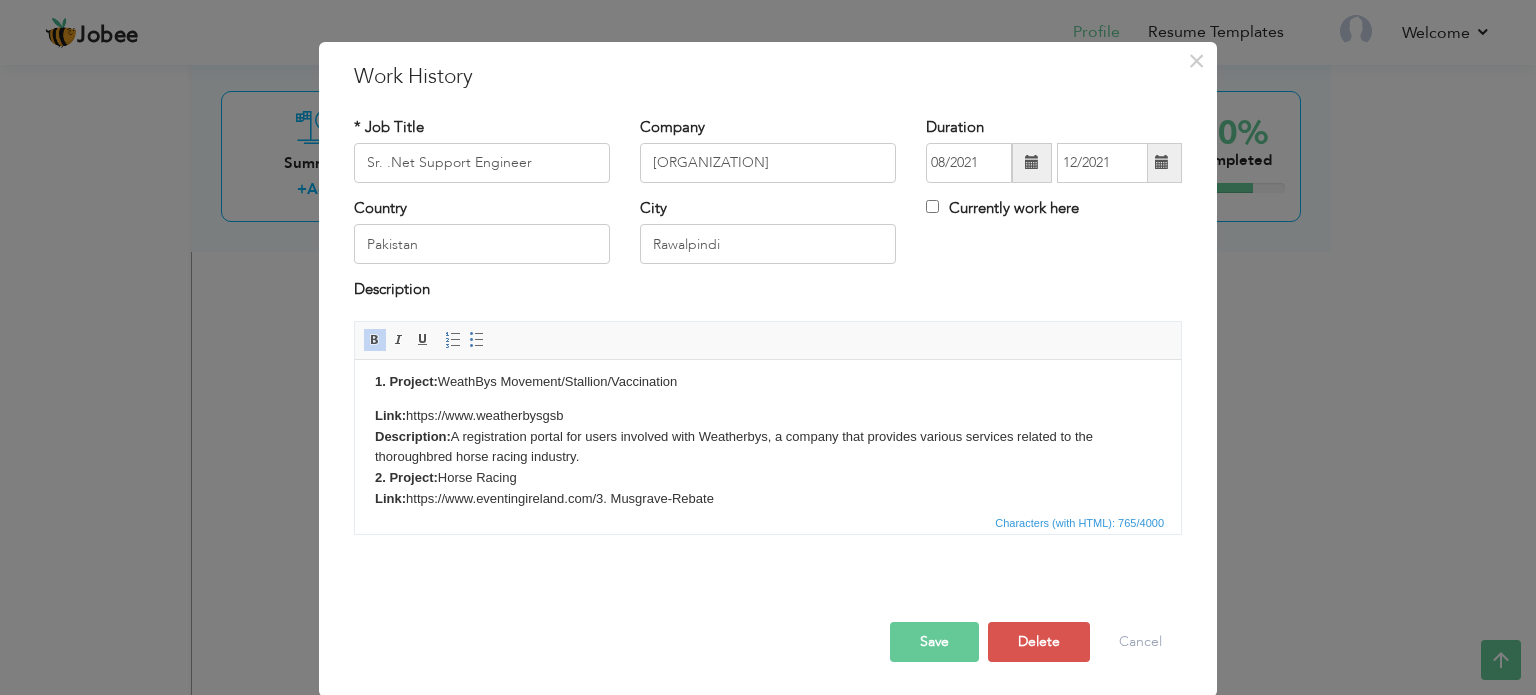 click on "Link:  https://www.weatherbysgsb         Description:  A registration portal for users involved with Weatherbys, a company that provides various services related to the              thoroughbred horse racing industry.  2. Project:   Horse Racing        Link:  https://www.eventingireland.com/ 3. Musgrave-Rebate 4. https://publicitypost.anpost.com/ Tech used:  .Net Core 3.1 | Angular 12| MSSQL | Azure Devops | Window Forms C# | ASP.Net Web Forms Link:" at bounding box center (768, 478) 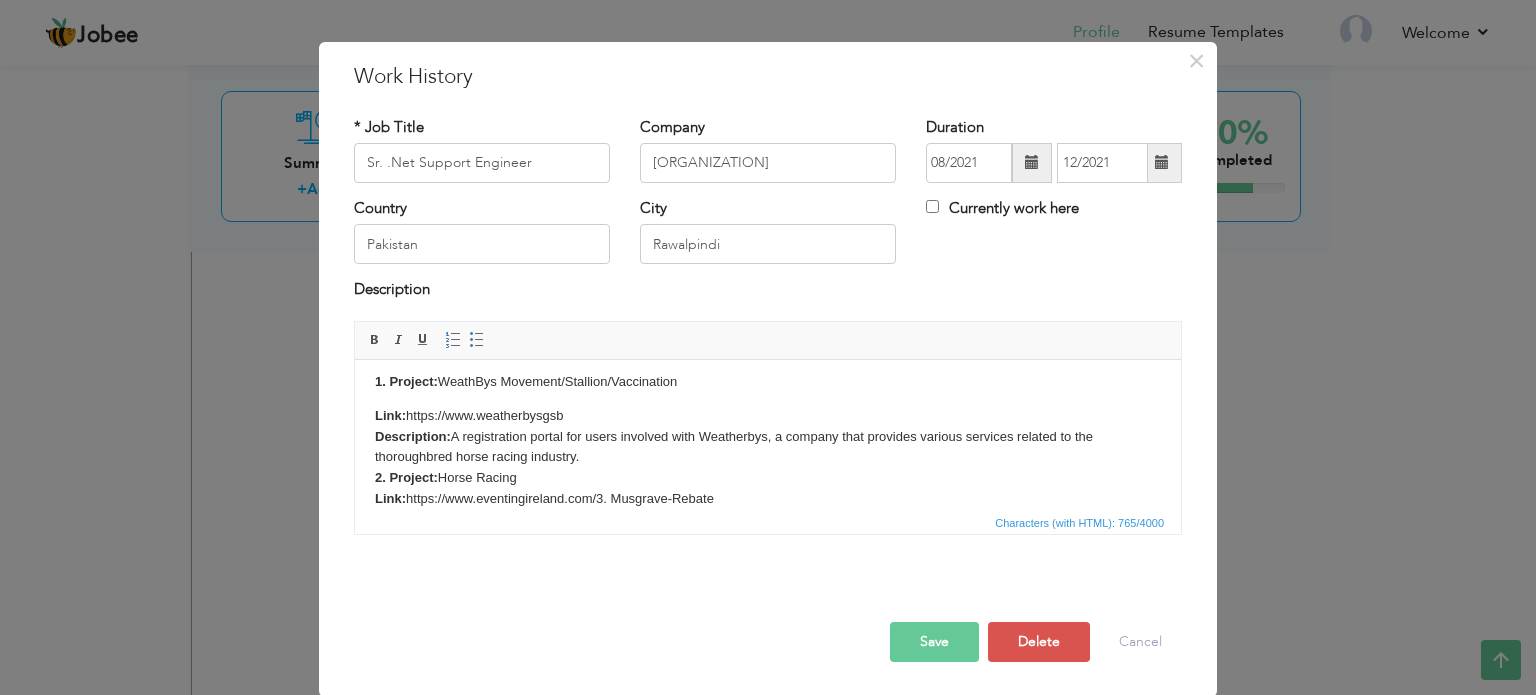 click on "Link:  https://www.weatherbysgsb         Description:  A registration portal for users involved with Weatherbys, a company that provides various services related to the              thoroughbred horse racing industry.  2. Project:   Horse Racing        Link:  https://www.eventingireland.com/ 3. Musgrave-Rebate 4. https://publicitypost.anpost.com/ Tech used:  .Net Core 3.1 | Angular 12| MSSQL | Azure Devops | Window Forms C# | ASP.Net Web Forms Link:" at bounding box center [768, 478] 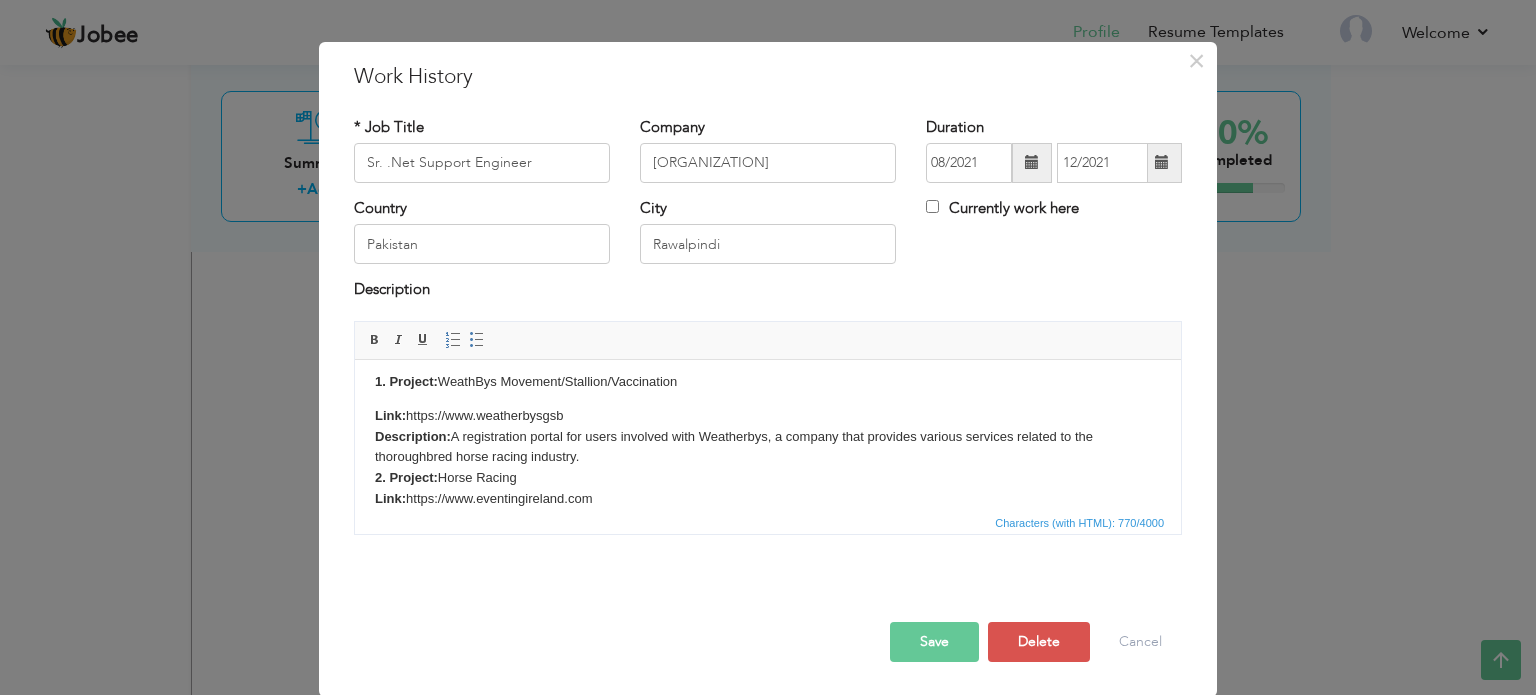 scroll, scrollTop: 24, scrollLeft: 0, axis: vertical 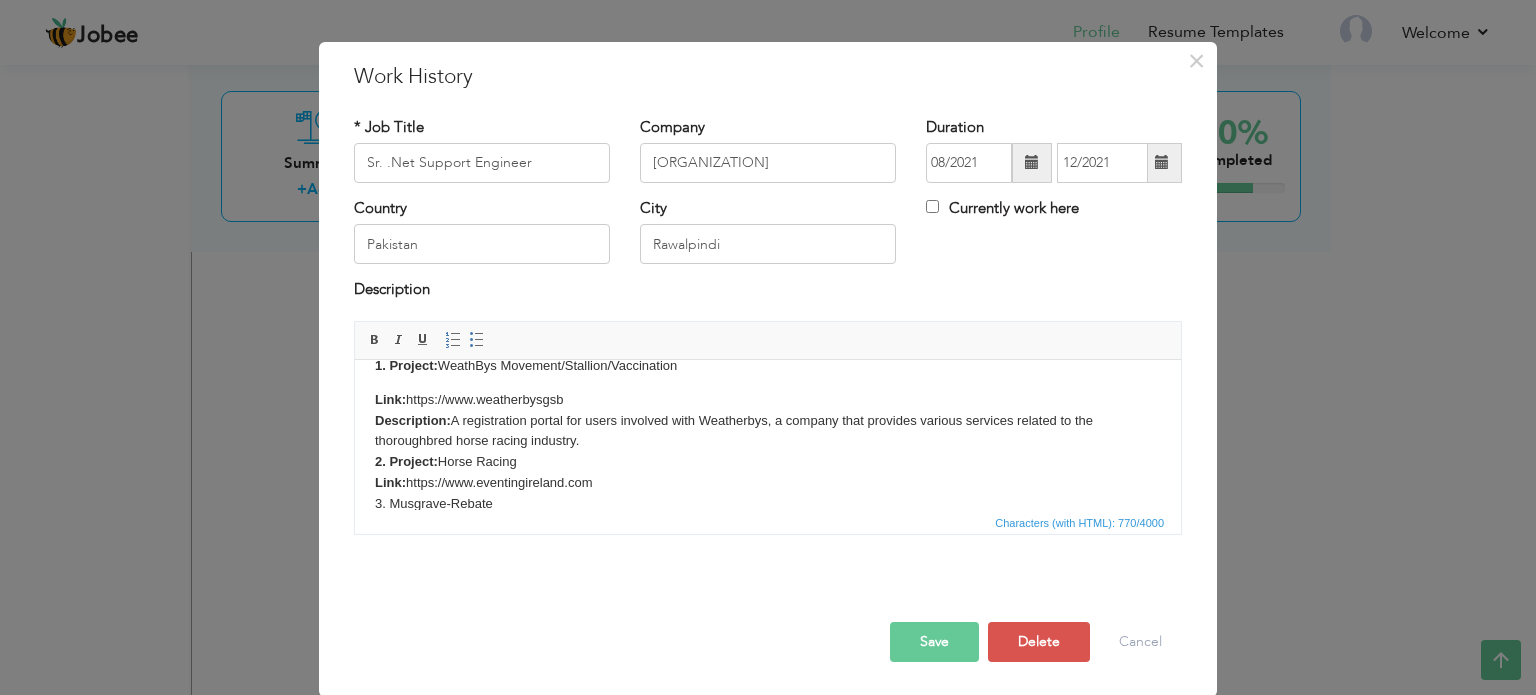 click on "Link:  https://www.weatherbysgsb         Description:  A registration portal for users involved with Weatherbys, a company that provides various services related to the              thoroughbred horse racing industry.  2. Project:   Horse Racing        Link:  https://www.eventingireland.com ​​​​​​​ 3. Musgrave-Rebate 4. https://publicitypost.anpost.com/ Tech used:  .Net Core 3.1 | Angular 12| MSSQL | Azure Devops | Window Forms C# | ASP.Net Web Forms Link:" at bounding box center [768, 472] 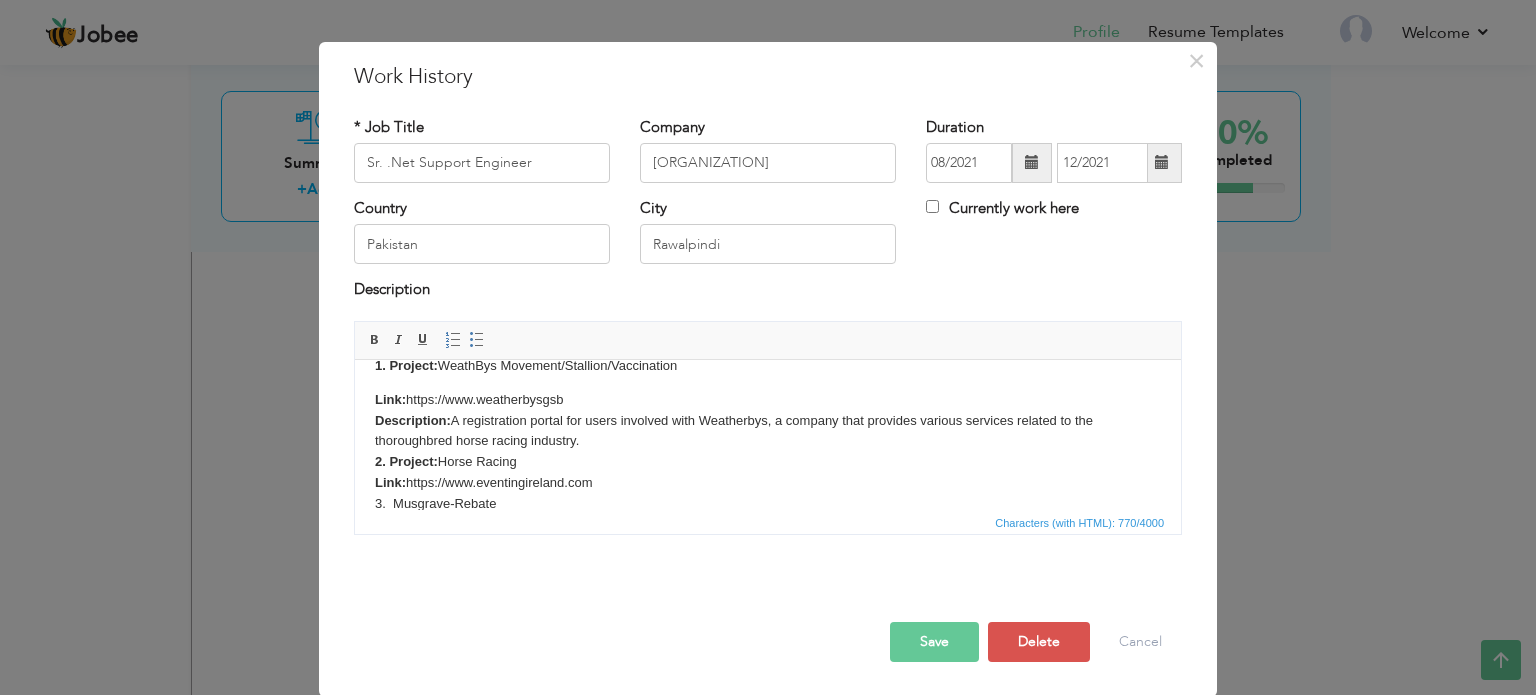 scroll, scrollTop: 25, scrollLeft: 0, axis: vertical 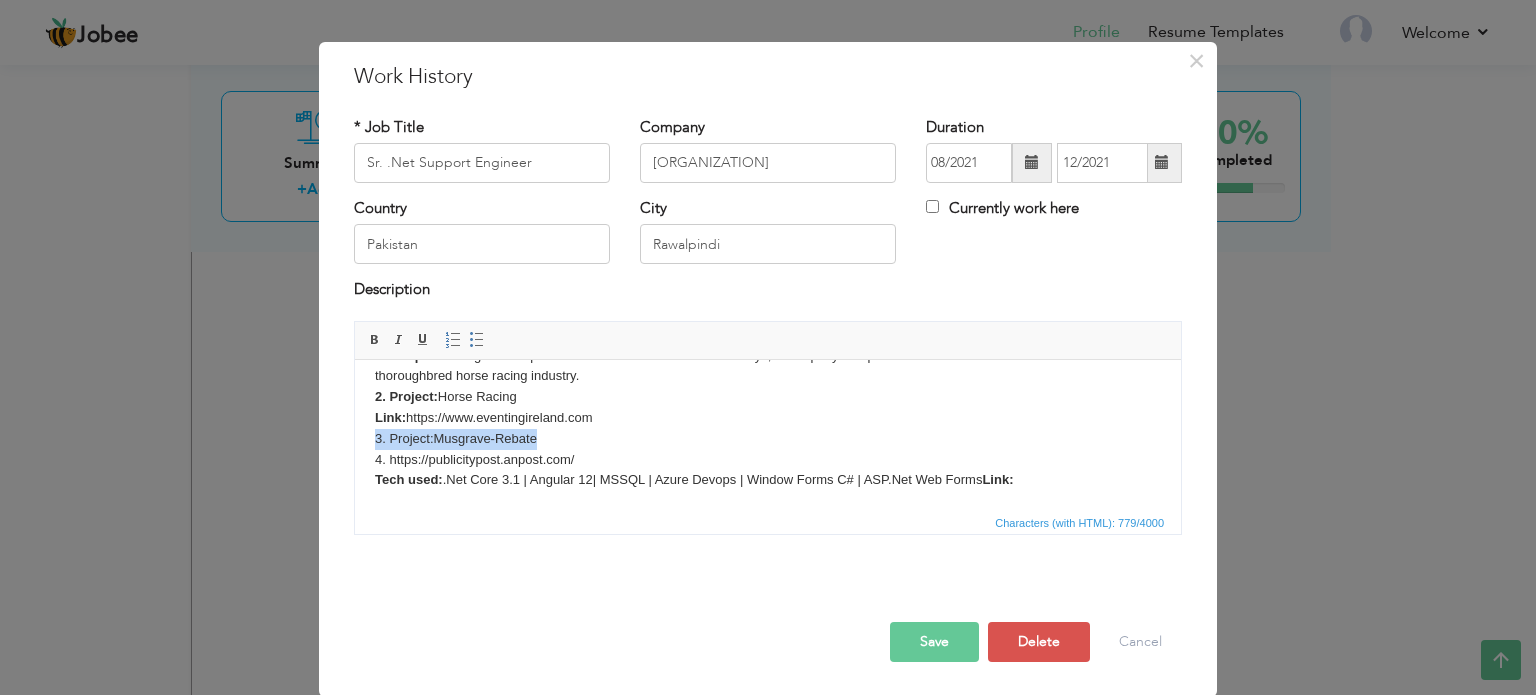 drag, startPoint x: 373, startPoint y: 501, endPoint x: 573, endPoint y: 444, distance: 207.96394 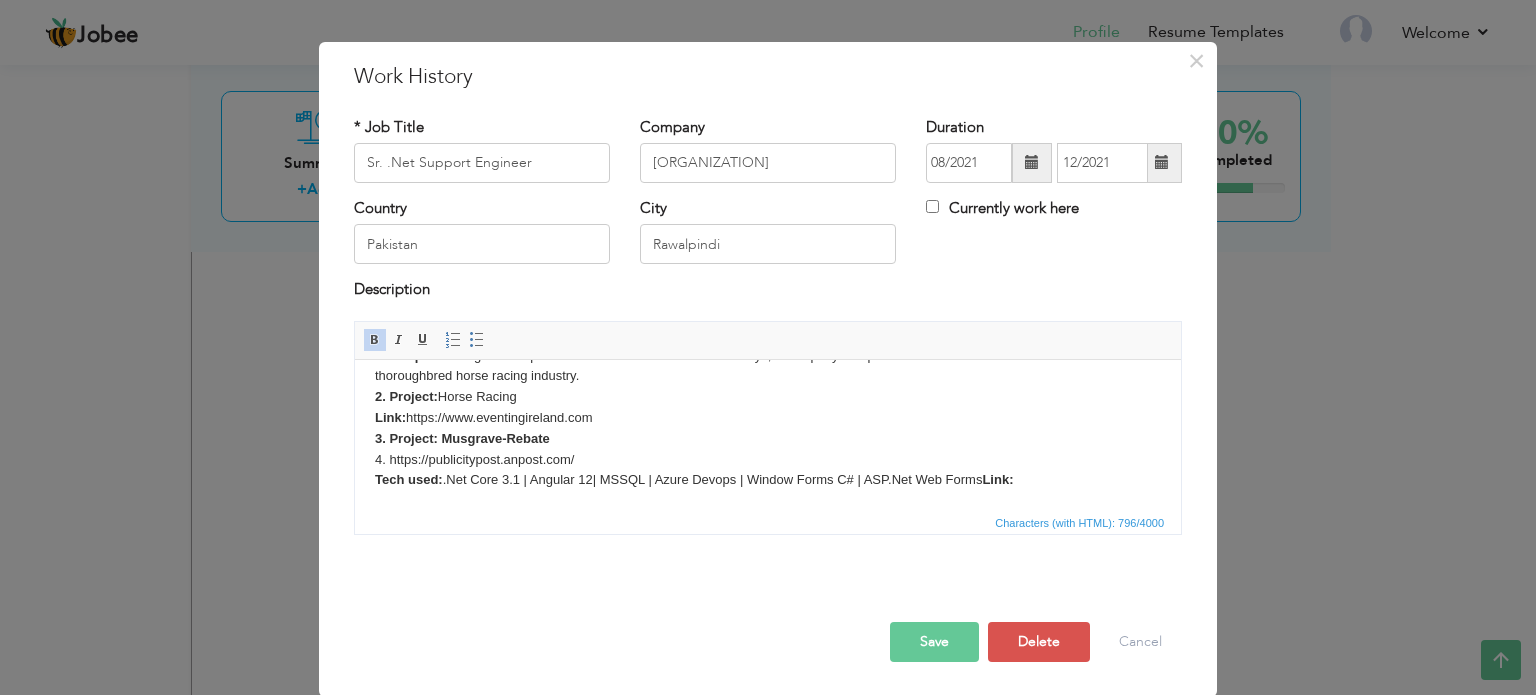 click on "Link:  https://www.weatherbysgsb         Description:  A registration portal for users involved with Weatherbys, a company that provides various services related to the              thoroughbred horse racing industry.  2. Project:   Horse Racing        Link:  https://www.eventingireland.com 3. Project: Musgrave-Rebate 4. https://publicitypost.anpost.com/ Tech used:  .Net Core 3.1 | Angular 12| MSSQL | Azure Devops | Window Forms C# | ASP.Net Web Forms Link:" at bounding box center (768, 407) 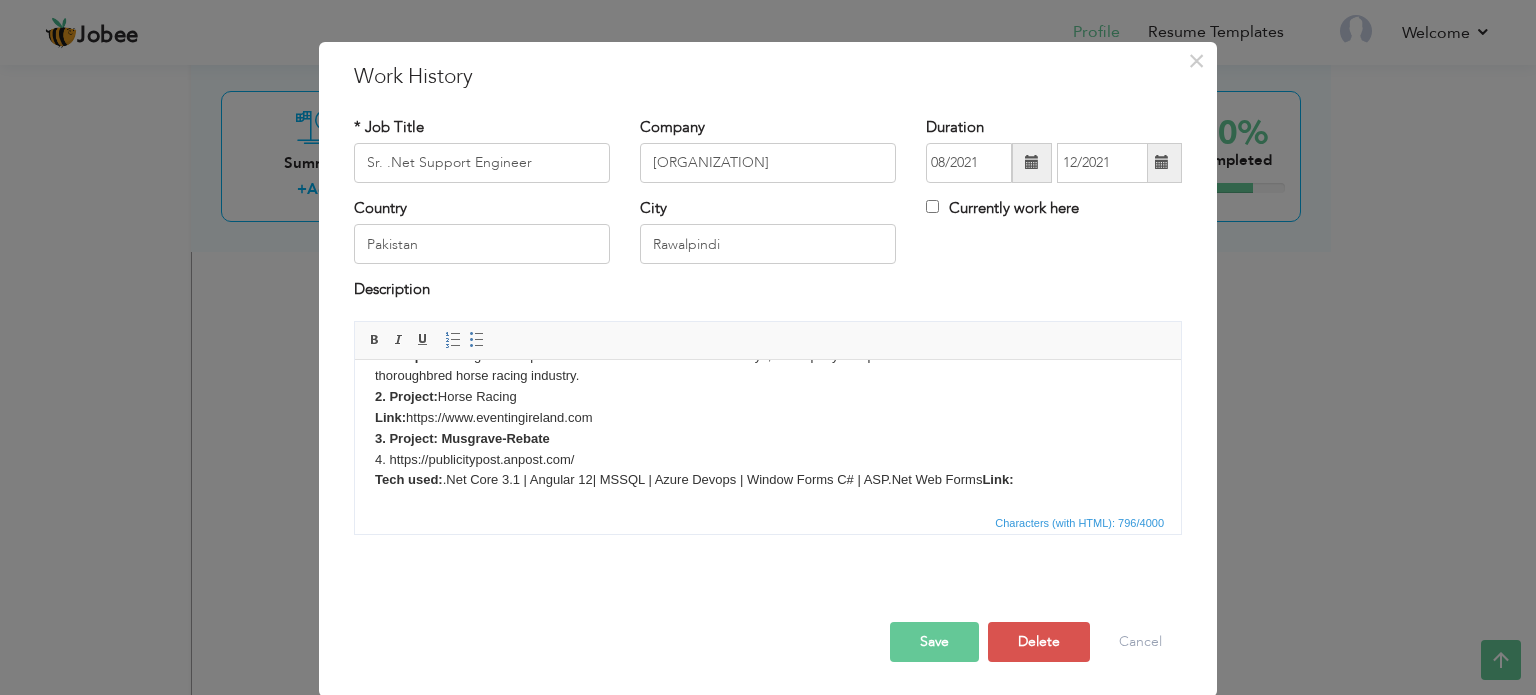 click on "Link:  https://www.weatherbysgsb         Description:  A registration portal for users involved with Weatherbys, a company that provides various services related to the              thoroughbred horse racing industry.  2. Project:   Horse Racing        Link:  https://www.eventingireland.com 3. Project: Musgrave-Rebate 4. https://publicitypost.anpost.com/ Tech used:  .Net Core 3.1 | Angular 12| MSSQL | Azure Devops | Window Forms C# | ASP.Net Web Forms Link:" at bounding box center (768, 407) 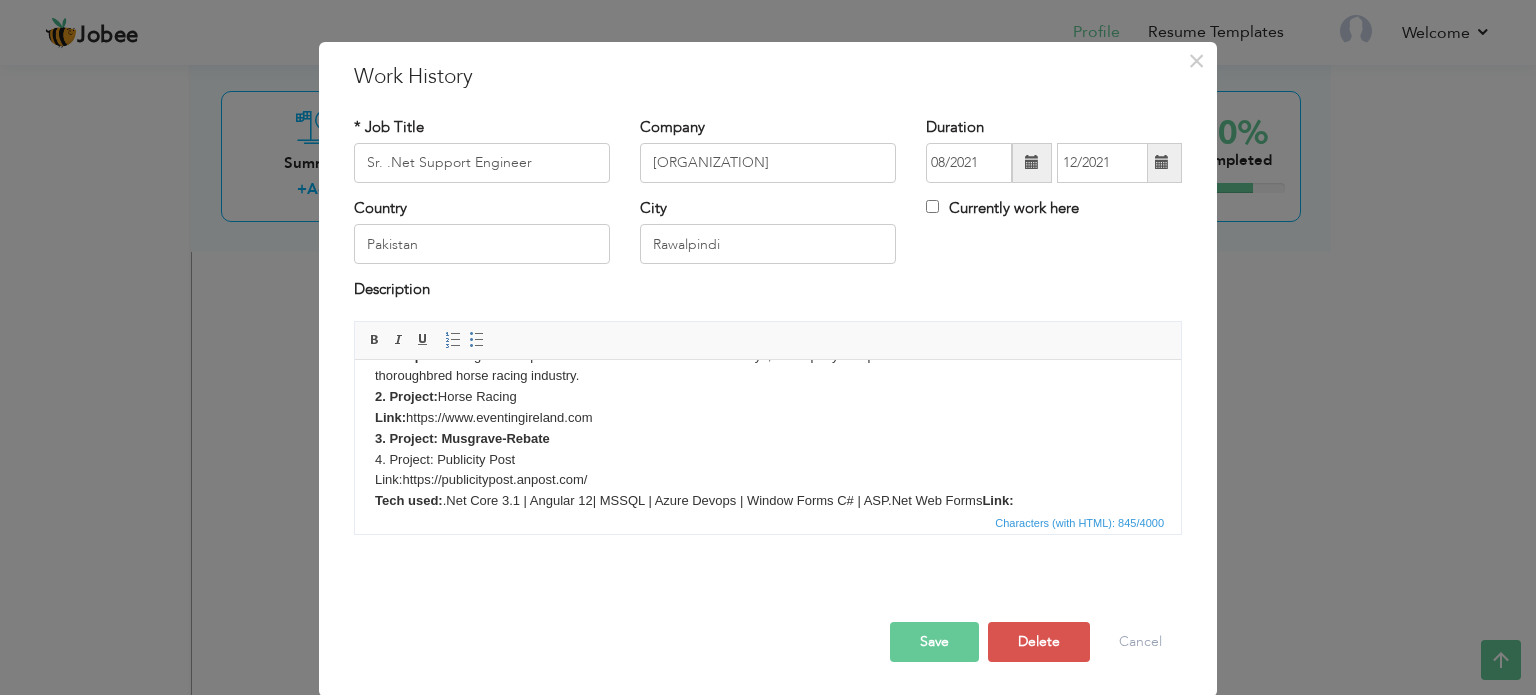 drag, startPoint x: 370, startPoint y: 457, endPoint x: 420, endPoint y: 479, distance: 54.626 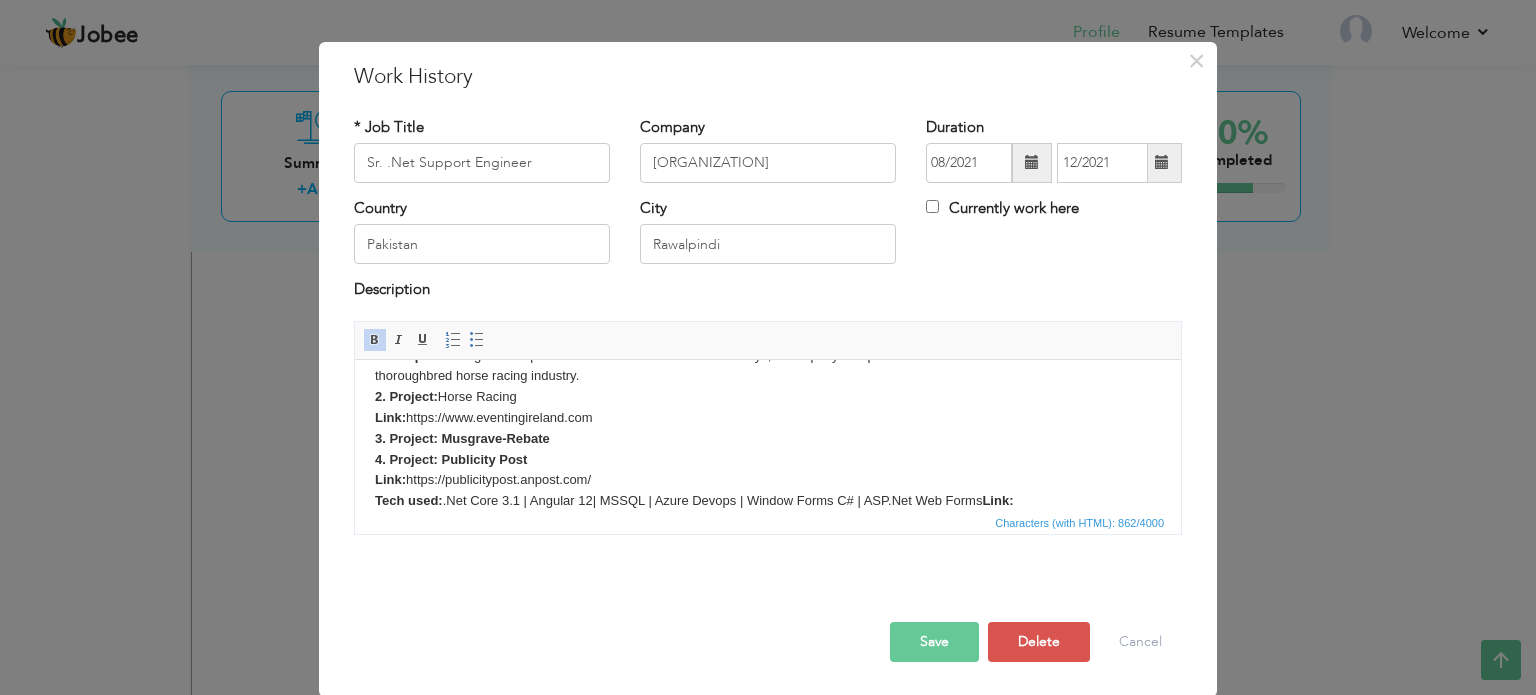 click on "Link:  https://www.weatherbysgsb         Description:  A registration portal for users involved with Weatherbys, a company that provides various services related to the              thoroughbred horse racing industry.  2. Project:   Horse Racing        Link:  https://www.eventingireland.com 3. Project: Musgrave-Rebate 4. Project: Publicity Post     Link:  https://publicitypost.anpost.com/ Tech used:  .Net Core 3.1 | Angular 12| MSSQL | Azure Devops | Window Forms C# | ASP.Net Web Forms Link:" at bounding box center (768, 417) 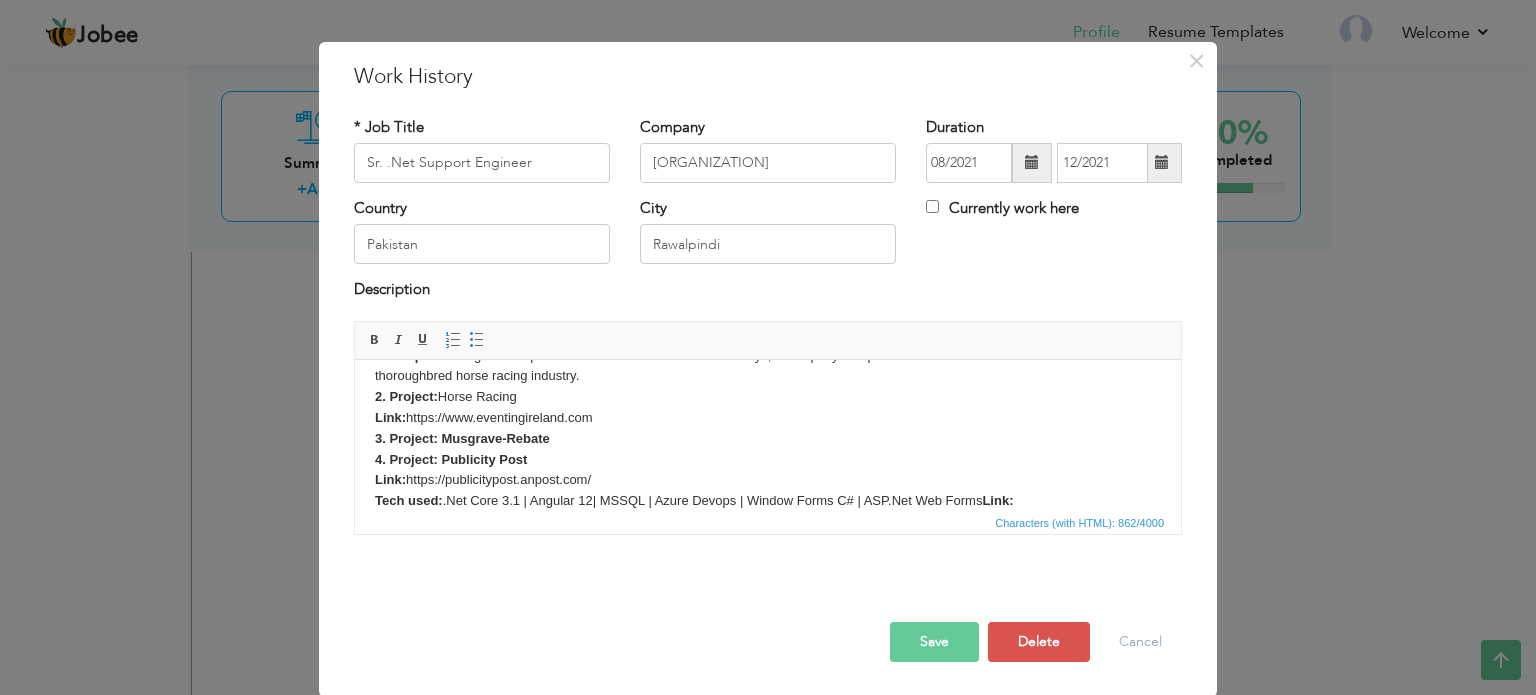 click on "Link:  https://www.weatherbysgsb         Description:  A registration portal for users involved with Weatherbys, a company that provides various services related to the              thoroughbred horse racing industry.  2. Project:   Horse Racing        Link:  https://www.eventingireland.com 3. Project: Musgrave-Rebate 4. Project: Publicity Post     Link:  https://publicitypost.anpost.com/ Tech used:  .Net Core 3.1 | Angular 12| MSSQL | Azure Devops | Window Forms C# | ASP.Net Web Forms Link:" at bounding box center [768, 417] 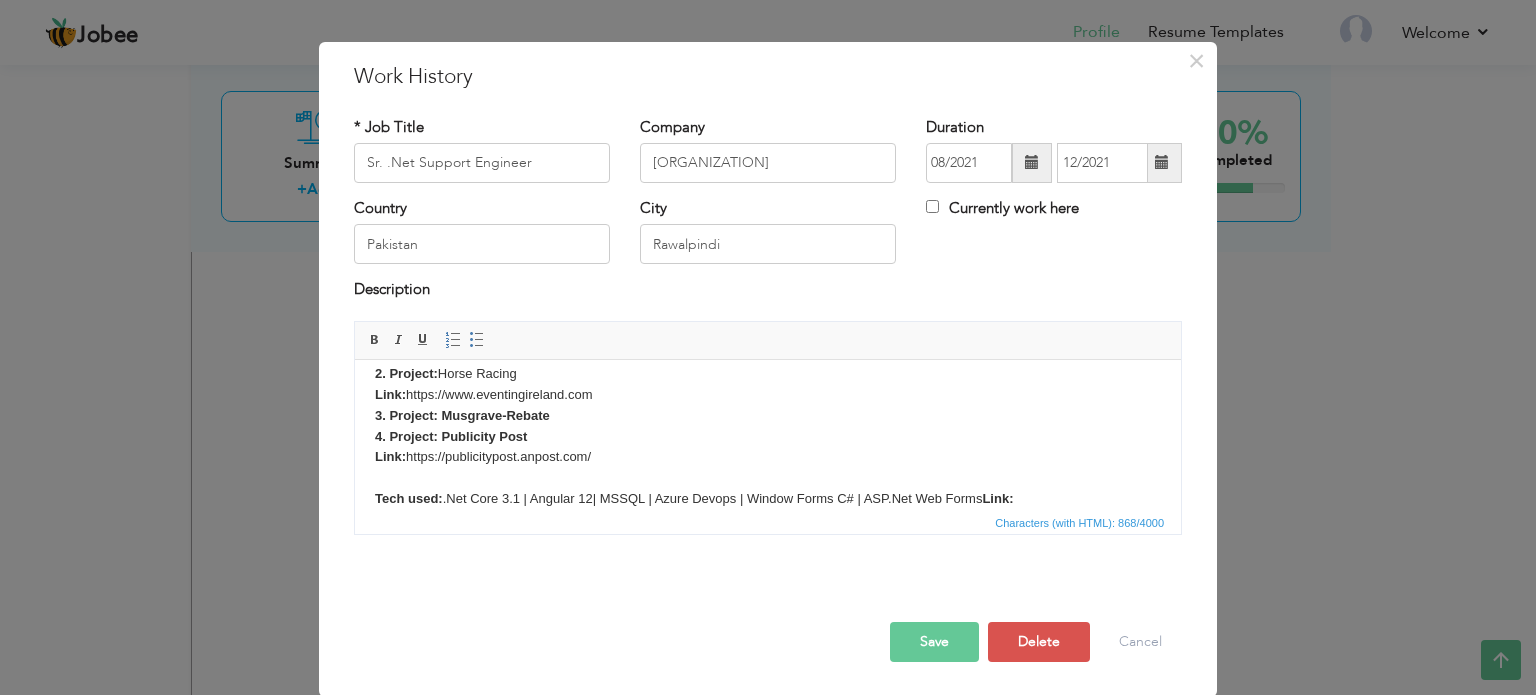 scroll, scrollTop: 113, scrollLeft: 0, axis: vertical 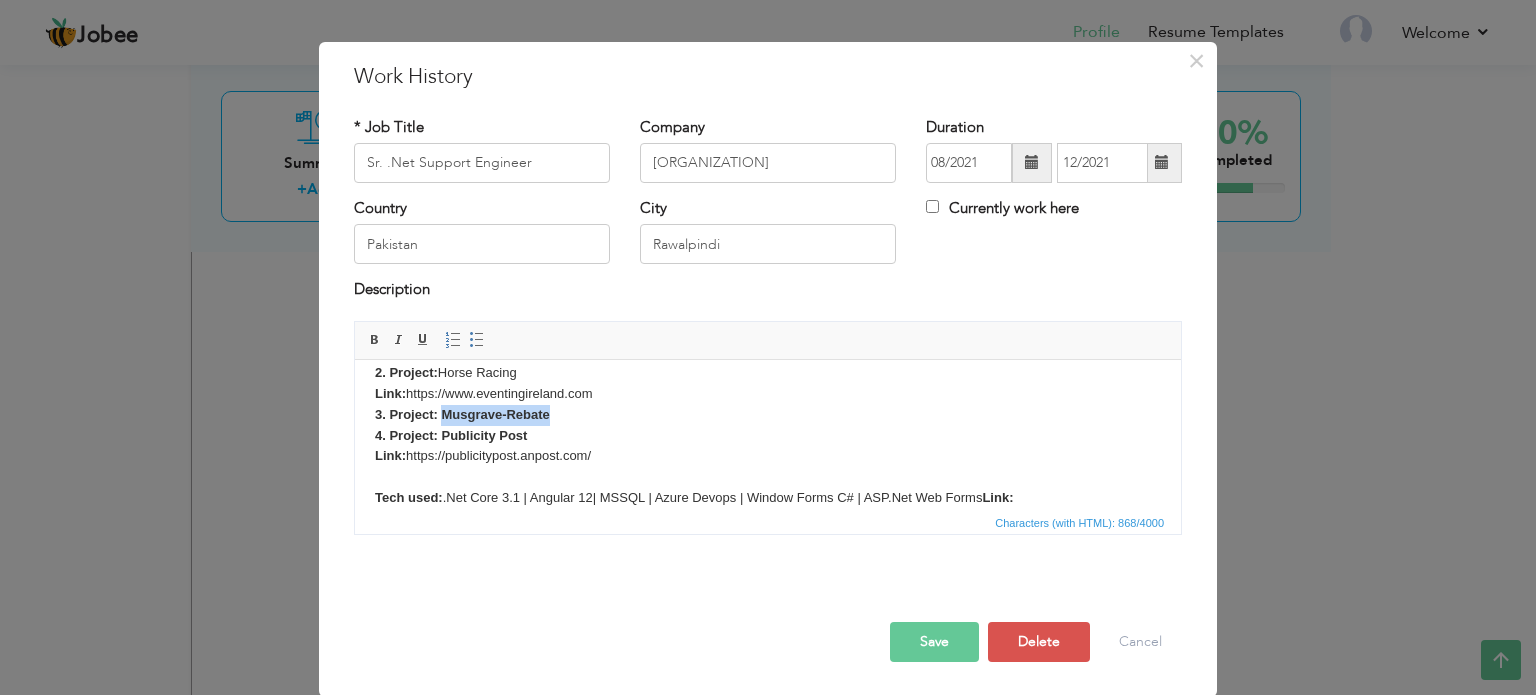 drag, startPoint x: 443, startPoint y: 413, endPoint x: 624, endPoint y: 417, distance: 181.04419 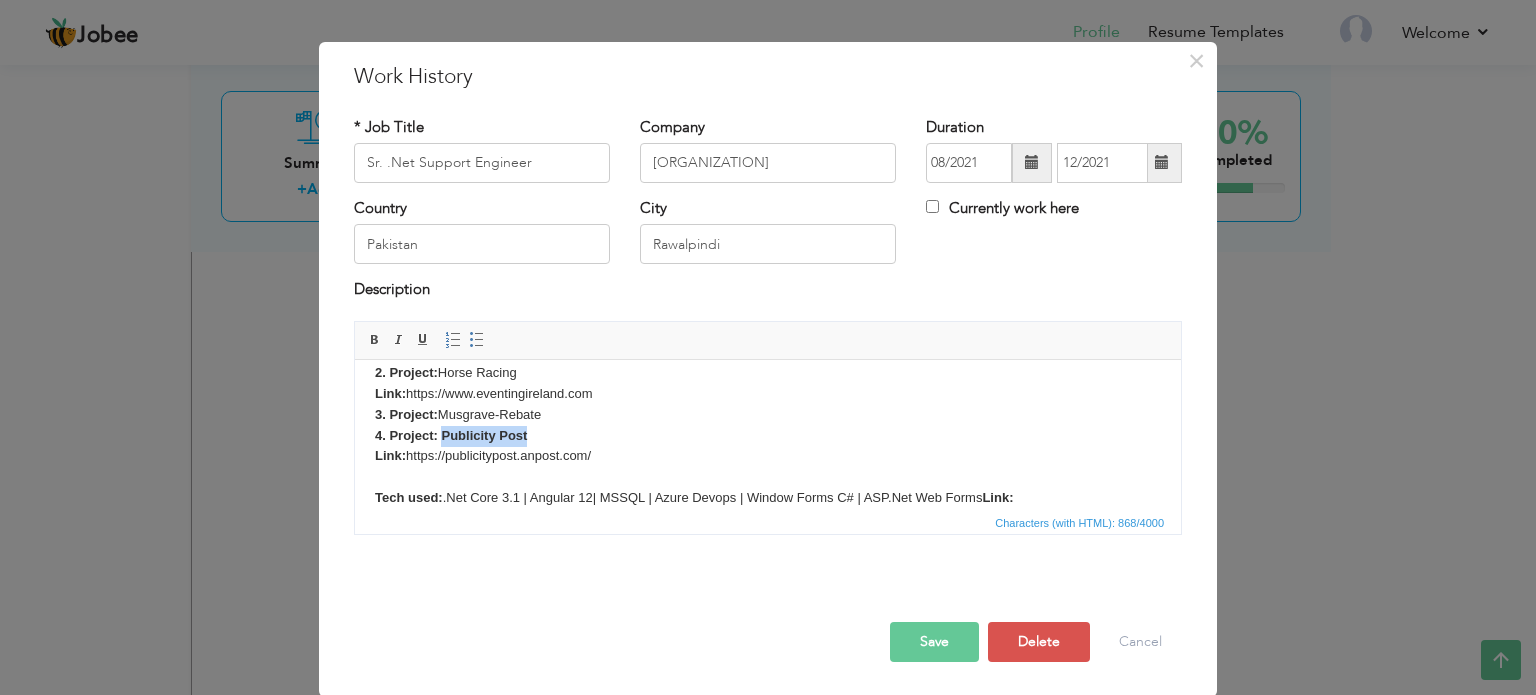 drag, startPoint x: 440, startPoint y: 434, endPoint x: 578, endPoint y: 428, distance: 138.13037 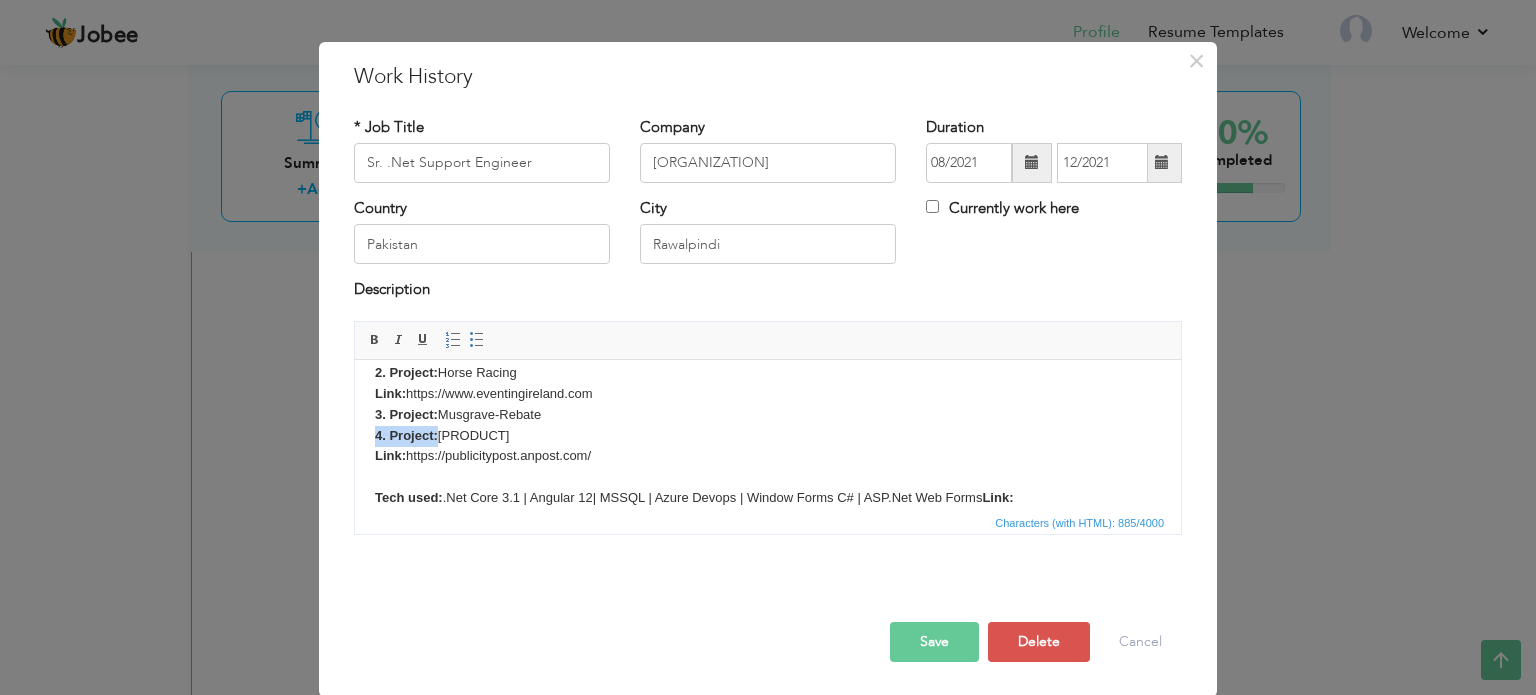 click on "Link:  https://www.weatherbysgsb         Description:  A registration portal for users involved with Weatherbys, a company that provides various services related to the              thoroughbred horse racing industry.  2. Project:   Horse Racing        Link:  https://www.eventingireland.com 3. Project:  Musgrave-Rebate 4. Project:  Publicity Post     Link:  https://publicitypost.anpost.com/ Tech used:  .Net Core 3.1 | Angular 12| MSSQL | Azure Devops | Window Forms C# | ASP.Net Web Forms Link:" at bounding box center [768, 404] 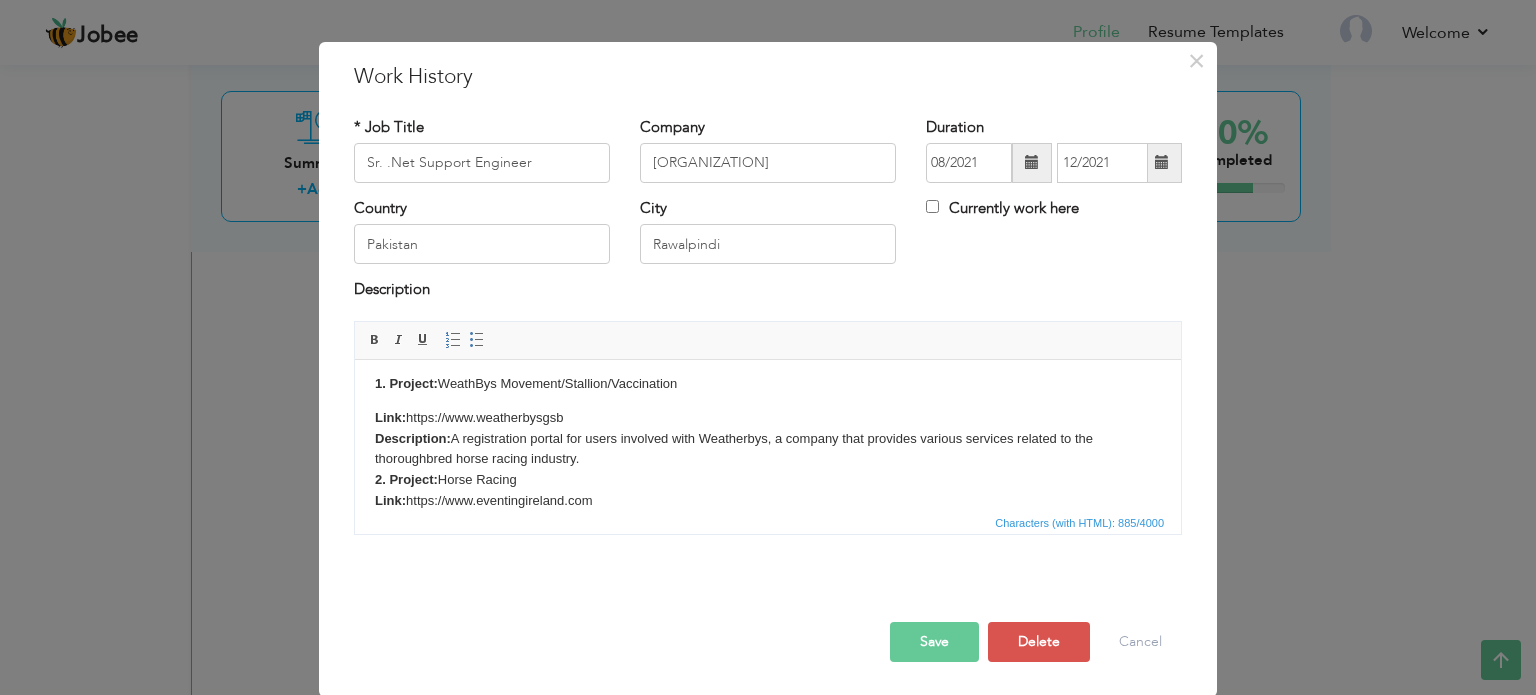 scroll, scrollTop: 4, scrollLeft: 0, axis: vertical 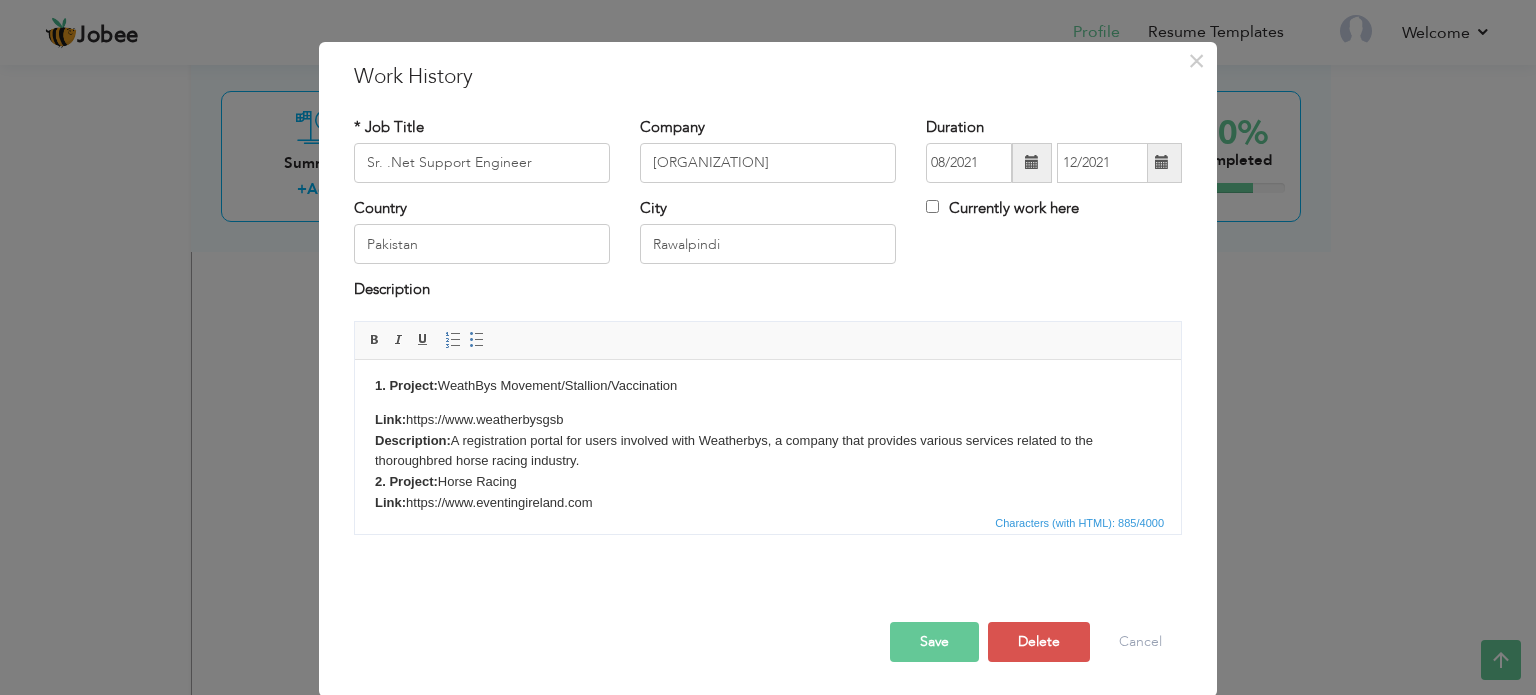 click on "1. Project:  WeathBys Movement/Stallion/Vaccination         Link:  https://www.weatherbysgsb         Description:  A registration portal for users involved with Weatherbys, a company that provides various services related to the              thoroughbred horse racing industry.  2. Project:   Horse Racing        Link:  https://www.eventingireland.com 3. Project:  Musgrave-Rebate 4. Project:  Publicity Post     Link:  https://publicitypost.anpost.com/ Tech used:  .Net Core 3.1 | Angular 12| MSSQL | Azure Devops | Window Forms C# | ASP.Net Web Forms Link:" at bounding box center (768, 496) 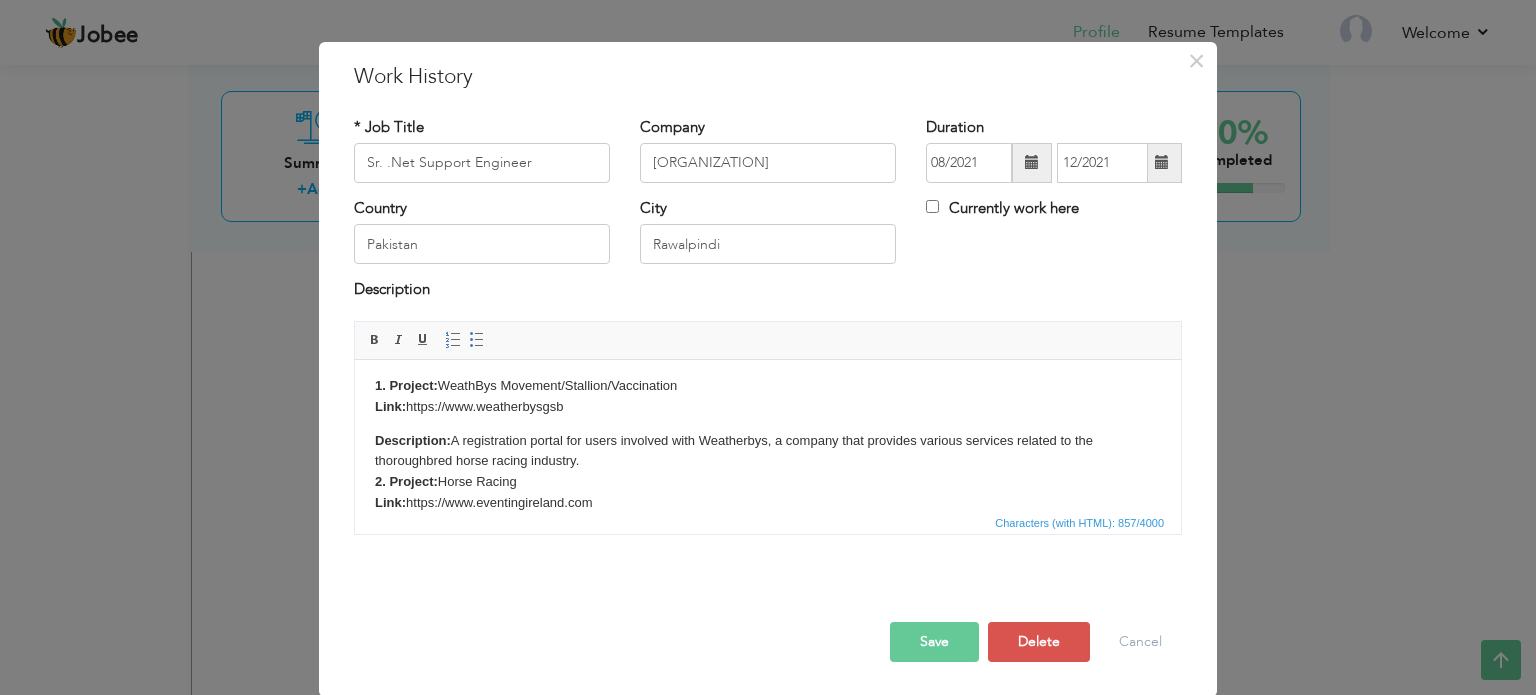 click on "Description:" at bounding box center (413, 439) 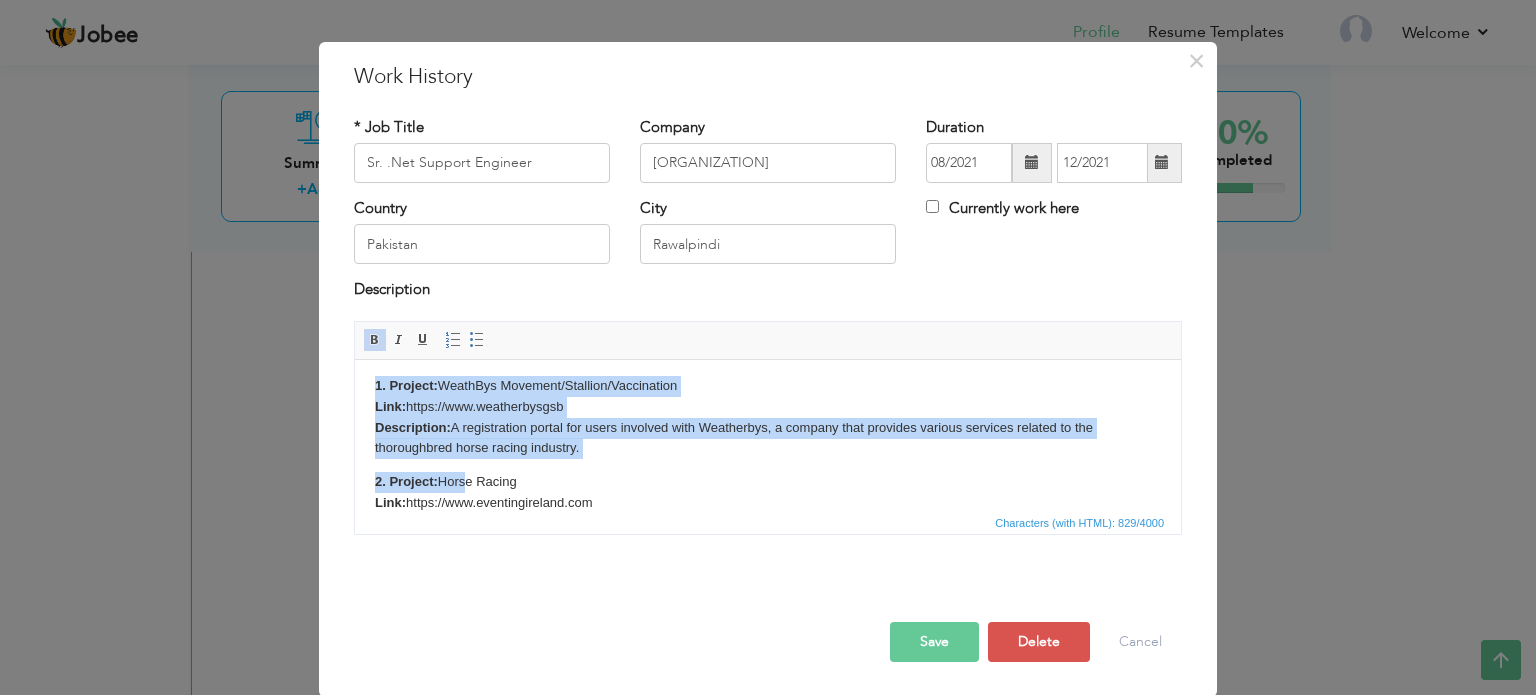 scroll, scrollTop: 131, scrollLeft: 0, axis: vertical 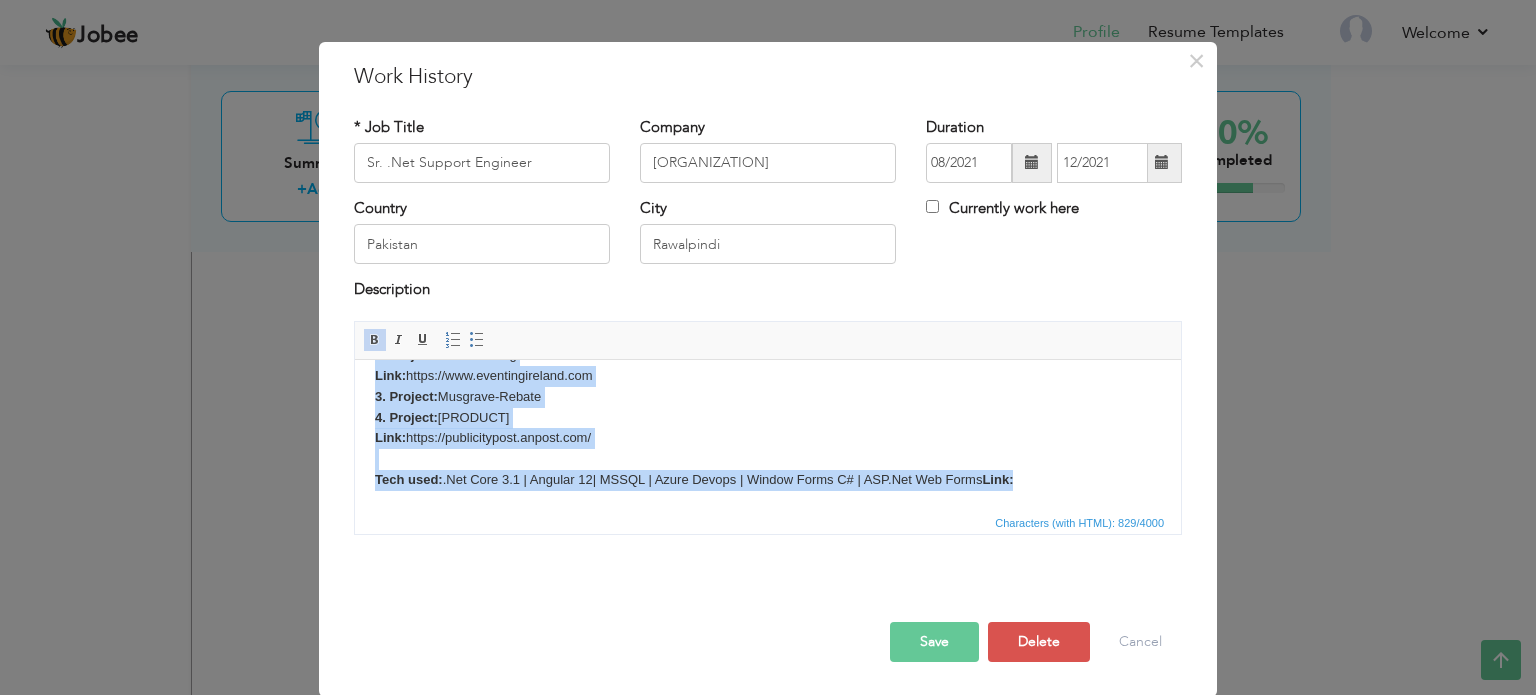 drag, startPoint x: 368, startPoint y: 380, endPoint x: 1077, endPoint y: 524, distance: 723.47565 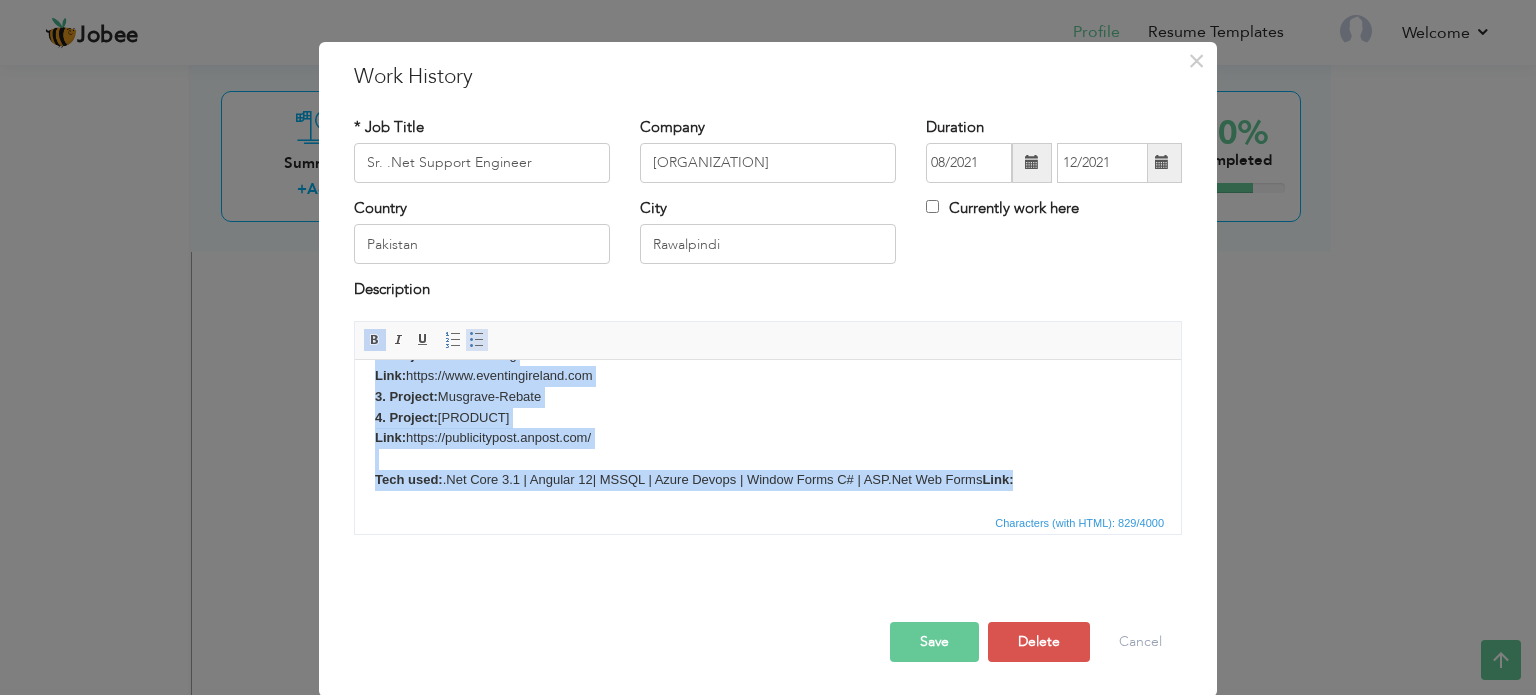 click at bounding box center [477, 340] 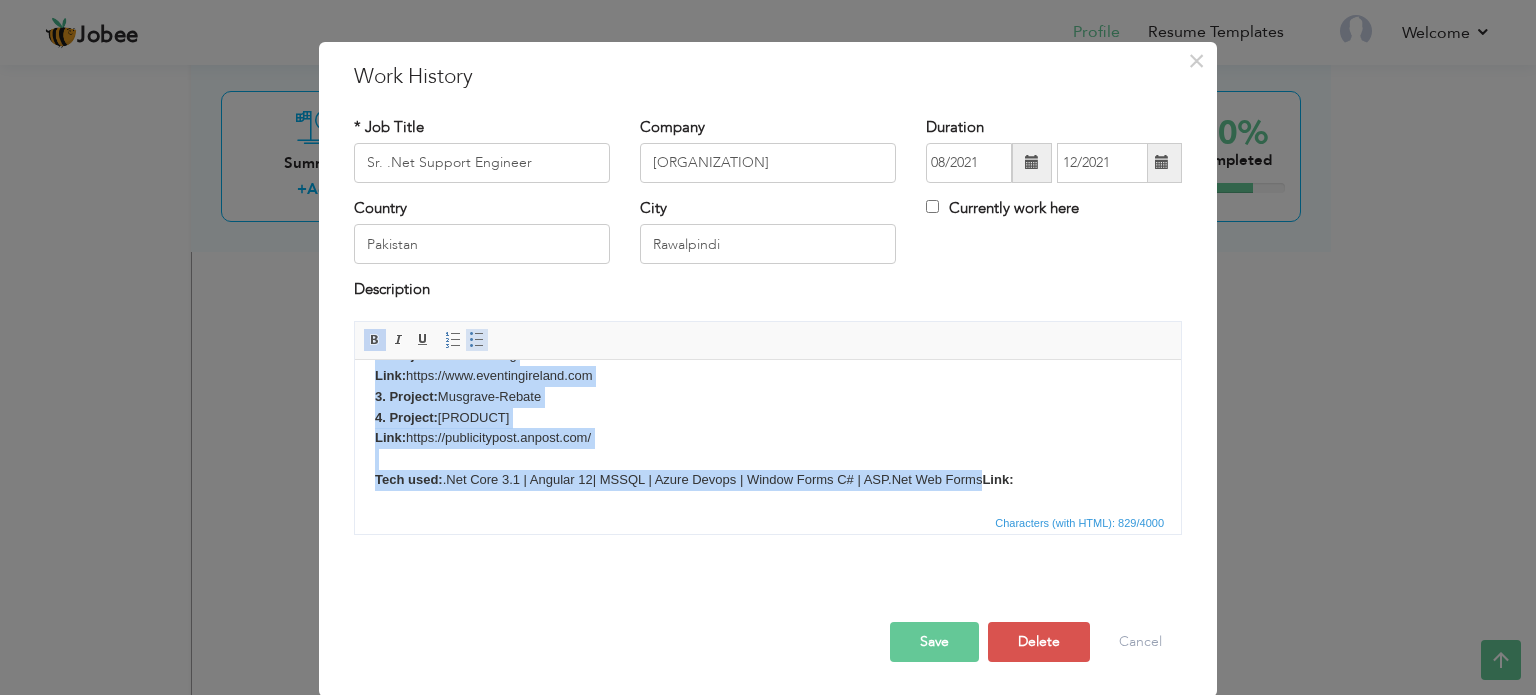 scroll, scrollTop: 118, scrollLeft: 0, axis: vertical 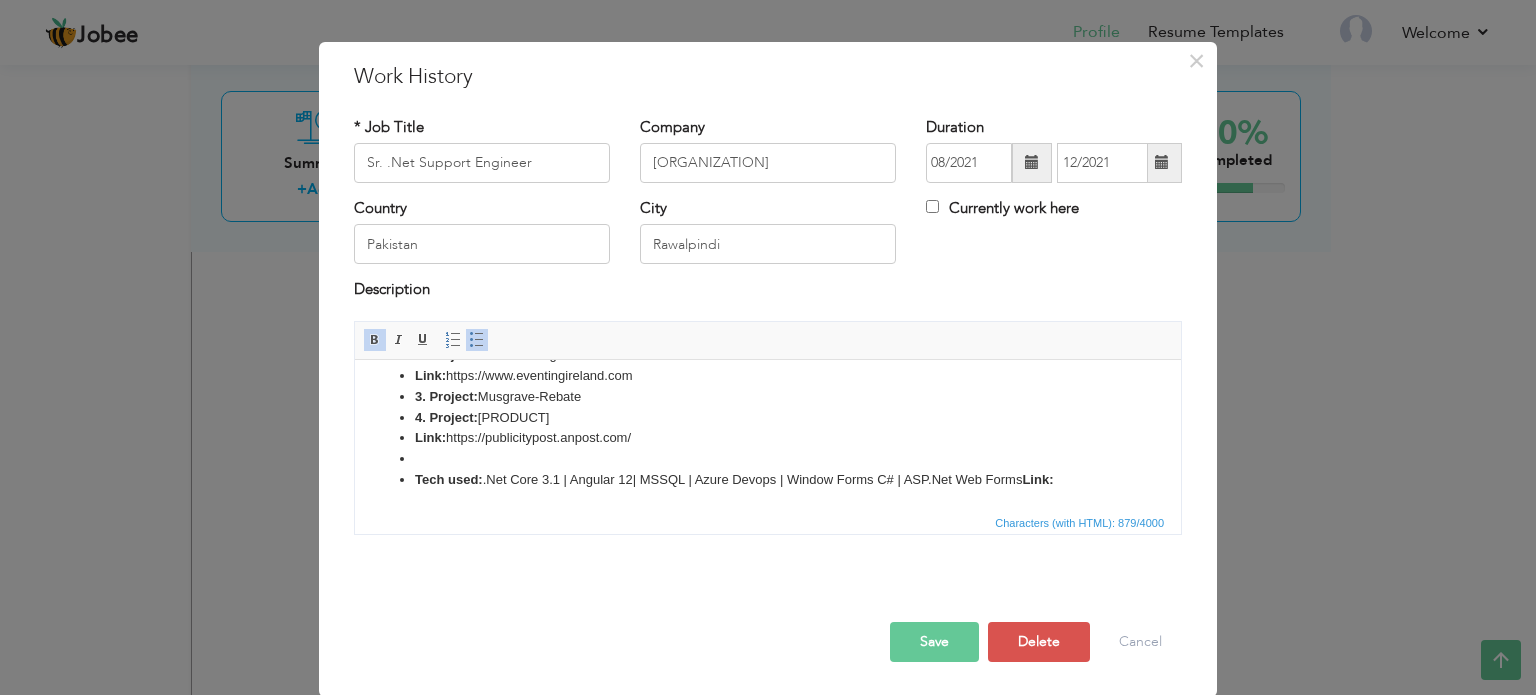 click at bounding box center [477, 340] 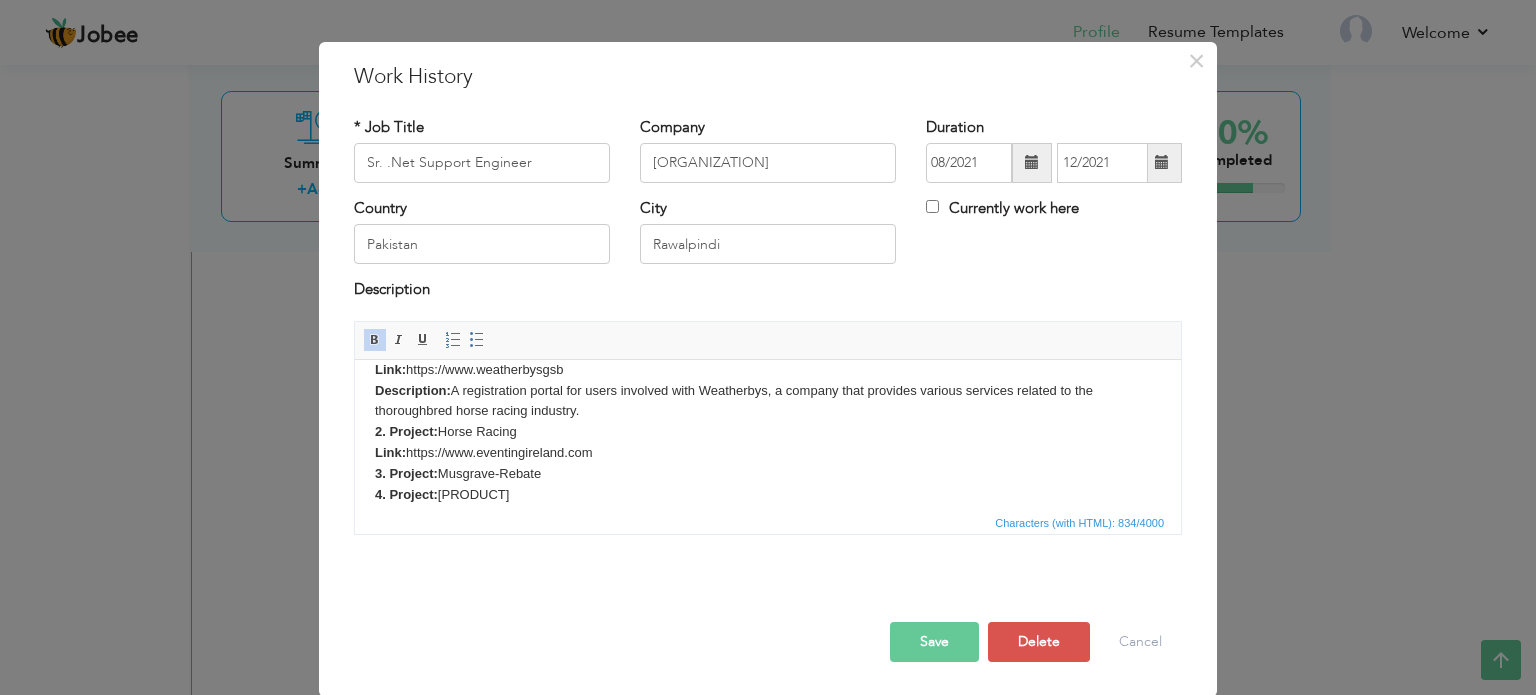 scroll, scrollTop: 0, scrollLeft: 0, axis: both 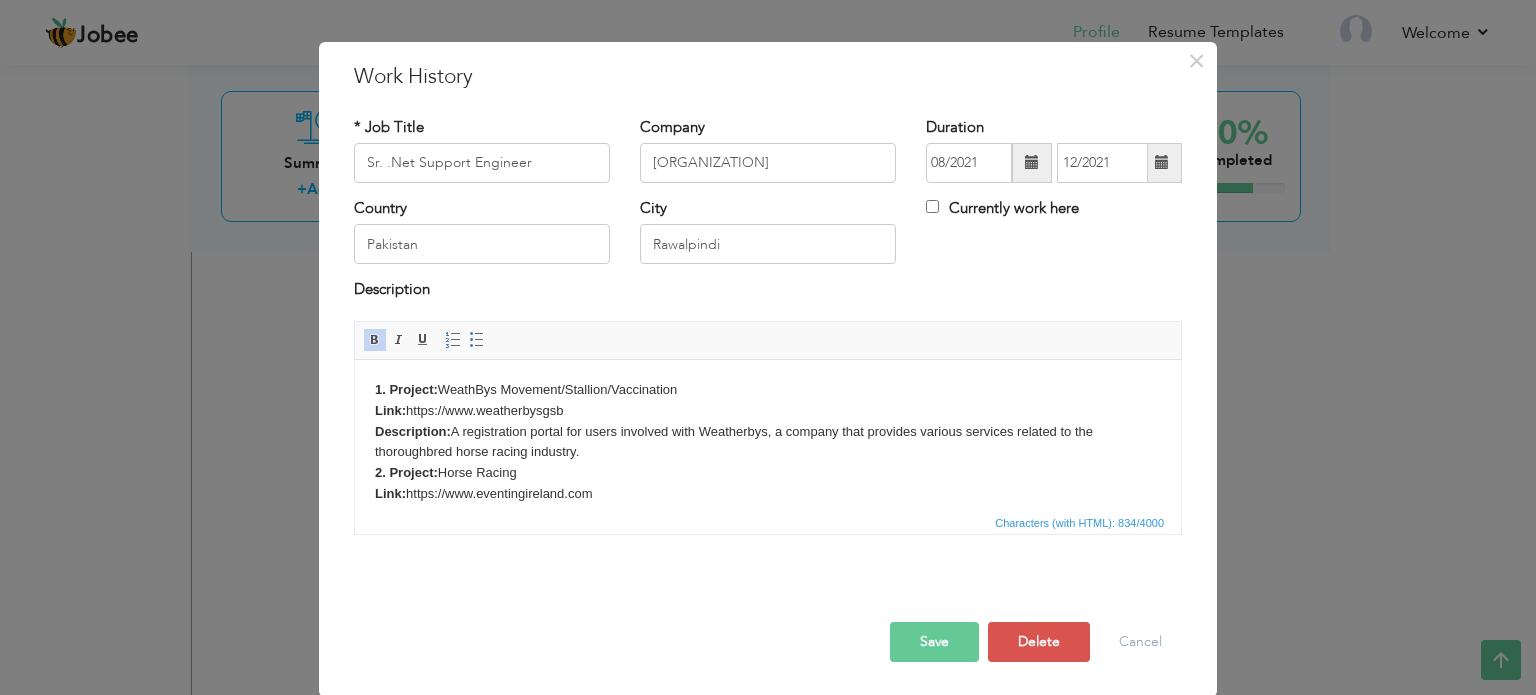 click on "1. Project:  WeathBys Movement/Stallion/Vaccination Link:  https://www.weatherbysgsb Description:  A registration portal for users involved with Weatherbys, a company that provides various services related to the              thoroughbred horse racing industry.  2. Project:   Horse Racing        Link:  https://www.eventingireland.com 3. Project:  Musgrave-Rebate 4. Project:  Publicity Post     Link:  https://publicitypost.anpost.com/ Tech used:  .Net Core 3.1 | Angular 12| MSSQL | Azure Devops | Window Forms C# | ASP.Net Web Forms Link:" at bounding box center [768, 504] 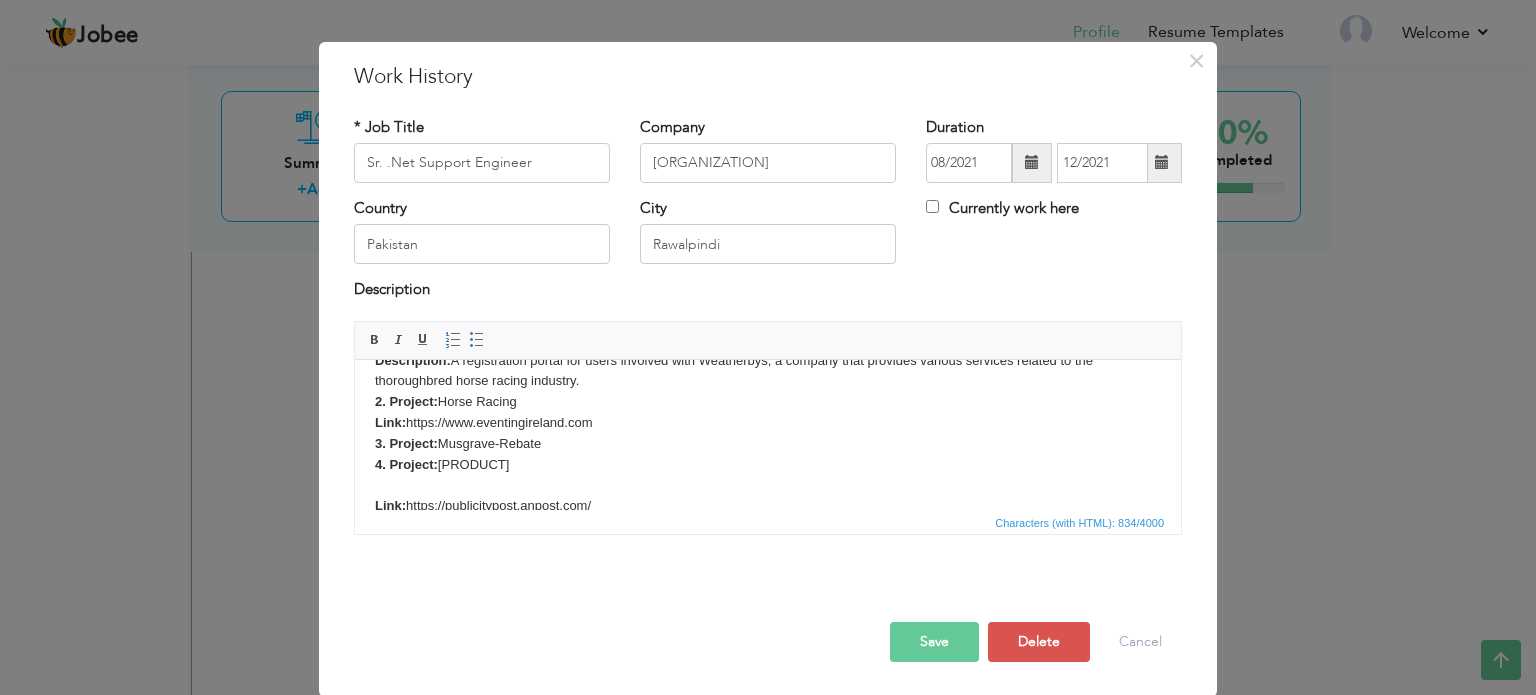 scroll, scrollTop: 73, scrollLeft: 0, axis: vertical 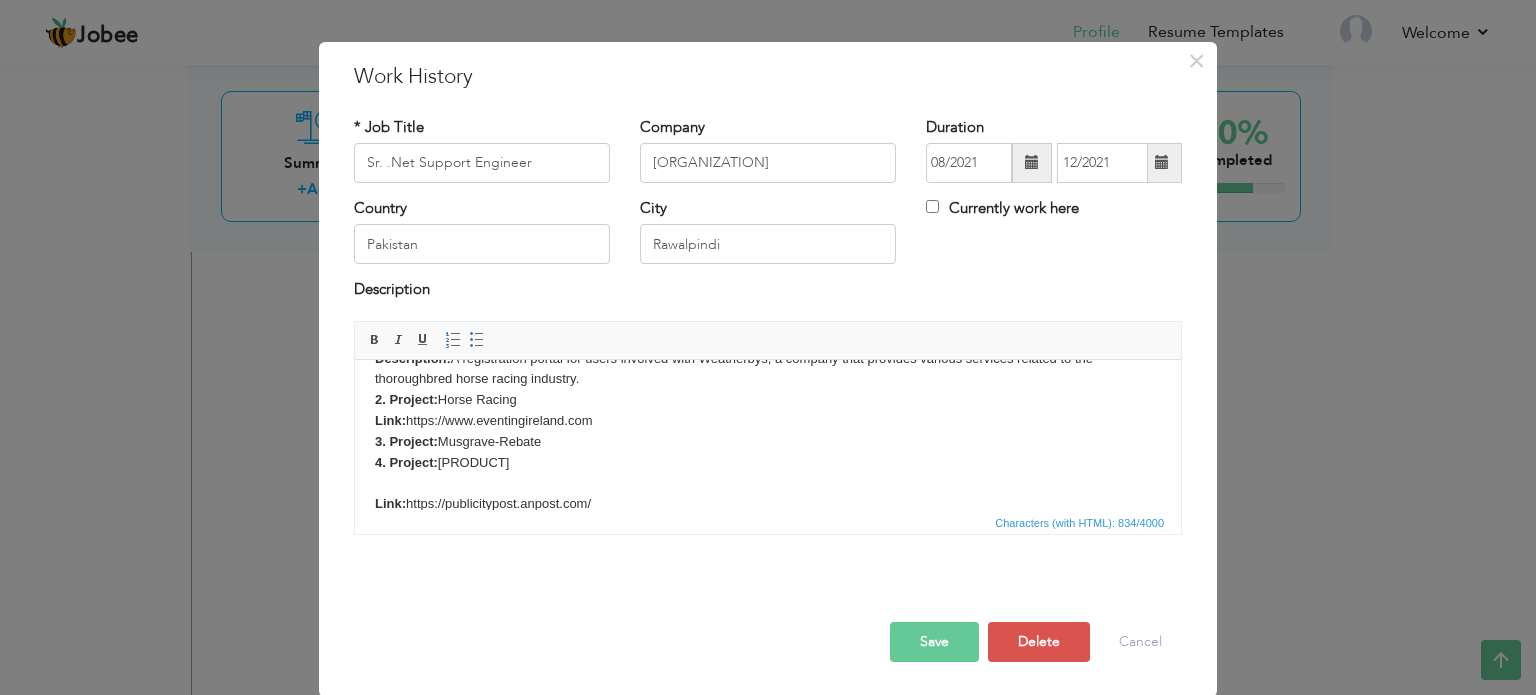 click on "Link:" 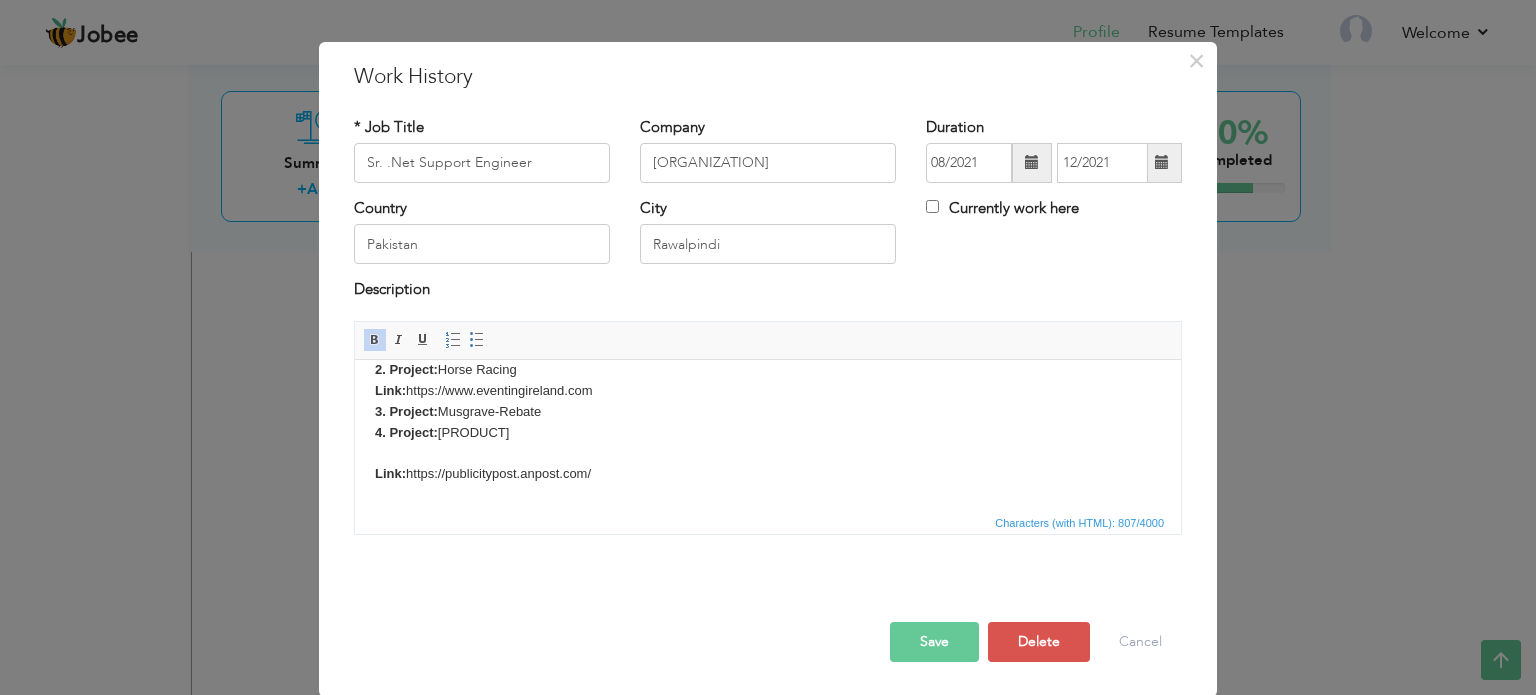 scroll, scrollTop: 104, scrollLeft: 0, axis: vertical 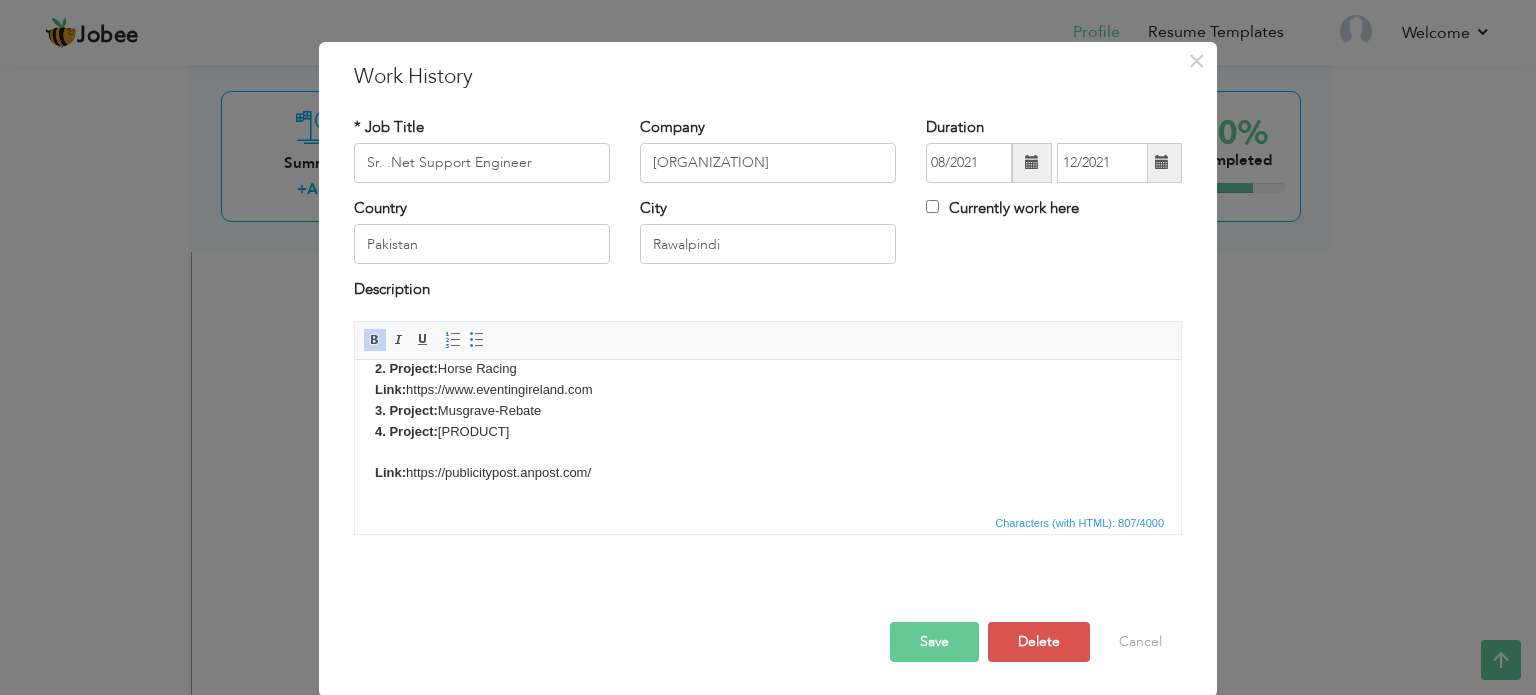 click on "Link:" 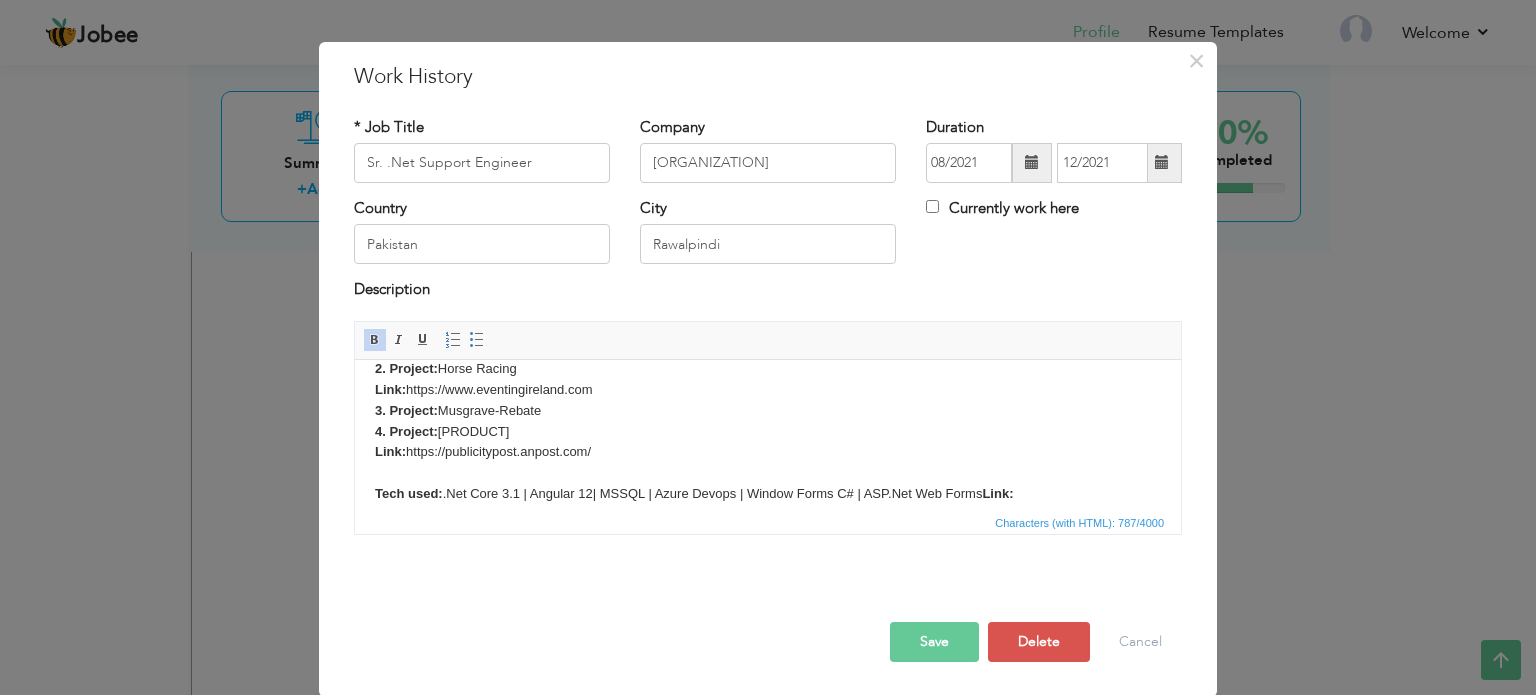 click on "Tech used:" 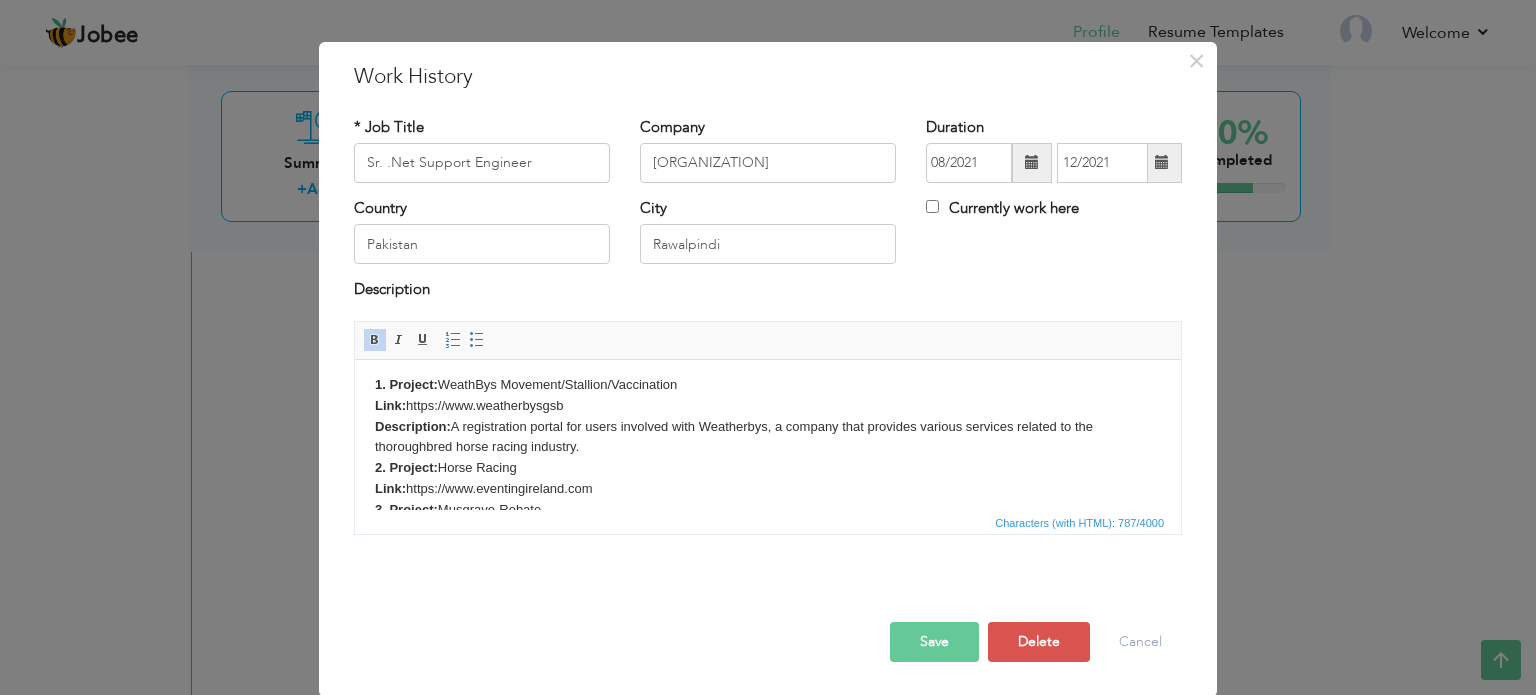 scroll, scrollTop: 0, scrollLeft: 0, axis: both 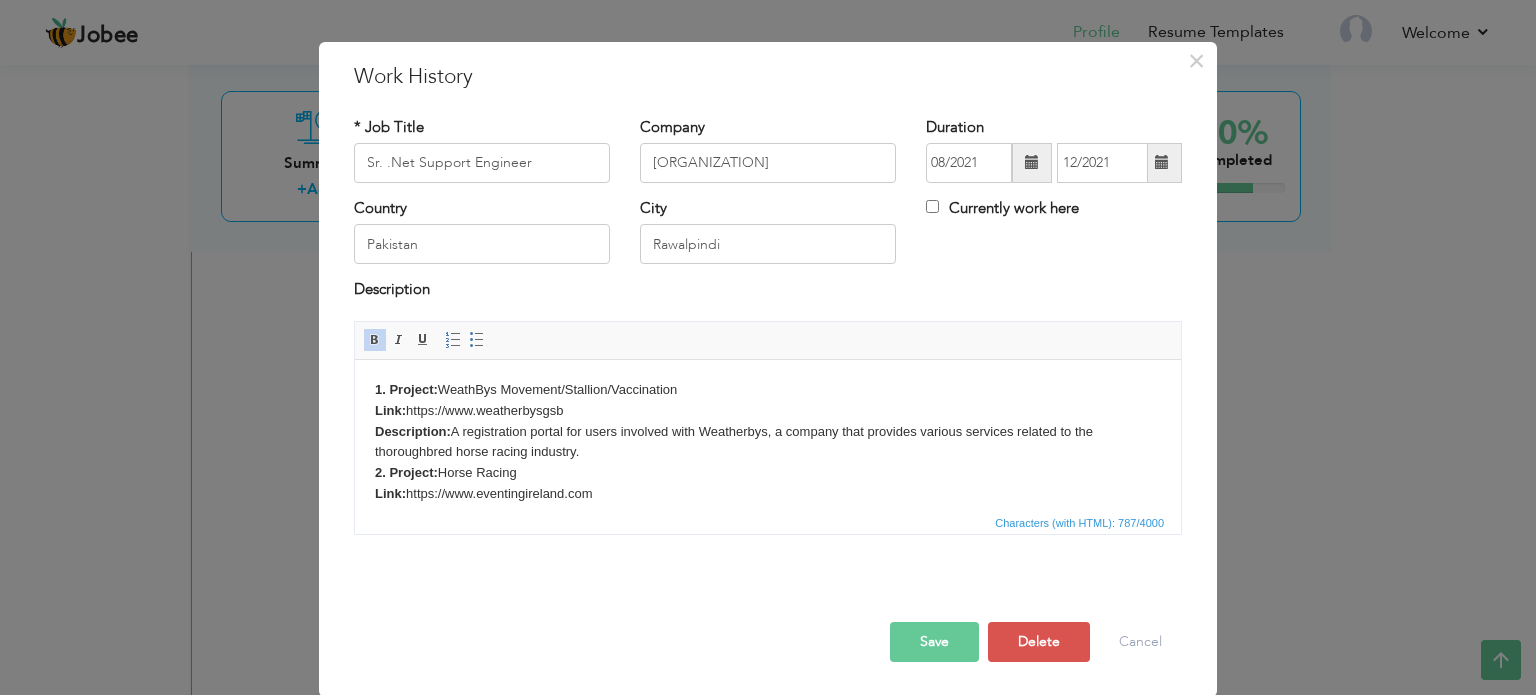 click on "1. Project:  WeathBys Movement/Stallion/Vaccination Link:  https://www.weatherbysgsb Description:  A registration portal for users involved with Weatherbys, a company that provides various services related to the              thoroughbred horse racing industry.  2. Project:   Horse Racing Link:  https://www.eventingireland.com 3. Project:  Musgrave-Rebate 4. Project:  Publicity Post Link:  https://publicitypost.anpost.com/ ​​​​​​​ Tech used:  .Net Core 3.1 | Angular 12| MSSQL | Azure Devops | Window Forms C# | ASP.Net Web Forms Link:" at bounding box center [768, 493] 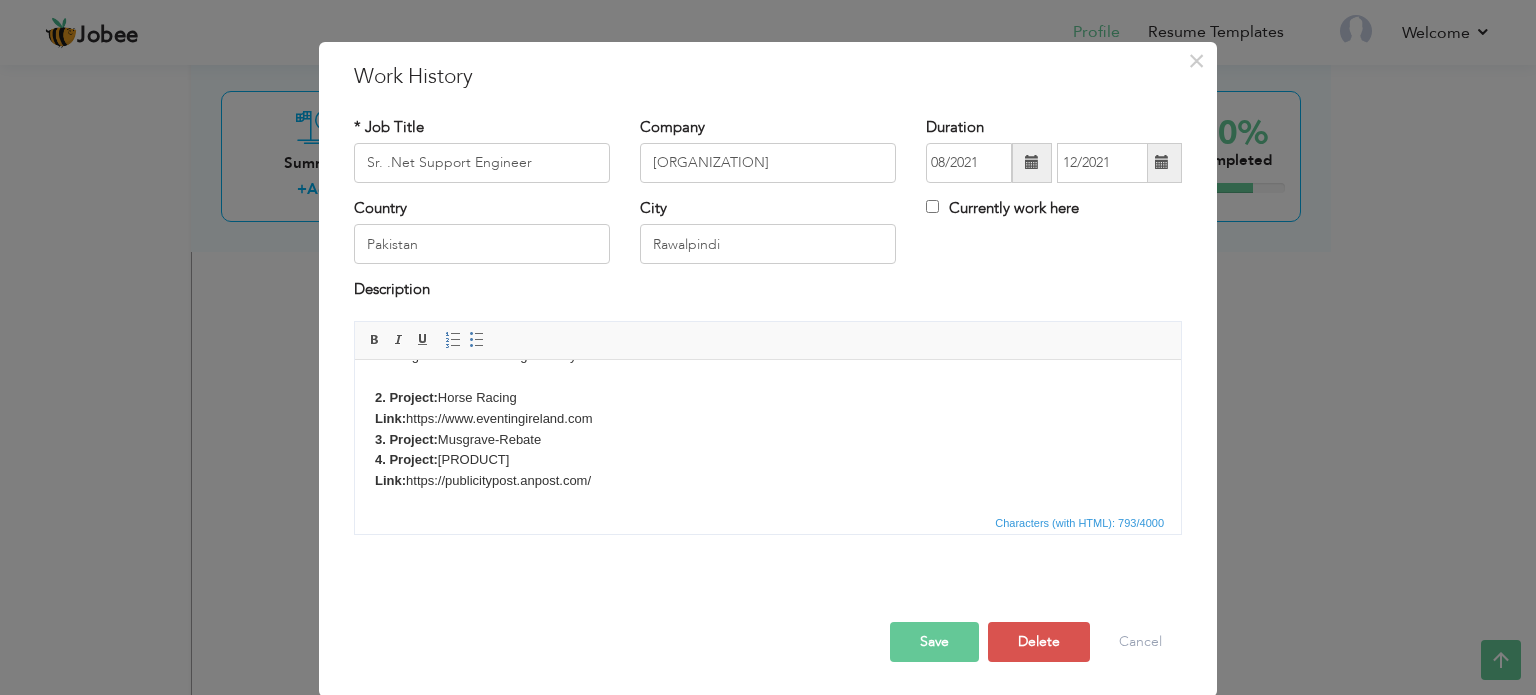 scroll, scrollTop: 97, scrollLeft: 0, axis: vertical 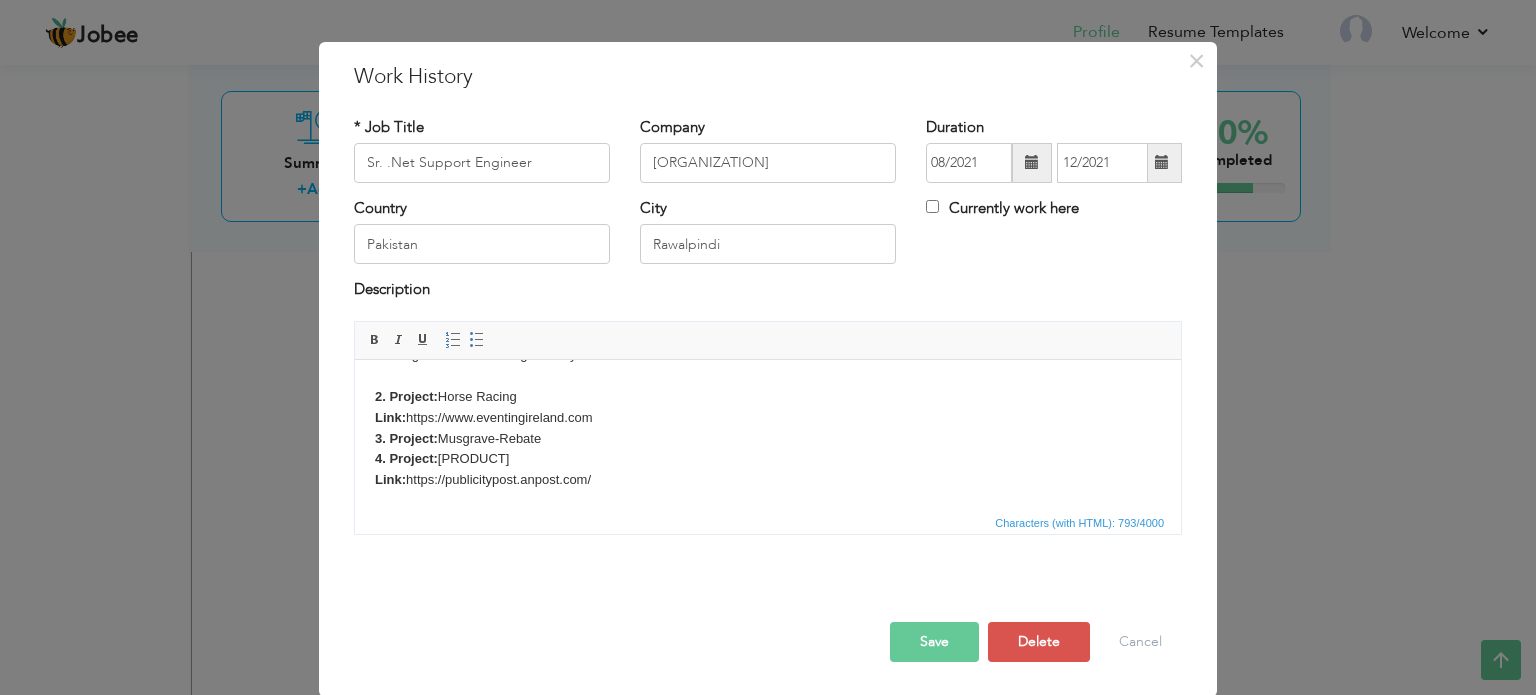 click on "1. Project:  WeathBys Movement/Stallion/Vaccination Link:  https://www.weatherbysgsb Description:  A registration portal for users involved with Weatherbys, a company that provides various services related to the              thoroughbred horse racing industry.  ​​​​​​​ 2. Project:   Horse Racing Link:  https://www.eventingireland.com 3. Project:  Musgrave-Rebate 4. Project:  Publicity Post Link:  https://publicitypost.anpost.com/ Tech used:  .Net Core 3.1 | Angular 12| MSSQL | Azure Devops | Window Forms C# | ASP.Net Web Forms Link:" at bounding box center (768, 407) 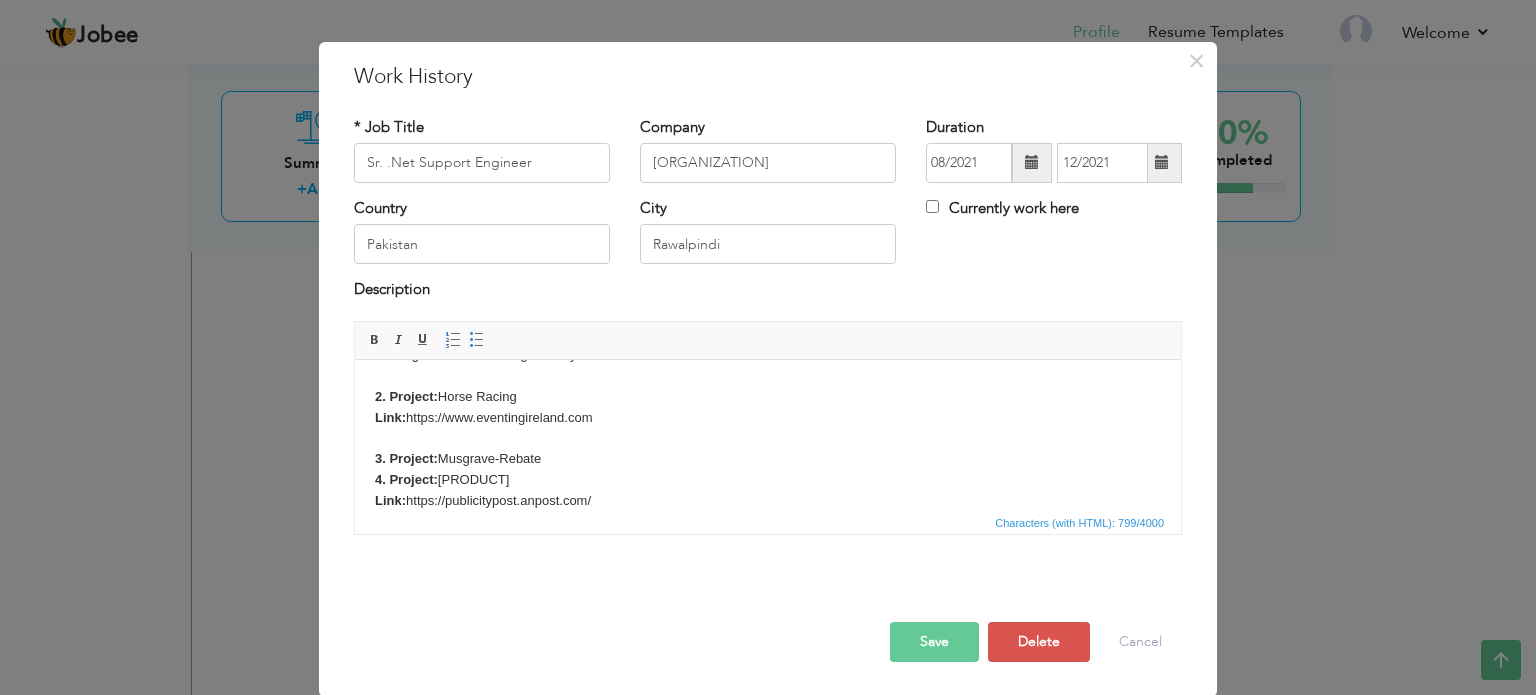click on "1. Project:  WeathBys Movement/Stallion/Vaccination Link:  https://www.weatherbysgsb Description:  A registration portal for users involved with Weatherbys, a company that provides various services related to the              thoroughbred horse racing industry.  2. Project:   Horse Racing Link:  https://www.eventingireland.com ​​​​​​​ 3. Project:  Musgrave-Rebate 4. Project:  Publicity Post Link:  https://publicitypost.anpost.com/ Tech used:  .Net Core 3.1 | Angular 12| MSSQL | Azure Devops | Window Forms C# | ASP.Net Web Forms Link:" at bounding box center [768, 417] 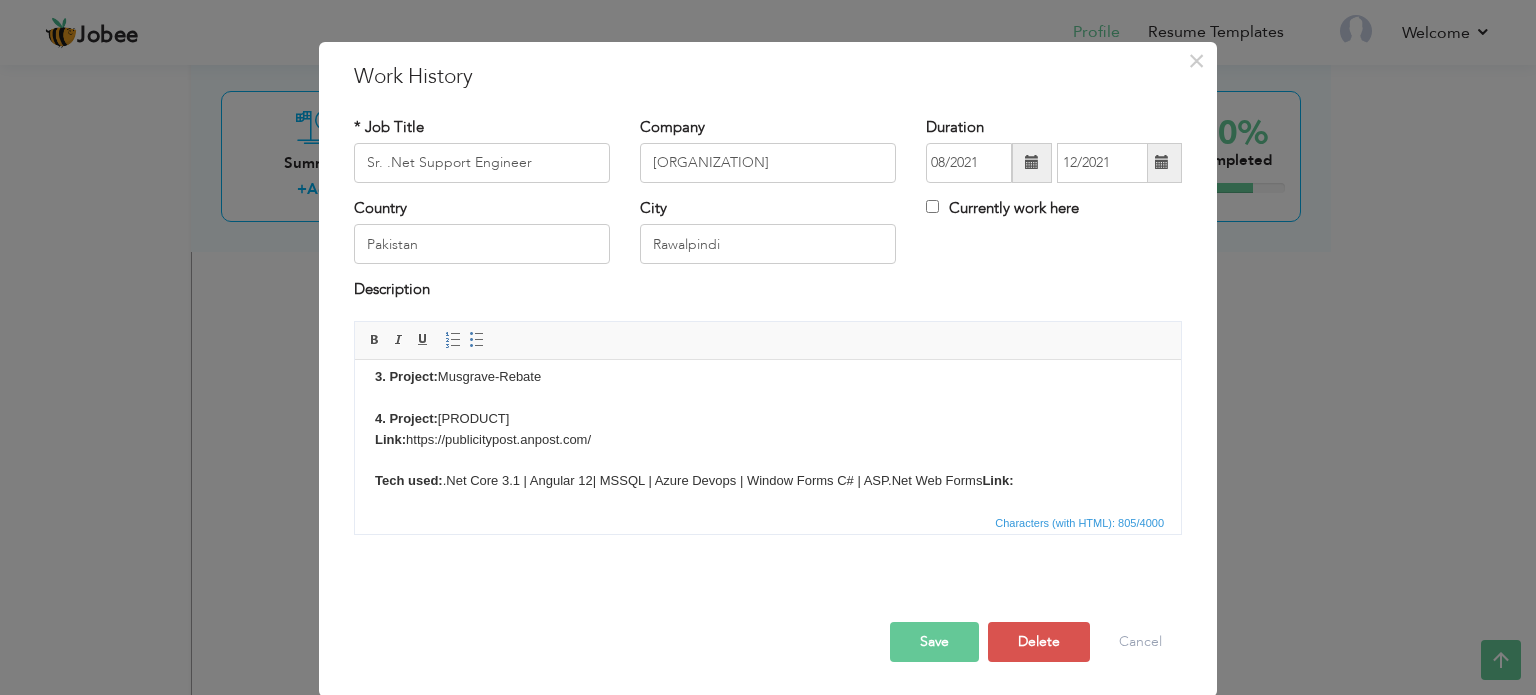 scroll, scrollTop: 180, scrollLeft: 0, axis: vertical 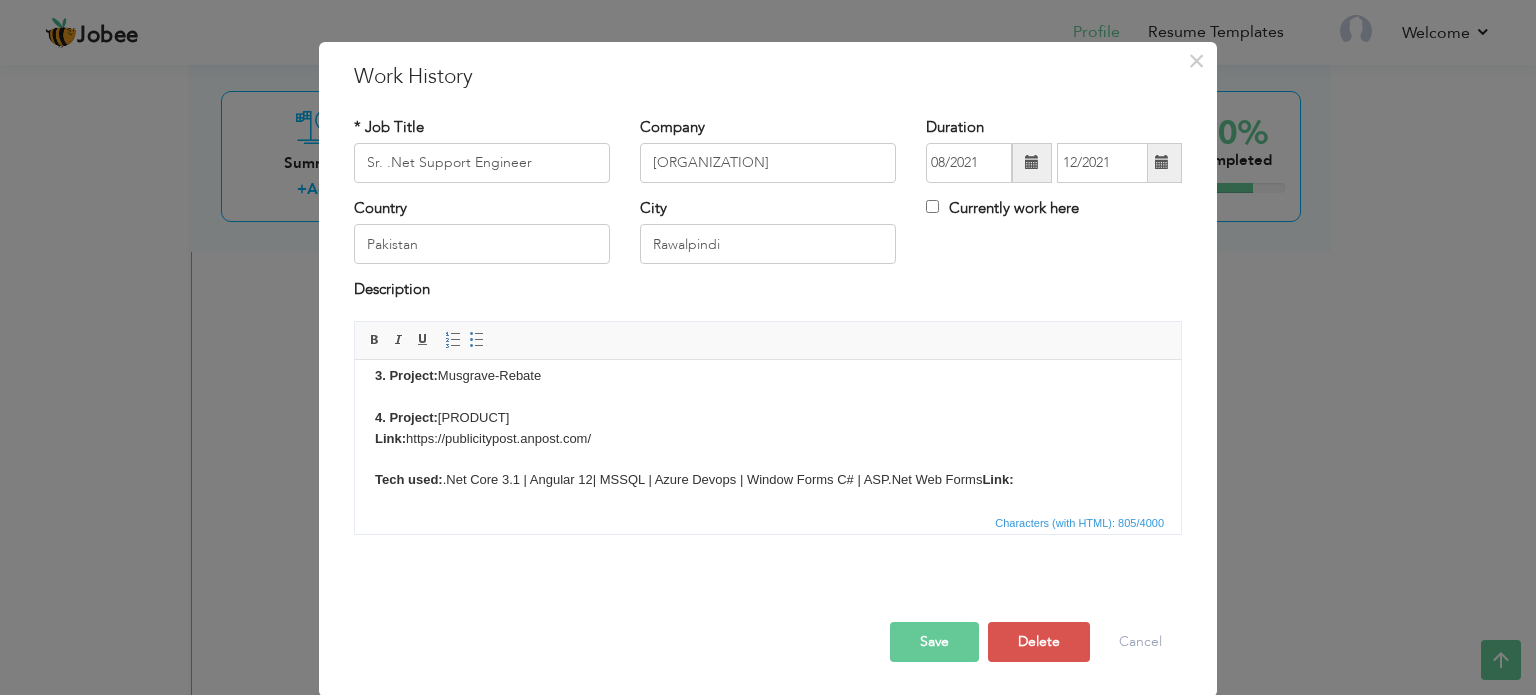 click on "Link:" 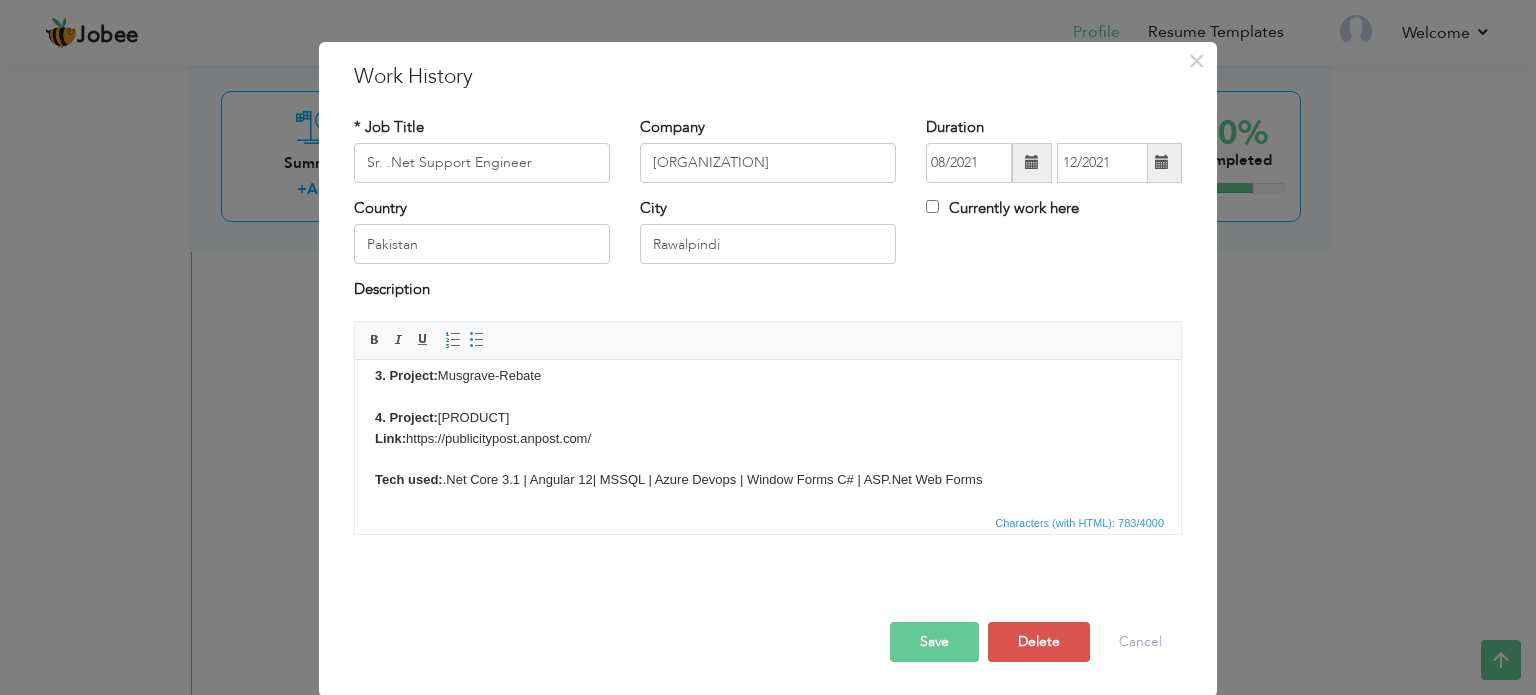 click on "1. Project:  WeathBys Movement/Stallion/Vaccination Link:  https://www.weatherbysgsb Description:  A registration portal for users involved with Weatherbys, a company that provides various services related to the              thoroughbred horse racing industry.  2. Project:   Horse Racing Link:  https://www.eventingireland.com 3. Project:  Musgrave-Rebate 4. Project:  Publicity Post Link:  https://publicitypost.anpost.com/ Tech used:  .Net Core 3.1 | Angular 12| MSSQL | Azure Devops | Window Forms C# | ASP.Net Web Forms" at bounding box center [768, 344] 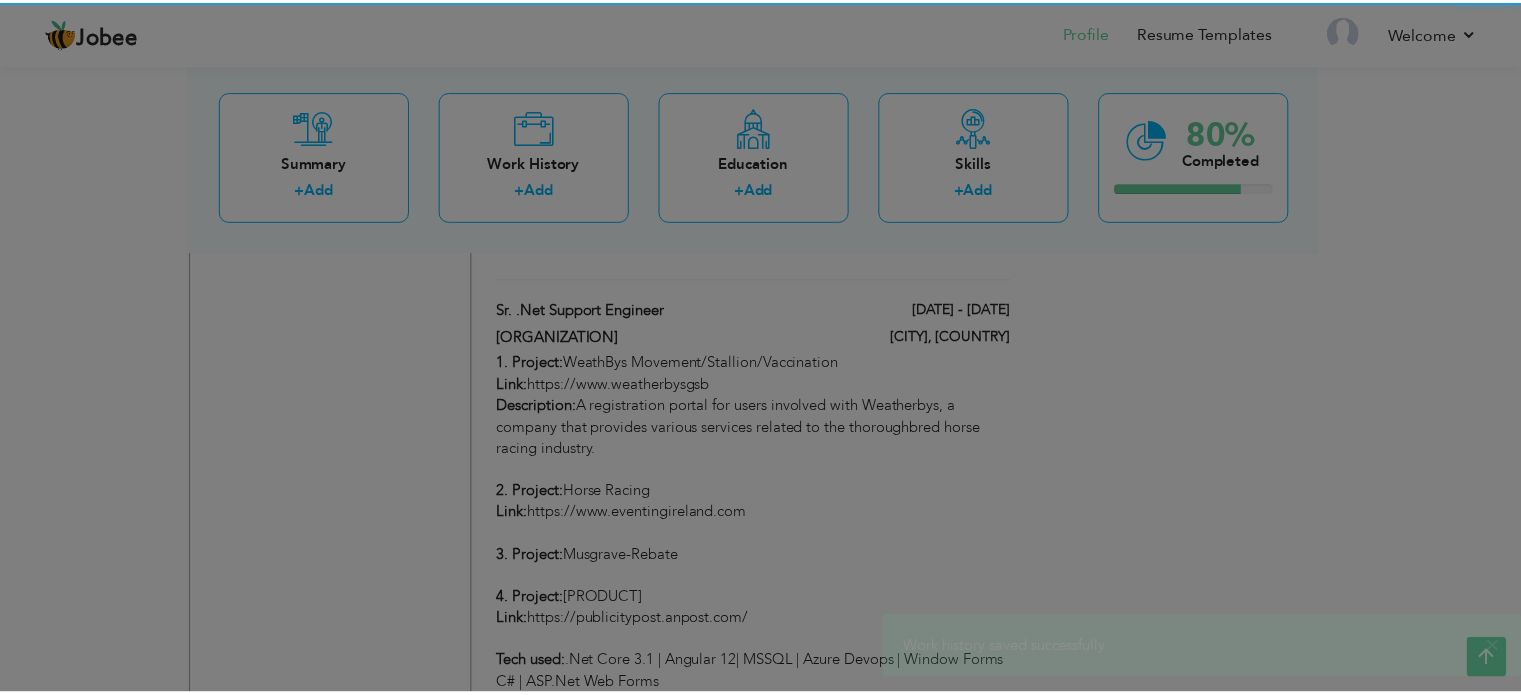 scroll, scrollTop: 0, scrollLeft: 0, axis: both 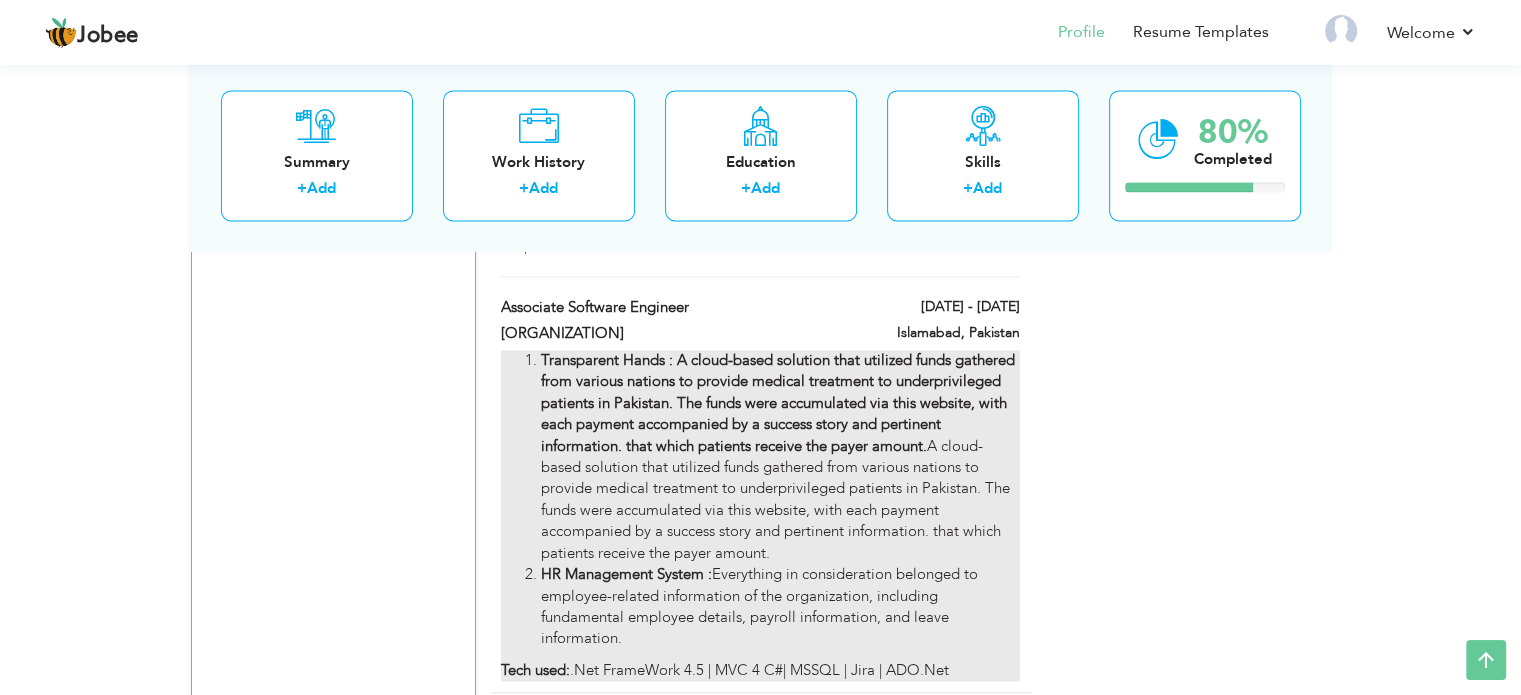 click on "Transparent Hands :  A cloud-based solution that utilized funds gathered from various nations to provide medical treatment to underprivileged patients in Pakistan. The funds were accumulated via this website, with each payment accompanied by a success story and pertinent information. that which patients receive the payer amount." at bounding box center (780, 457) 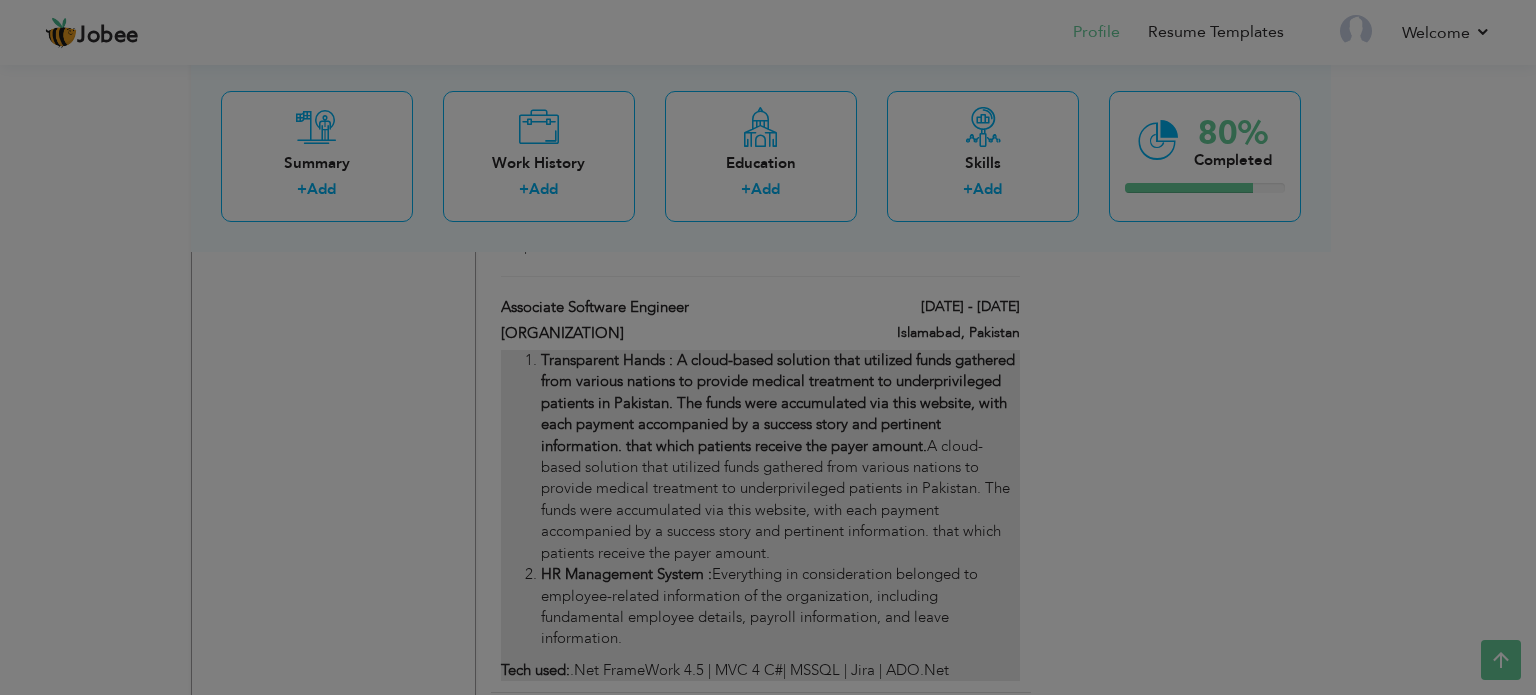 scroll, scrollTop: 0, scrollLeft: 0, axis: both 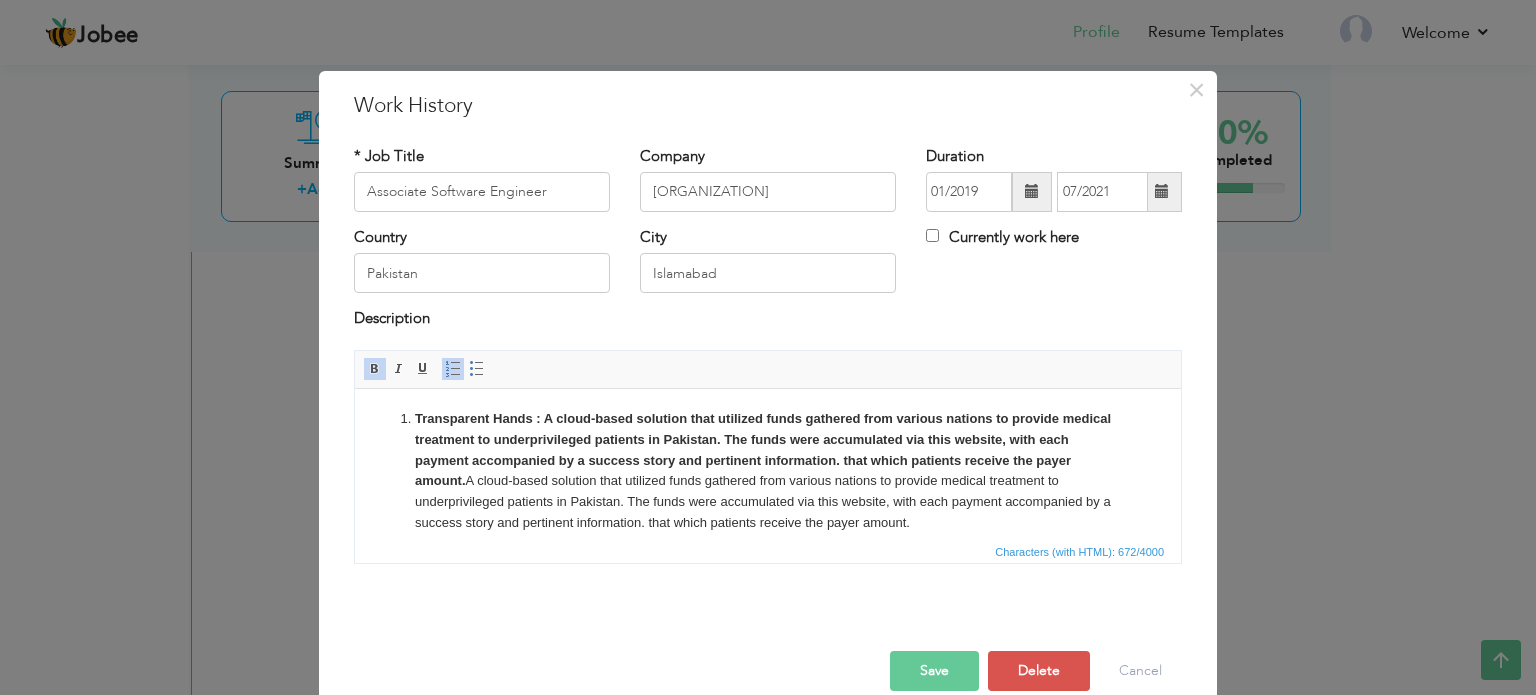 click on "Transparent Hands :" at bounding box center [763, 448] 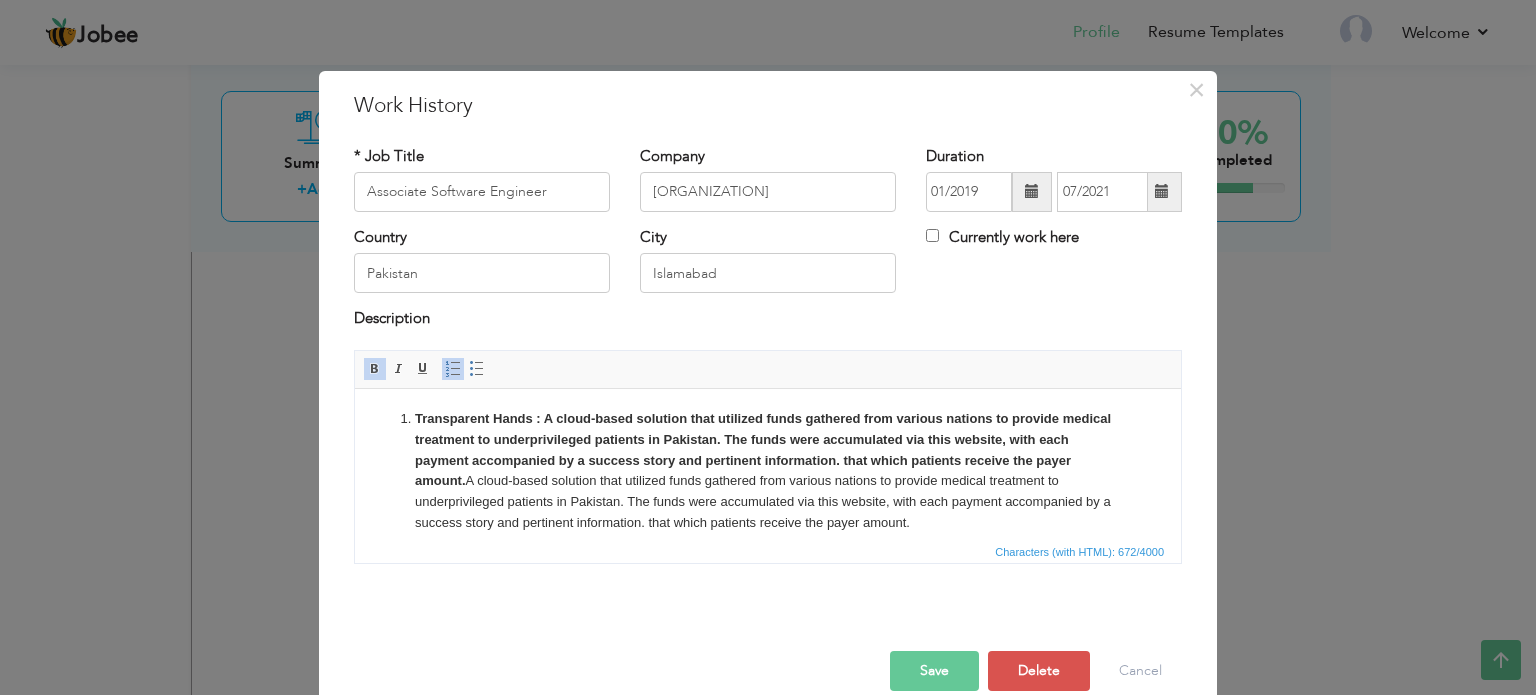 type 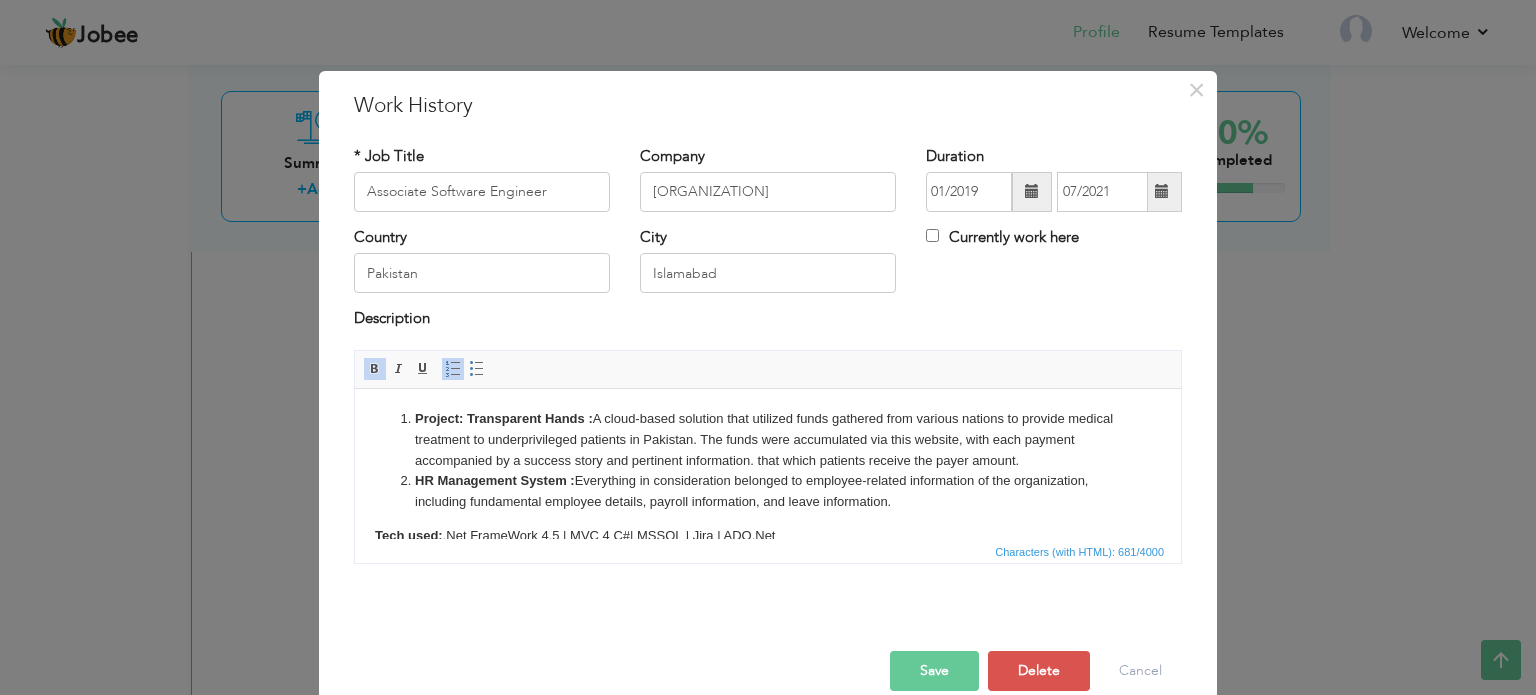 click on "Project: Transparent Hands :  A cloud-based solution that utilized funds gathered from various nations to provide medical treatment to underprivileged patients in Pakistan. The funds were accumulated via this website, with each payment accompanied by a success story and pertinent information. that which patients receive the payer amount." at bounding box center [768, 439] 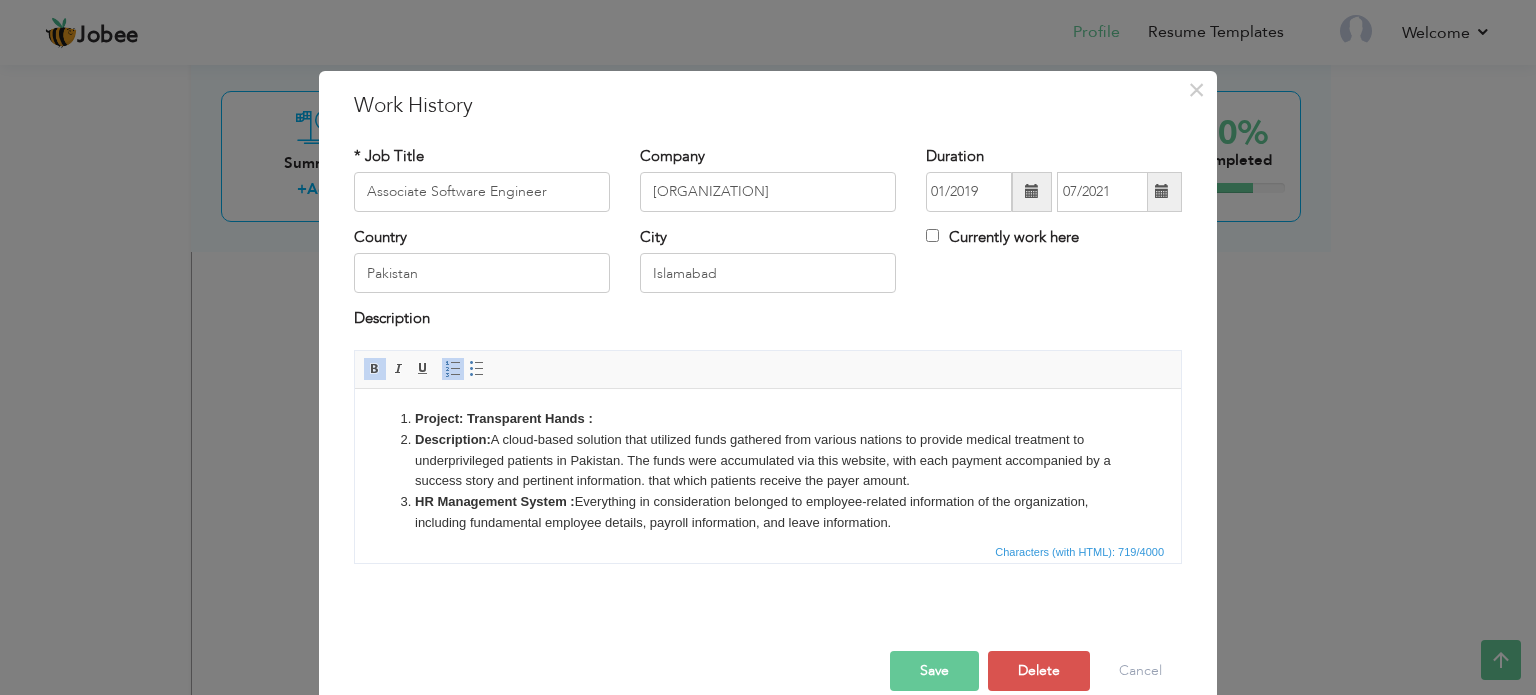 click at bounding box center [453, 369] 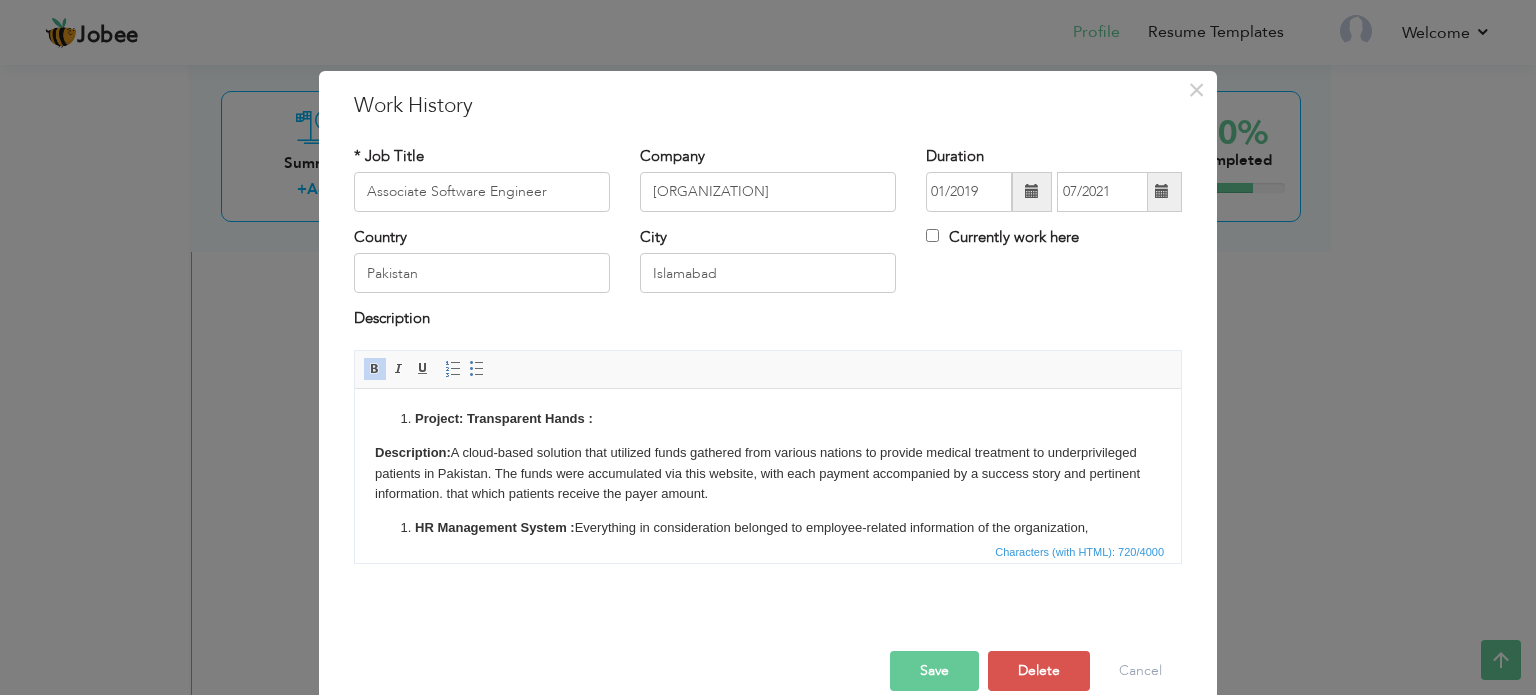 click on "Project: Transparent Hands :" at bounding box center [768, 418] 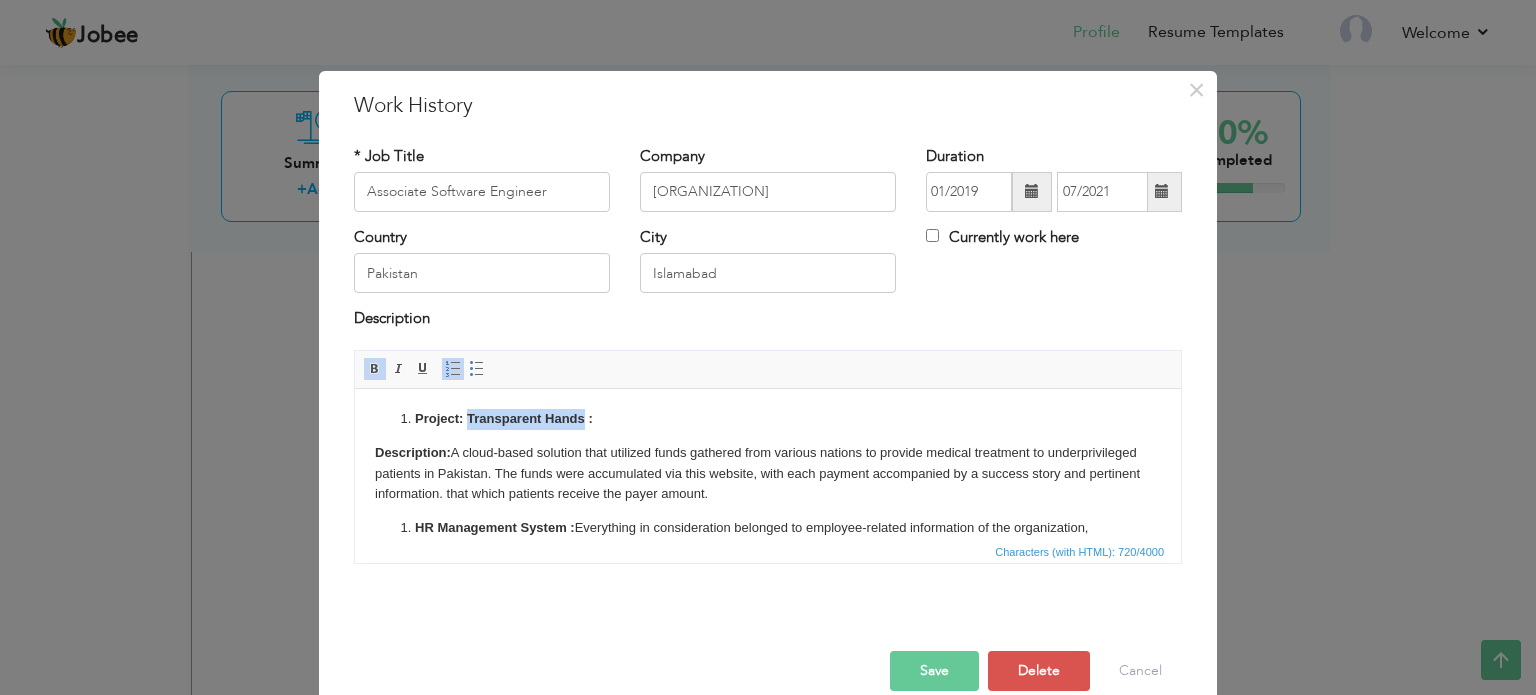 drag, startPoint x: 467, startPoint y: 414, endPoint x: 581, endPoint y: 412, distance: 114.01754 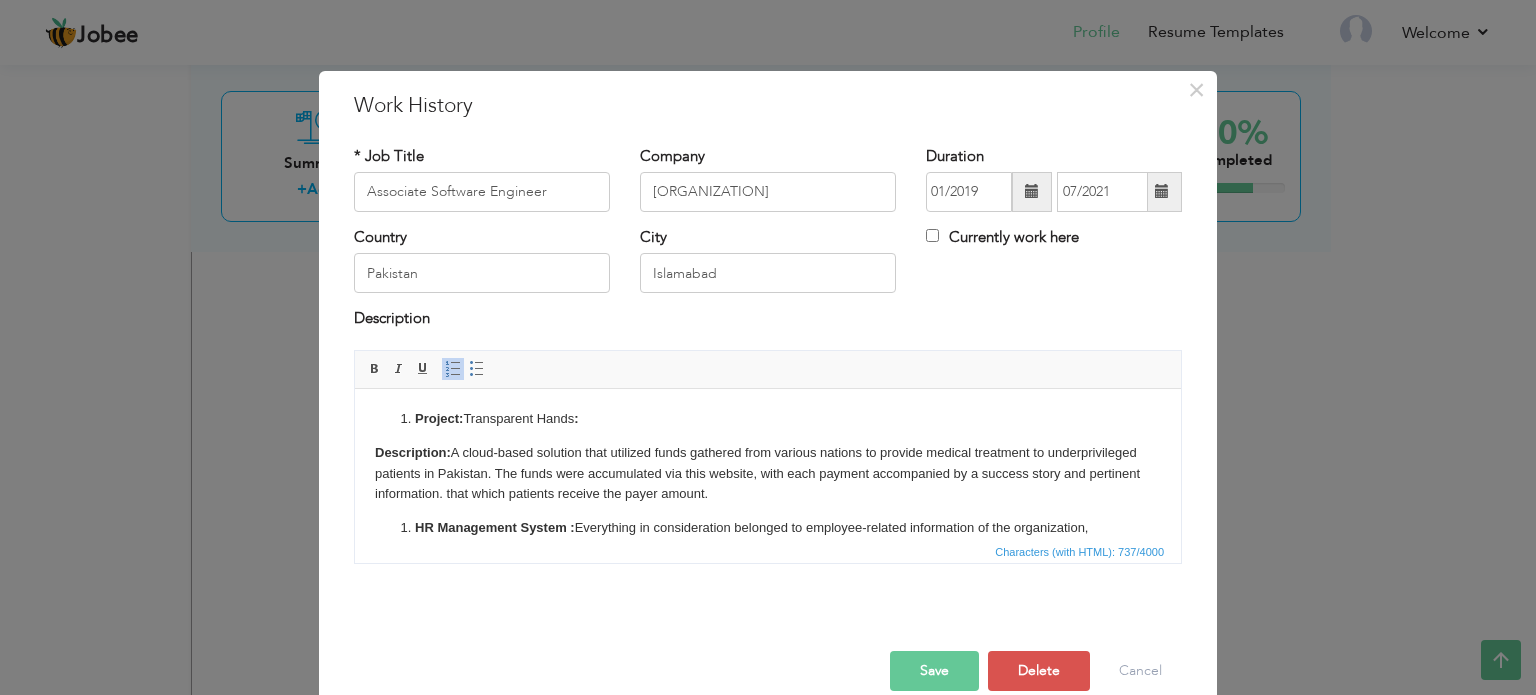 click on "Project:  Transparent Hands  :" at bounding box center [768, 418] 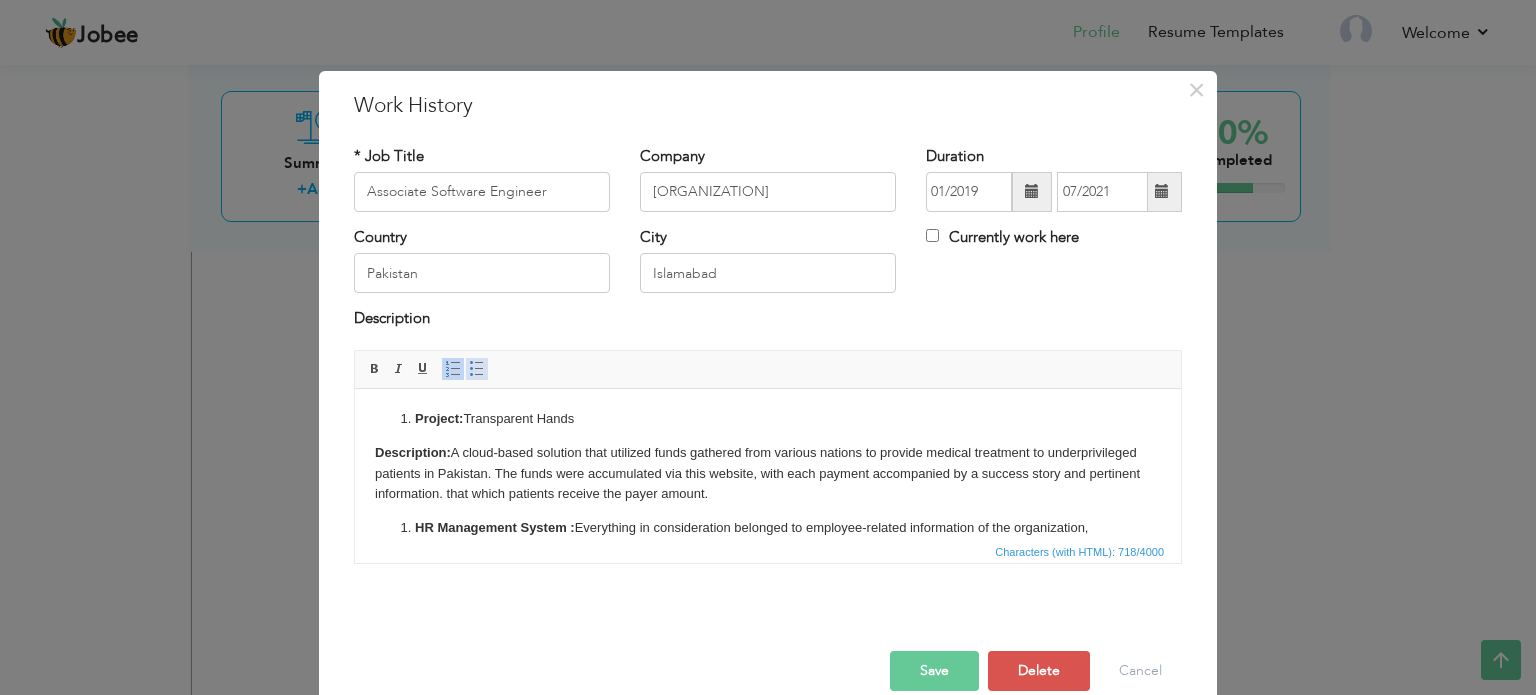 click at bounding box center [477, 369] 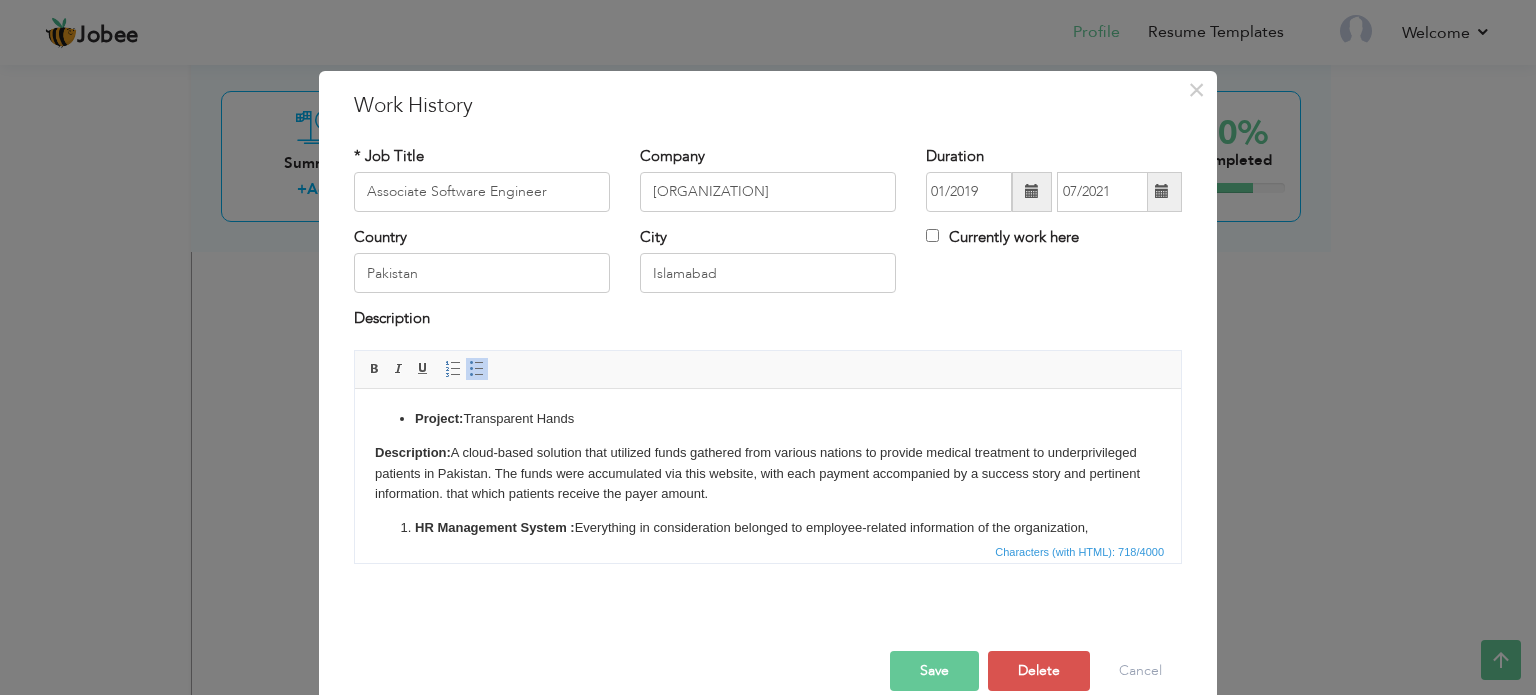 click at bounding box center [477, 369] 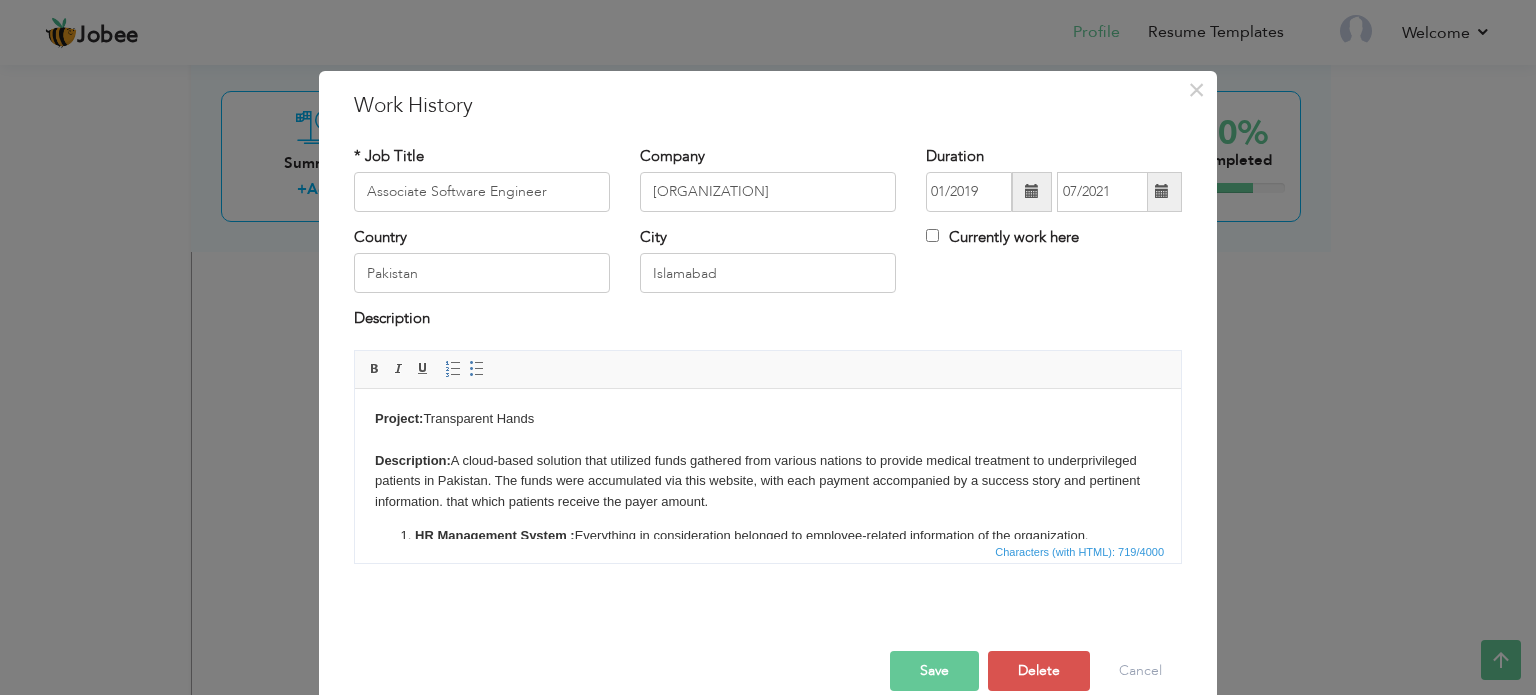 click on "Project:  Transparent Hands ​​​​​​​ ​​​​​​​Description:  A cloud-based solution that utilized funds gathered from various nations to provide medical treatment to underprivileged patients in Pakistan. The funds were accumulated via this website, with each payment accompanied by a success story and pertinent information. that which patients receive the payer amount. HR Management System :  Everything in consideration belonged to employee-related information of the organization, including fundamental employee details, payroll information, and leave information. Tech used:  .Net FrameWork 4.5 | MVC 4 C#| MSSQL | Jira | ADO.Net" at bounding box center [768, 504] 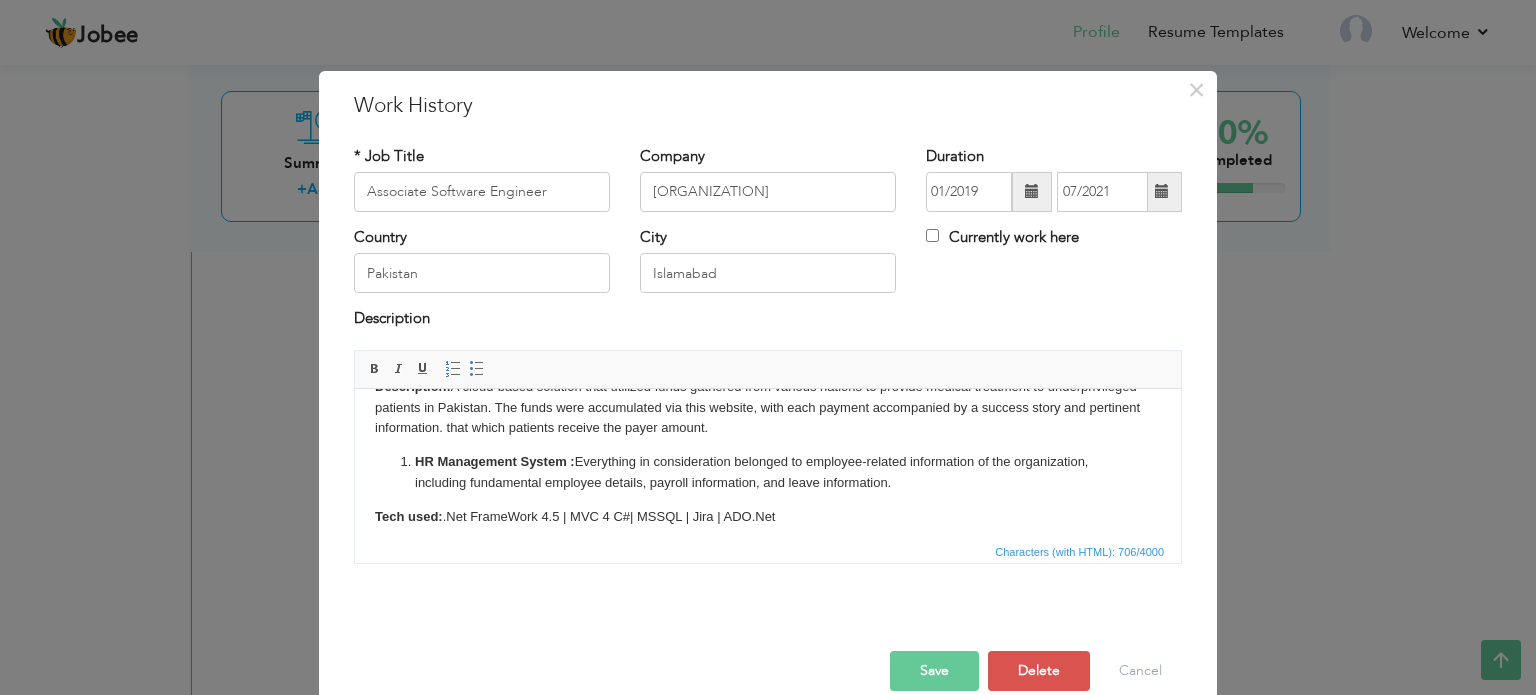 scroll, scrollTop: 56, scrollLeft: 0, axis: vertical 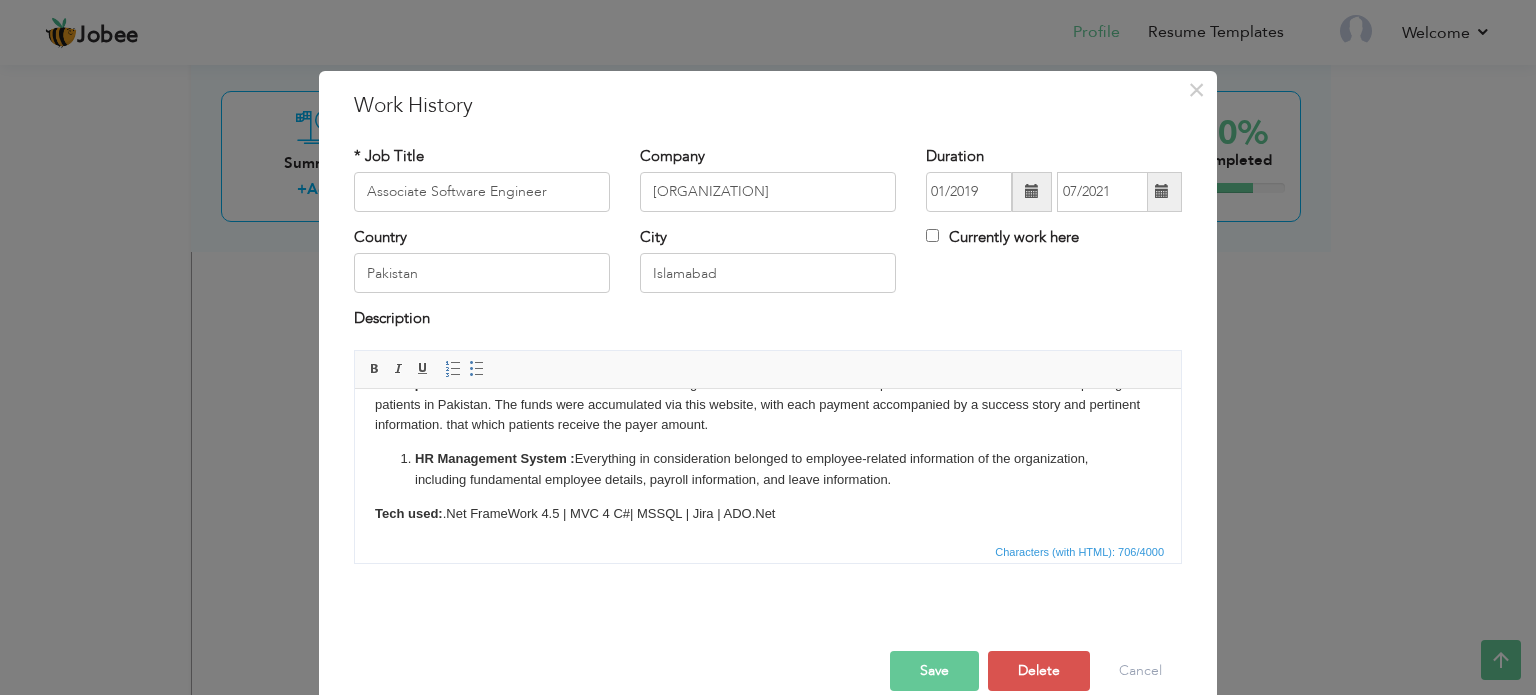 click on "HR Management System :" at bounding box center [495, 457] 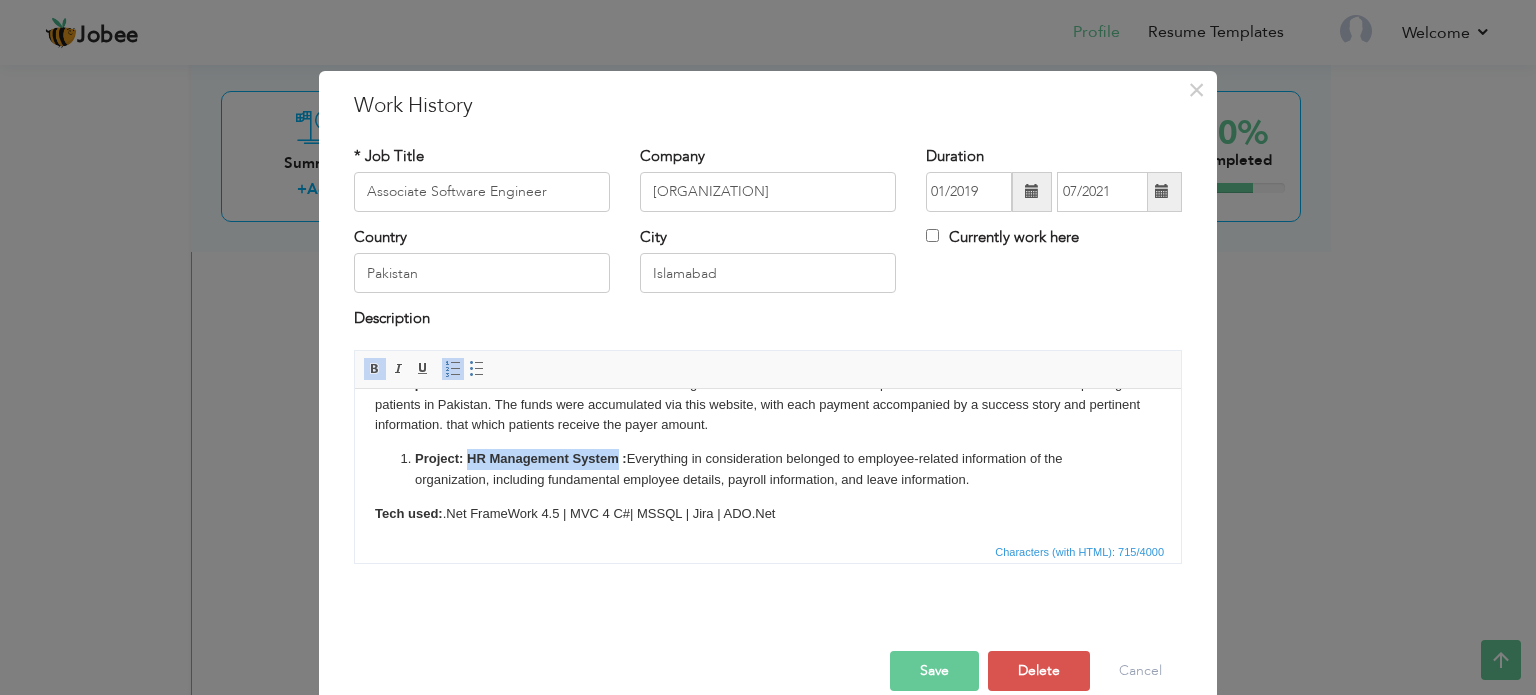 click on "Project: HR Management System :" at bounding box center (521, 457) 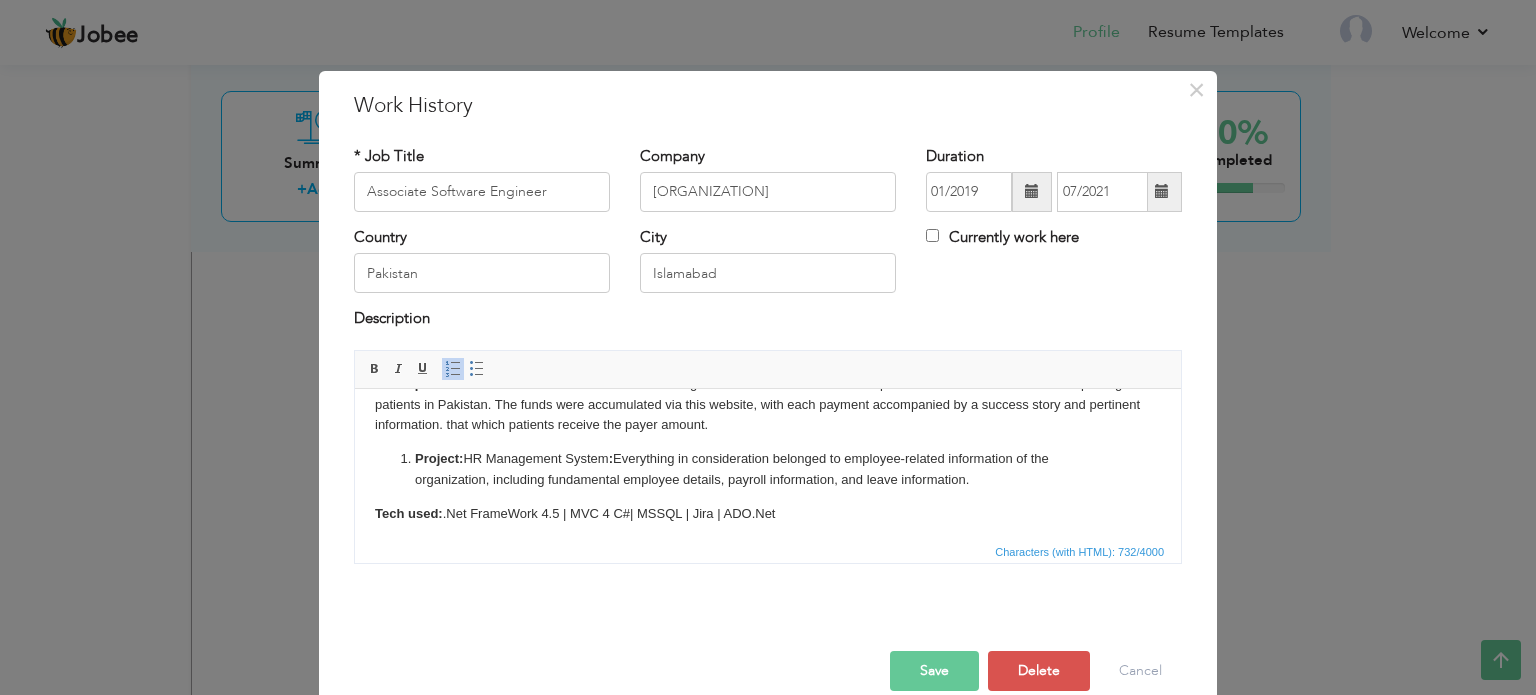 click on "Project:  HR Management System  :  Everything in consideration belonged to employee-related information of the organization, including fundamental employee details, payroll information, and leave information." at bounding box center [768, 469] 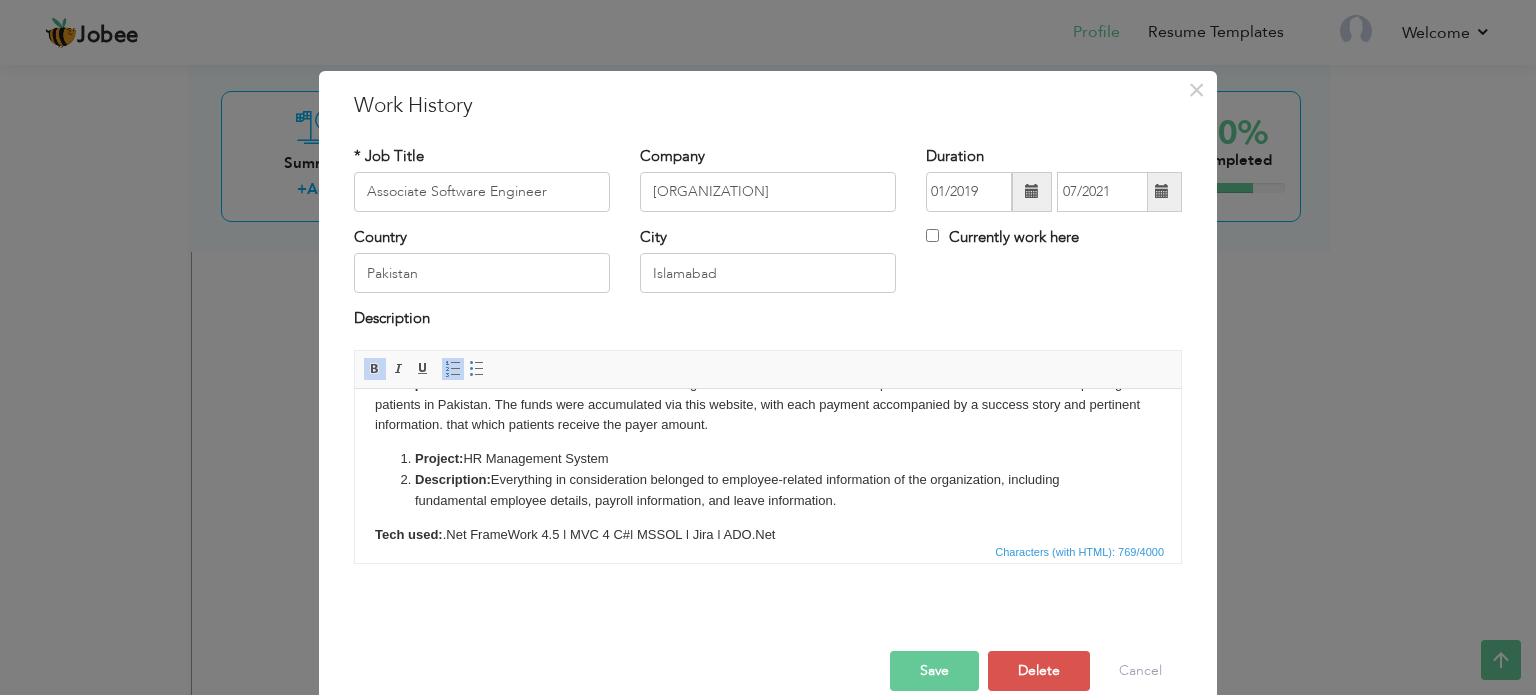 click on "Description:  Everything in consideration belonged to employee-related information of the organization, including fundamental employee details, payroll information, and leave information." at bounding box center (768, 490) 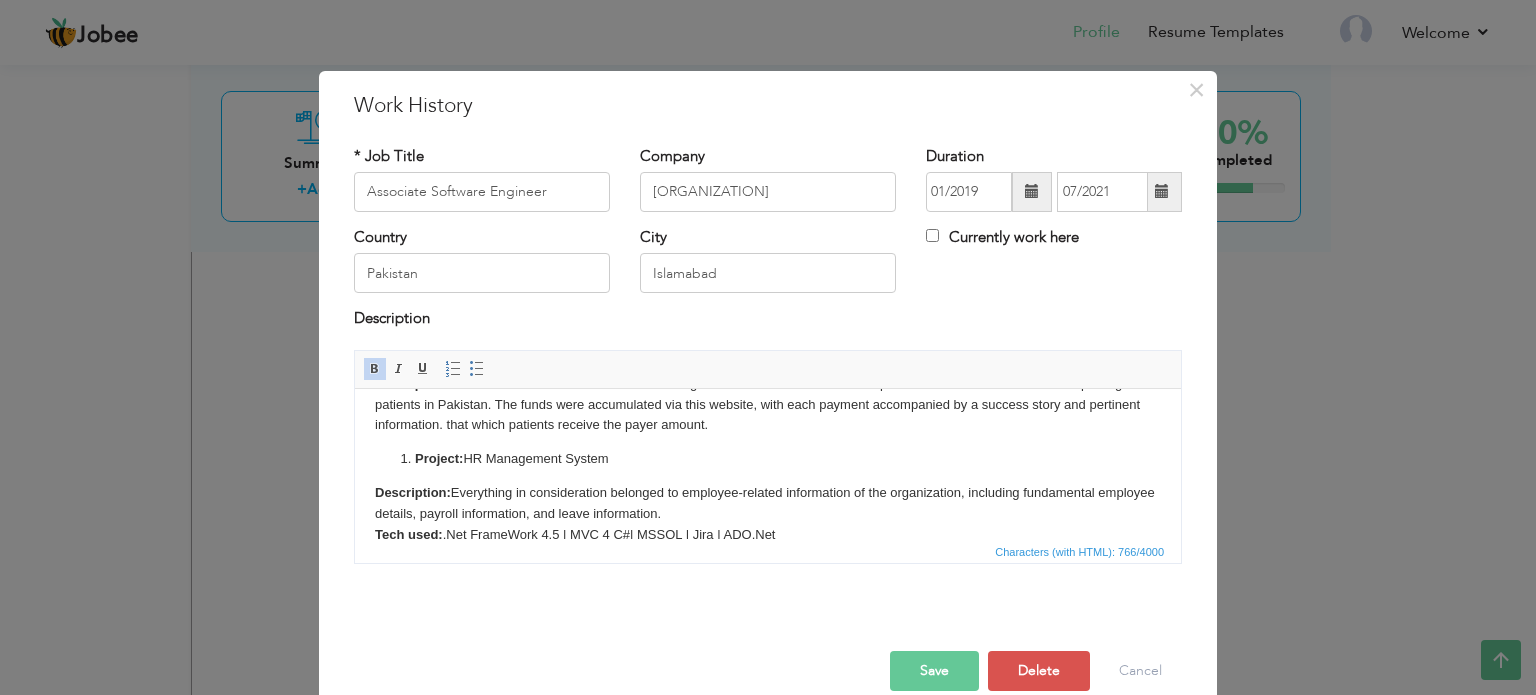 click on "Project:  HR Management System" at bounding box center [768, 458] 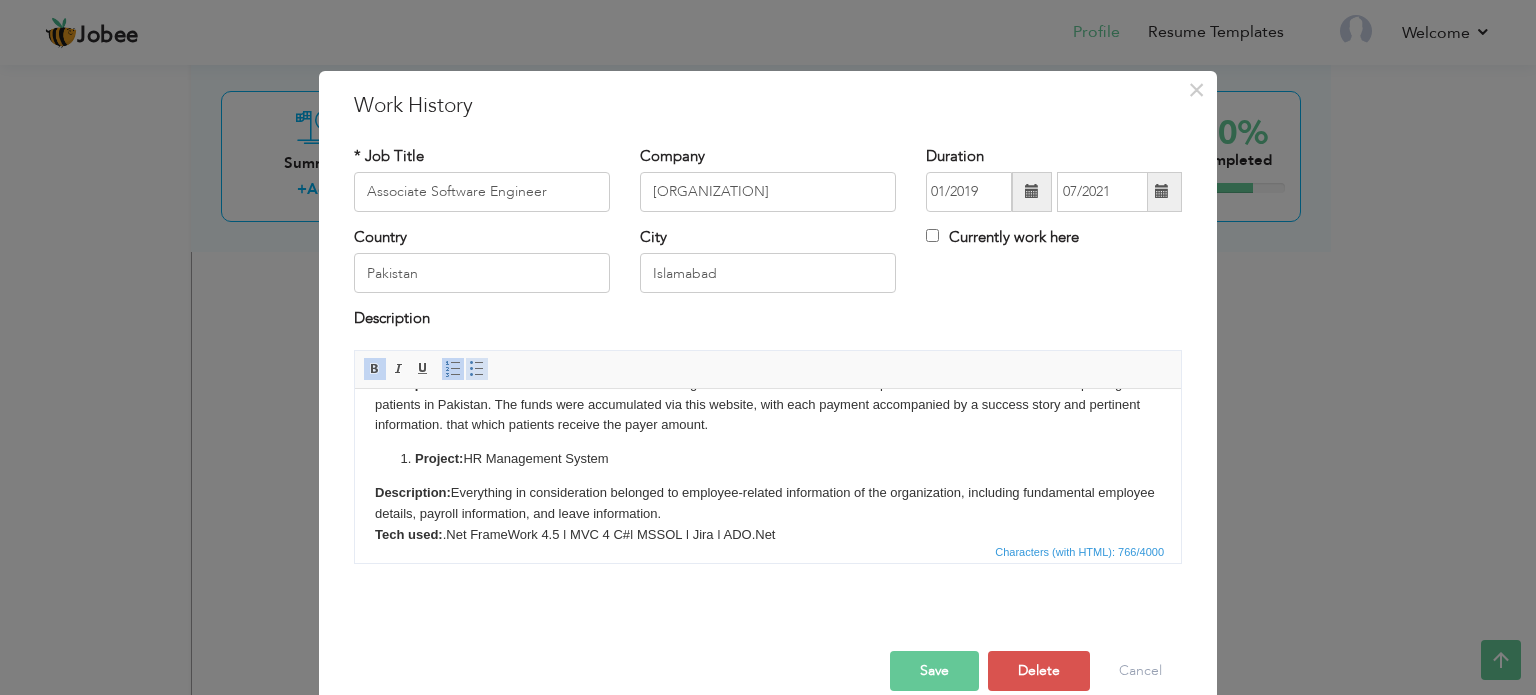 click at bounding box center [477, 369] 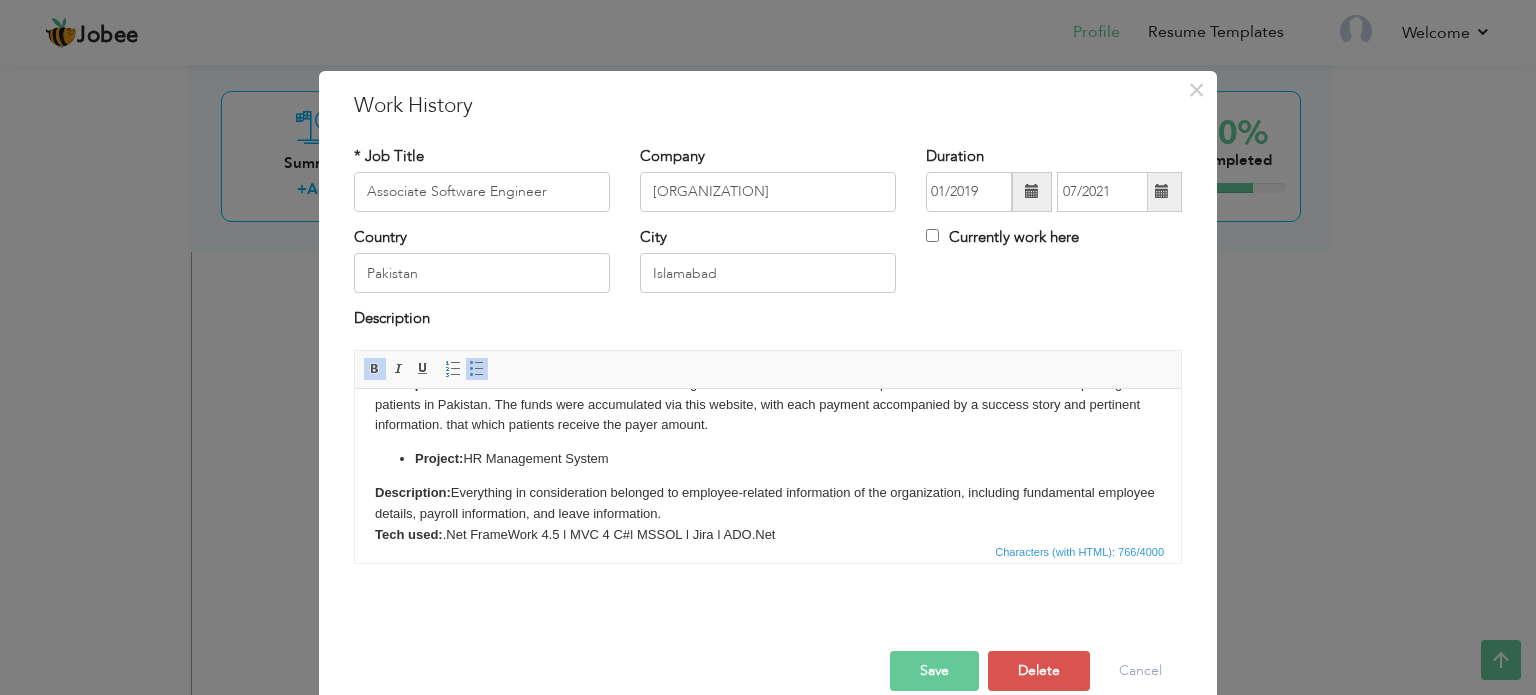click at bounding box center [477, 369] 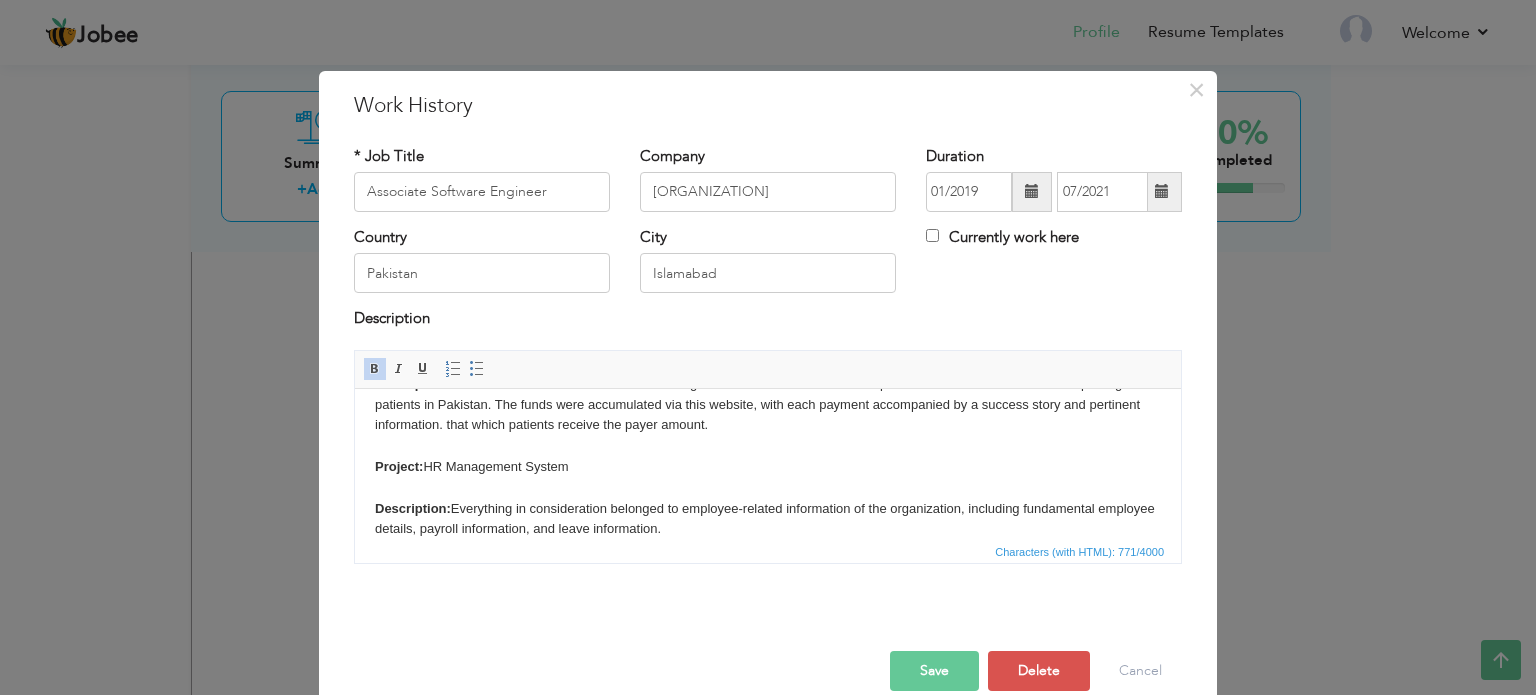 click on "Project:  Transparent Hands ​​​​​​​Description:  A cloud-based solution that utilized funds gathered from various nations to provide medical treatment to underprivileged patients in Pakistan. The funds were accumulated via this website, with each payment accompanied by a success story and pertinent information. that which patients receive the payer amount. Project:  HR Management System   Description:  Everything in consideration belonged to employee-related information of the organization, including fundamental employee details, payroll information, and leave information. Tech used:  .Net FrameWork 4.5 | MVC 4 C#| MSSQL | Jira | ADO.Net" at bounding box center (768, 456) 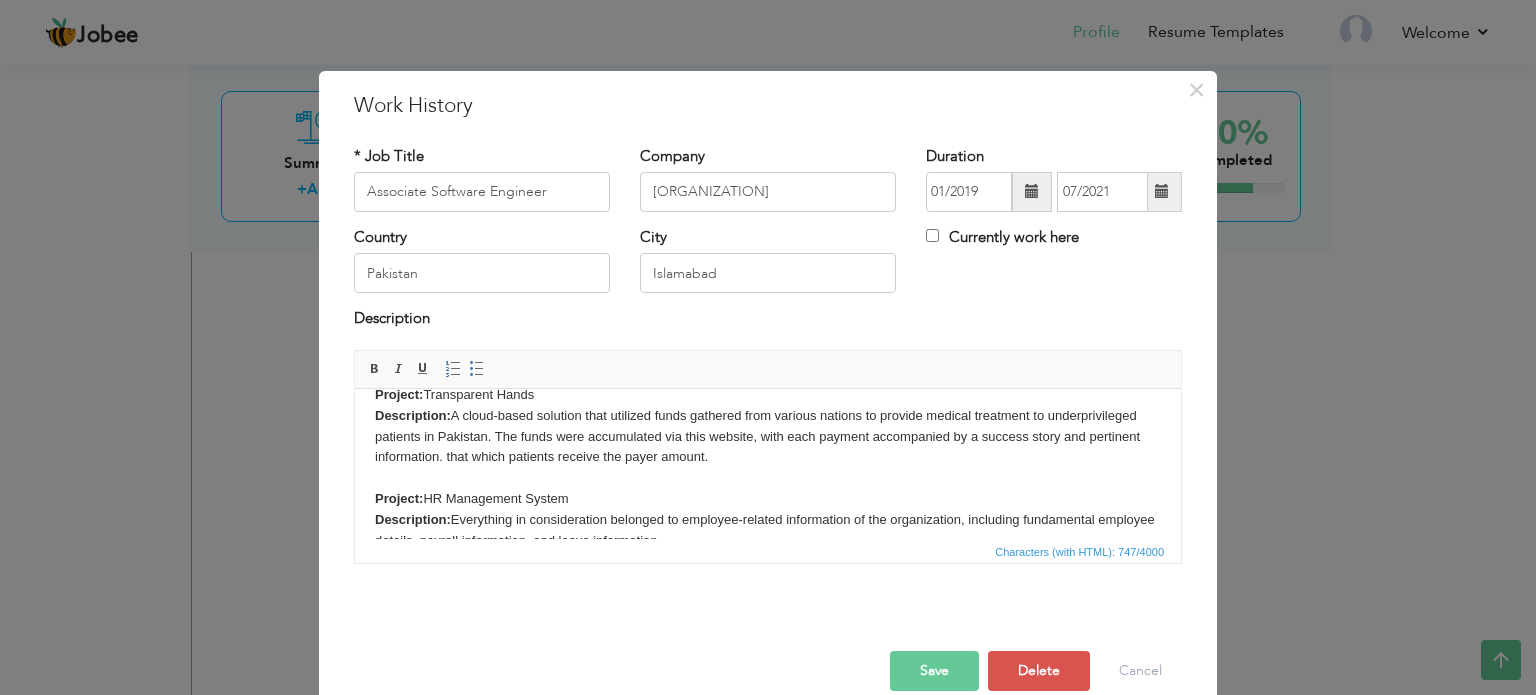 scroll, scrollTop: 0, scrollLeft: 0, axis: both 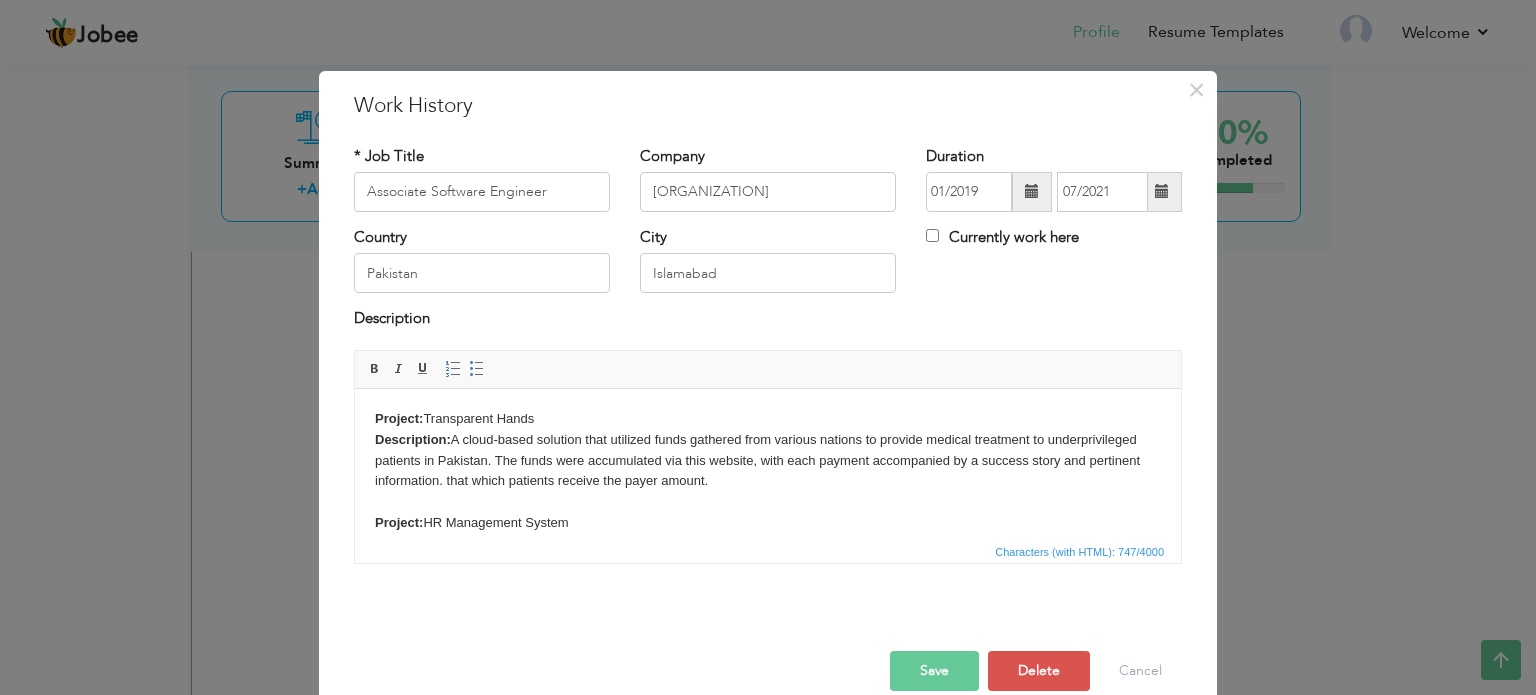 click on "Project:" at bounding box center [399, 417] 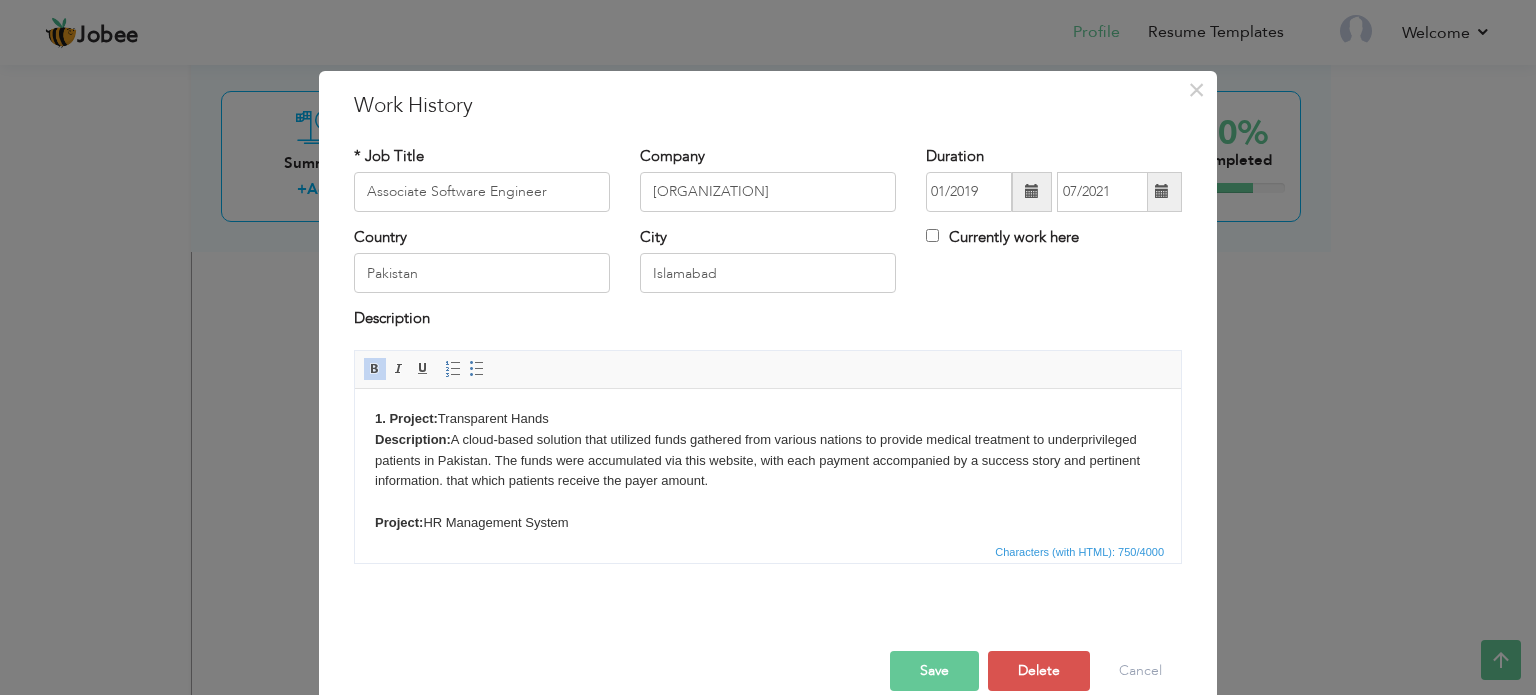 drag, startPoint x: 372, startPoint y: 518, endPoint x: 374, endPoint y: 529, distance: 11.18034 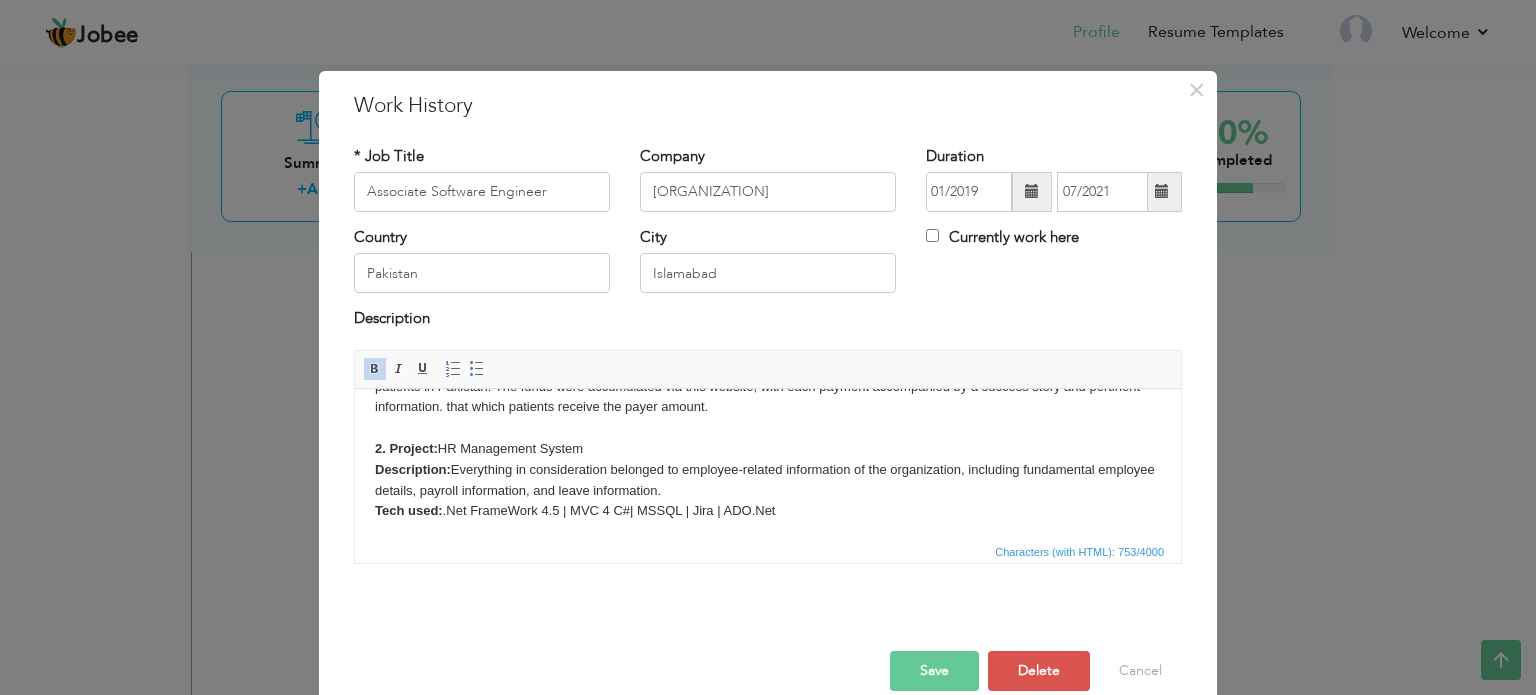 scroll, scrollTop: 76, scrollLeft: 0, axis: vertical 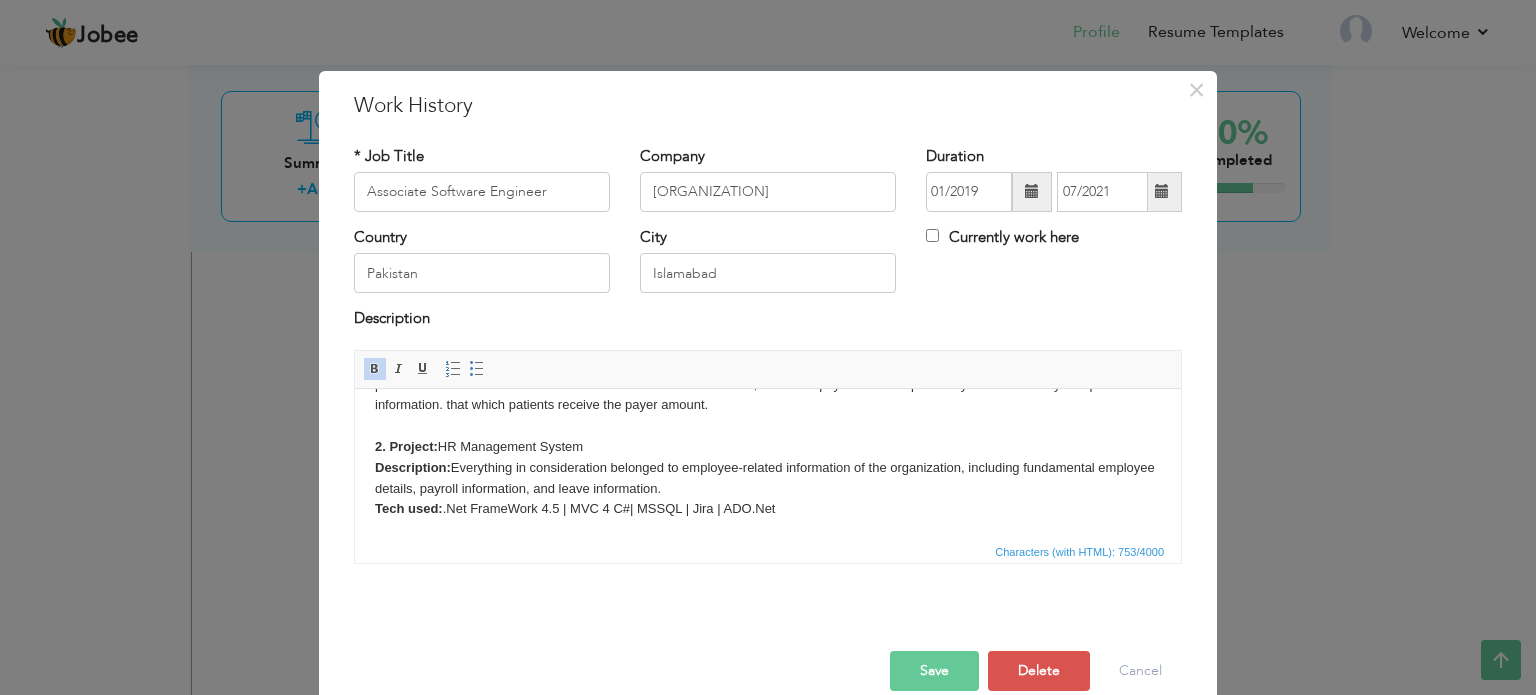click on "1. Project:  Transparent Hands ​​​​​​​Description:  A cloud-based solution that utilized funds gathered from various nations to provide medical treatment to underprivileged patients in Pakistan. The funds were accumulated via this website, with each payment accompanied by a success story and pertinent information. that which patients receive the payer amount. 2. Project:  HR Management System Description:  Everything in consideration belonged to employee-related information of the organization, including fundamental employee details, payroll information, and leave information. Tech used:  .Net FrameWork 4.5 | MVC 4 C#| MSSQL | Jira | ADO.Net" at bounding box center (768, 425) 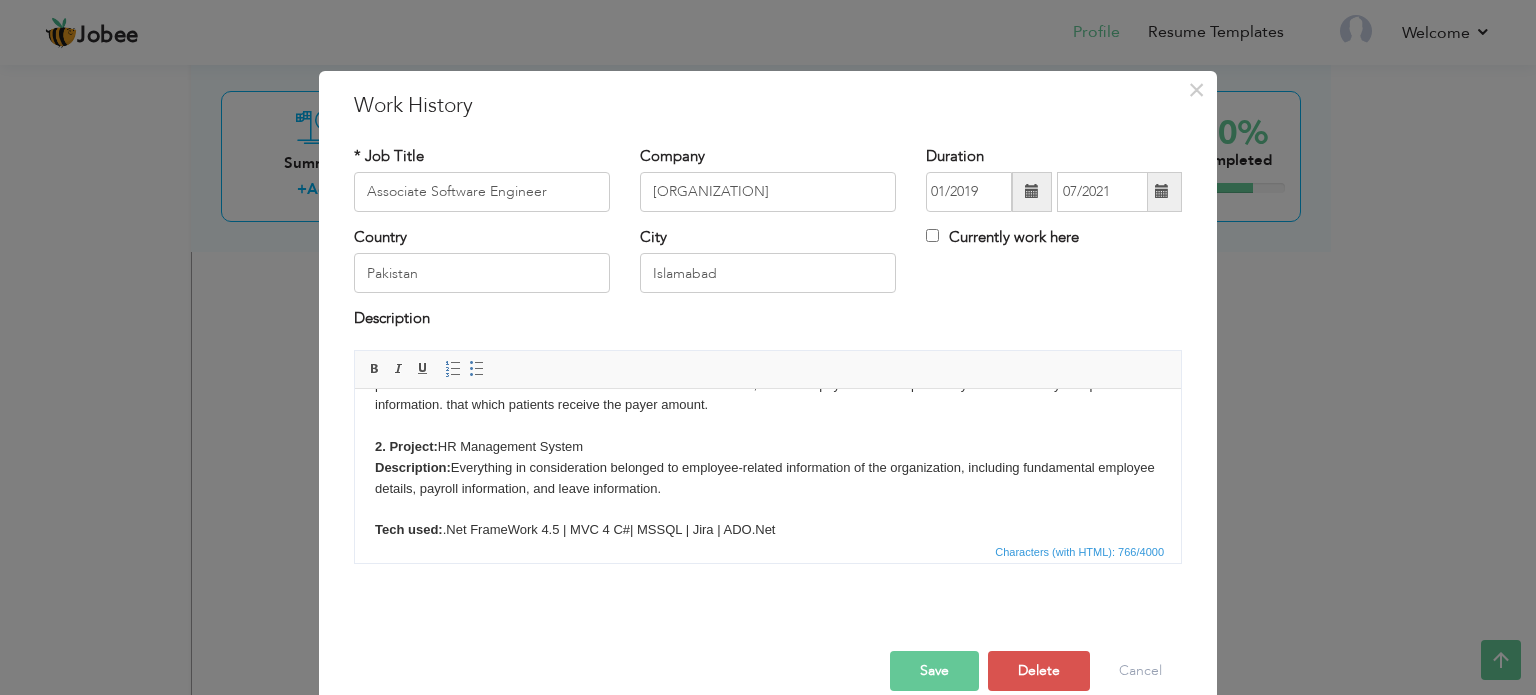 click on "Save" at bounding box center (934, 671) 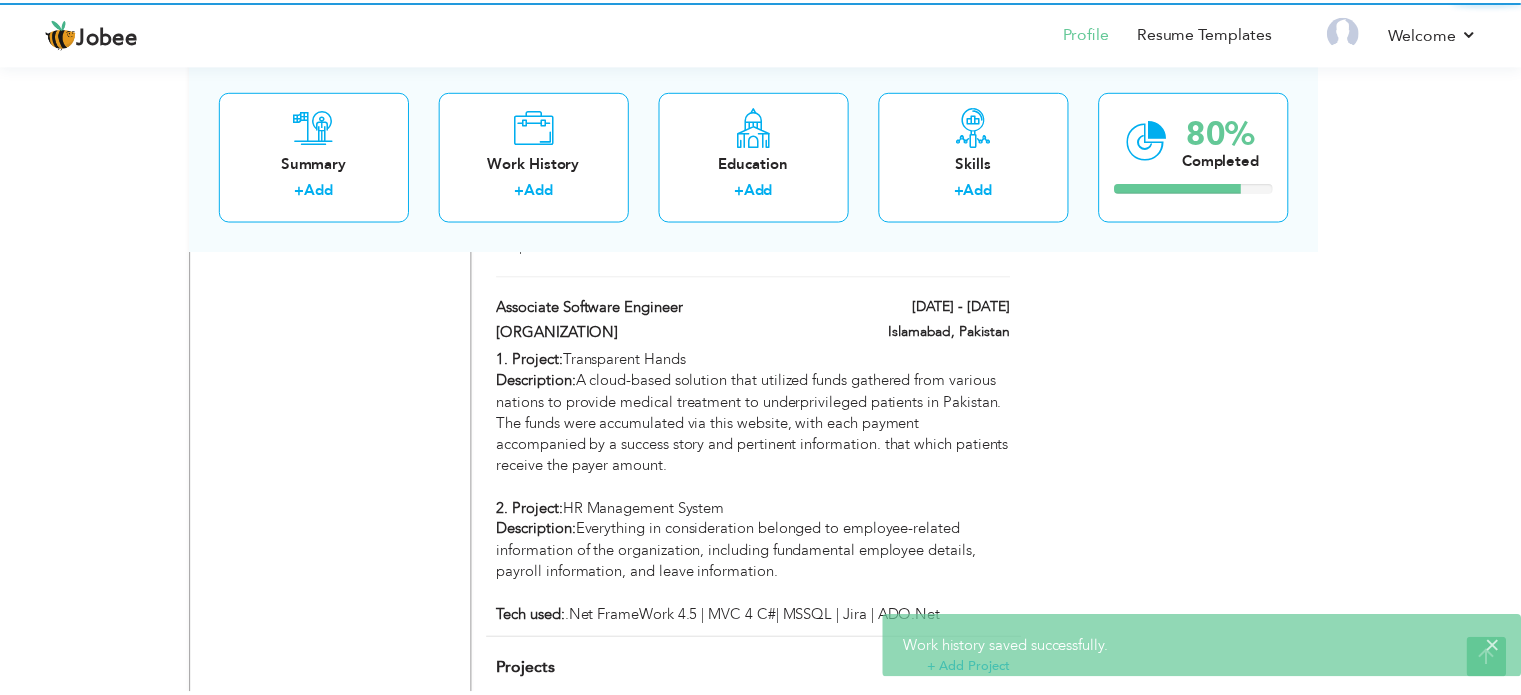 scroll, scrollTop: 0, scrollLeft: 0, axis: both 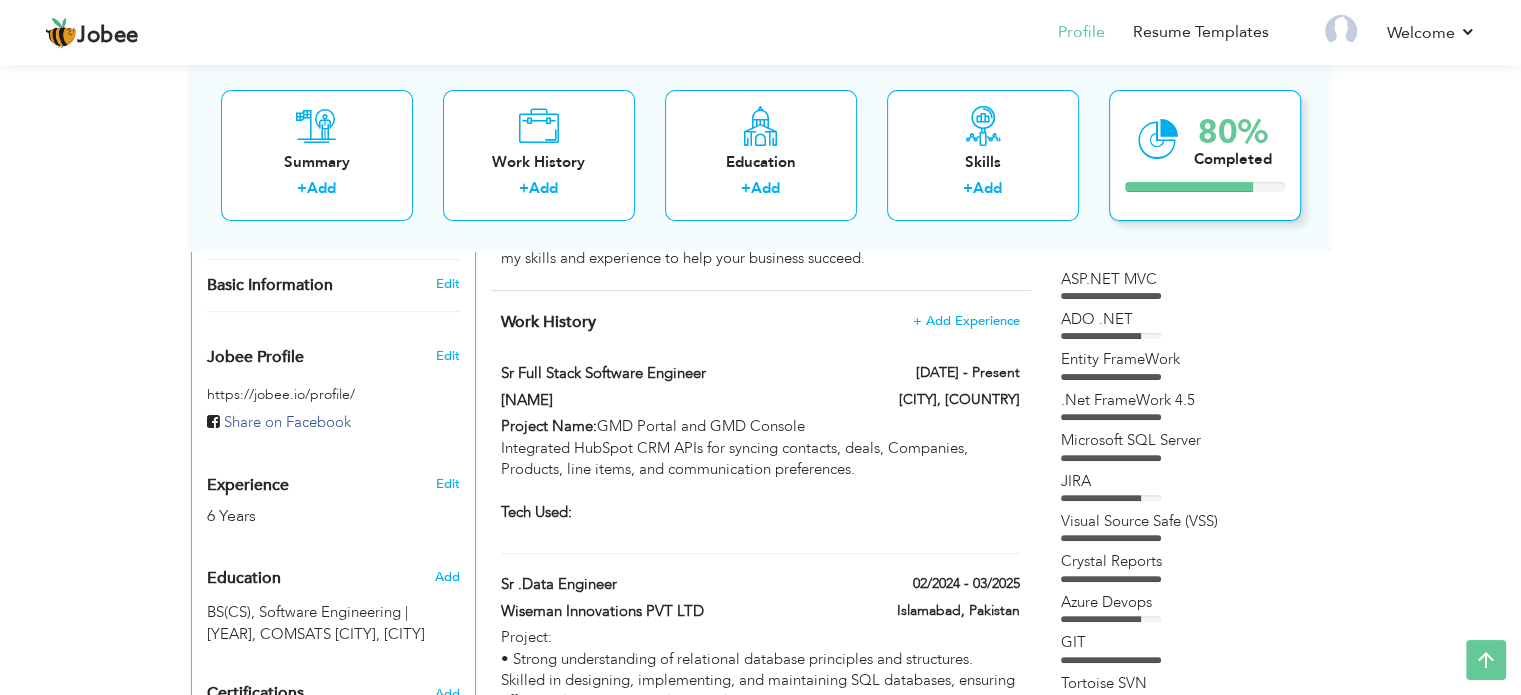 click on "80%" at bounding box center [1233, 132] 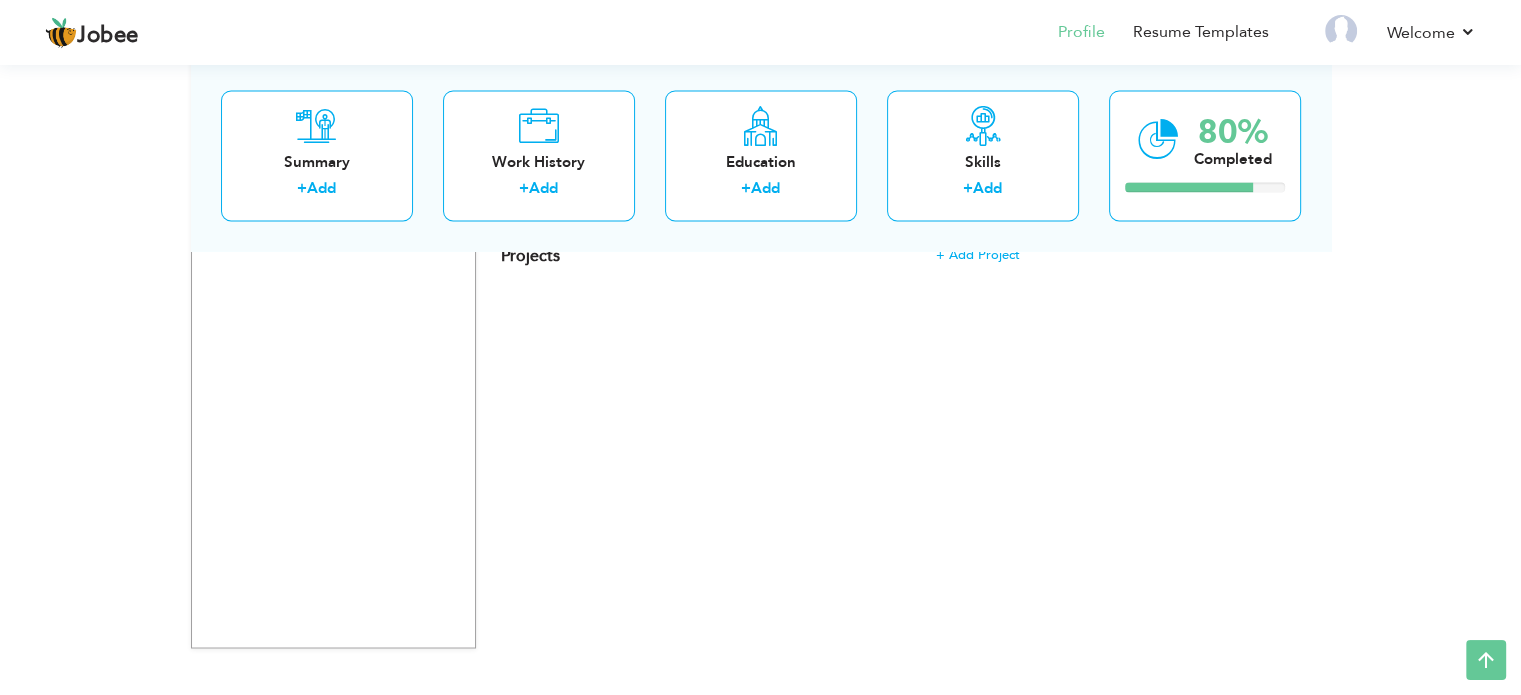 scroll, scrollTop: 3423, scrollLeft: 0, axis: vertical 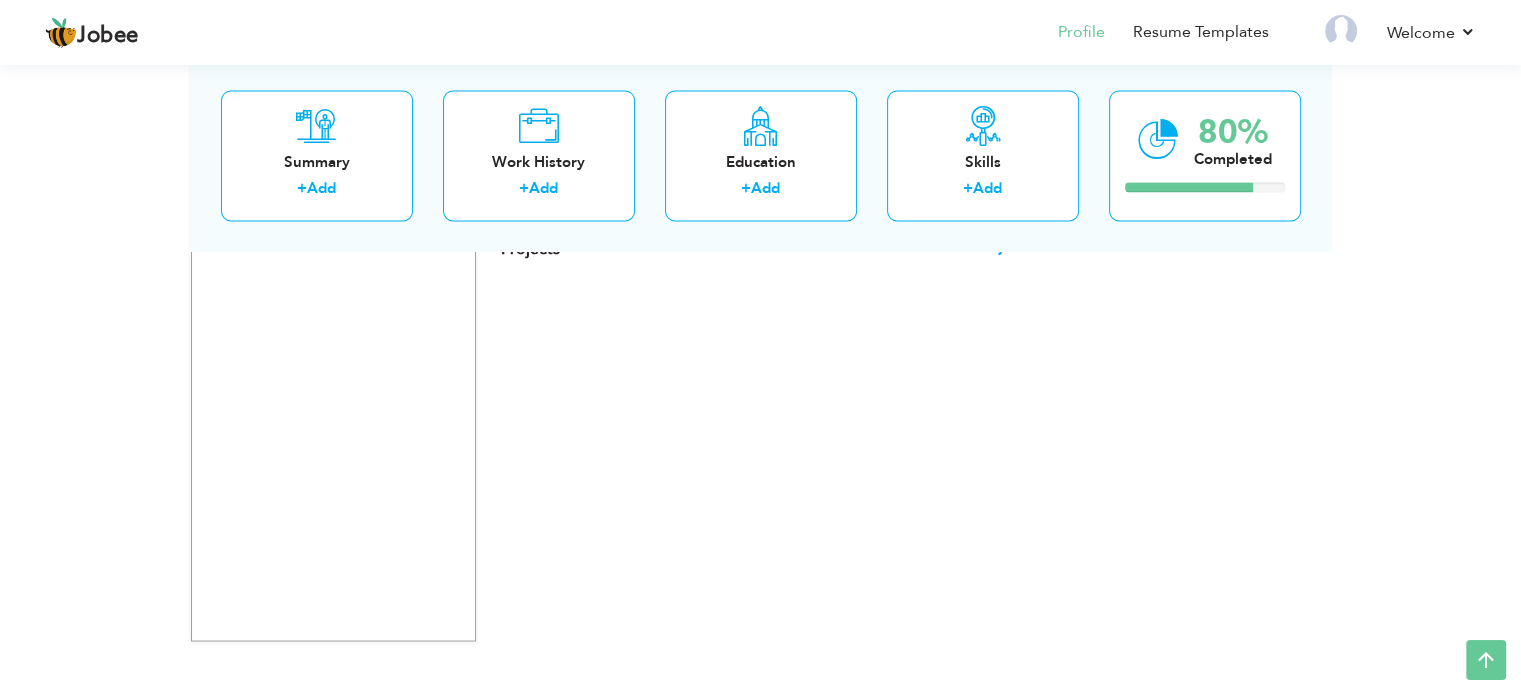 click on "+ Add Project" at bounding box center [977, 248] 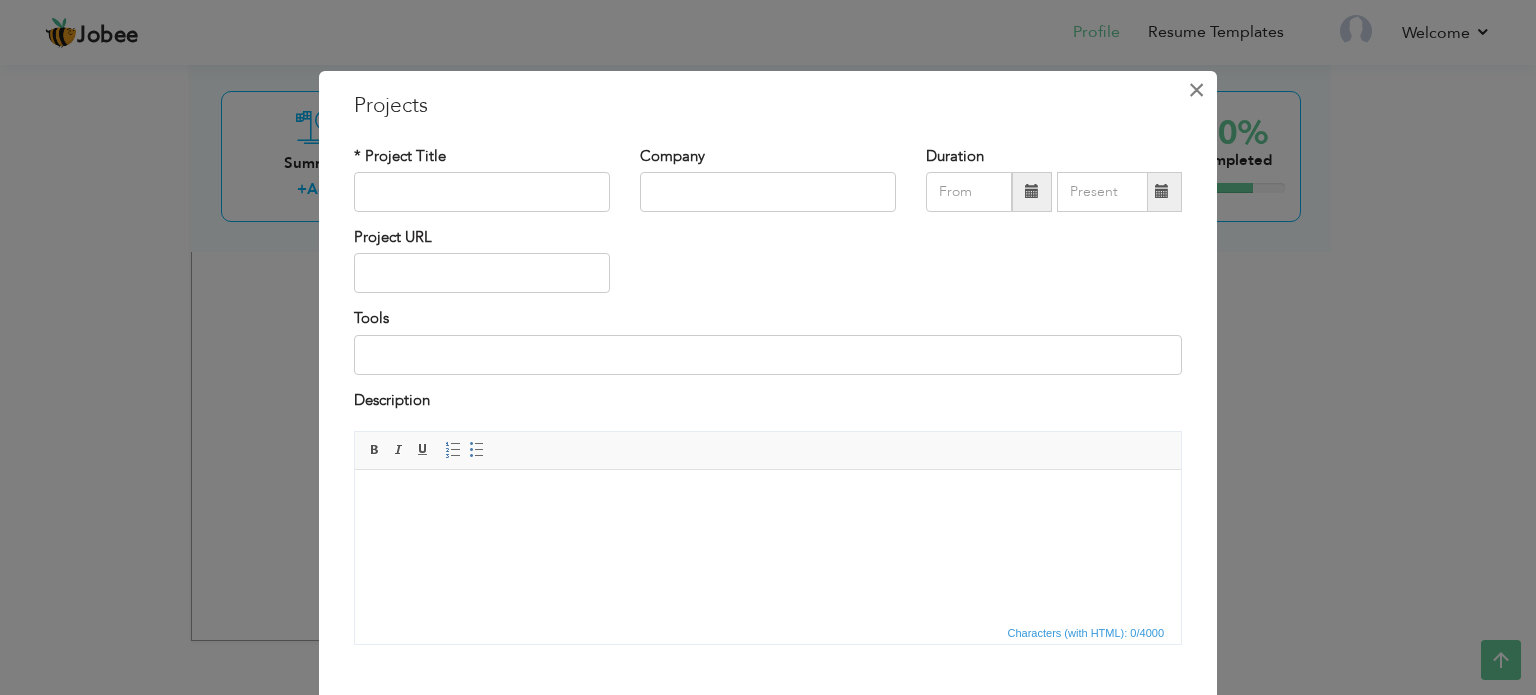 click on "×" at bounding box center (1196, 90) 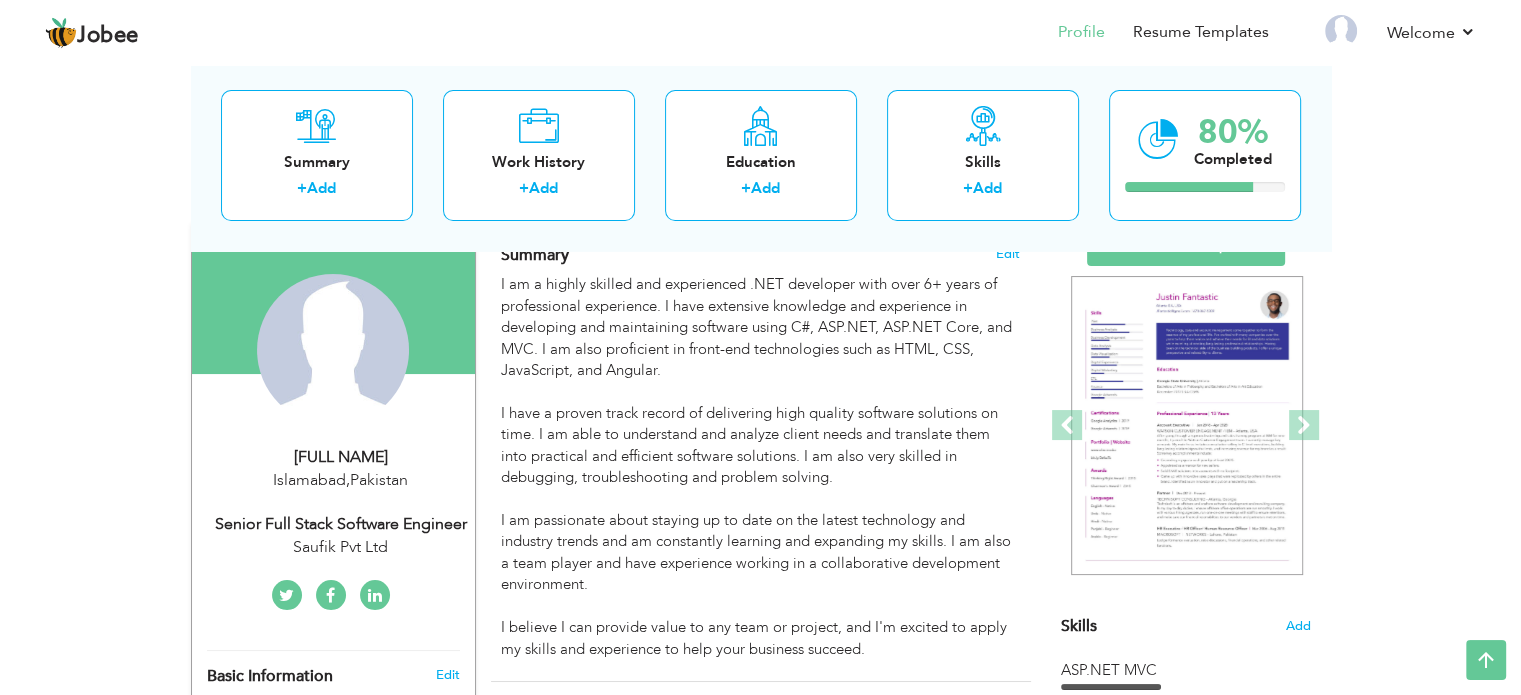 scroll, scrollTop: 0, scrollLeft: 0, axis: both 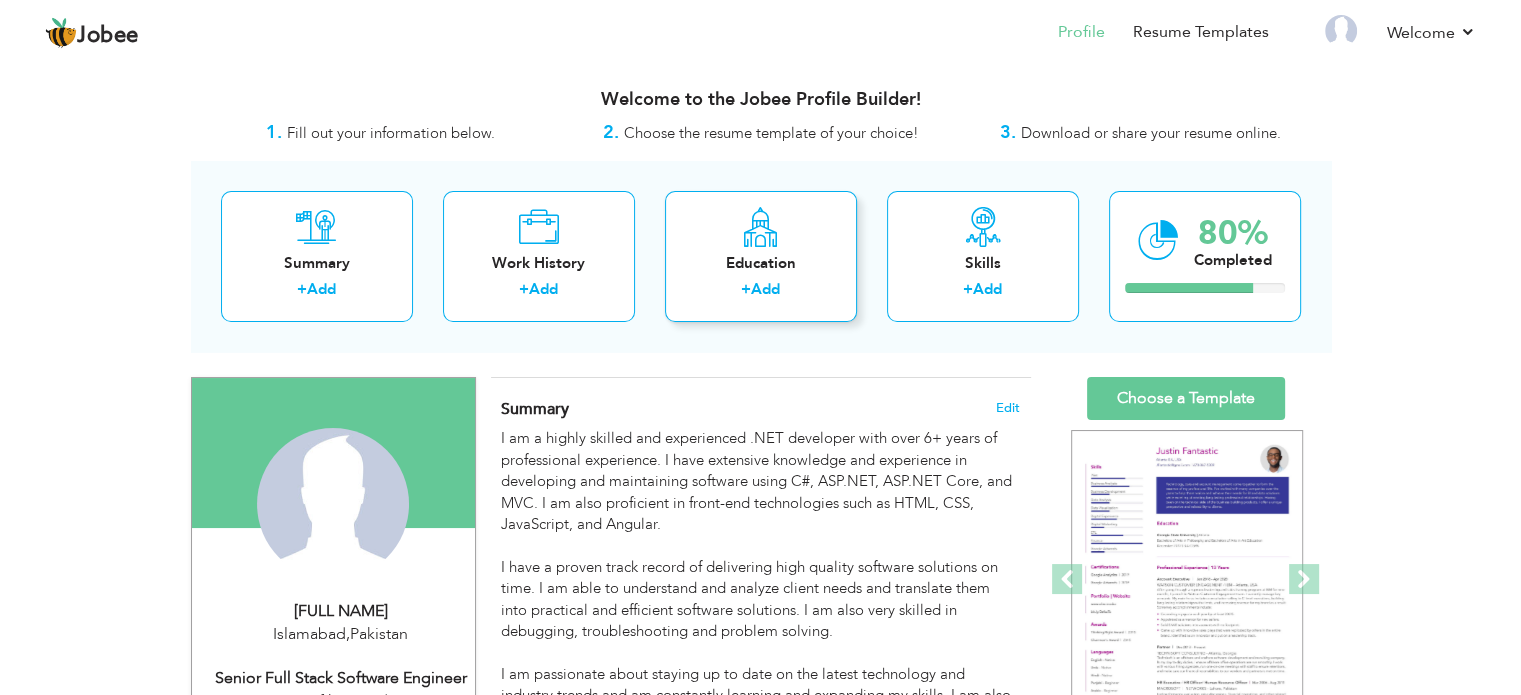 click on "Education" at bounding box center (761, 263) 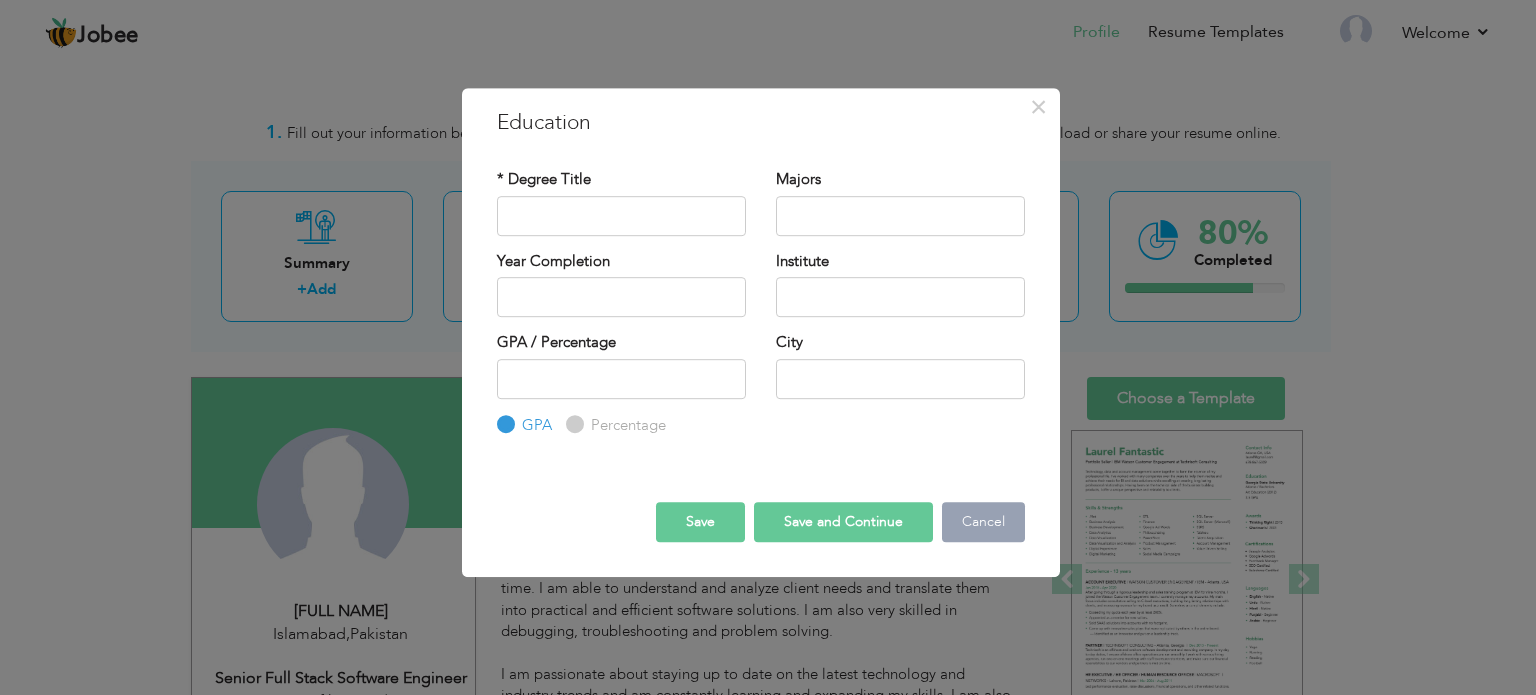 click on "Cancel" at bounding box center (983, 522) 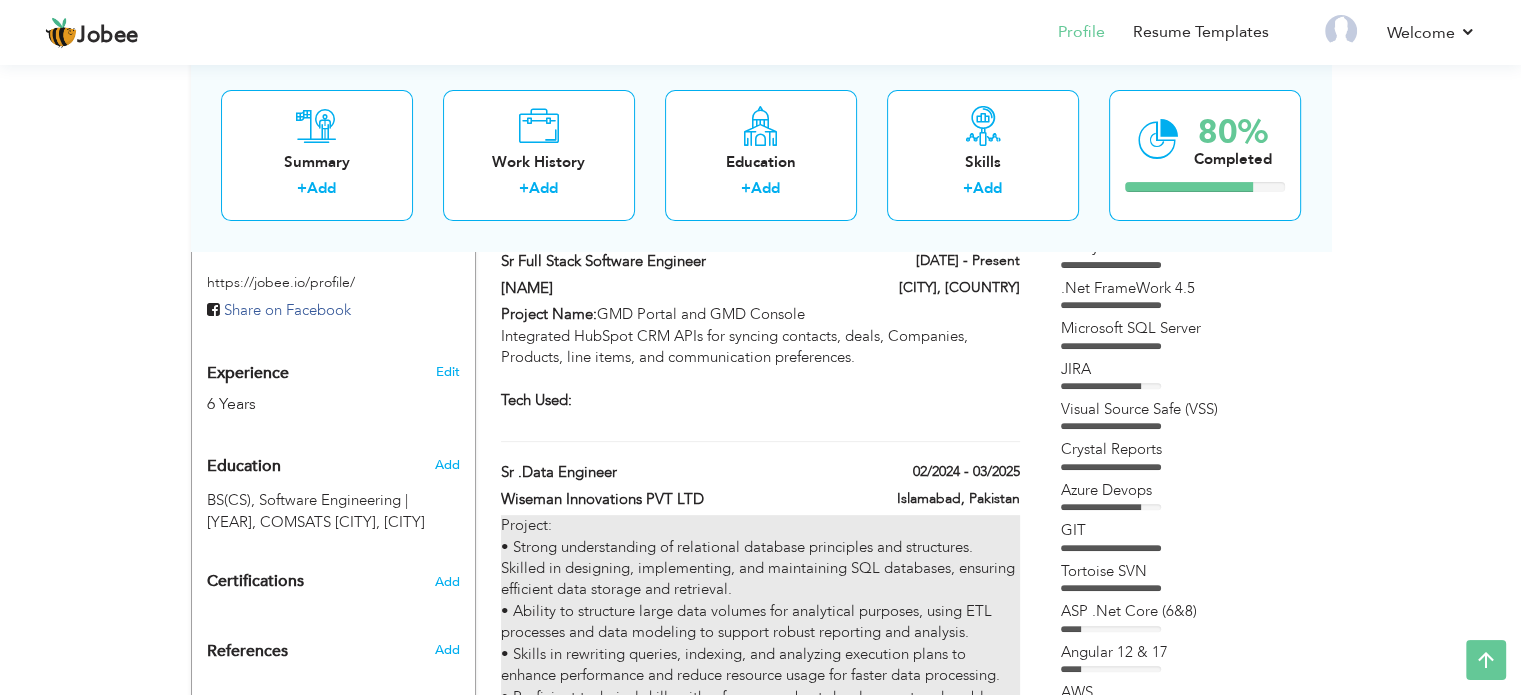 scroll, scrollTop: 658, scrollLeft: 0, axis: vertical 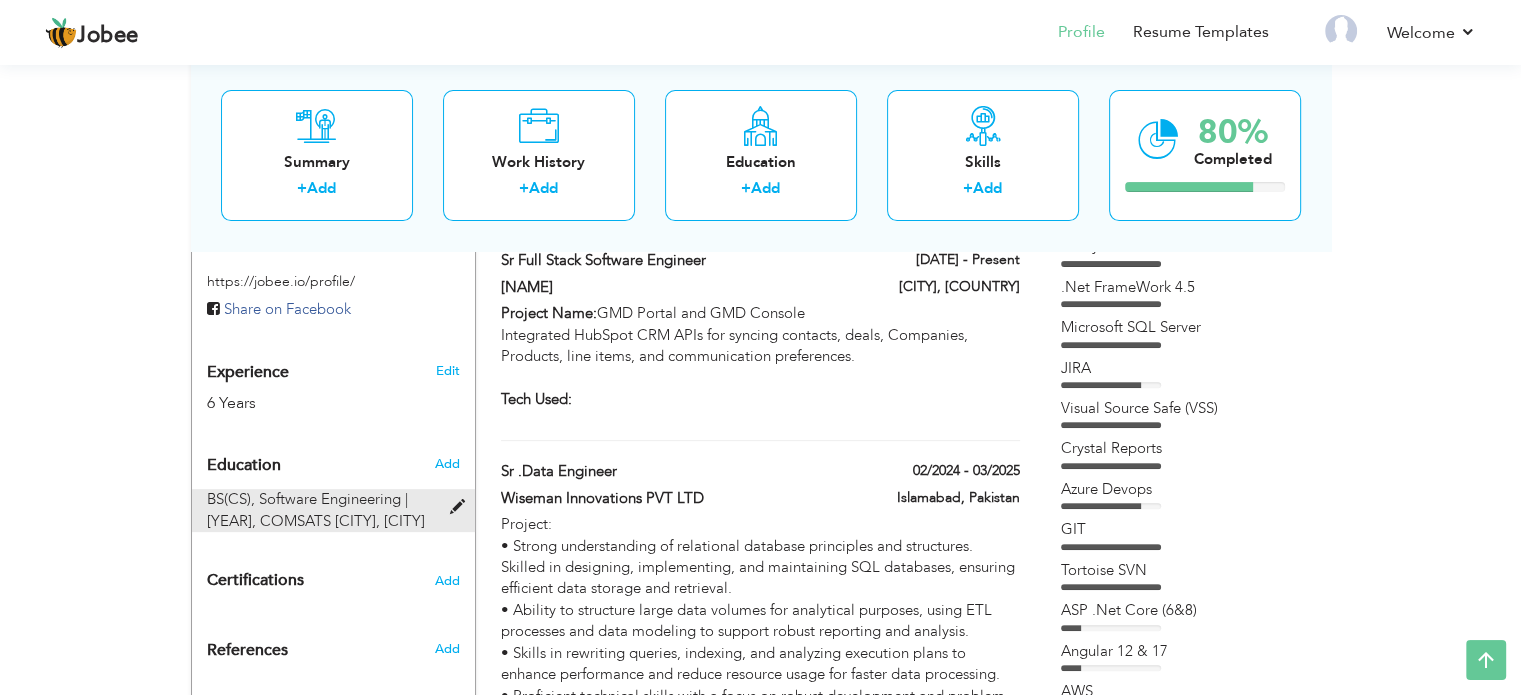 click on "COMSATS Islamabad, Islamabad" at bounding box center [342, 521] 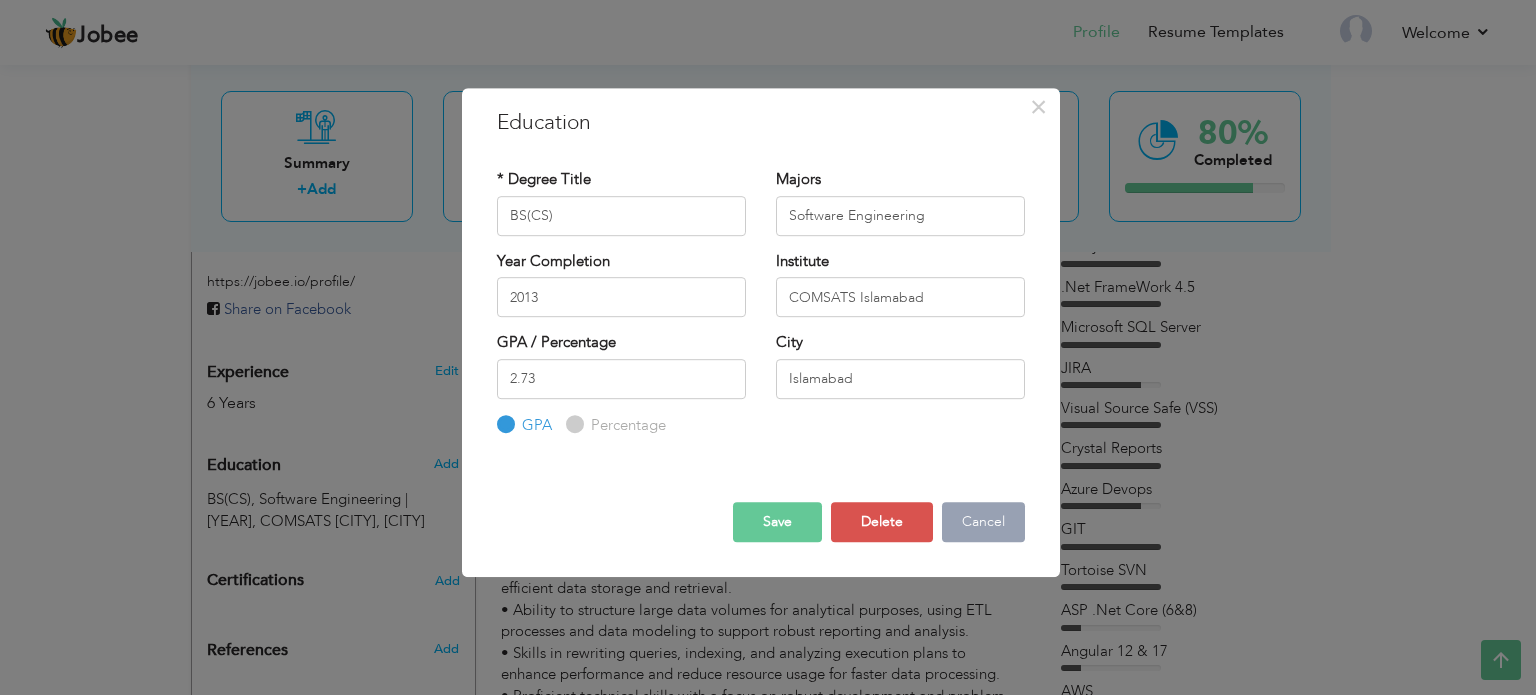 click on "Cancel" at bounding box center (983, 522) 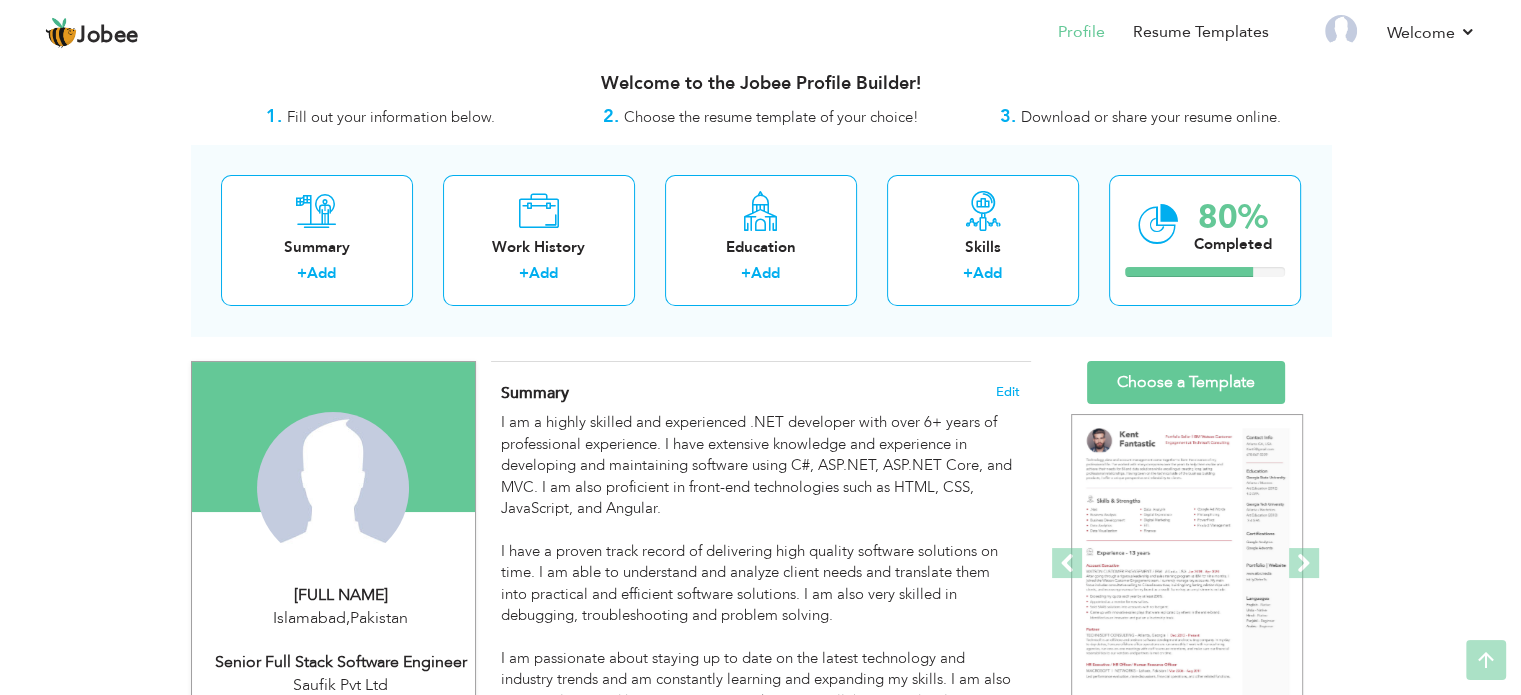 scroll, scrollTop: 0, scrollLeft: 0, axis: both 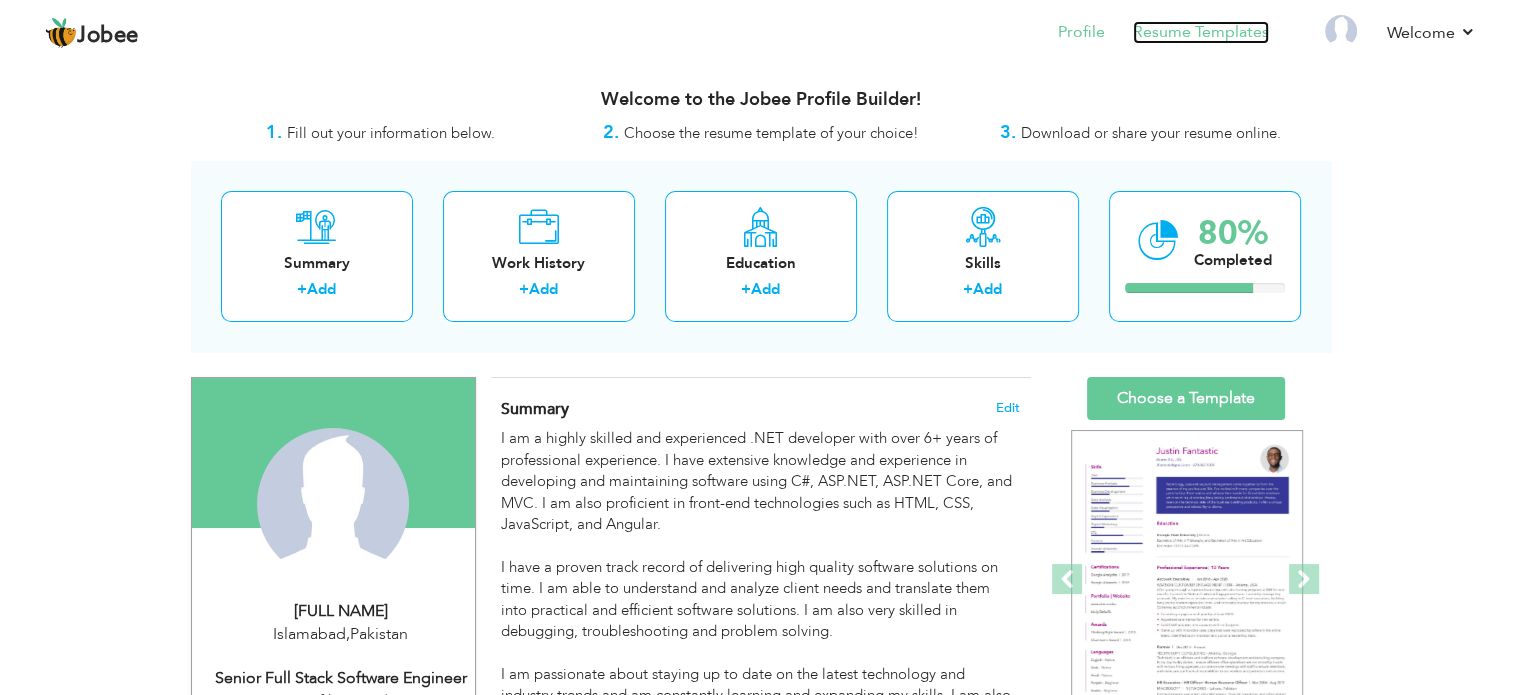 click on "Resume Templates" at bounding box center (1201, 32) 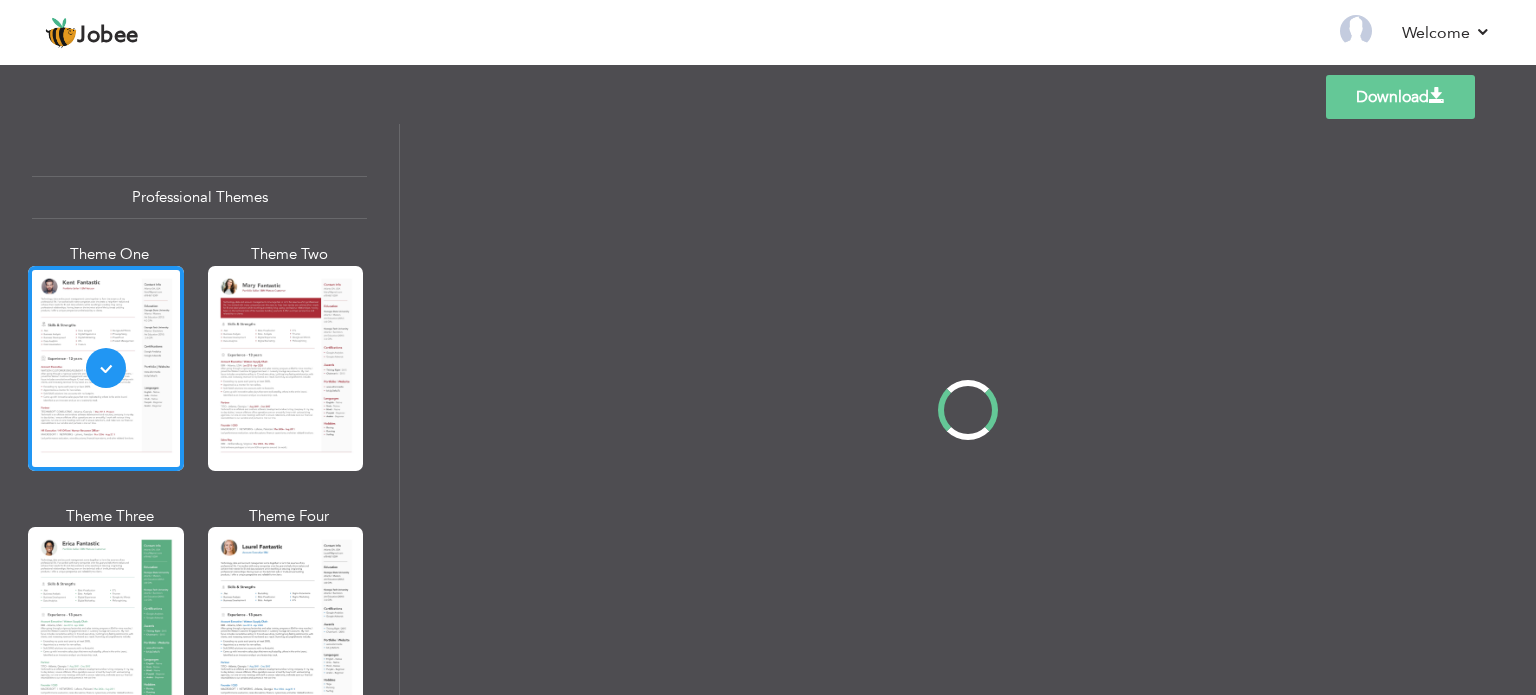 scroll, scrollTop: 0, scrollLeft: 0, axis: both 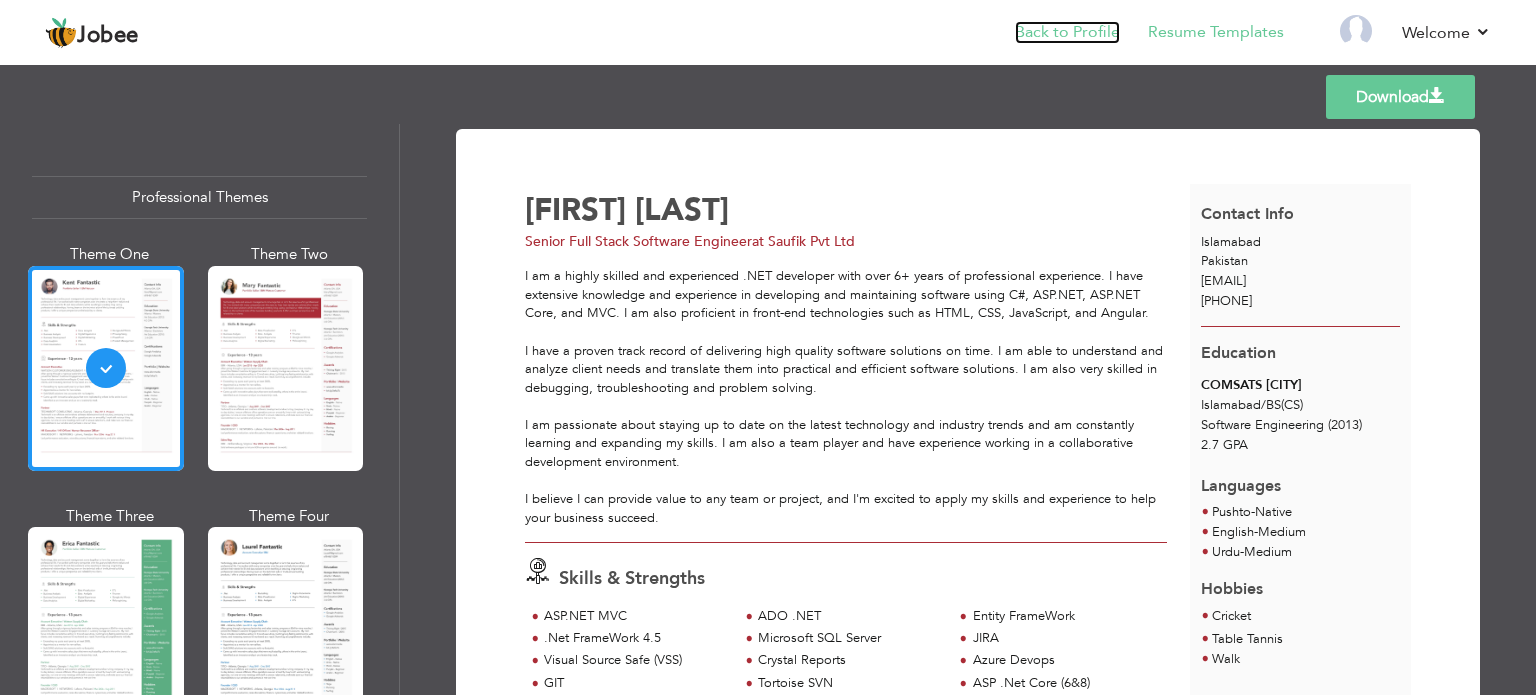 click on "Back to Profile" at bounding box center [1067, 32] 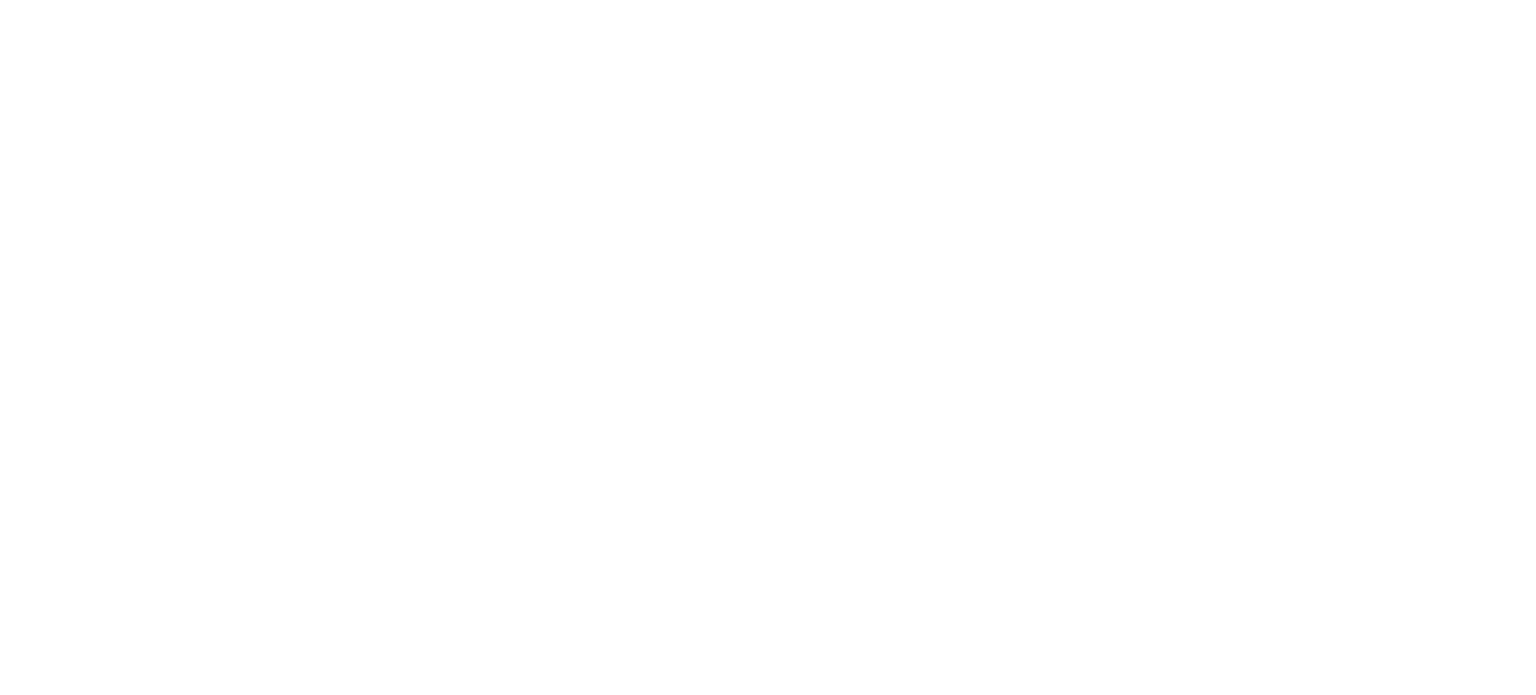 scroll, scrollTop: 0, scrollLeft: 0, axis: both 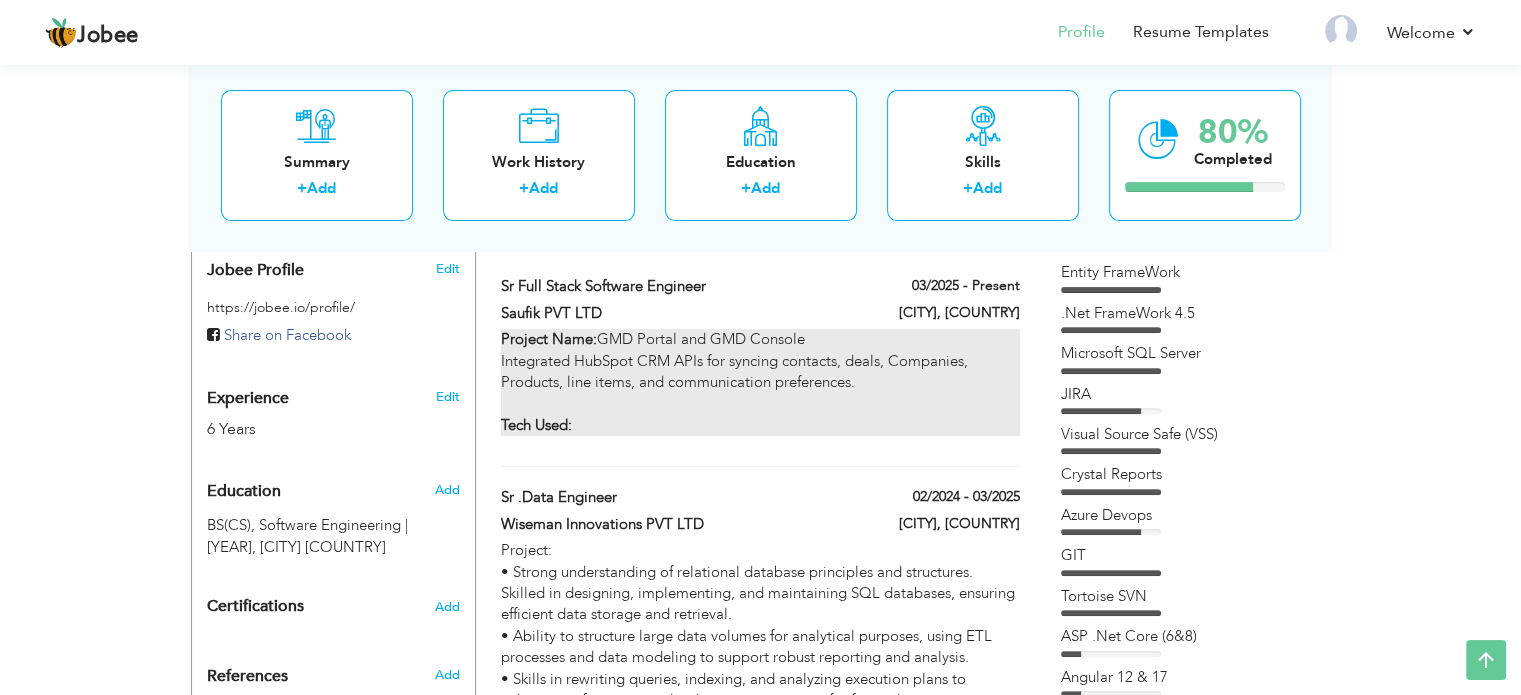 click on "Integrated HubSpot CRM APIs for syncing contacts, deals, Companies, Products, line items, and communication preferences.
Tech Used:" at bounding box center [760, 394] 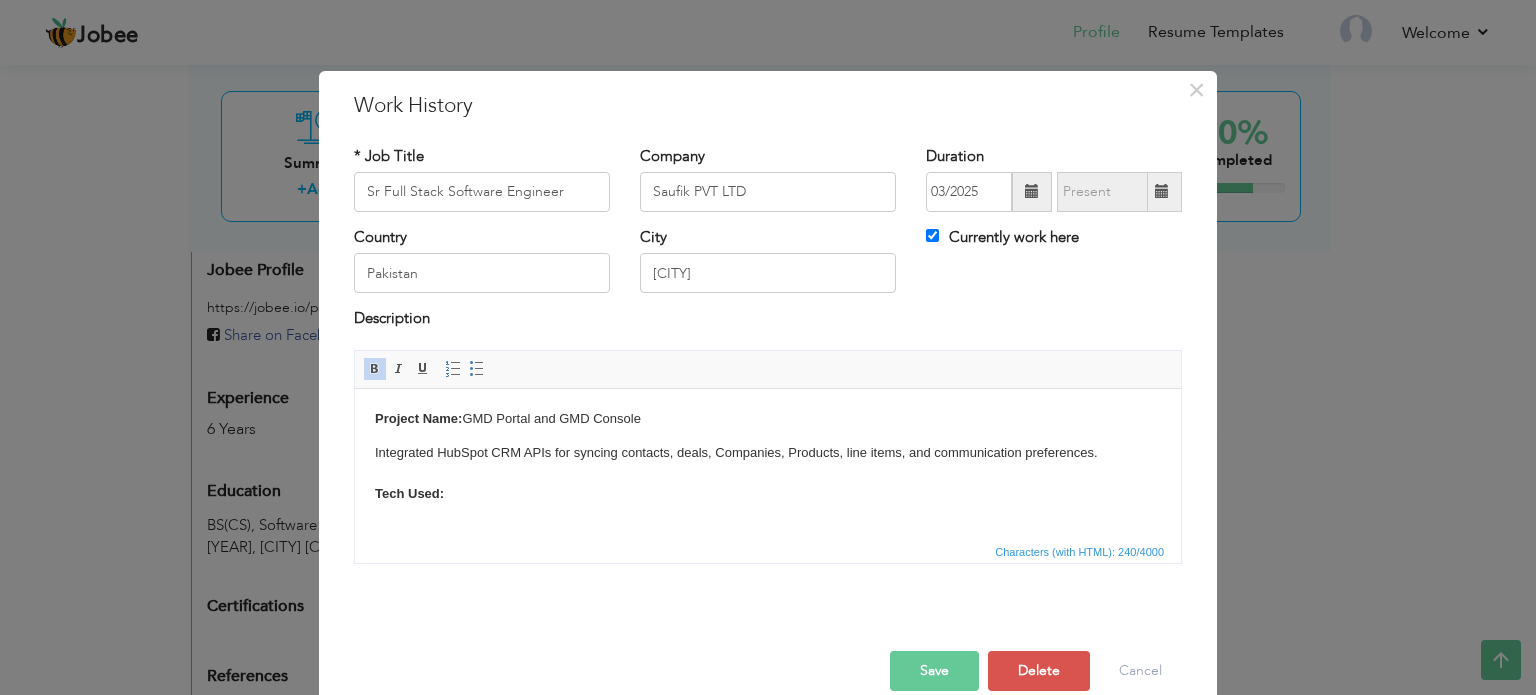 click on "Project Name:  GMD Portal and GMD Console  Integrated HubSpot CRM APIs for syncing contacts, deals, Companies, Products, line items, and communication preferences. Tech Used:" at bounding box center (768, 456) 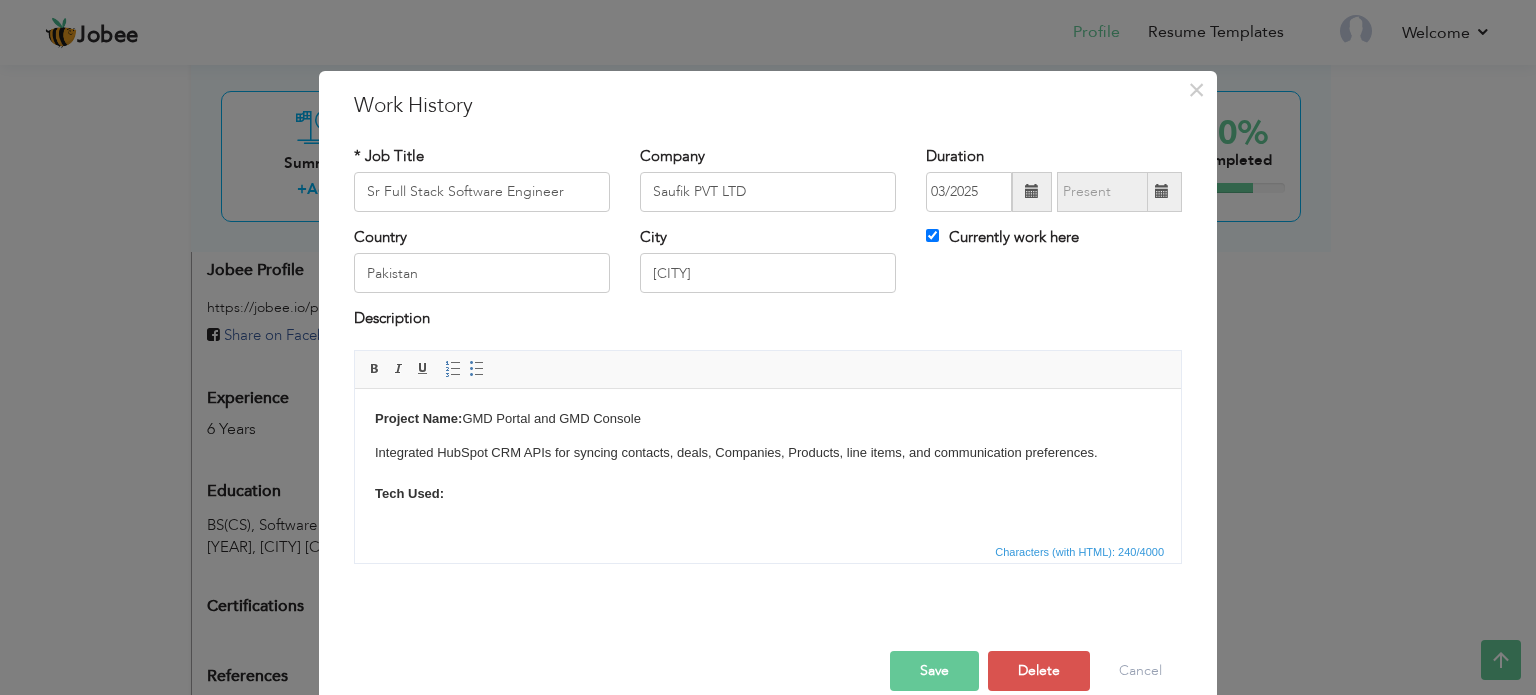 type 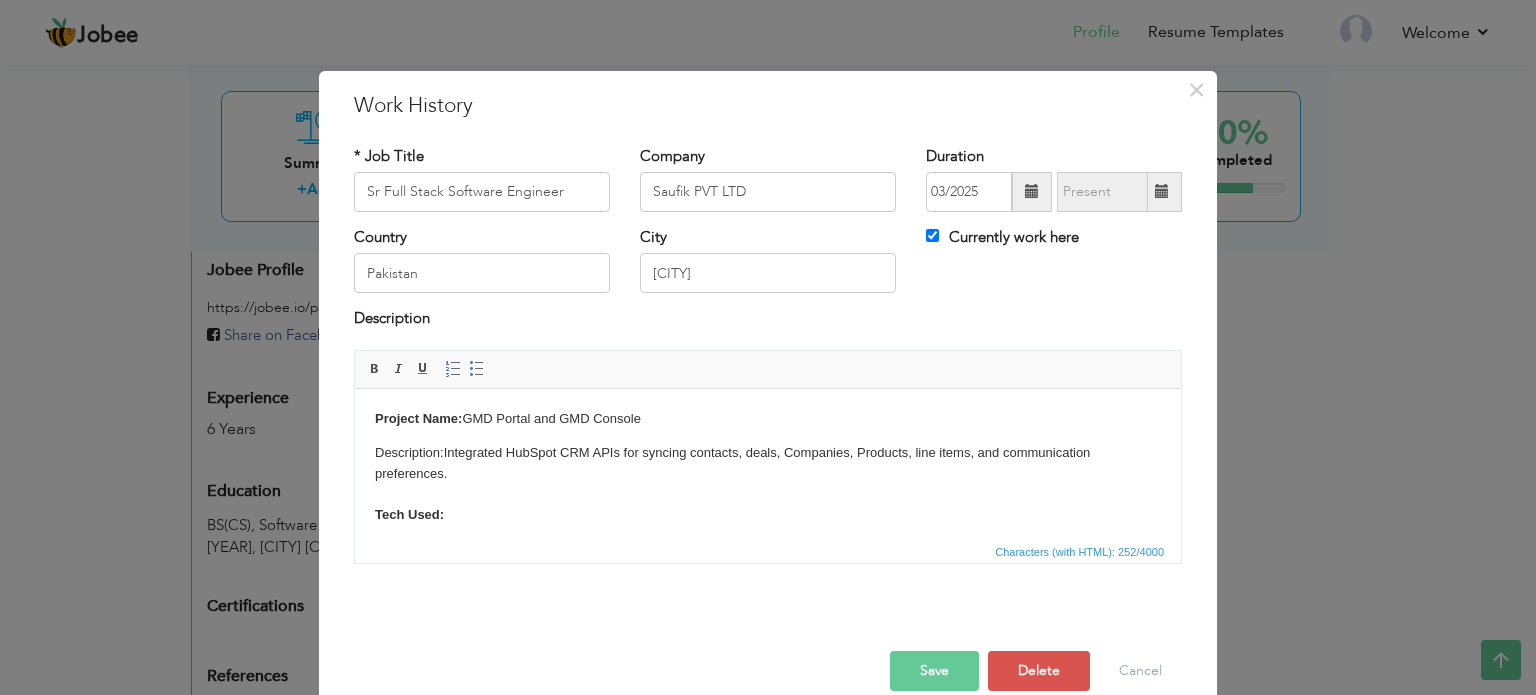 click on "Description: Integrated HubSpot CRM APIs for syncing contacts, deals, Companies, Products, line items, and communication preferences. Tech Used:" at bounding box center (768, 483) 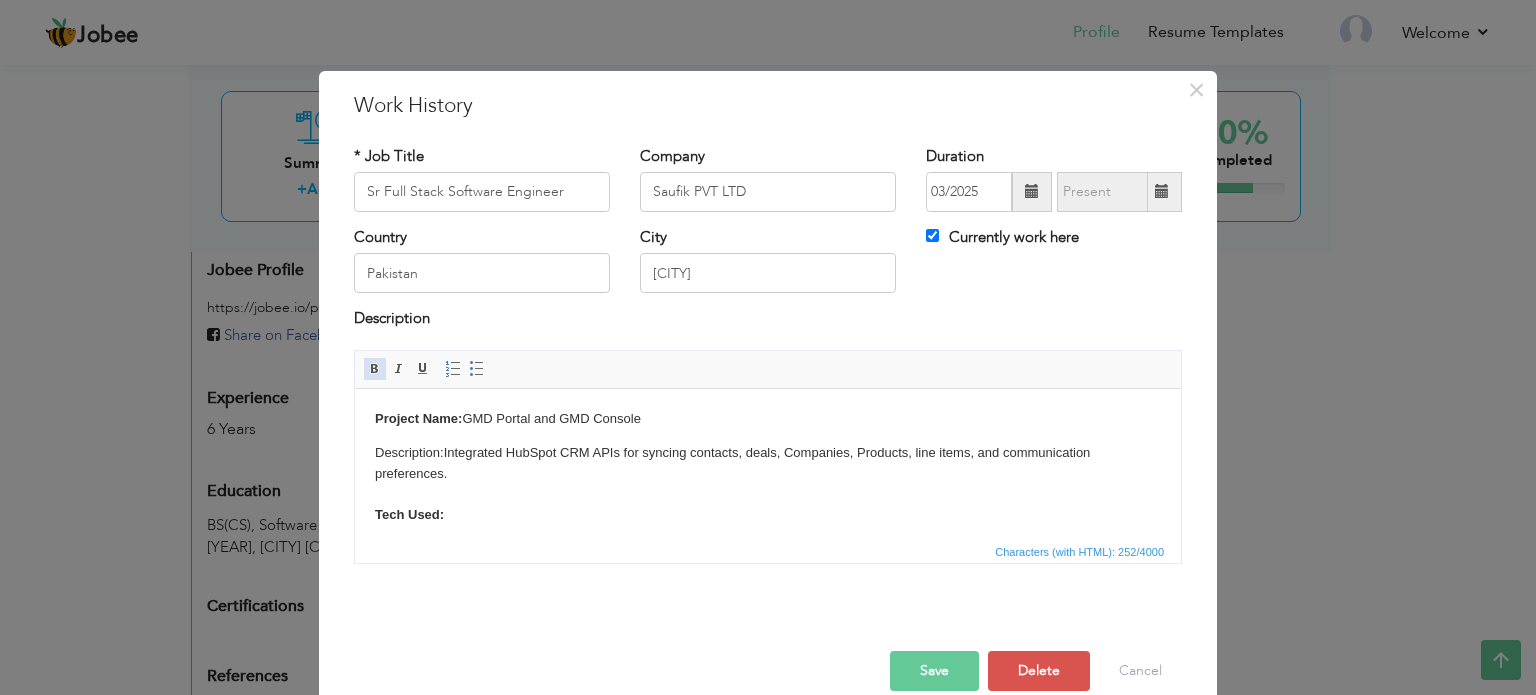 click at bounding box center (375, 369) 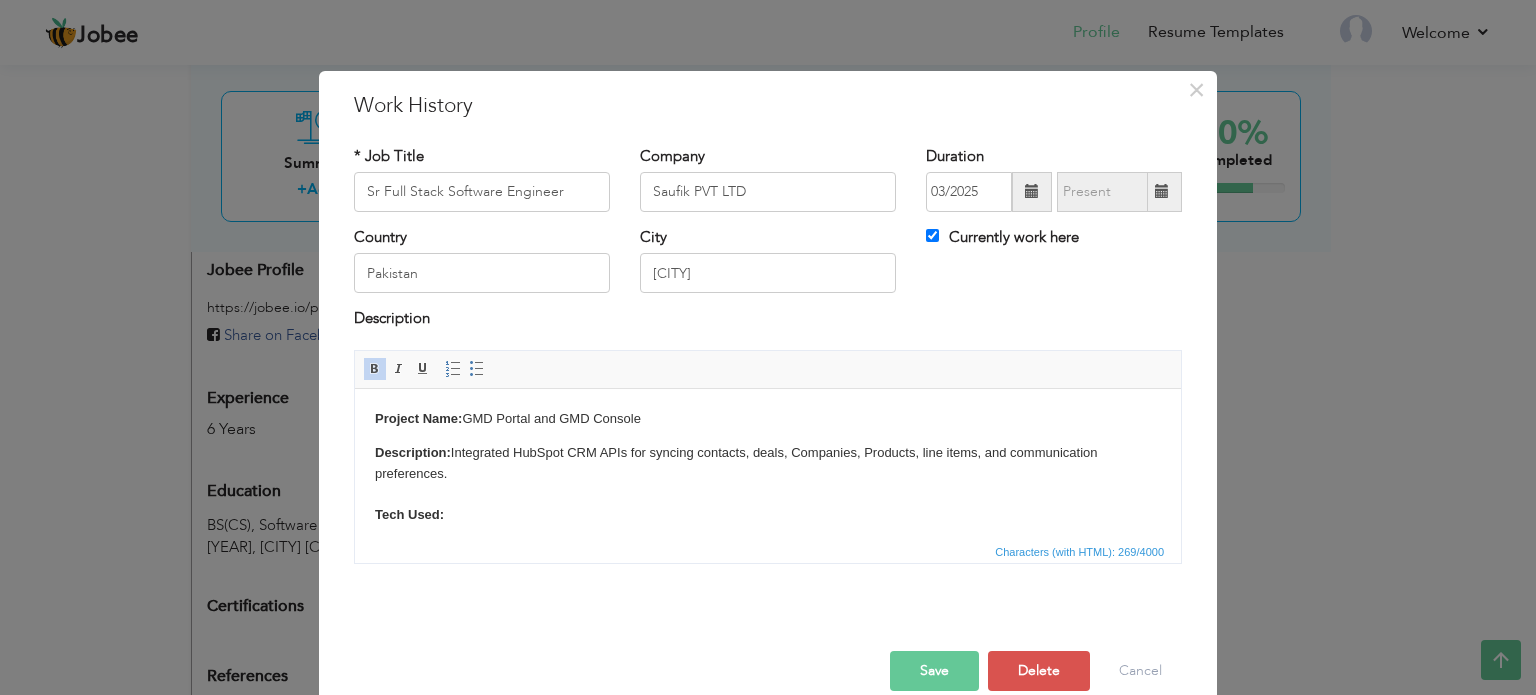 click on "Description: Integrated HubSpot CRM APIs for syncing contacts, deals, Companies, Products, line items, and communication preferences. Tech Used:" at bounding box center [768, 483] 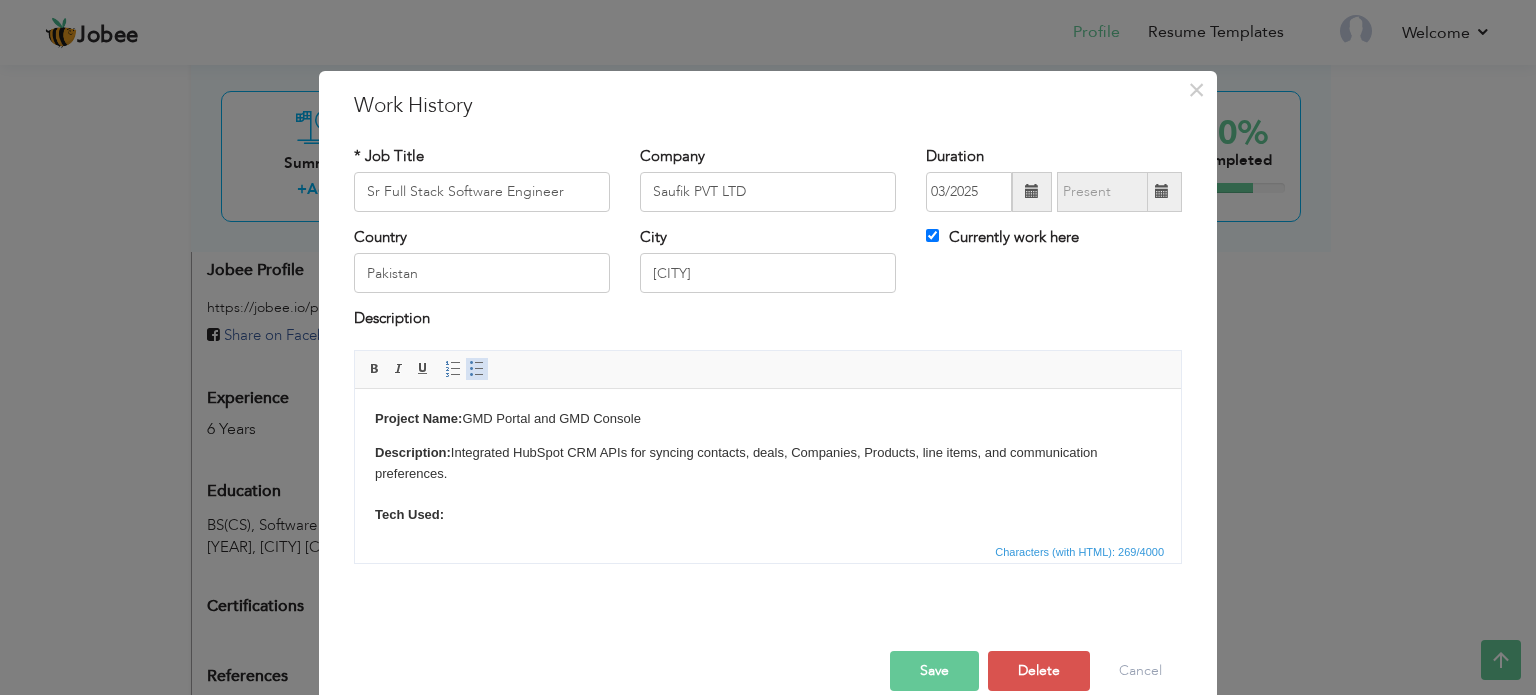 click at bounding box center (477, 369) 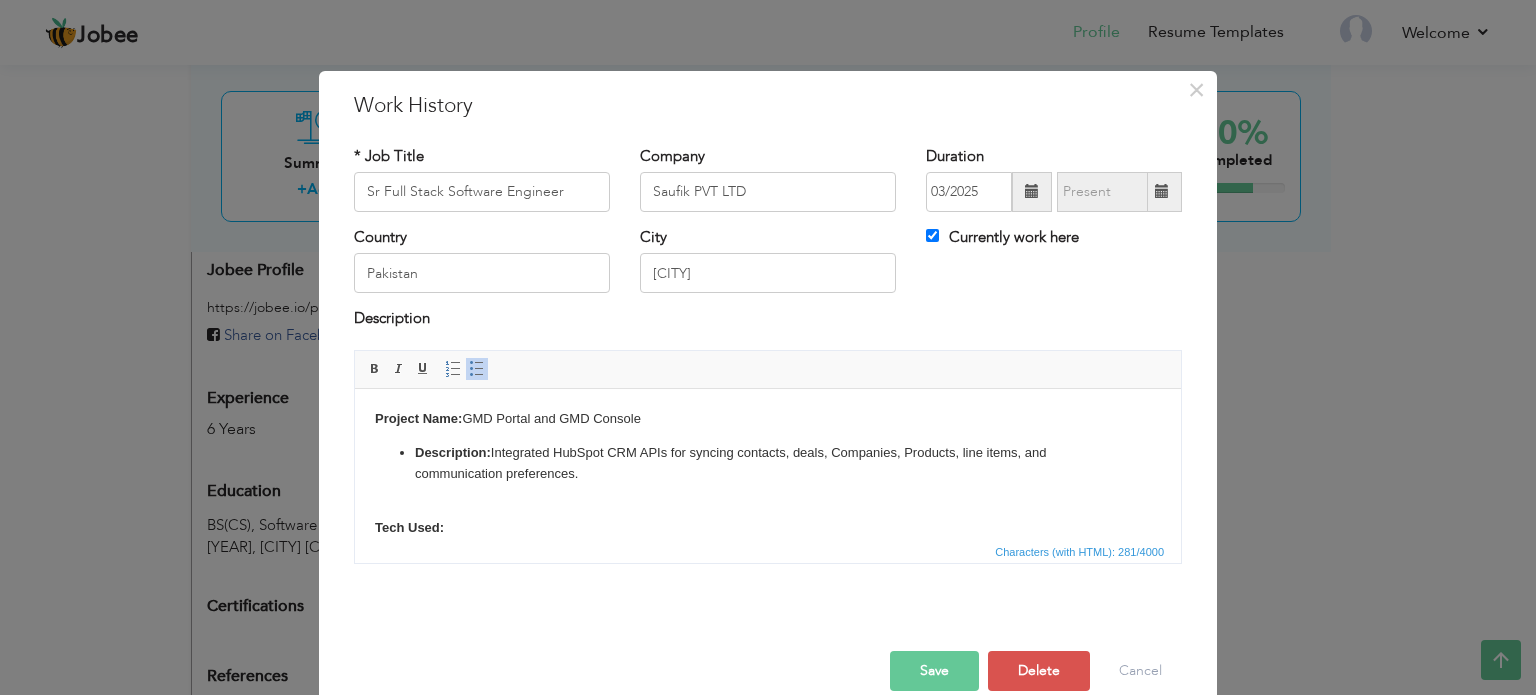 click at bounding box center (477, 369) 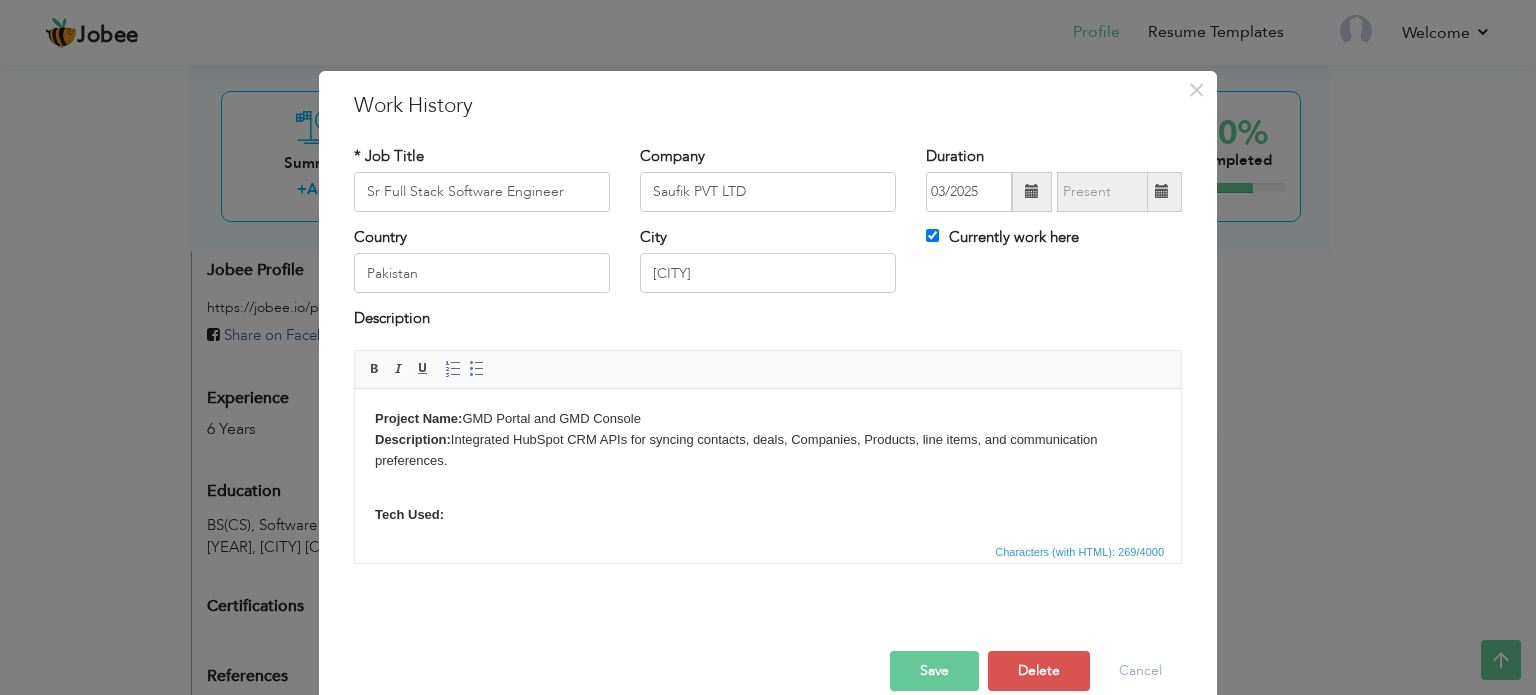 click on "Project Name:" at bounding box center [418, 417] 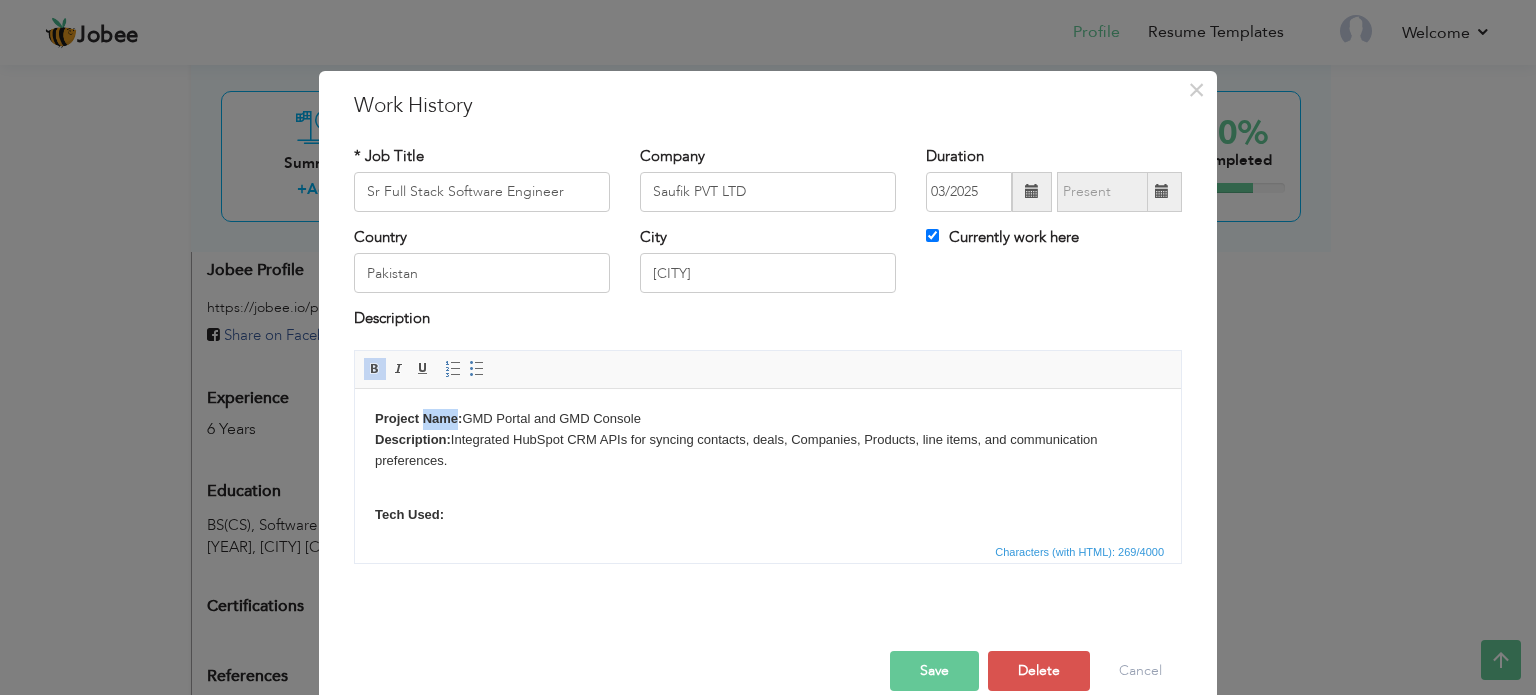 click on "Project Name:" at bounding box center [418, 417] 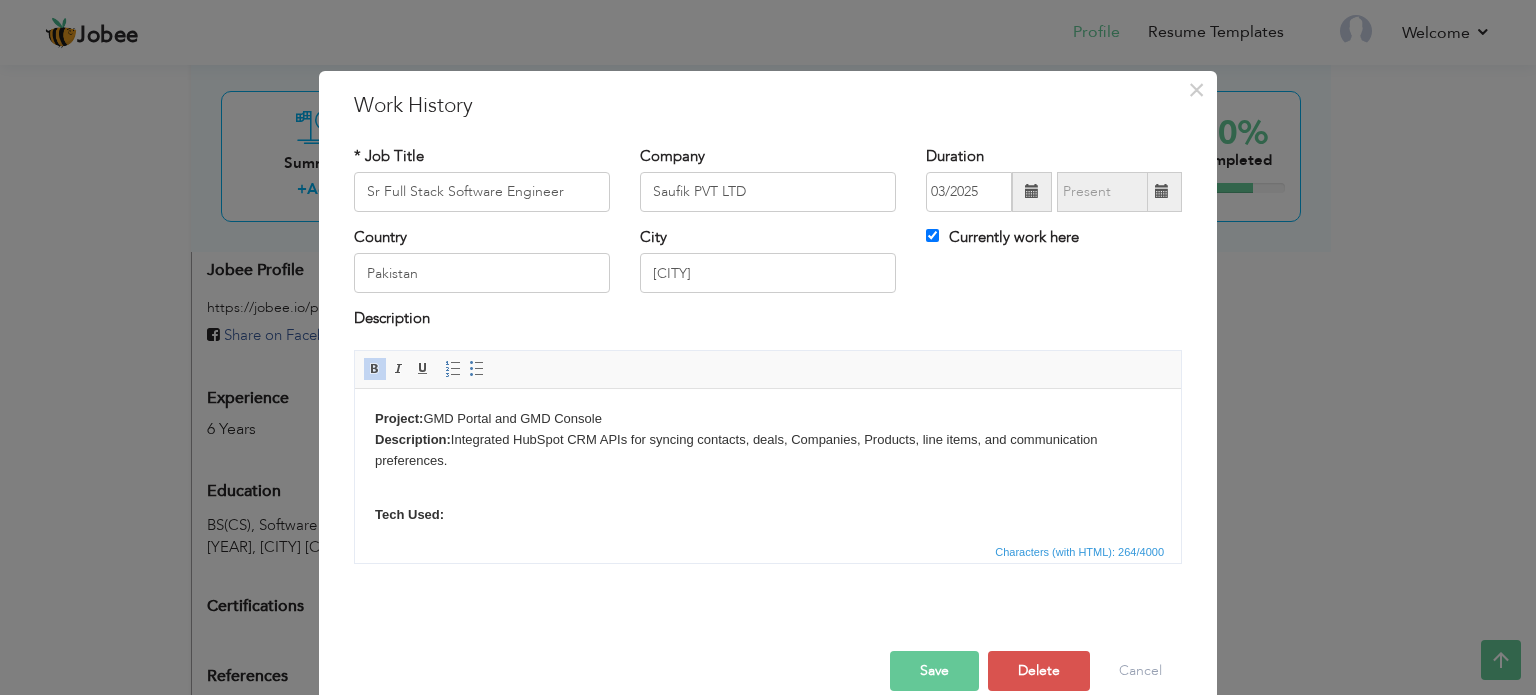 click on "Tech Used:" at bounding box center [768, 504] 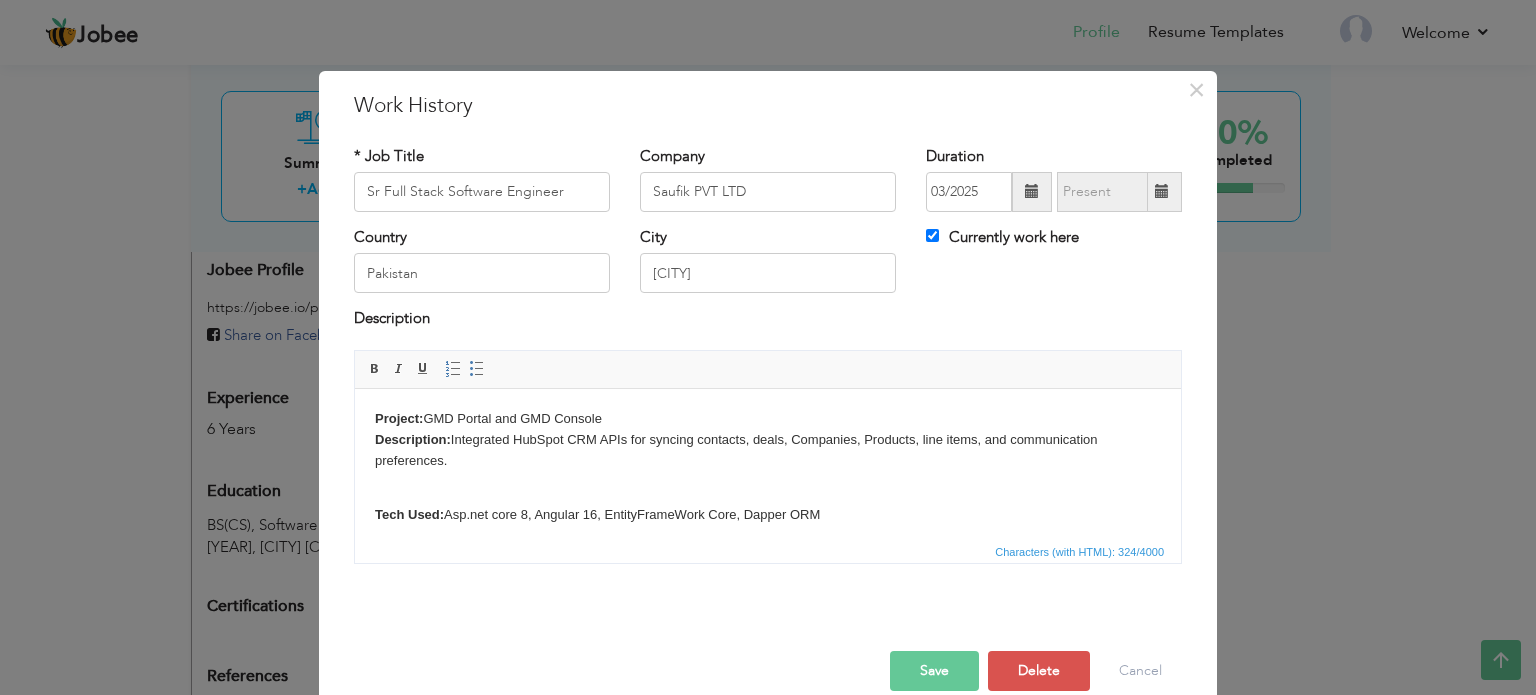 click on "Save" at bounding box center (934, 671) 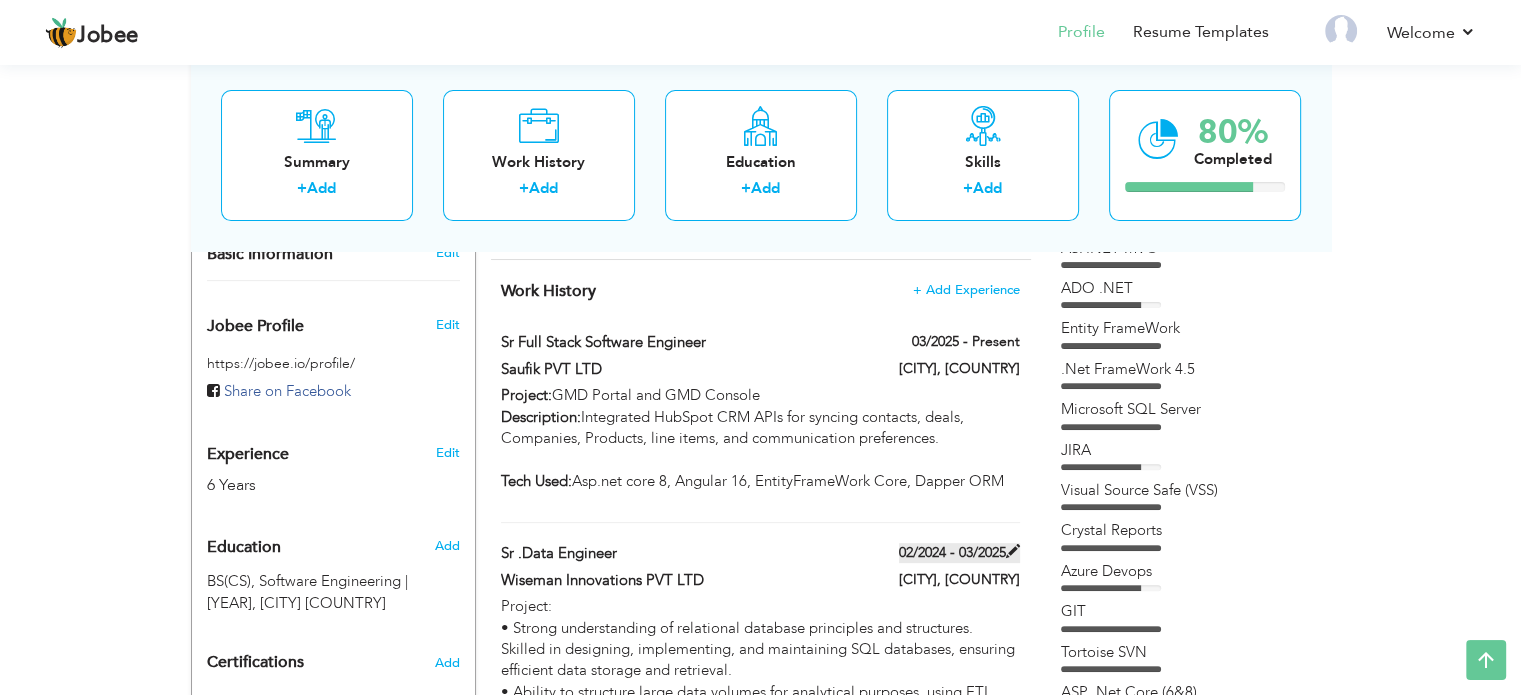 scroll, scrollTop: 575, scrollLeft: 0, axis: vertical 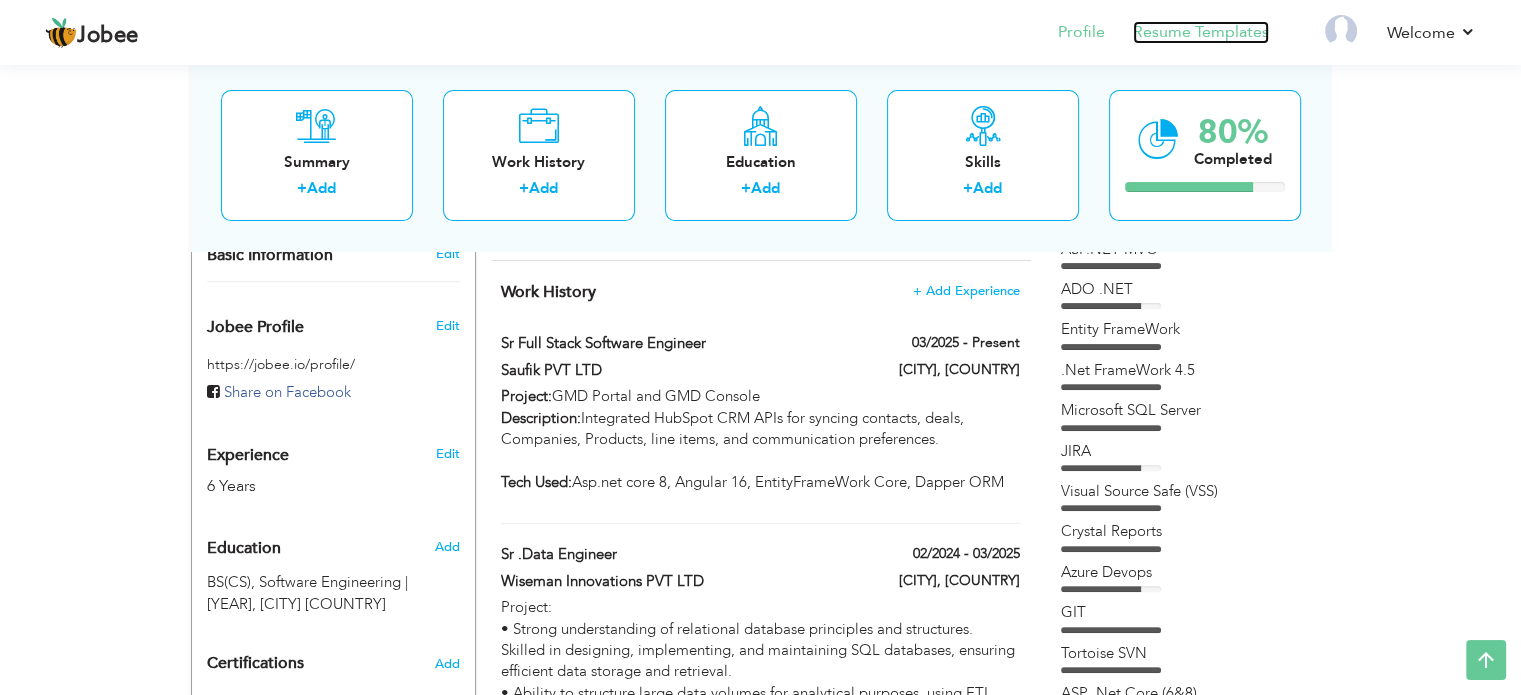 click on "Resume Templates" at bounding box center [1201, 32] 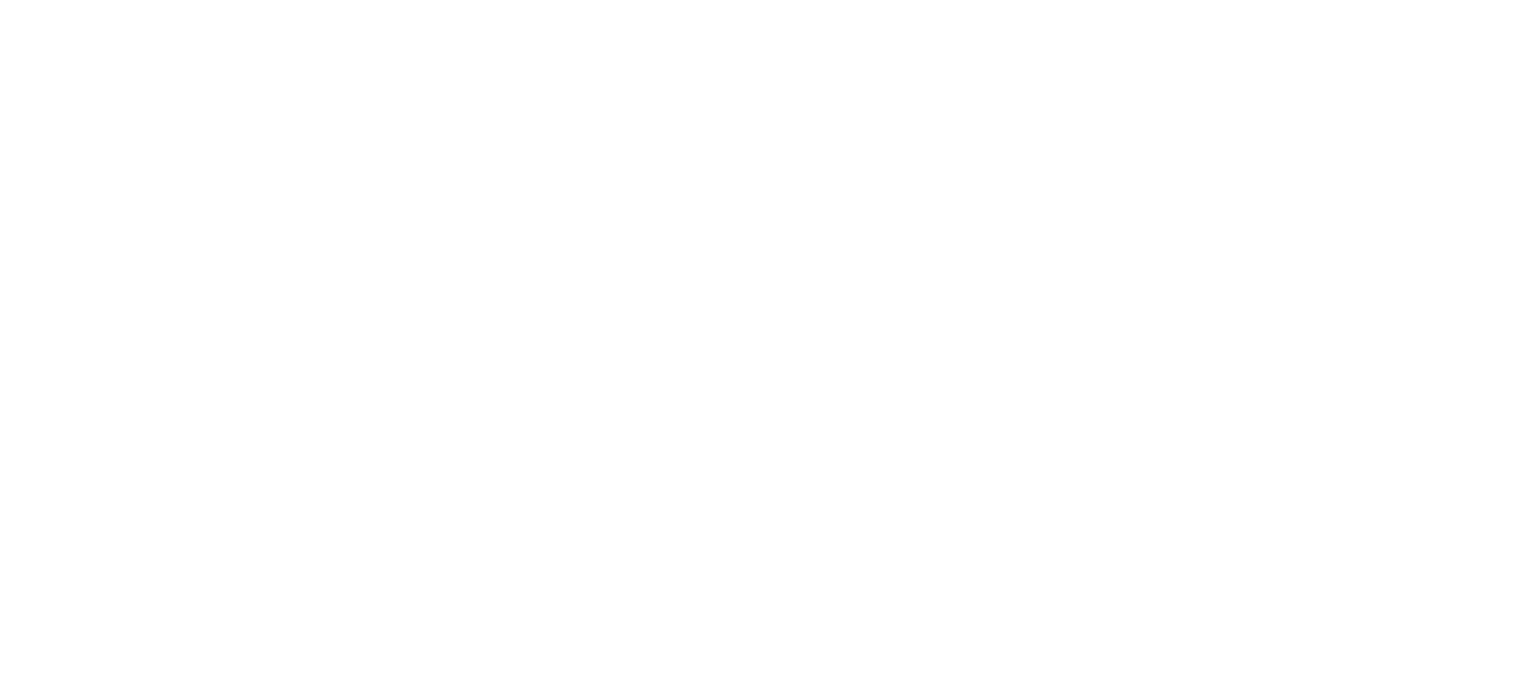 scroll, scrollTop: 0, scrollLeft: 0, axis: both 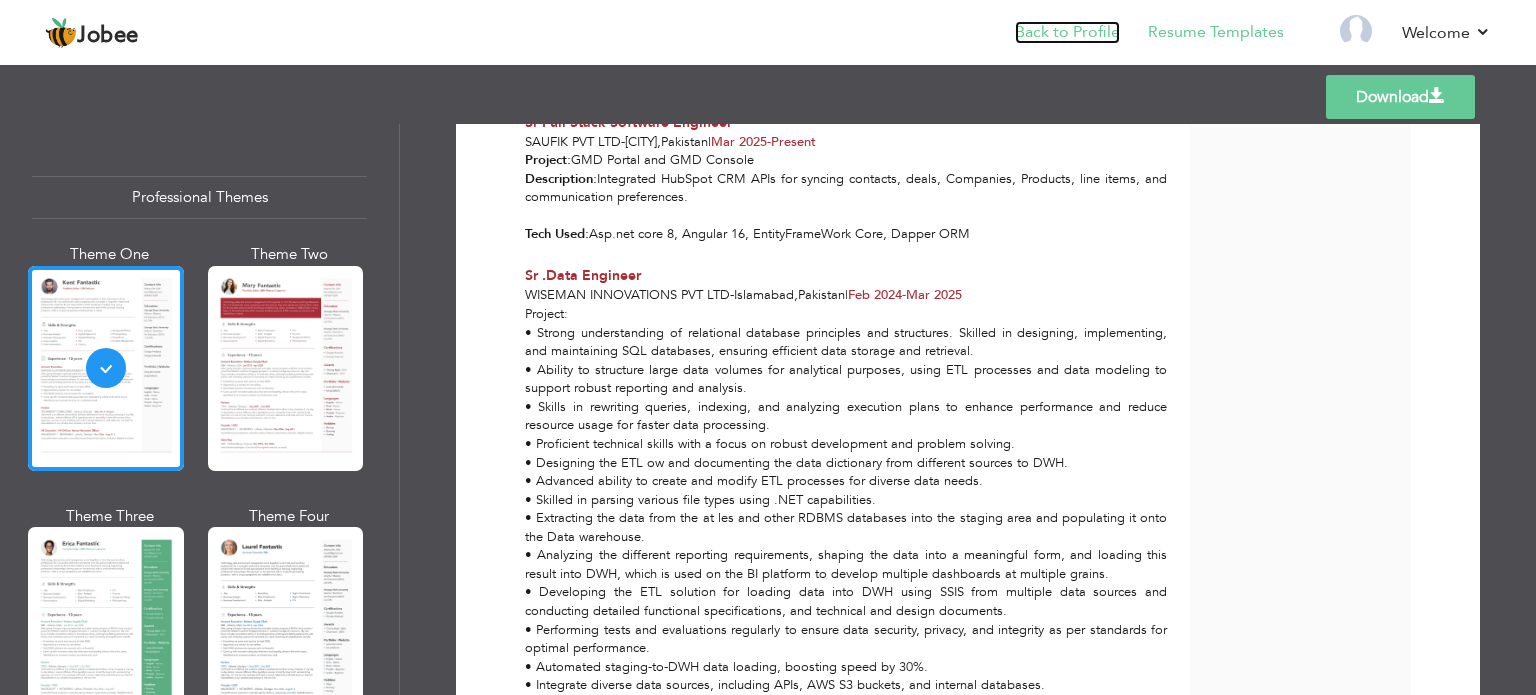 click on "Back to Profile" at bounding box center [1067, 32] 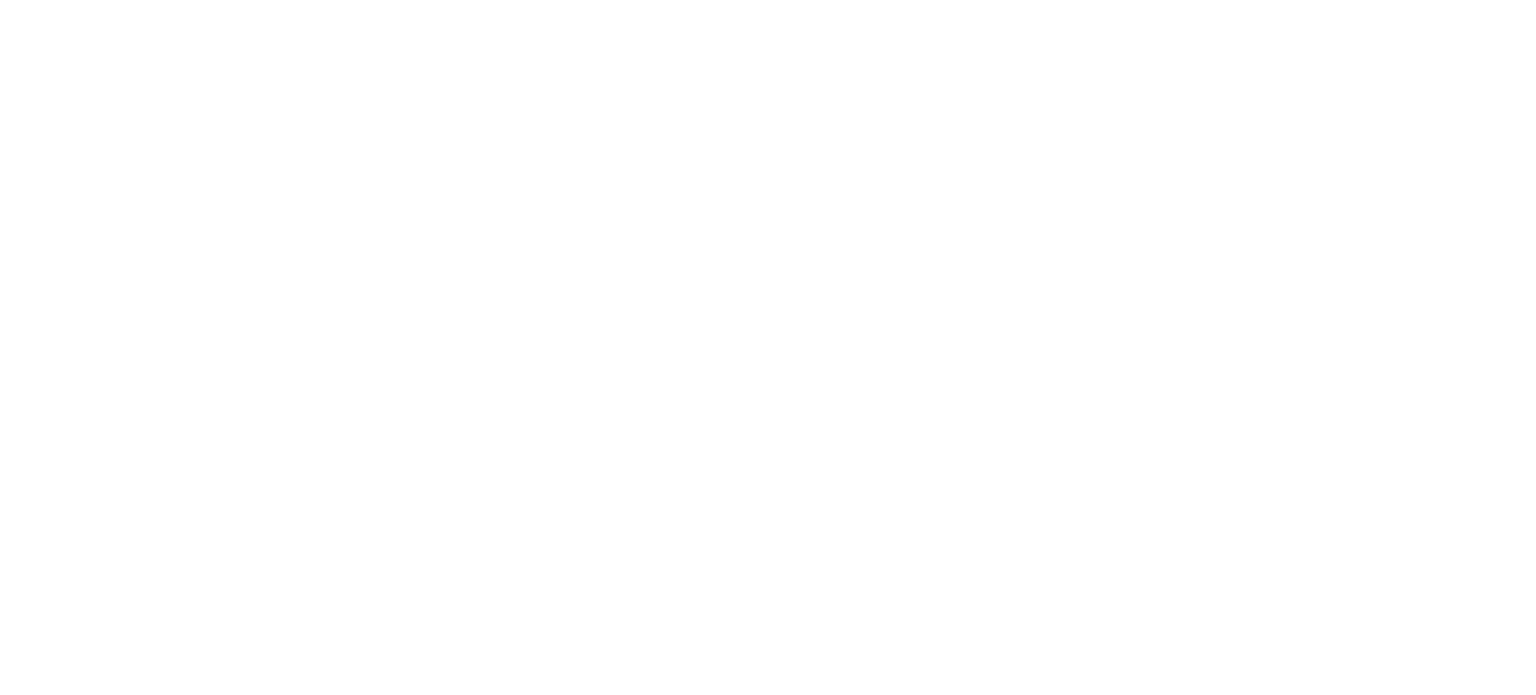 scroll, scrollTop: 0, scrollLeft: 0, axis: both 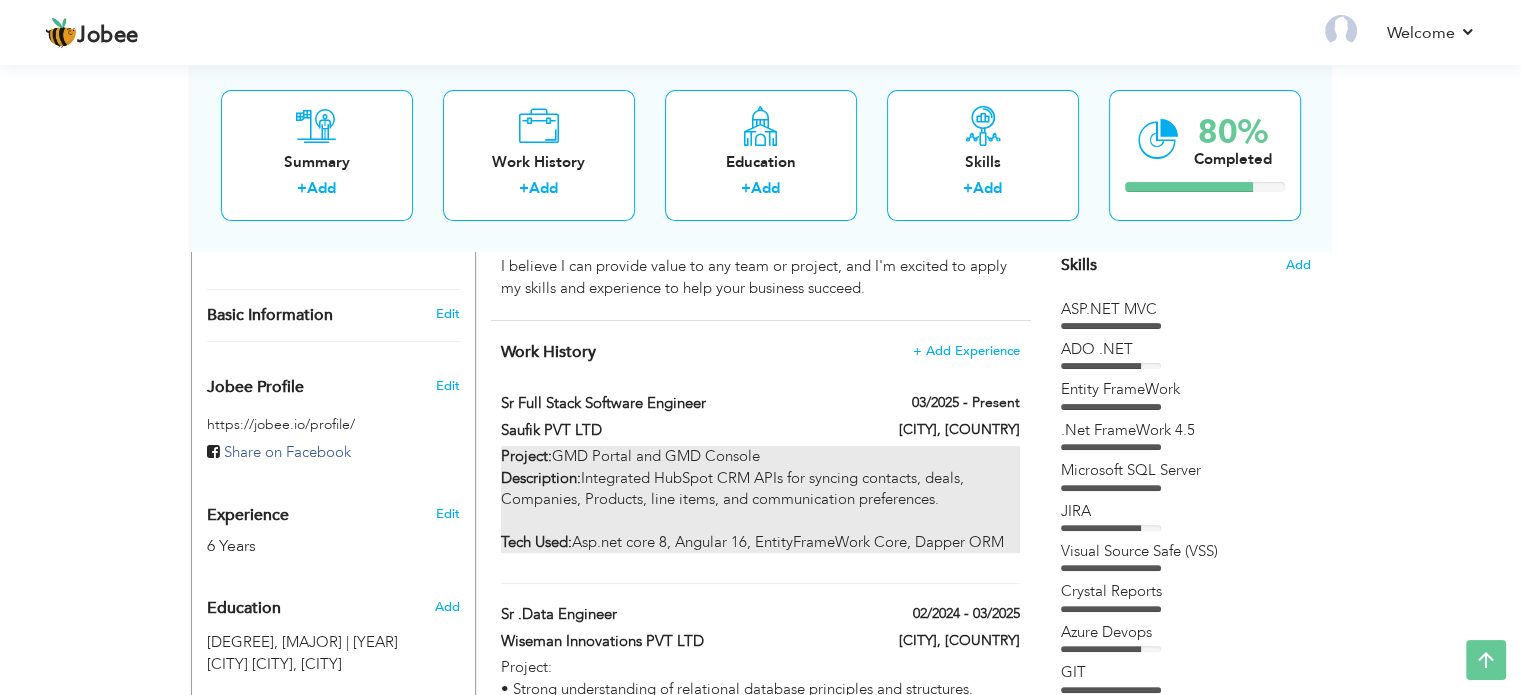 click on "Project:  GMD Portal and GMD Console
Description: Integrated HubSpot CRM APIs for syncing contacts, deals, Companies, Products, line items, and communication preferences.
Tech Used:  Asp.net core 8, Angular 16, EntityFrameWork Core, Dapper ORM" at bounding box center (760, 499) 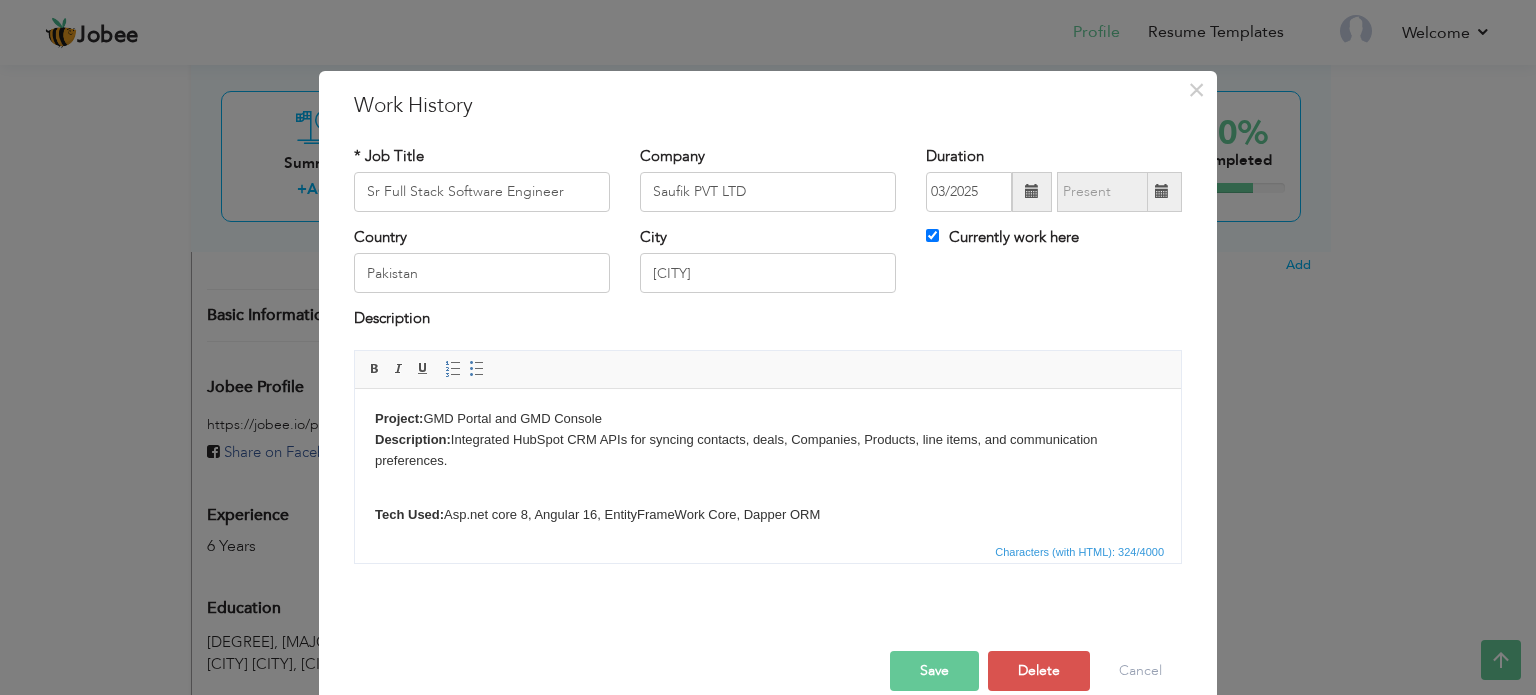click on "Description:" at bounding box center (413, 438) 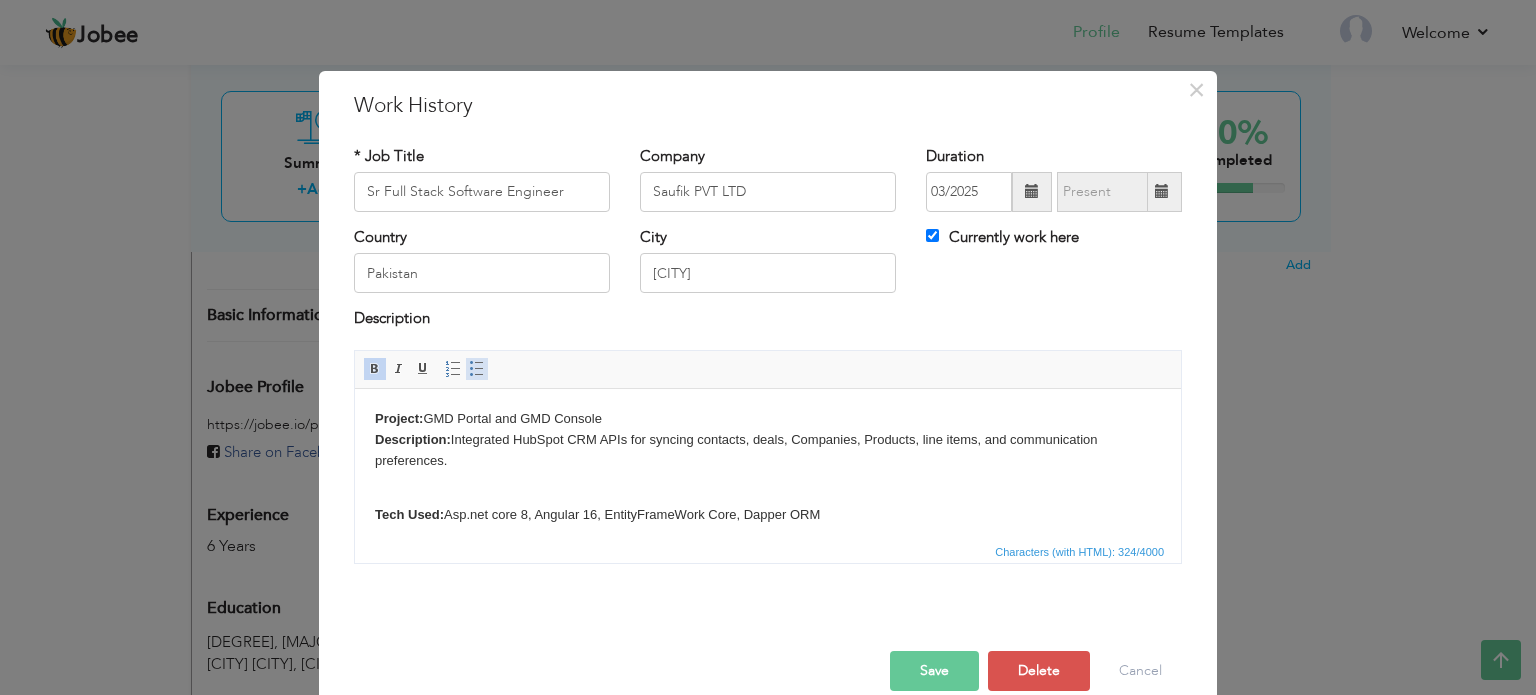 click at bounding box center [477, 369] 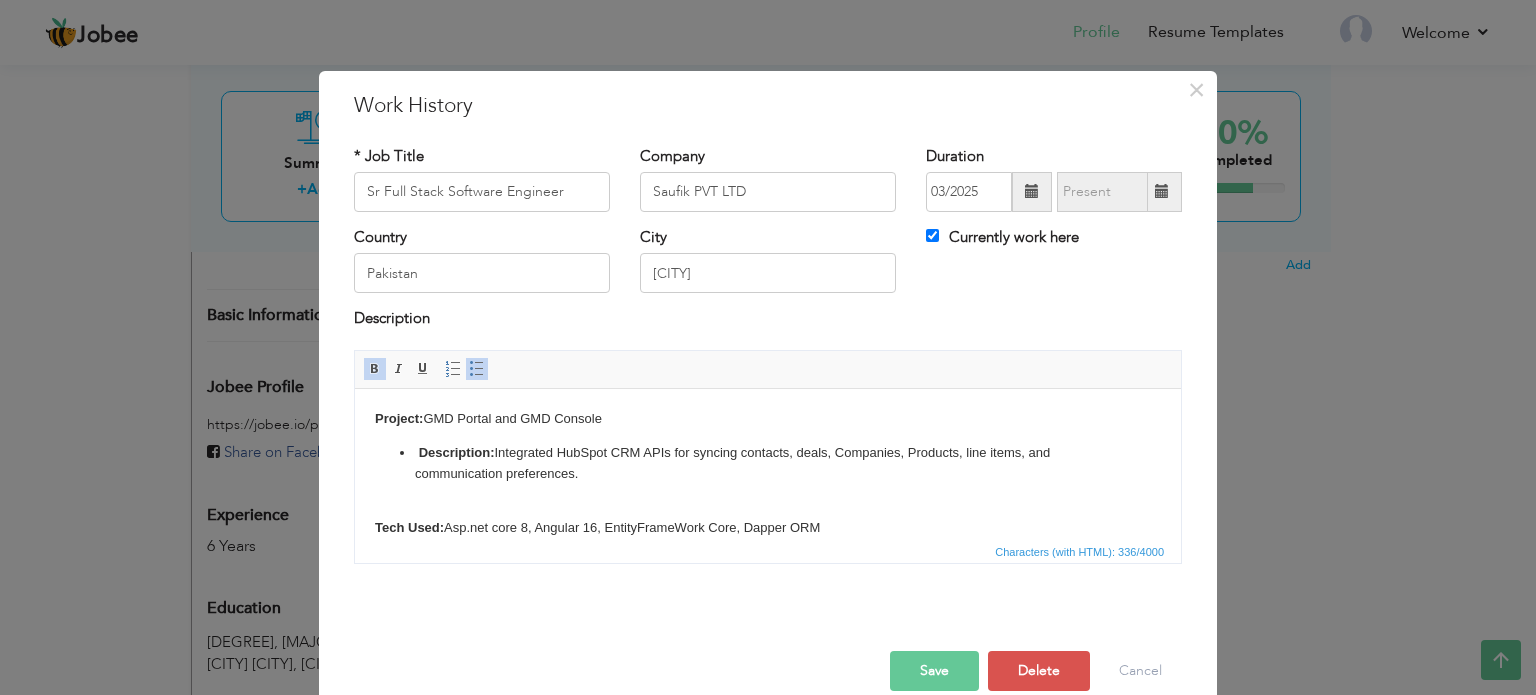 click at bounding box center [477, 369] 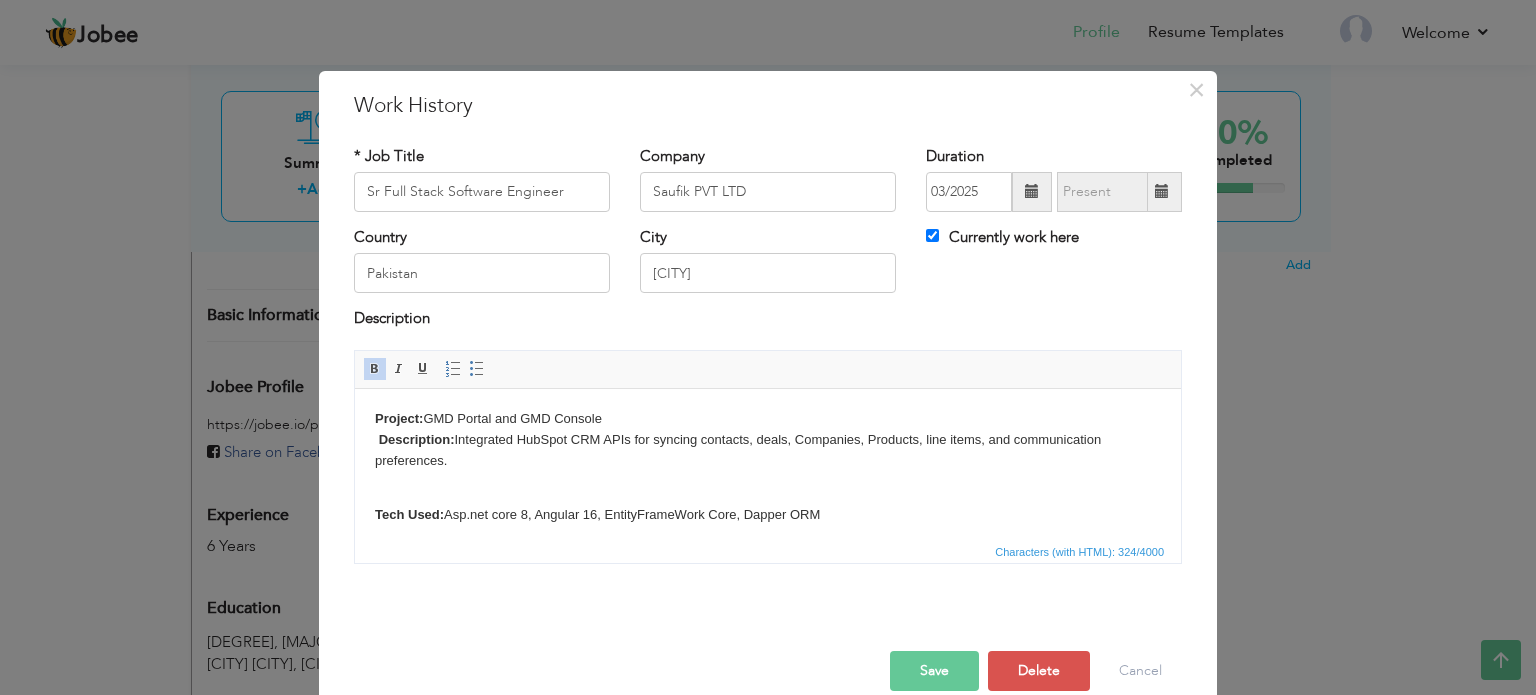 type 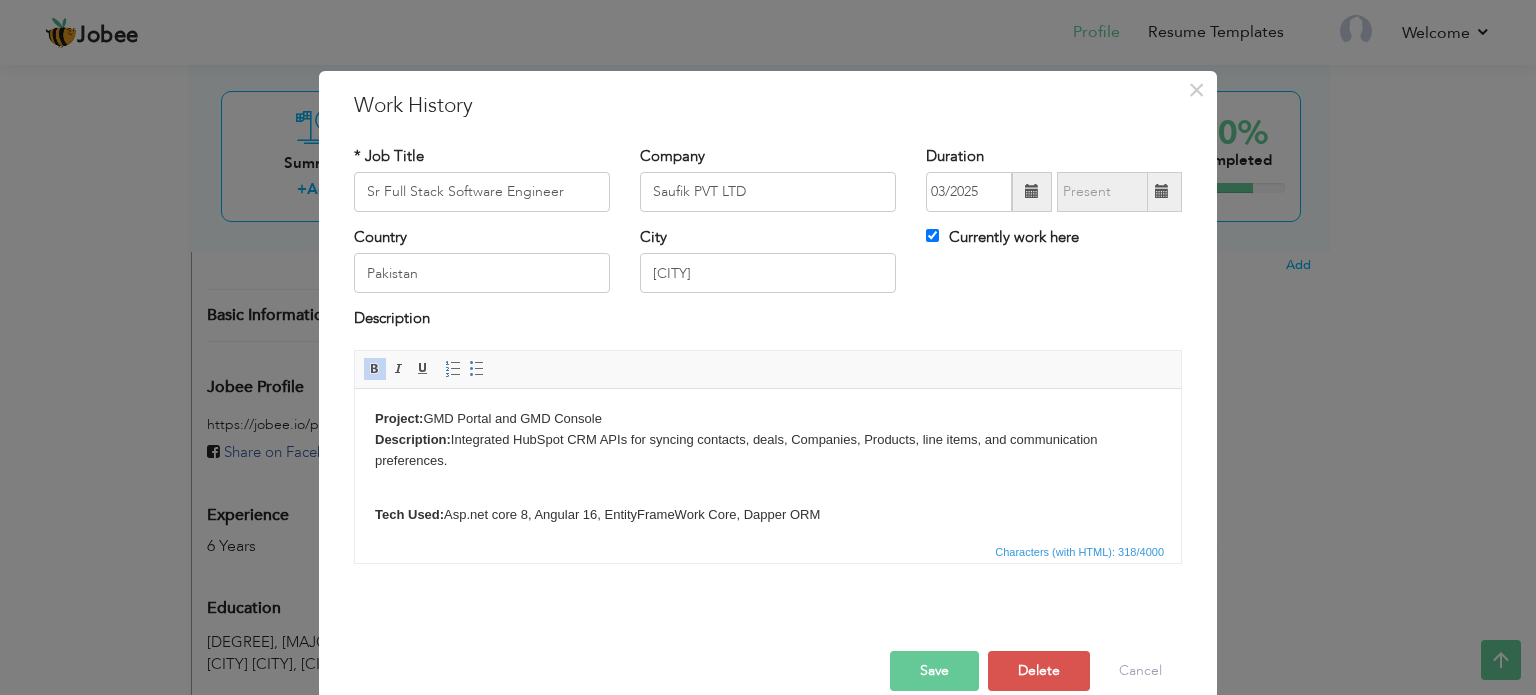 click on "Tech Used:  Asp.net core 8, Angular 16, EntityFrameWork Core, Dapper ORM" at bounding box center (768, 504) 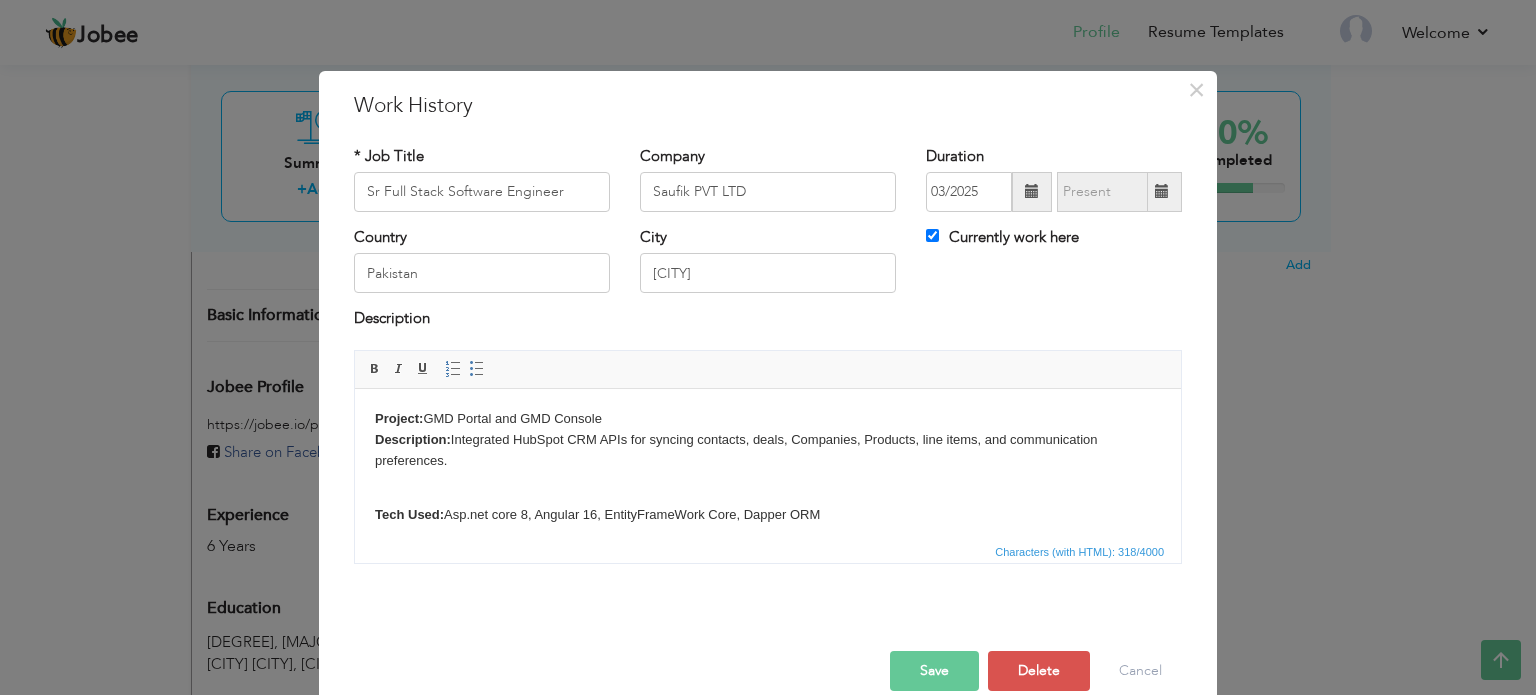 click on "Save" at bounding box center (934, 671) 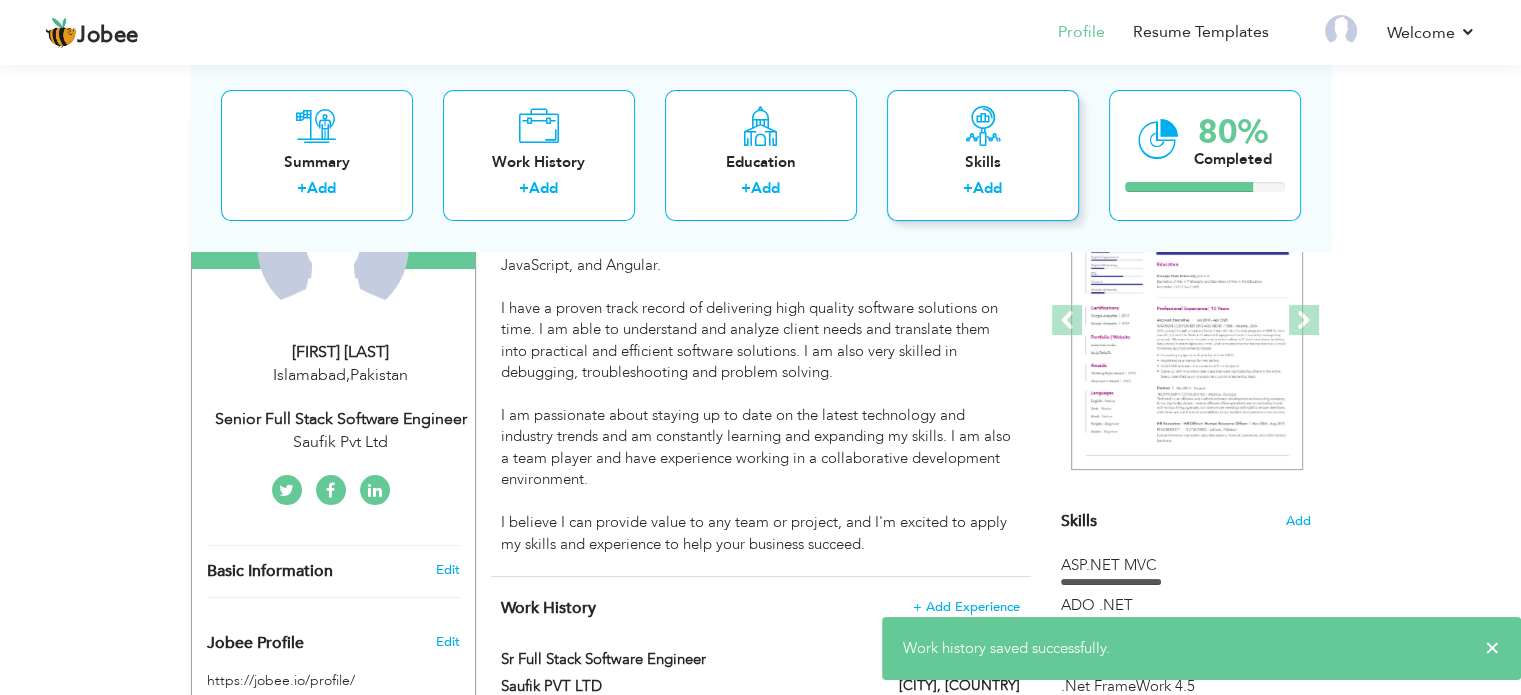 scroll, scrollTop: 255, scrollLeft: 0, axis: vertical 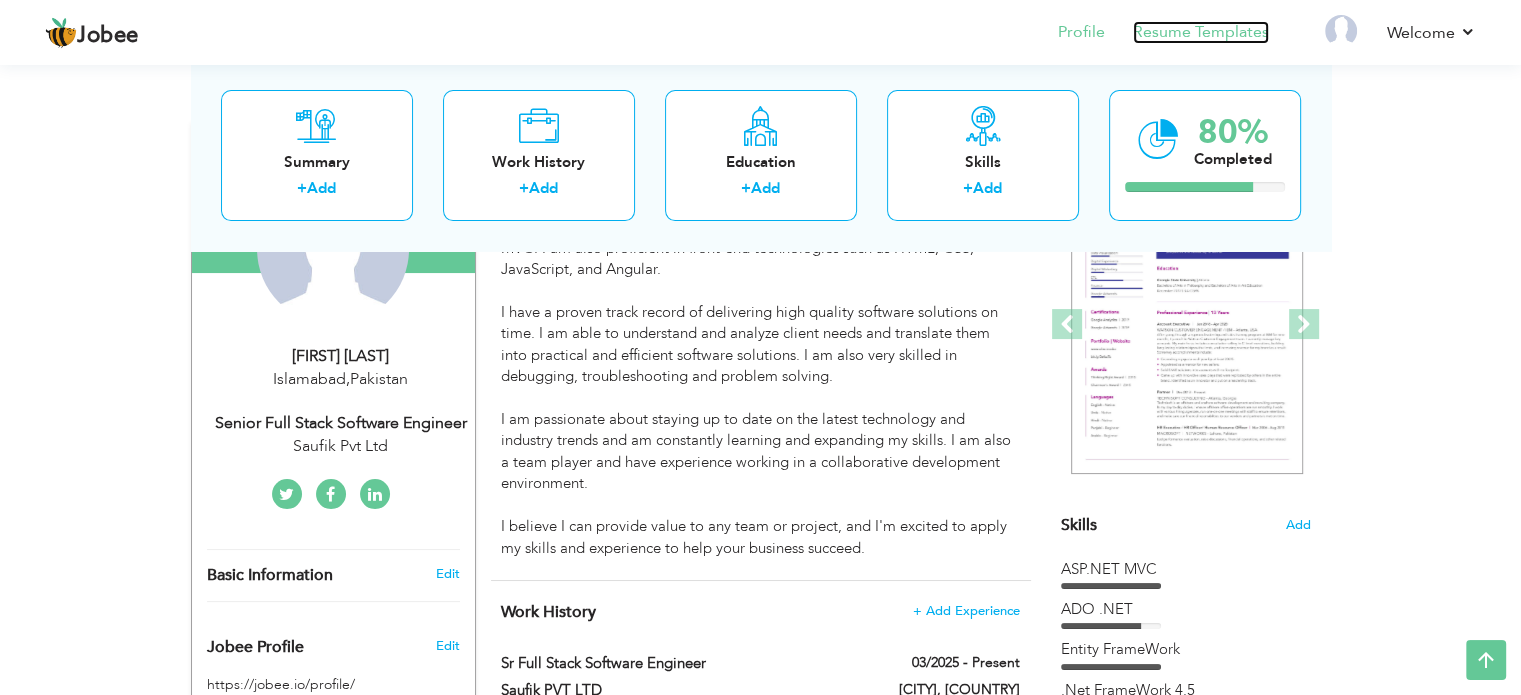 click on "Resume Templates" at bounding box center [1201, 32] 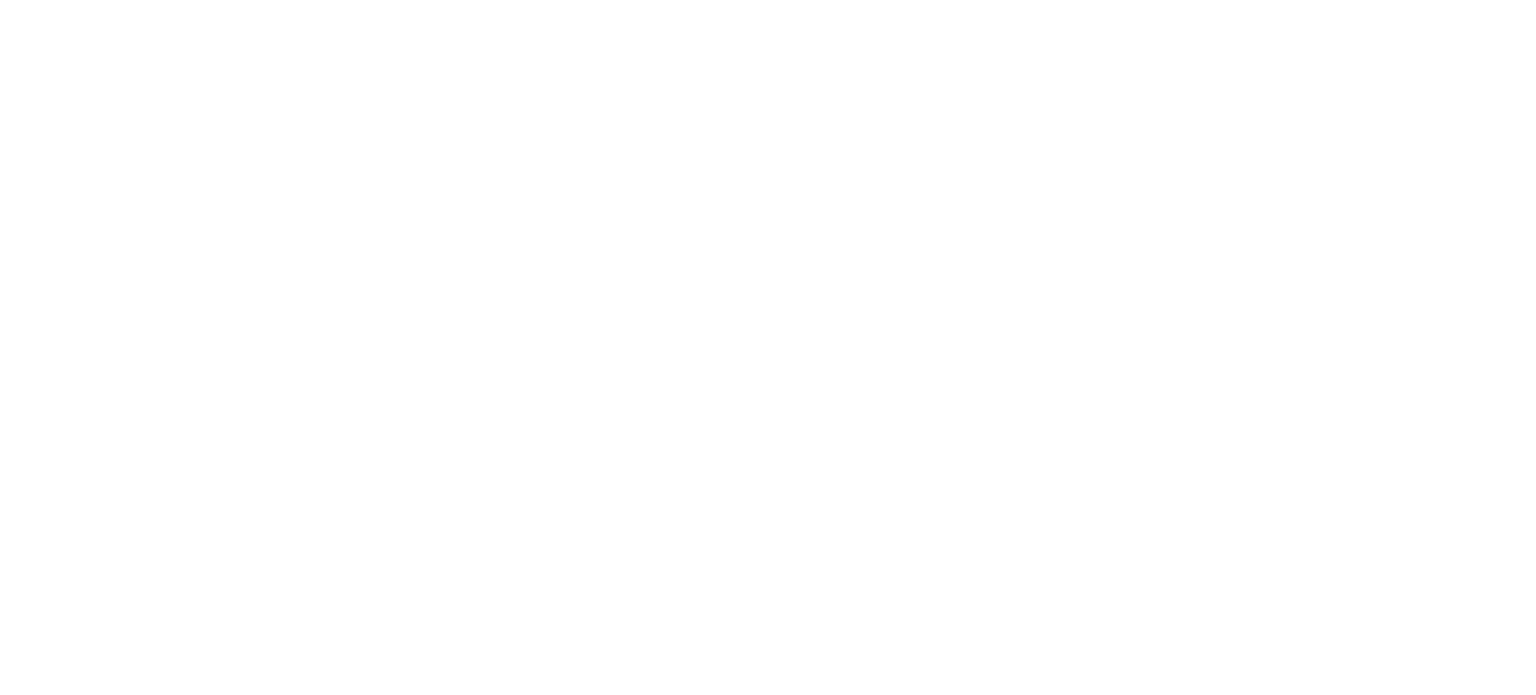 scroll, scrollTop: 0, scrollLeft: 0, axis: both 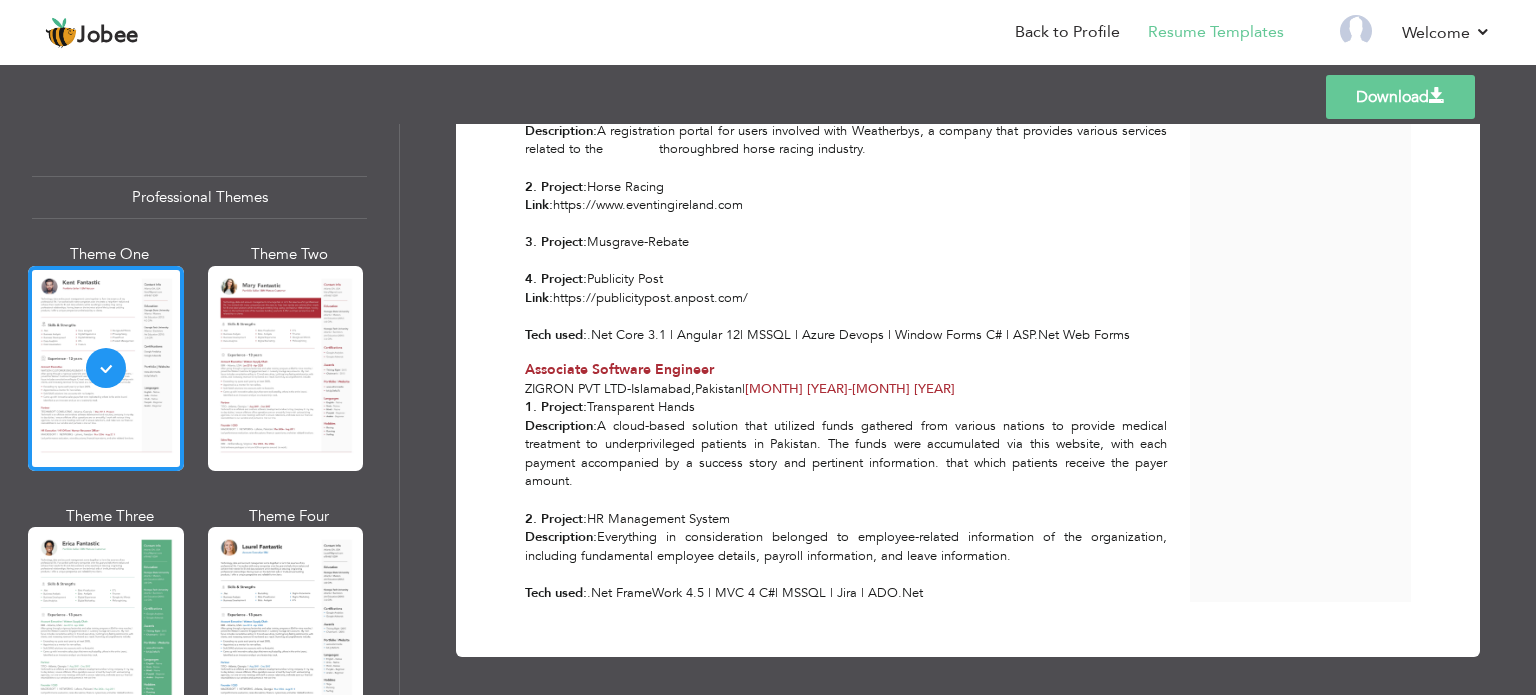 drag, startPoint x: 812, startPoint y: 417, endPoint x: 712, endPoint y: 280, distance: 169.61427 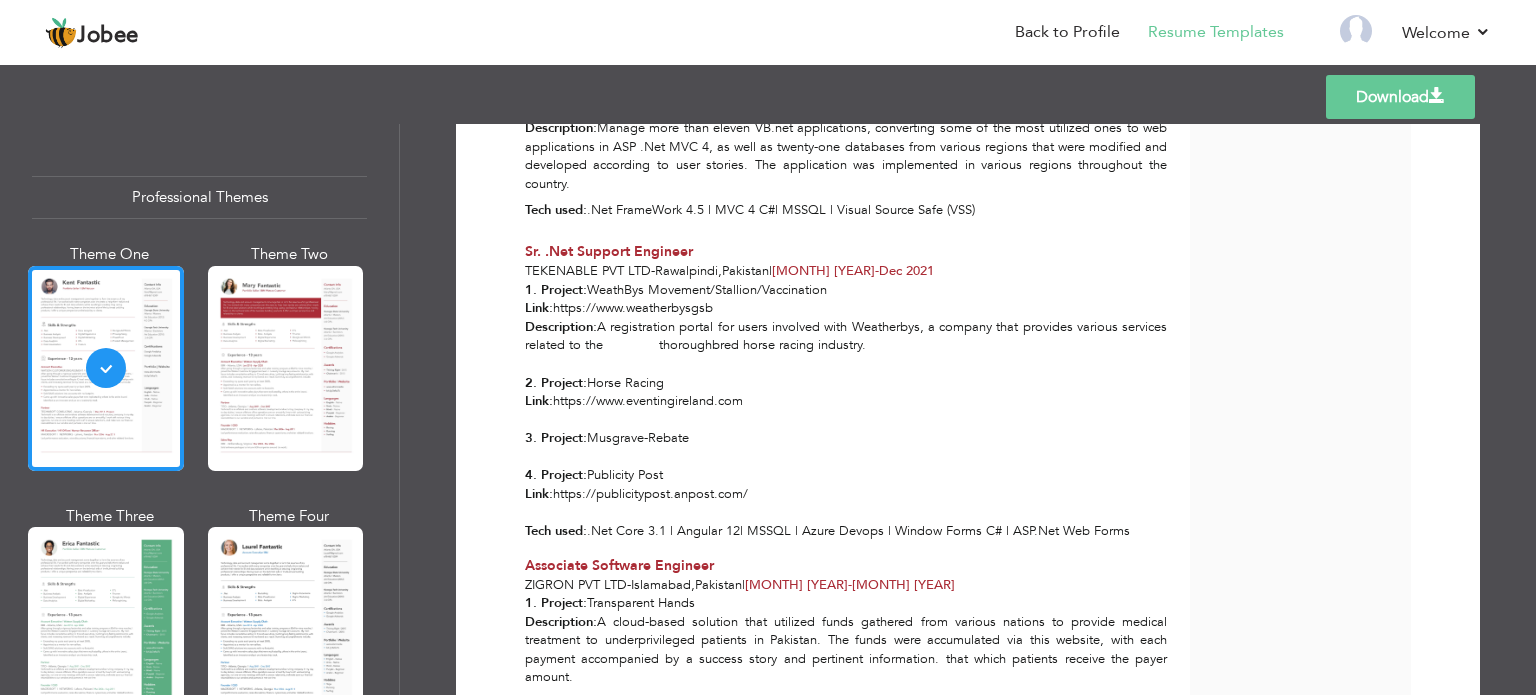 scroll, scrollTop: 1824, scrollLeft: 0, axis: vertical 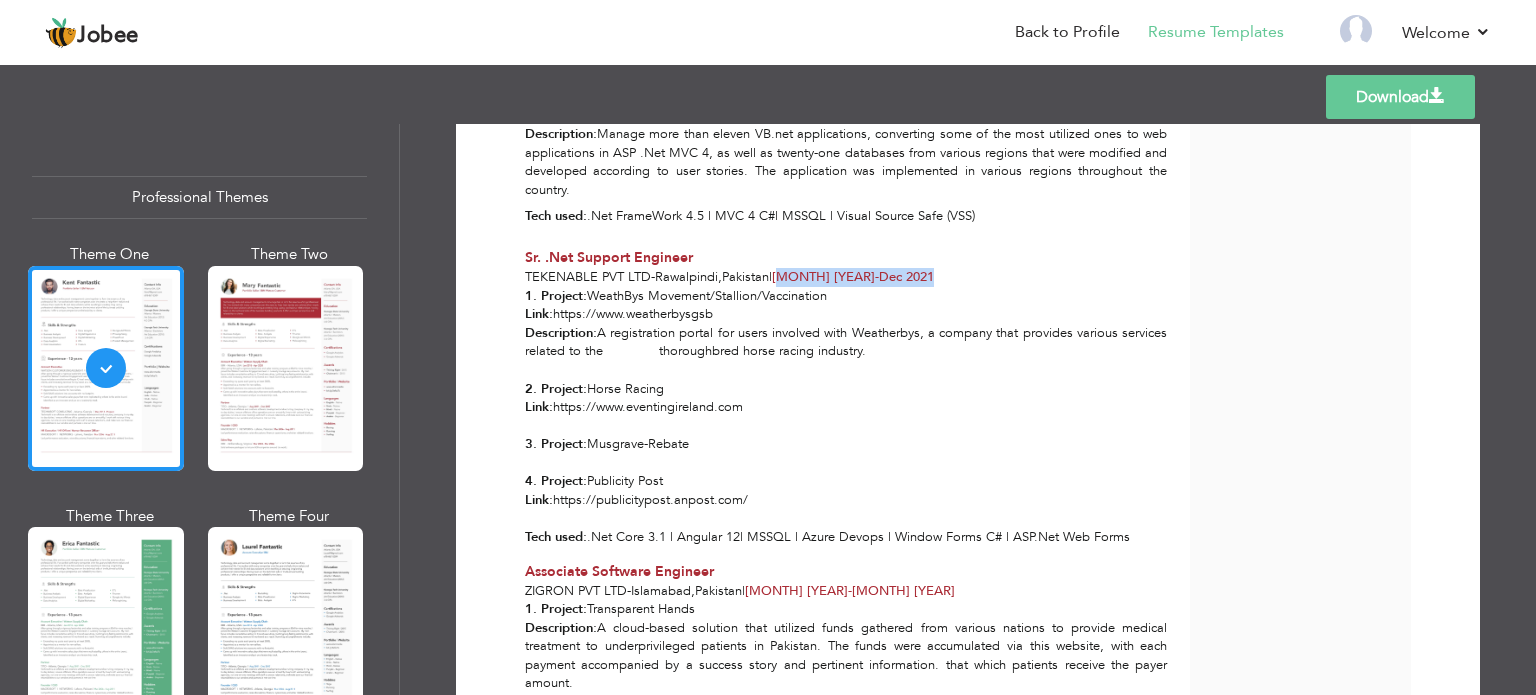 drag, startPoint x: 791, startPoint y: 275, endPoint x: 916, endPoint y: 280, distance: 125.09996 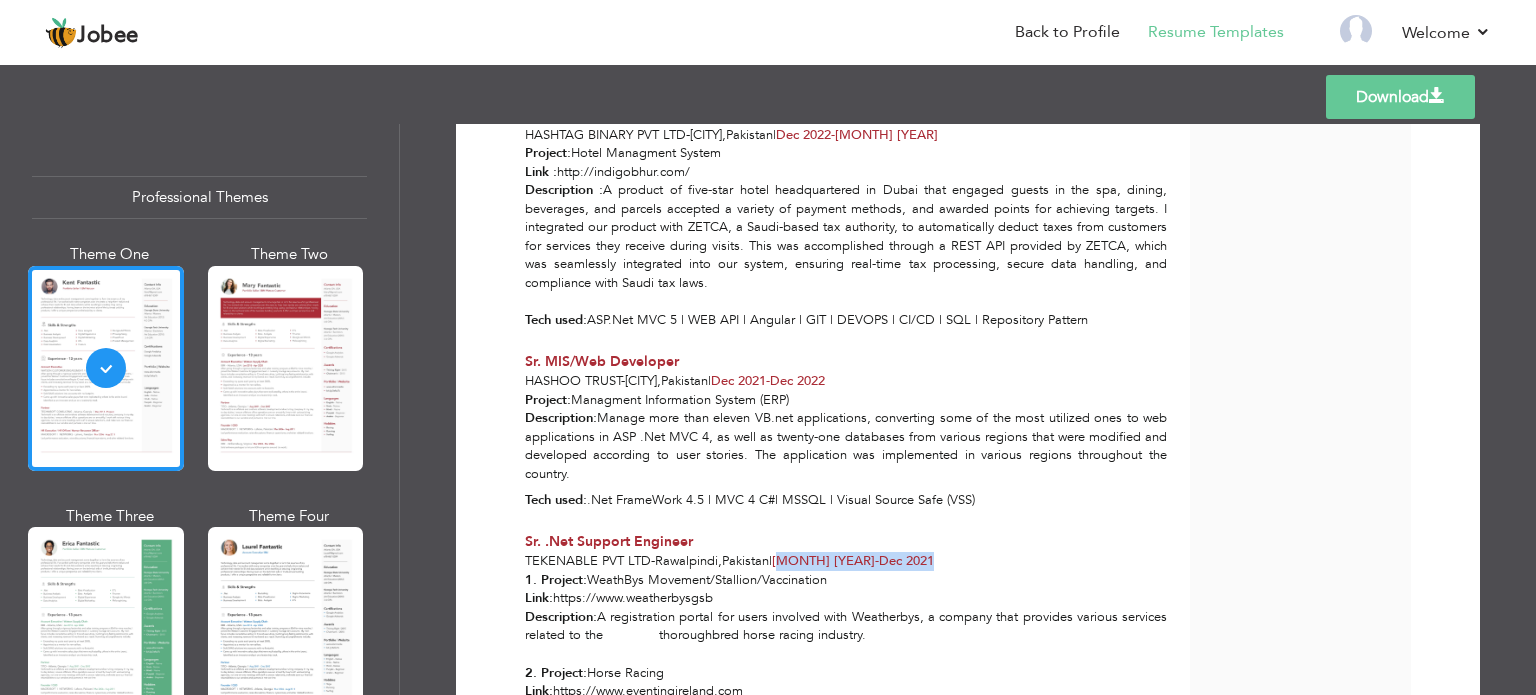 scroll, scrollTop: 1440, scrollLeft: 0, axis: vertical 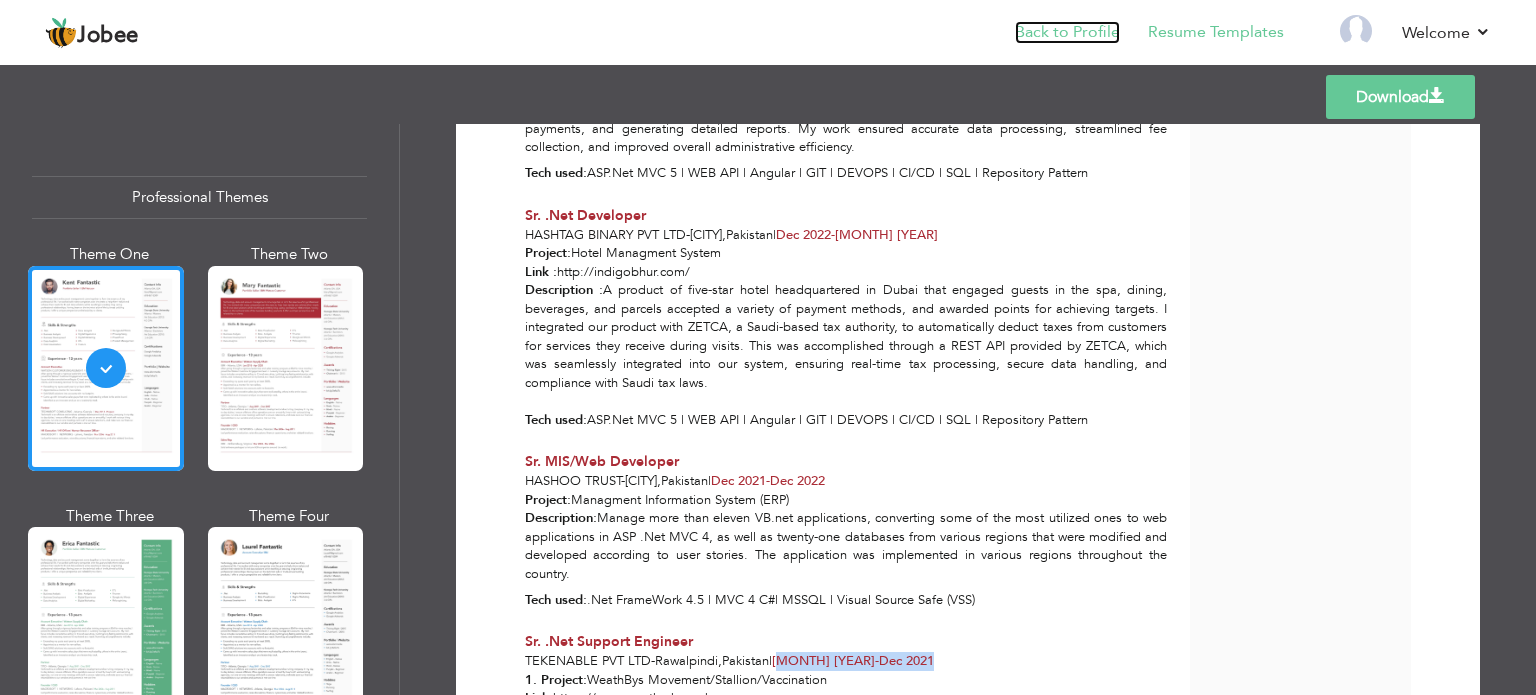 click on "Back to Profile" at bounding box center [1067, 32] 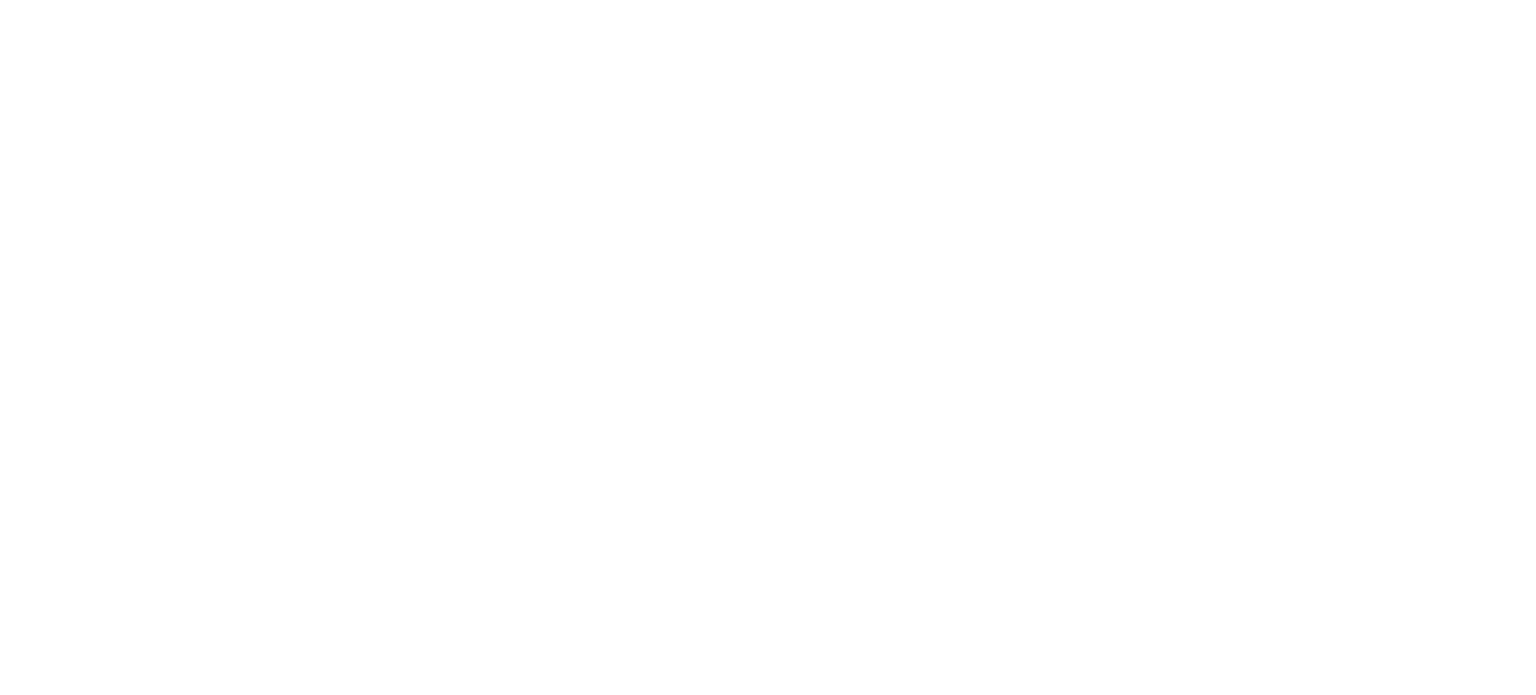 scroll, scrollTop: 0, scrollLeft: 0, axis: both 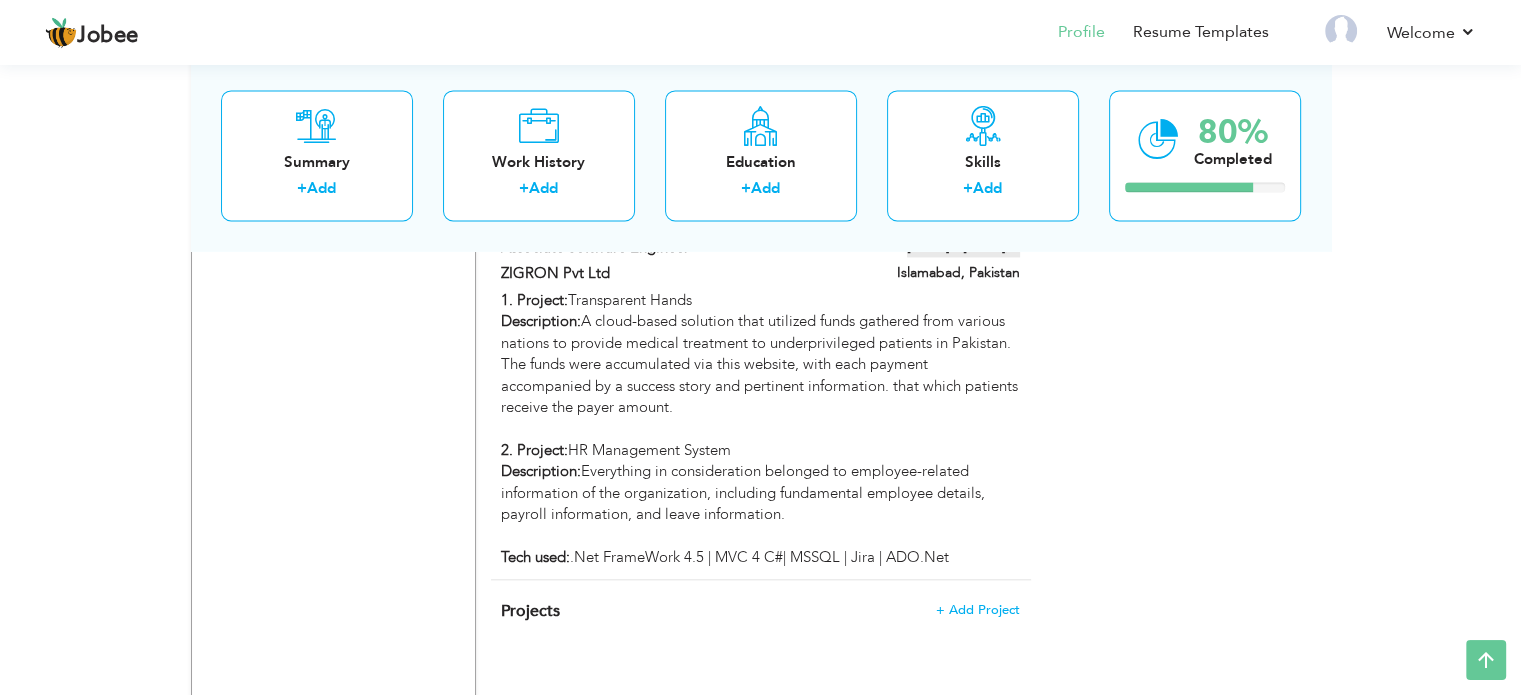click at bounding box center [1013, 245] 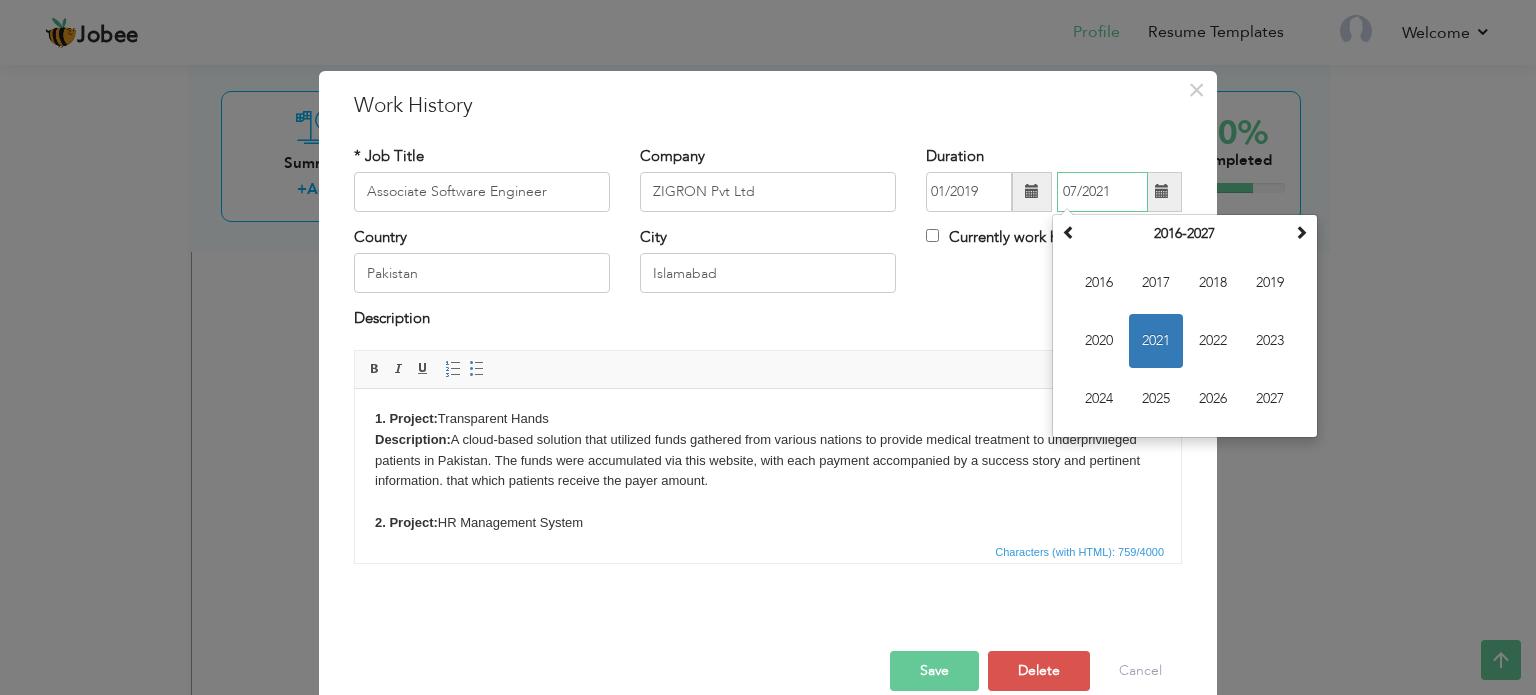 click on "07/2021" at bounding box center (1102, 192) 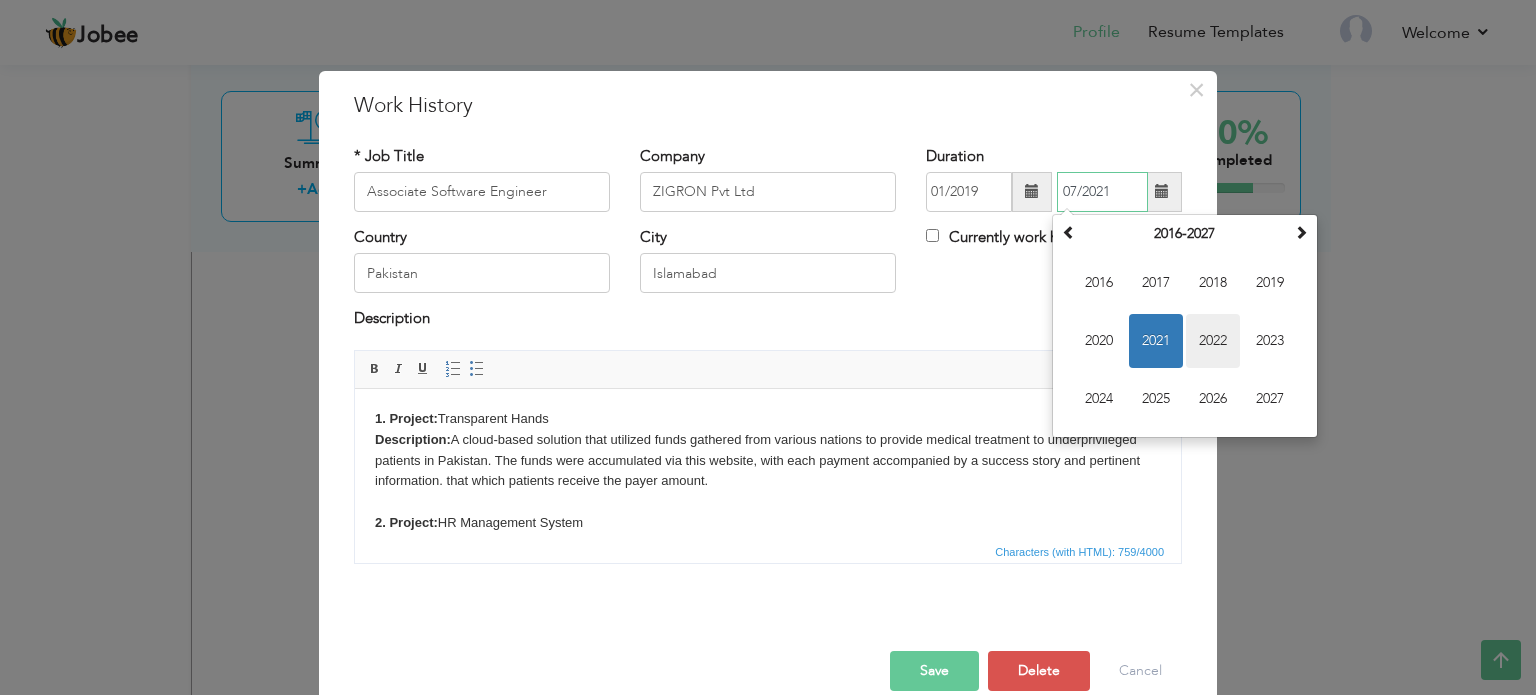 click on "2022" at bounding box center (1213, 341) 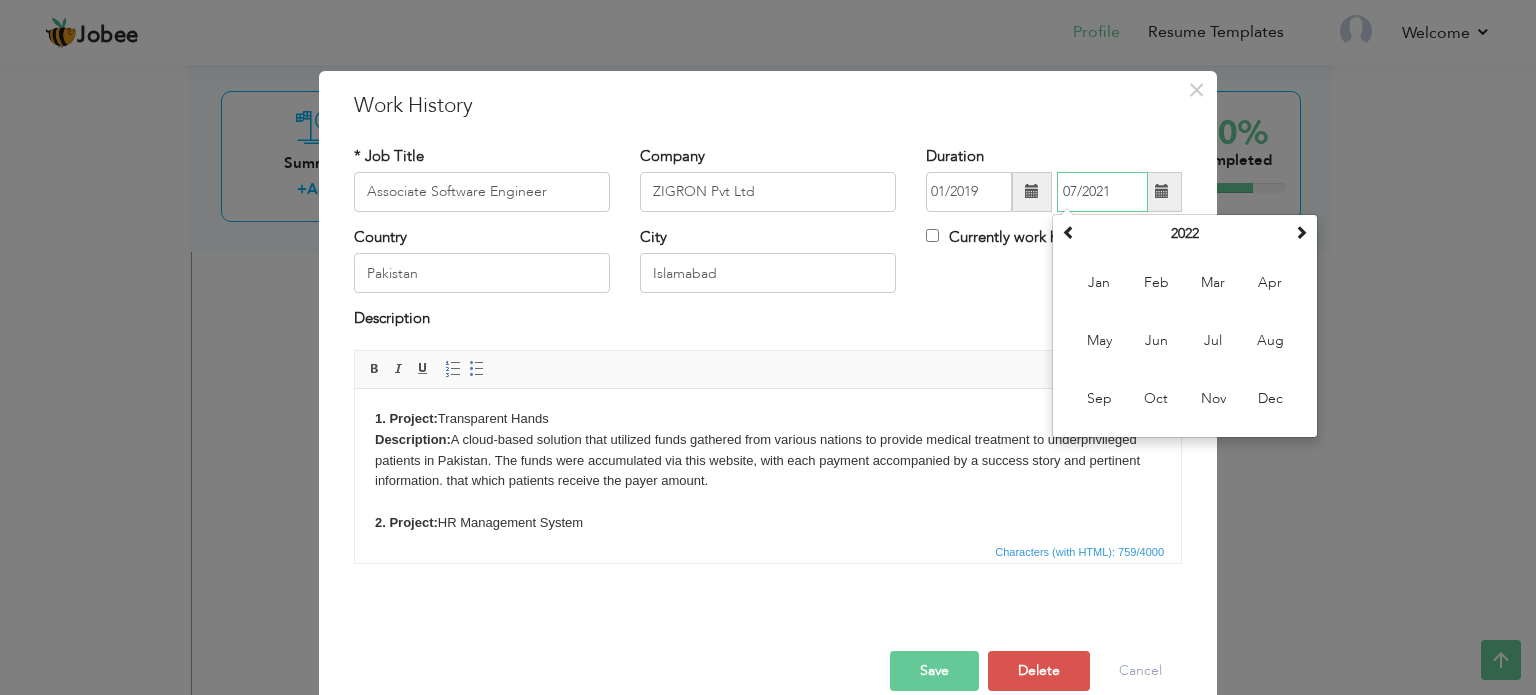 click on "07/2021" at bounding box center [1102, 192] 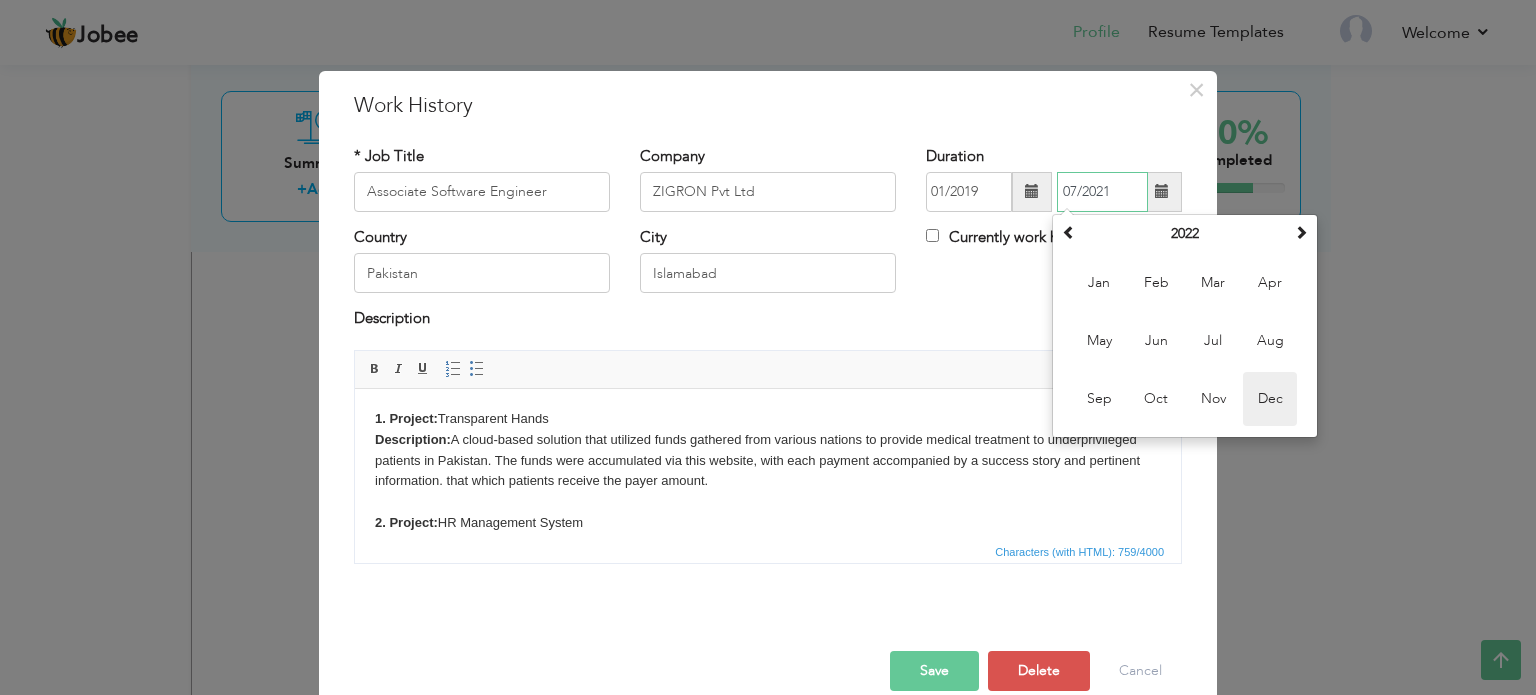 click on "Dec" at bounding box center [1270, 399] 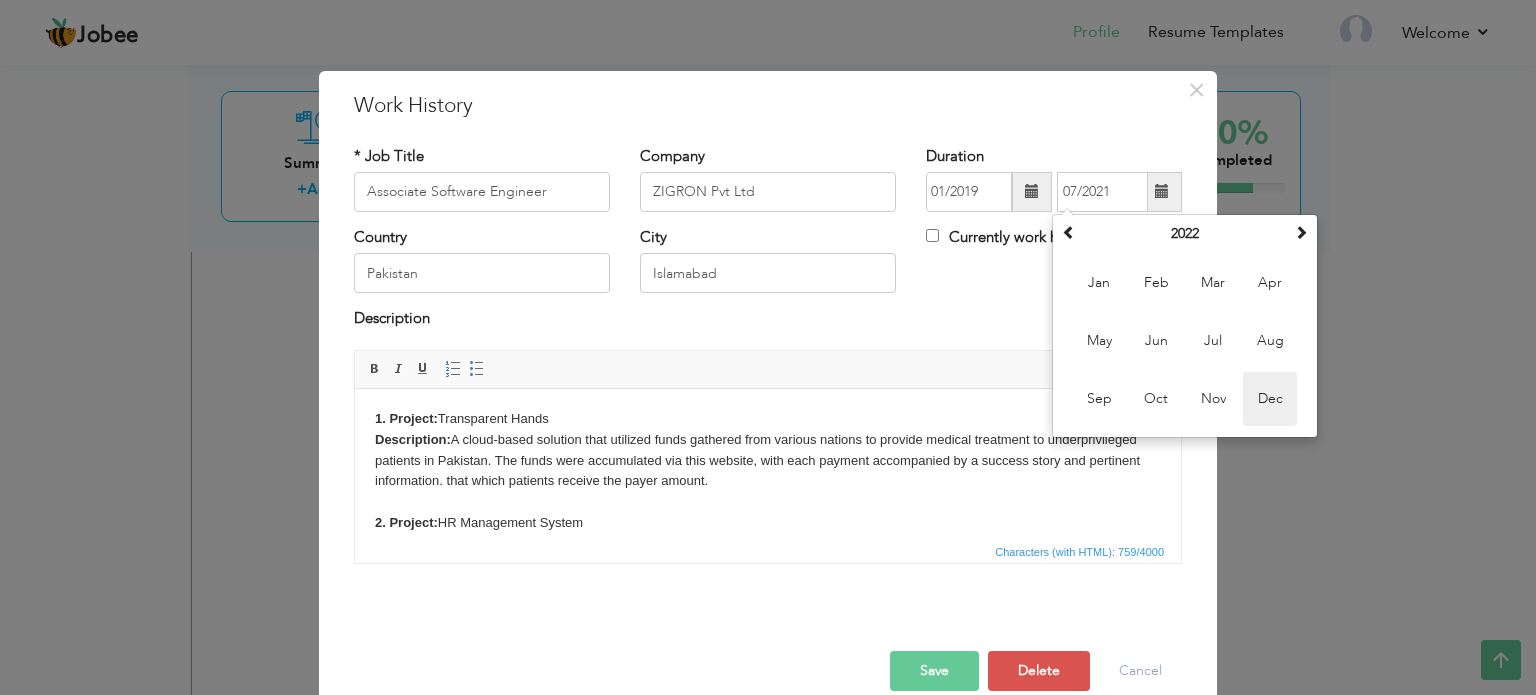 type on "12/2022" 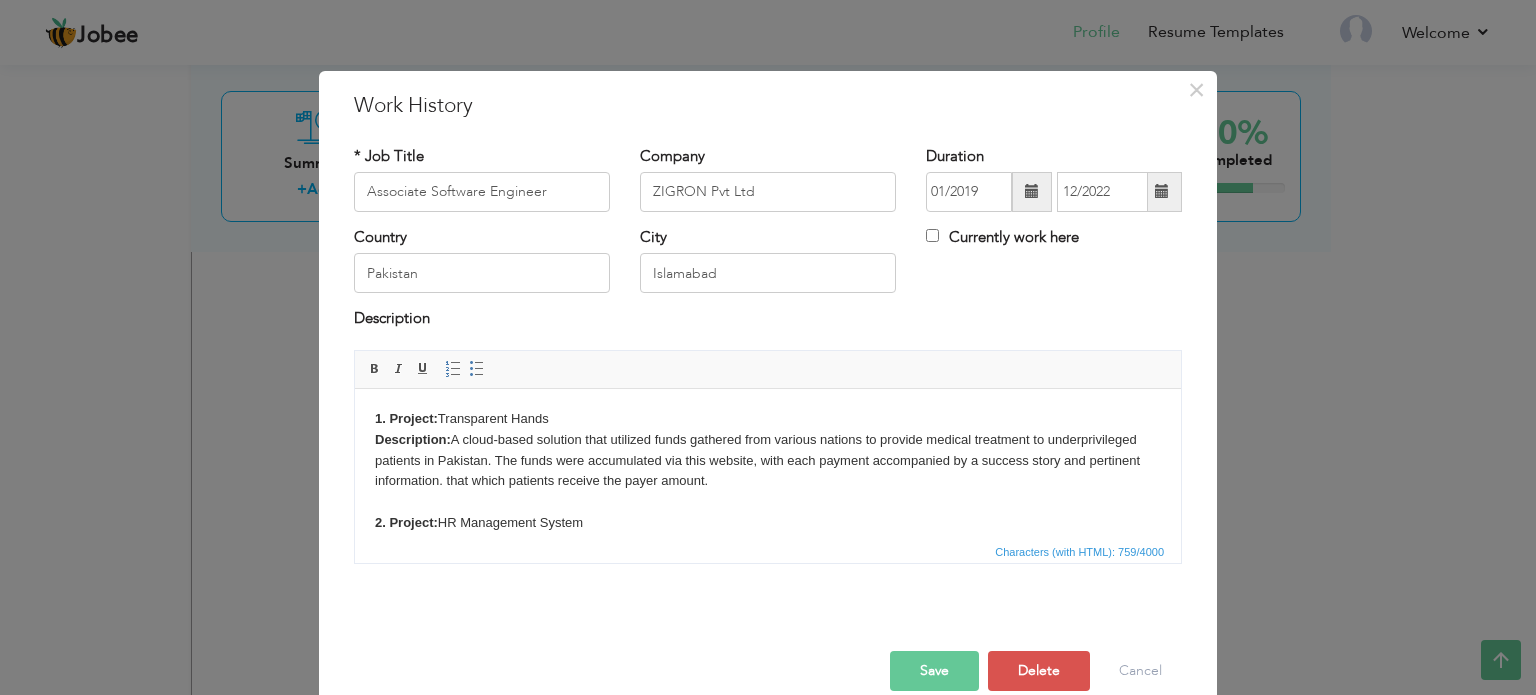 click on "Save" at bounding box center (934, 671) 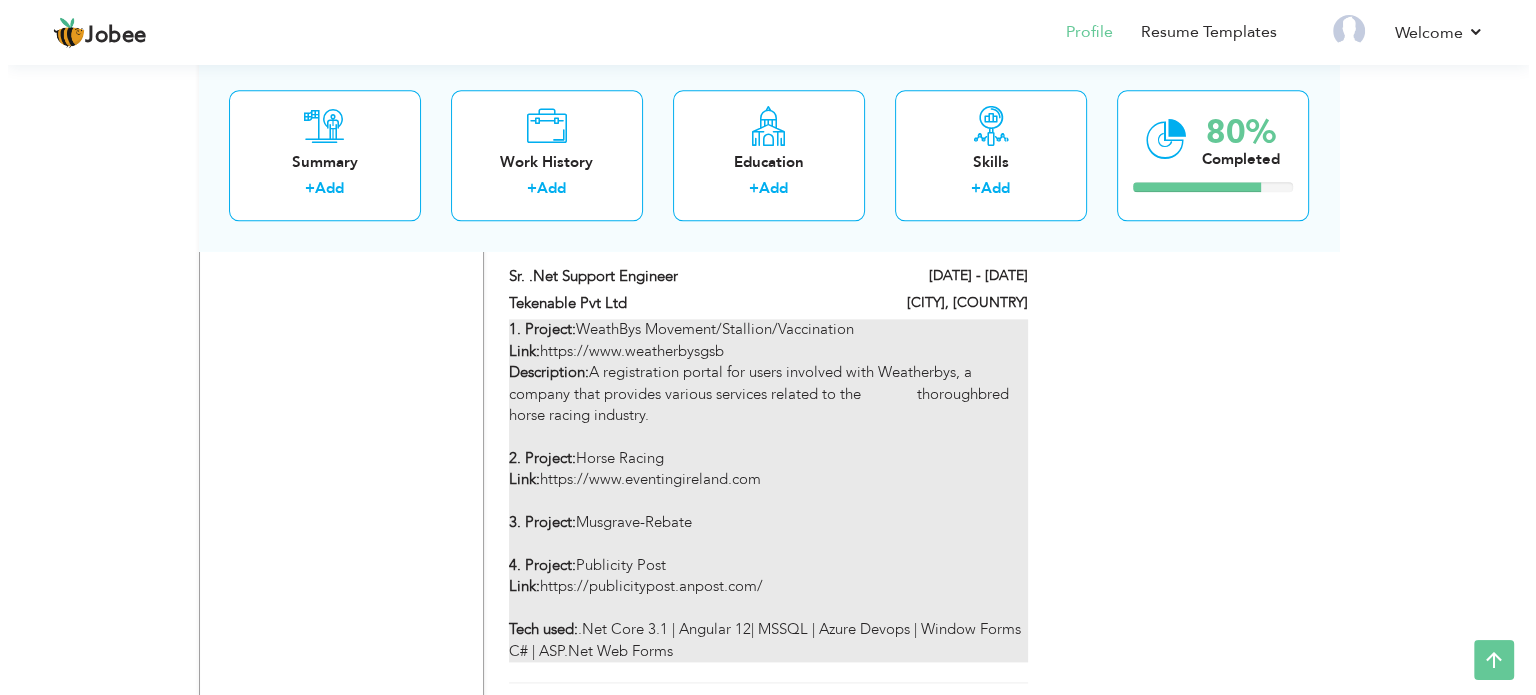 scroll, scrollTop: 2588, scrollLeft: 0, axis: vertical 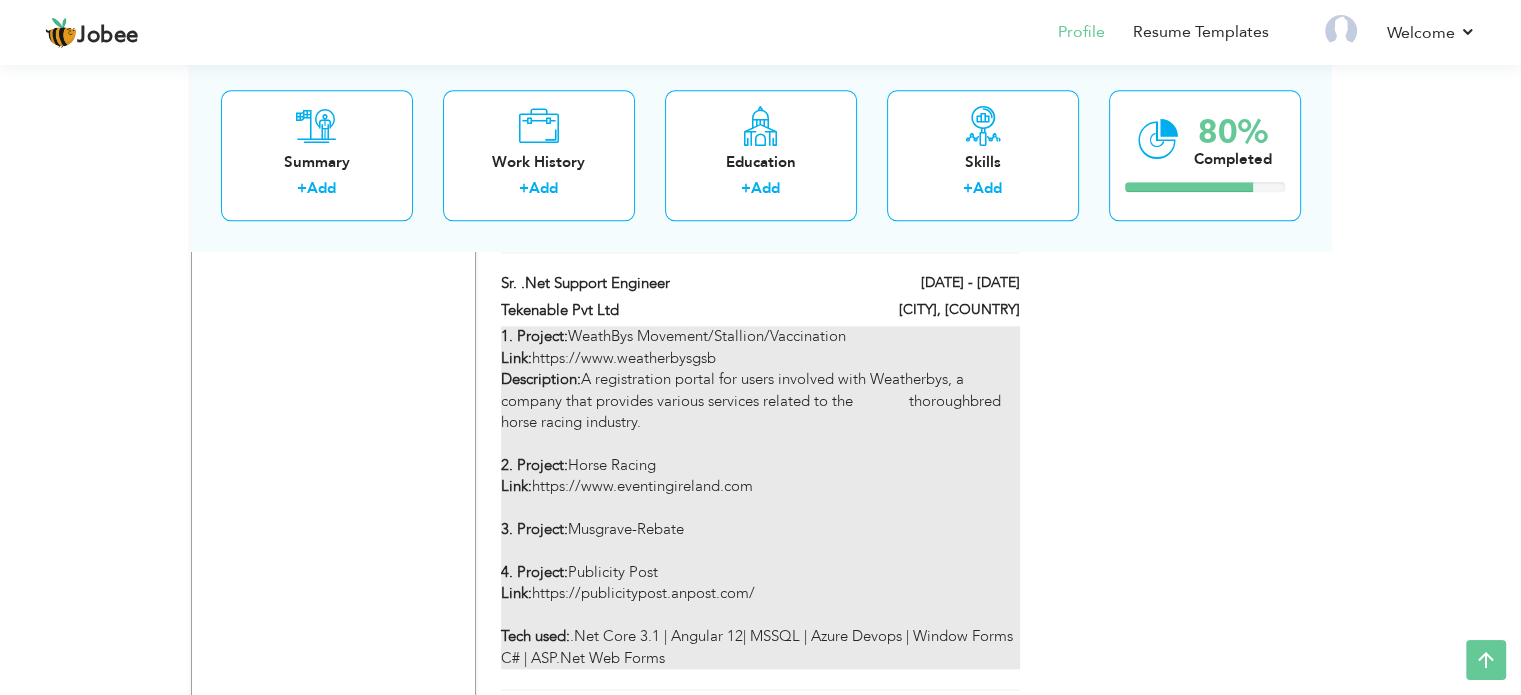 click on "1. Project:  WeathBys Movement/Stallion/Vaccination
Link:  https://www.weatherbysgsb
Description:  A registration portal for users involved with Weatherbys, a company that provides various services related to the              thoroughbred horse racing industry.
2. Project:   Horse Racing
Link:  https://www.eventingireland.com
3. Project:  Musgrave-Rebate
4. Project:  Publicity Post
Link:  https://publicitypost.anpost.com/
Tech used:  .Net Core 3.1 | Angular 12| MSSQL | Azure Devops | Window Forms C# | ASP.Net Web Forms" at bounding box center (760, 497) 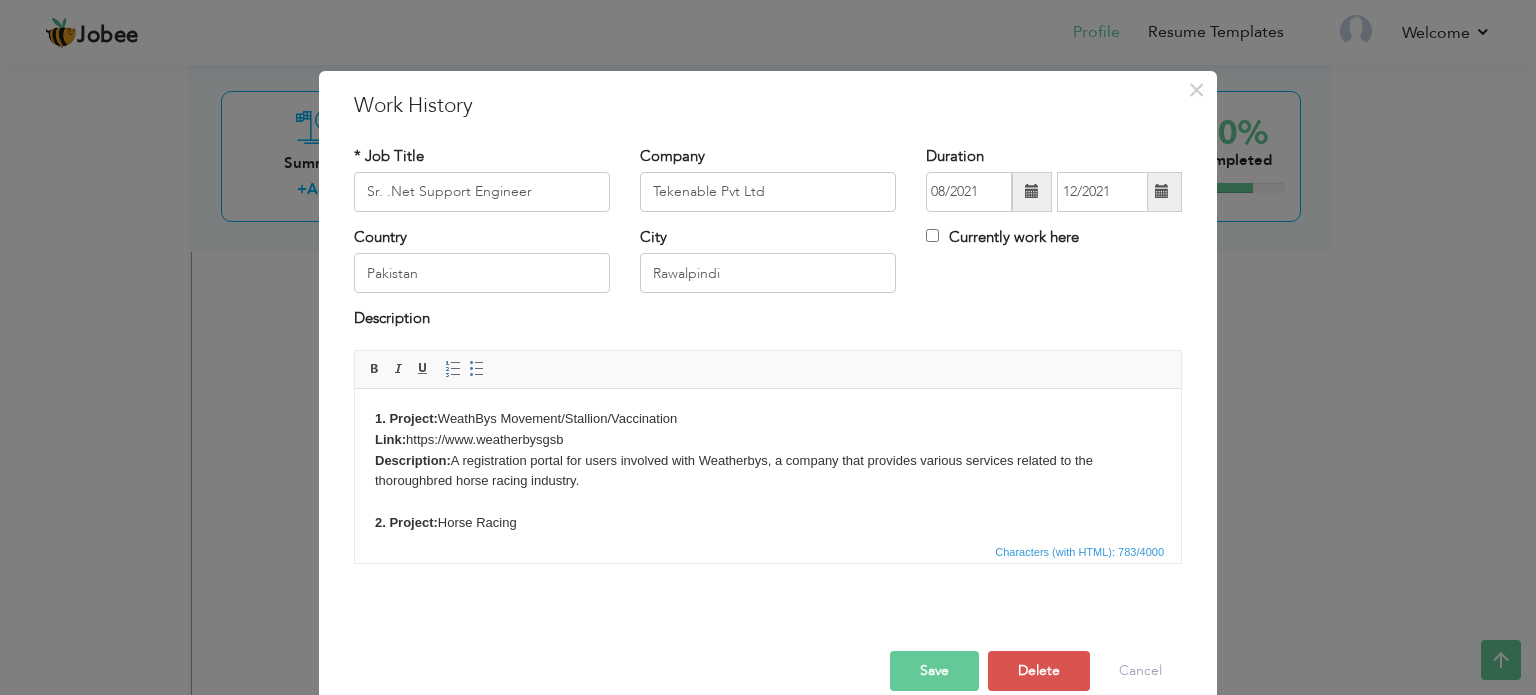 click on "1. Project:  WeathBys Movement/Stallion/Vaccination Link:  https://www.weatherbysgsb Description:  A registration portal for users involved with Weatherbys, a company that provides various services related to the              thoroughbred horse racing industry.  2. Project:   Horse Racing Link:  https://www.eventingireland.com 3. Project:  Musgrave-Rebate 4. Project:  Publicity Post Link:  https://publicitypost.anpost.com/ Tech used:  .Net Core 3.1 | Angular 12| MSSQL | Azure Devops | Window Forms C# | ASP.Net Web Forms" at bounding box center (768, 553) 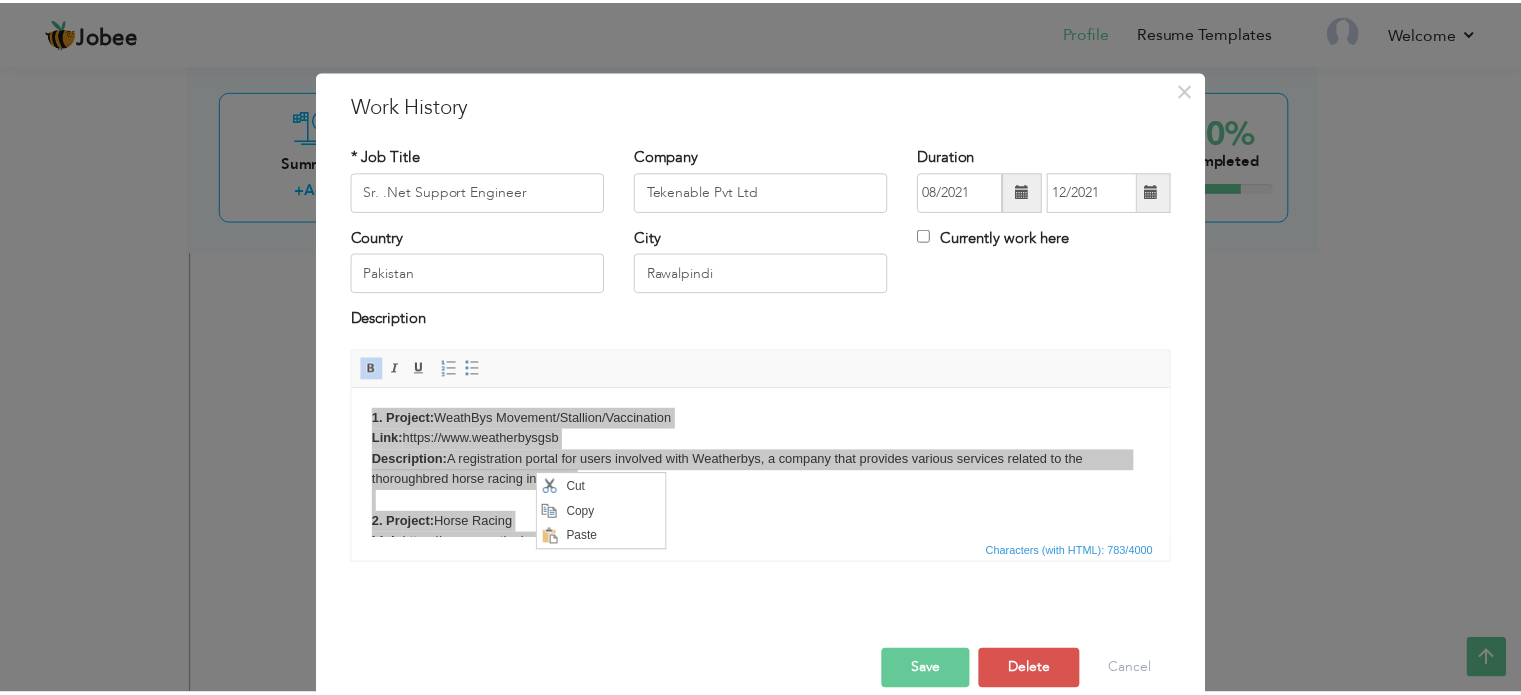 scroll, scrollTop: 0, scrollLeft: 0, axis: both 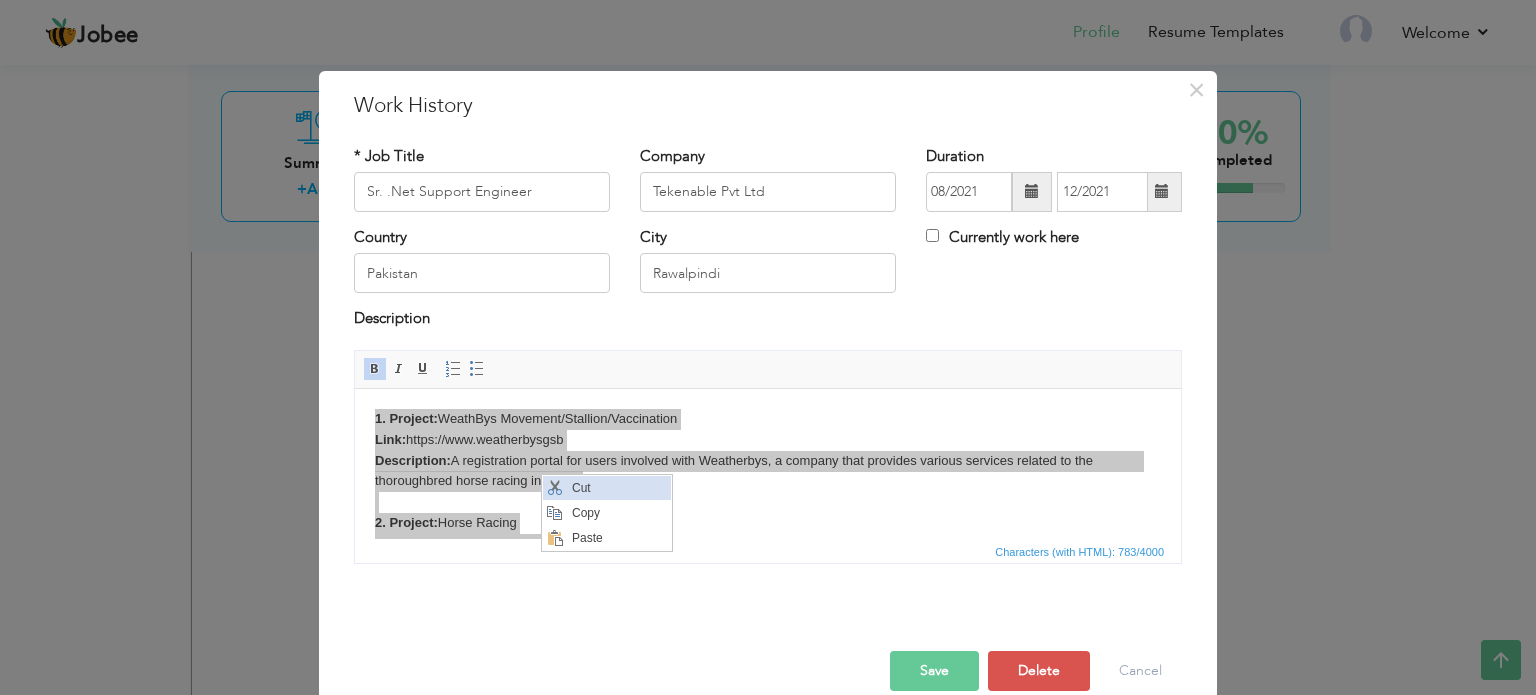 click on "Cut" at bounding box center (619, 487) 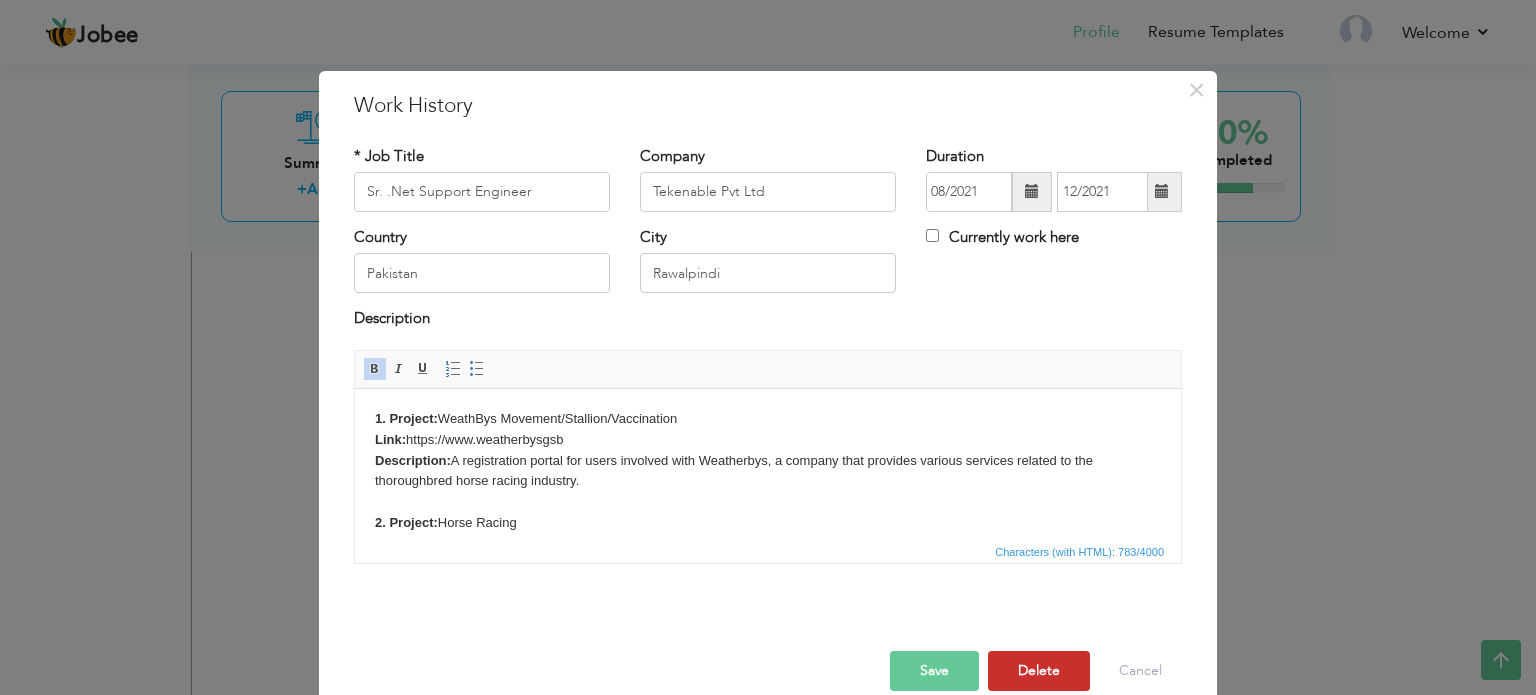 click on "Delete" at bounding box center [1039, 671] 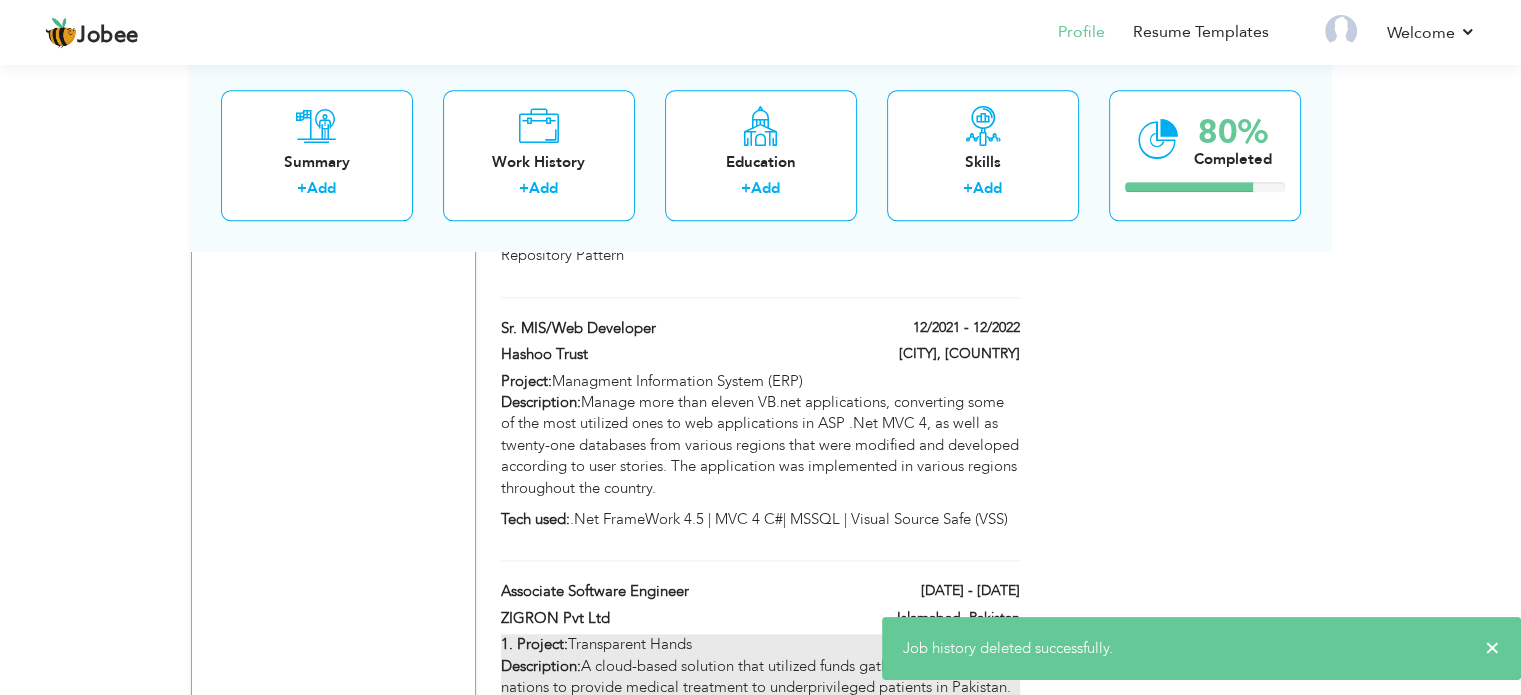 scroll, scrollTop: 2268, scrollLeft: 0, axis: vertical 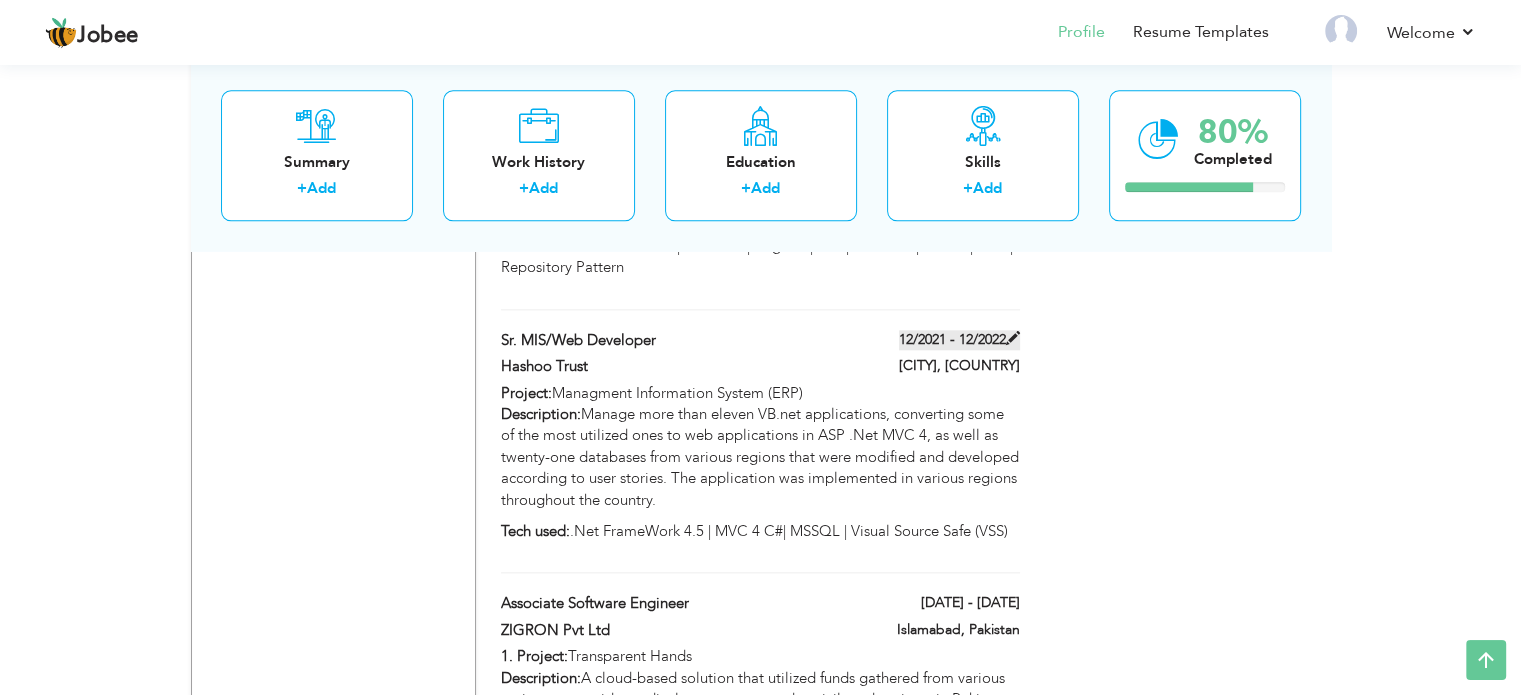 click at bounding box center (1013, 338) 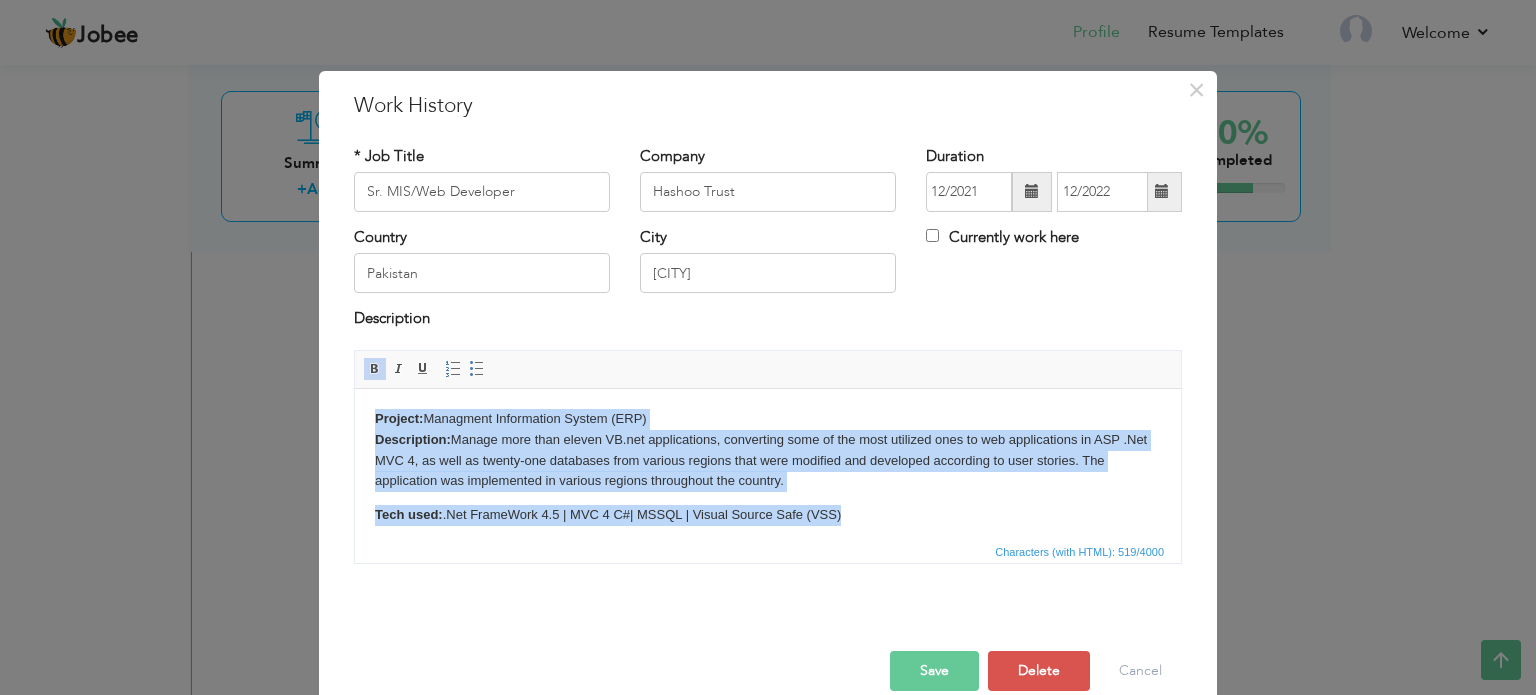 drag, startPoint x: 868, startPoint y: 517, endPoint x: 684, endPoint y: 796, distance: 334.211 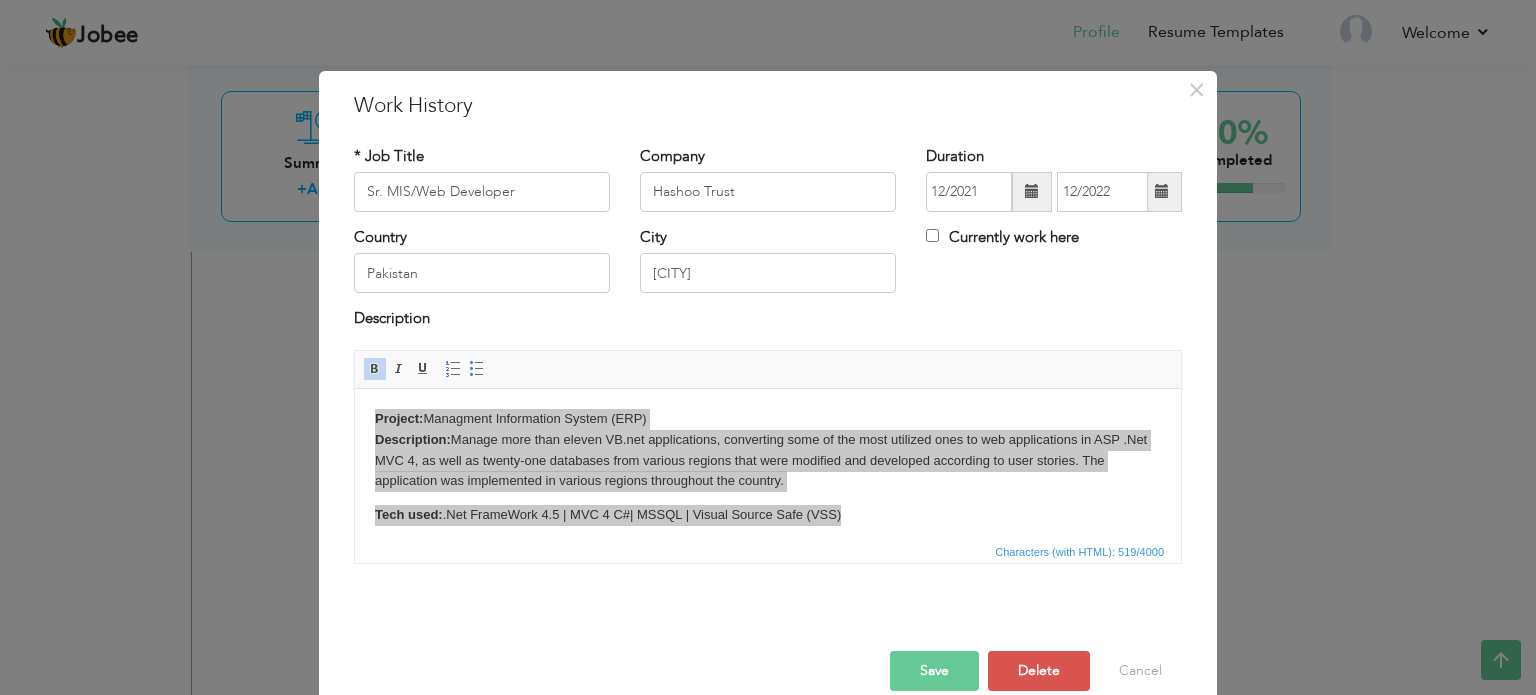 click on "City" at bounding box center (653, 237) 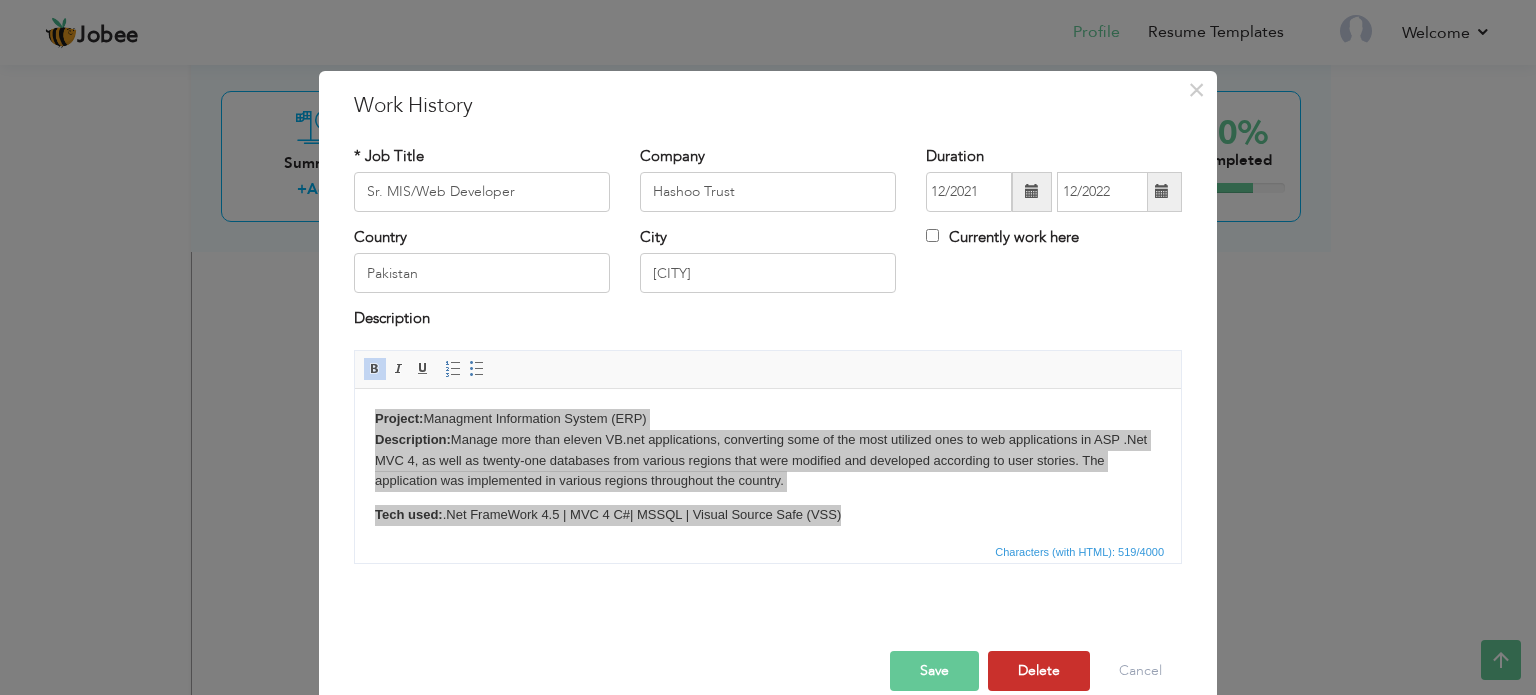 click on "Delete" at bounding box center (1039, 671) 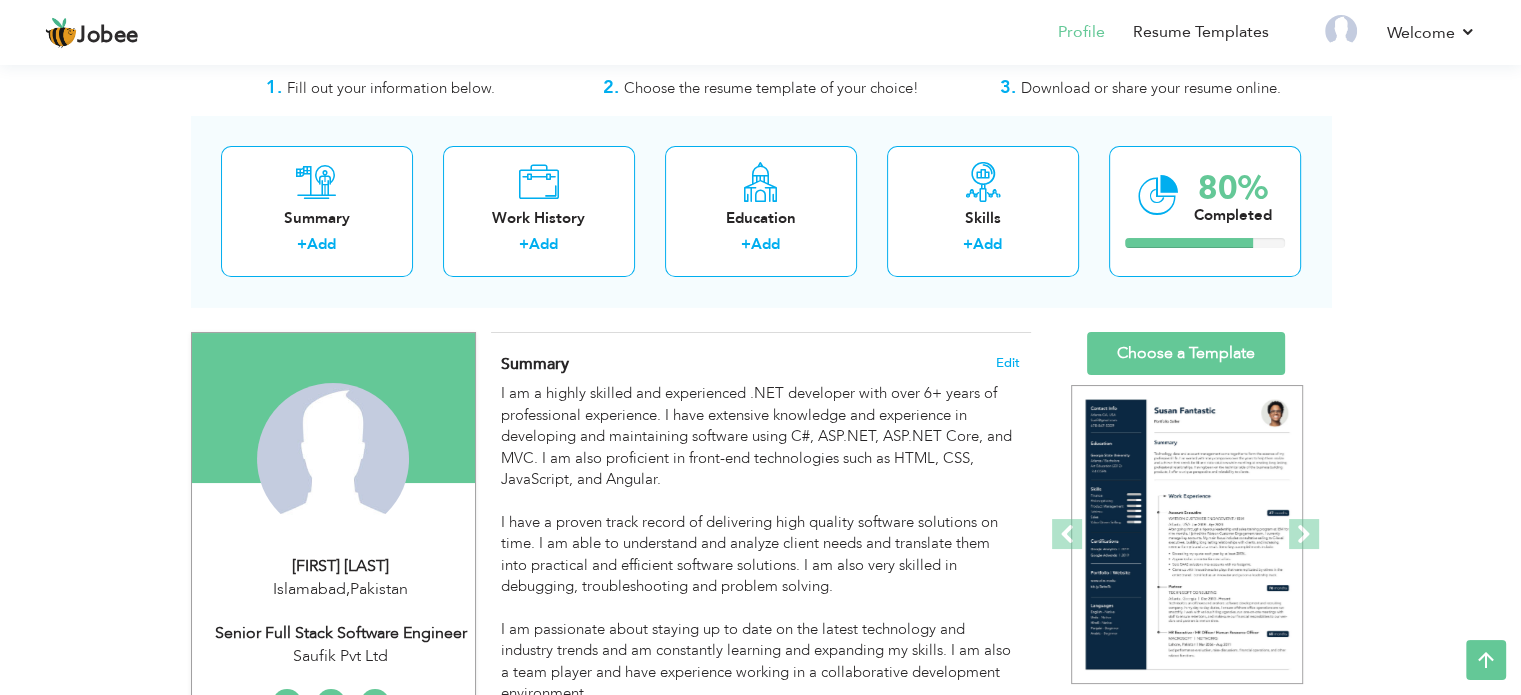 scroll, scrollTop: 0, scrollLeft: 0, axis: both 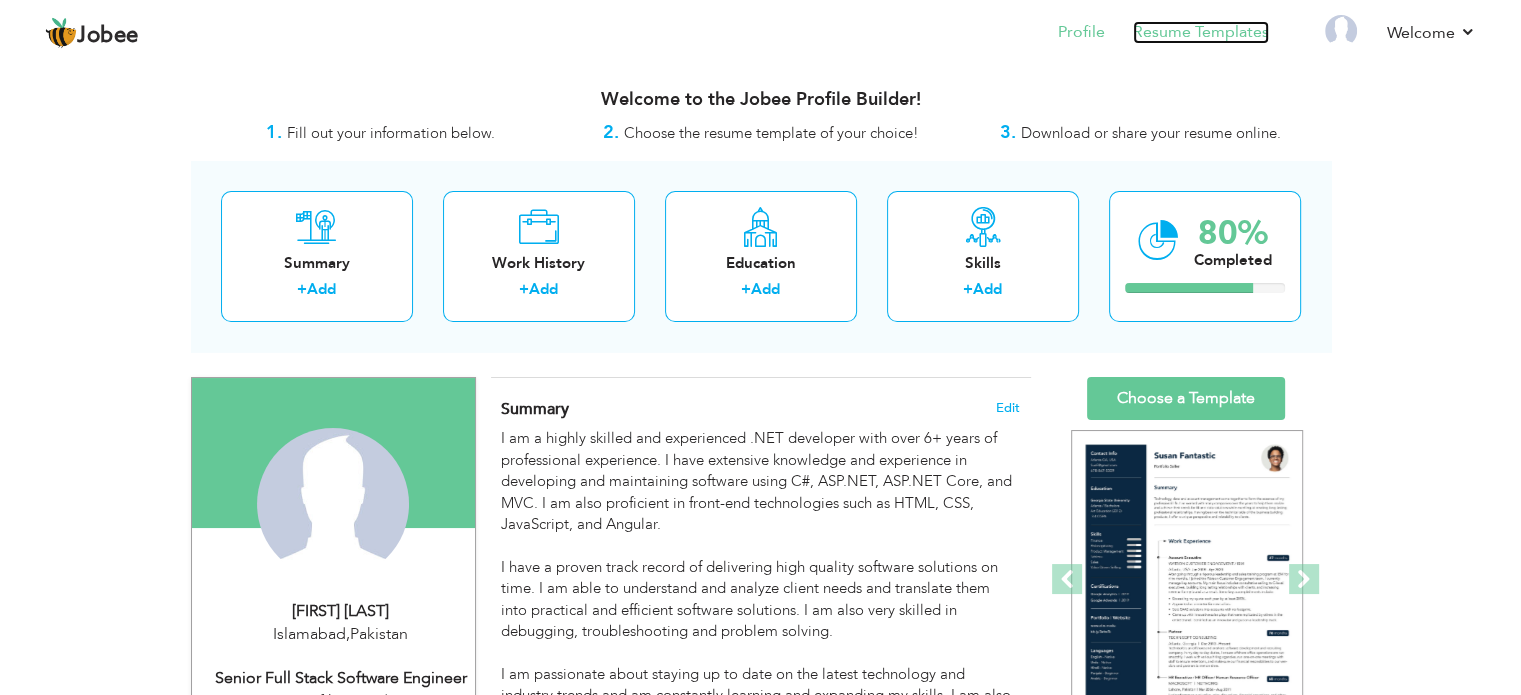 click on "Resume Templates" at bounding box center (1201, 32) 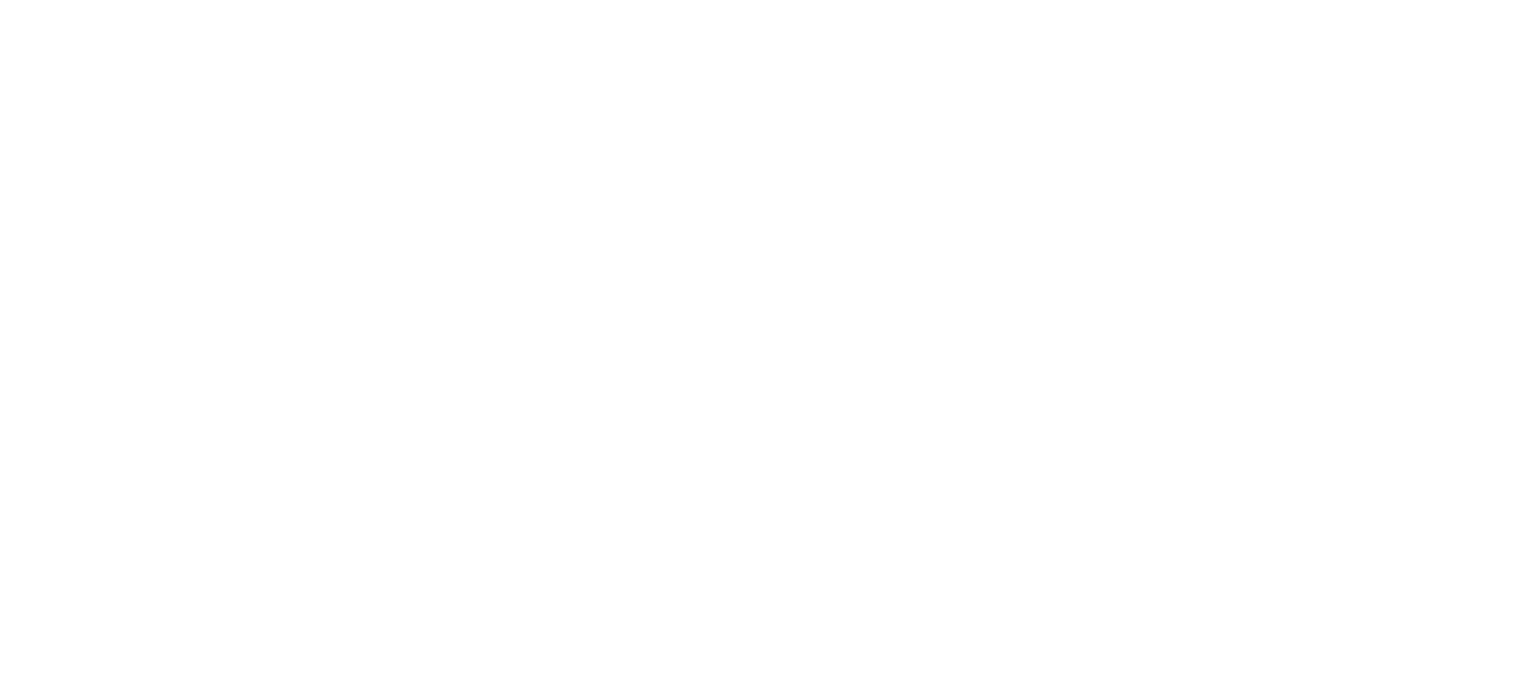 scroll, scrollTop: 0, scrollLeft: 0, axis: both 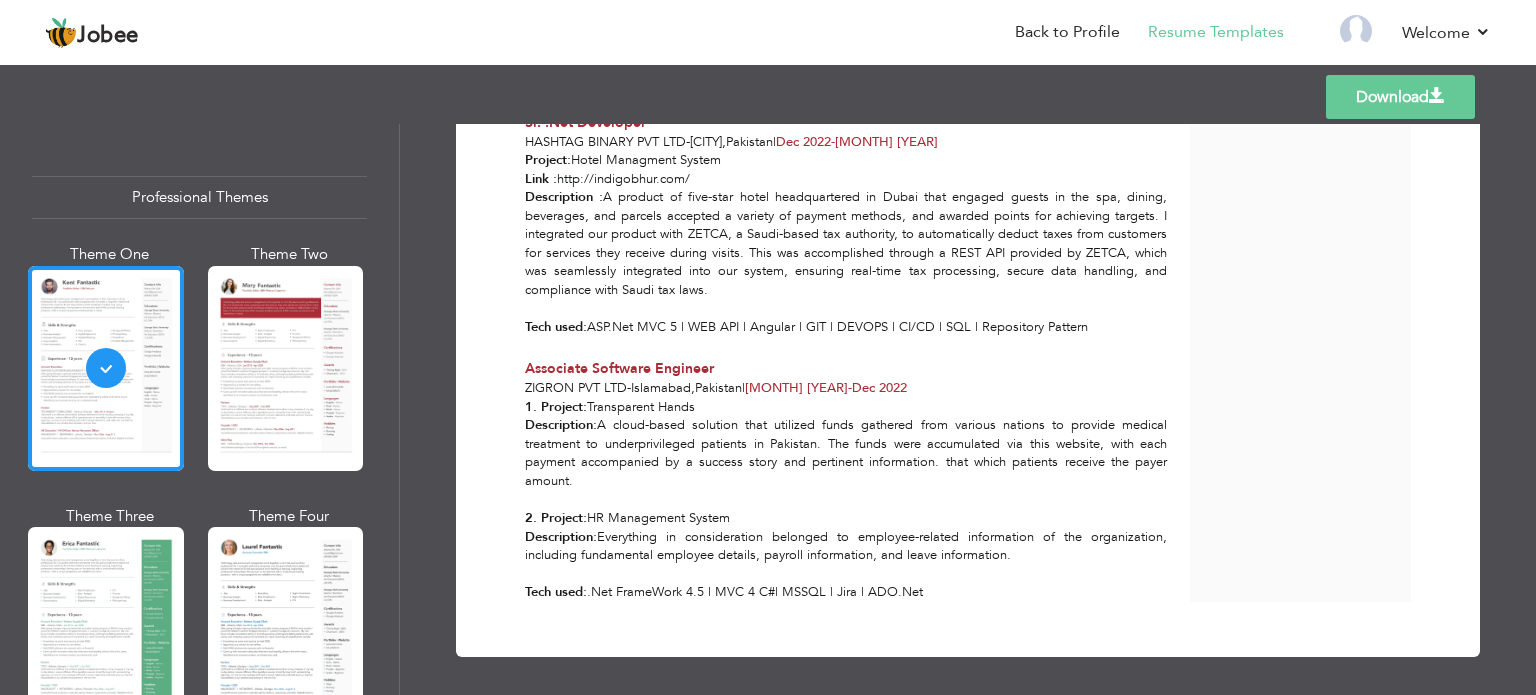 click on "Download" at bounding box center (1400, 97) 